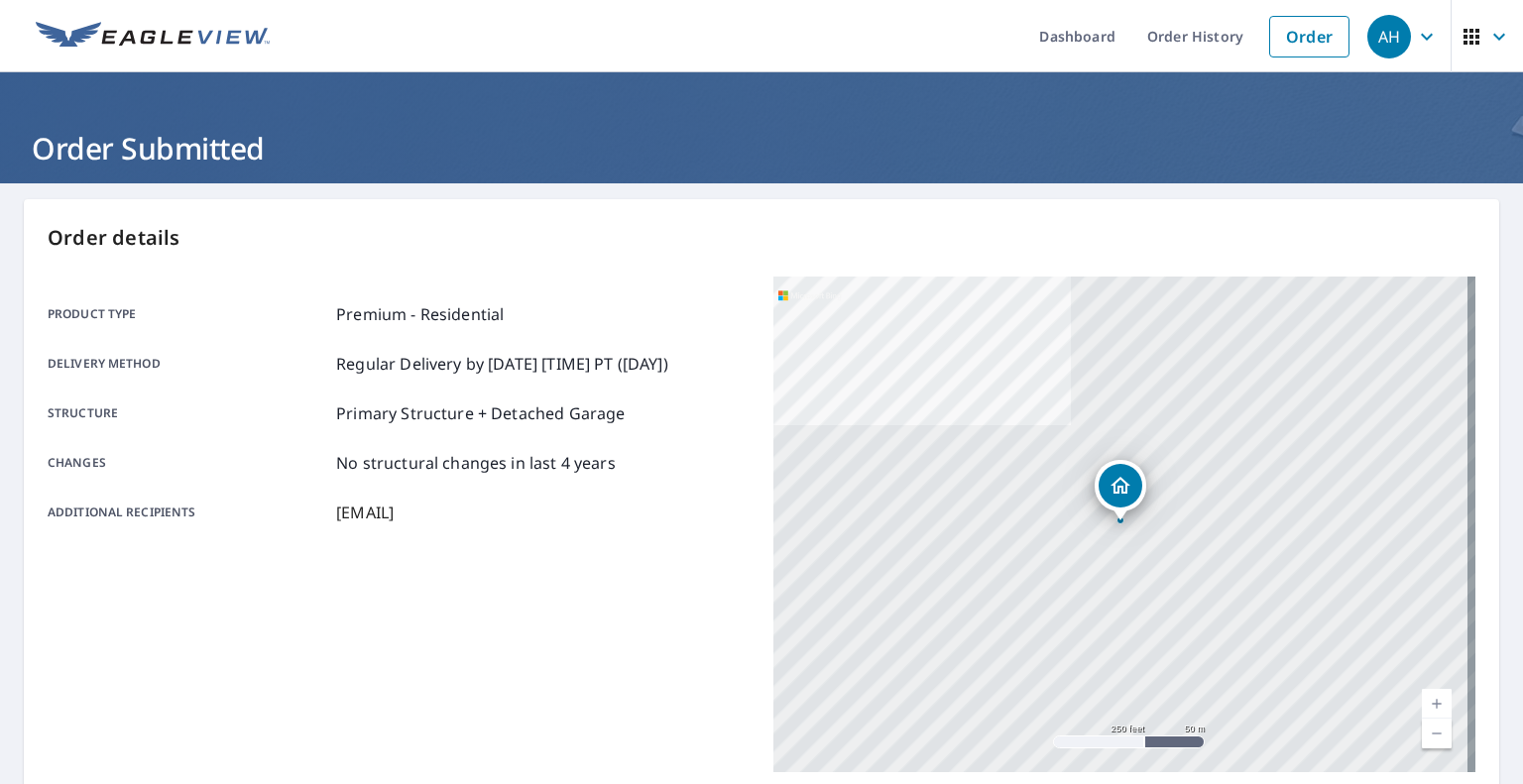 scroll, scrollTop: 0, scrollLeft: 0, axis: both 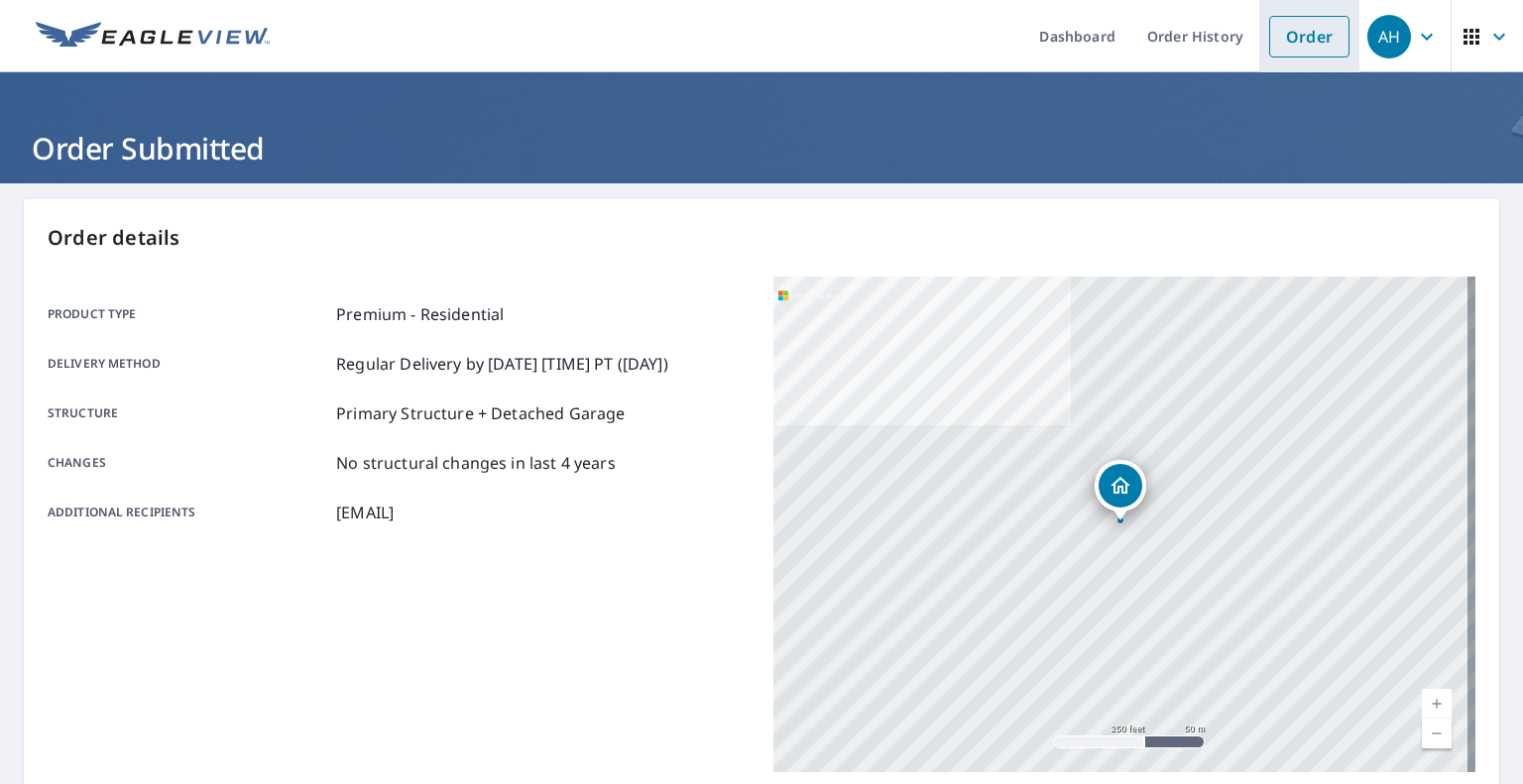 click on "Order" at bounding box center [1309, 37] 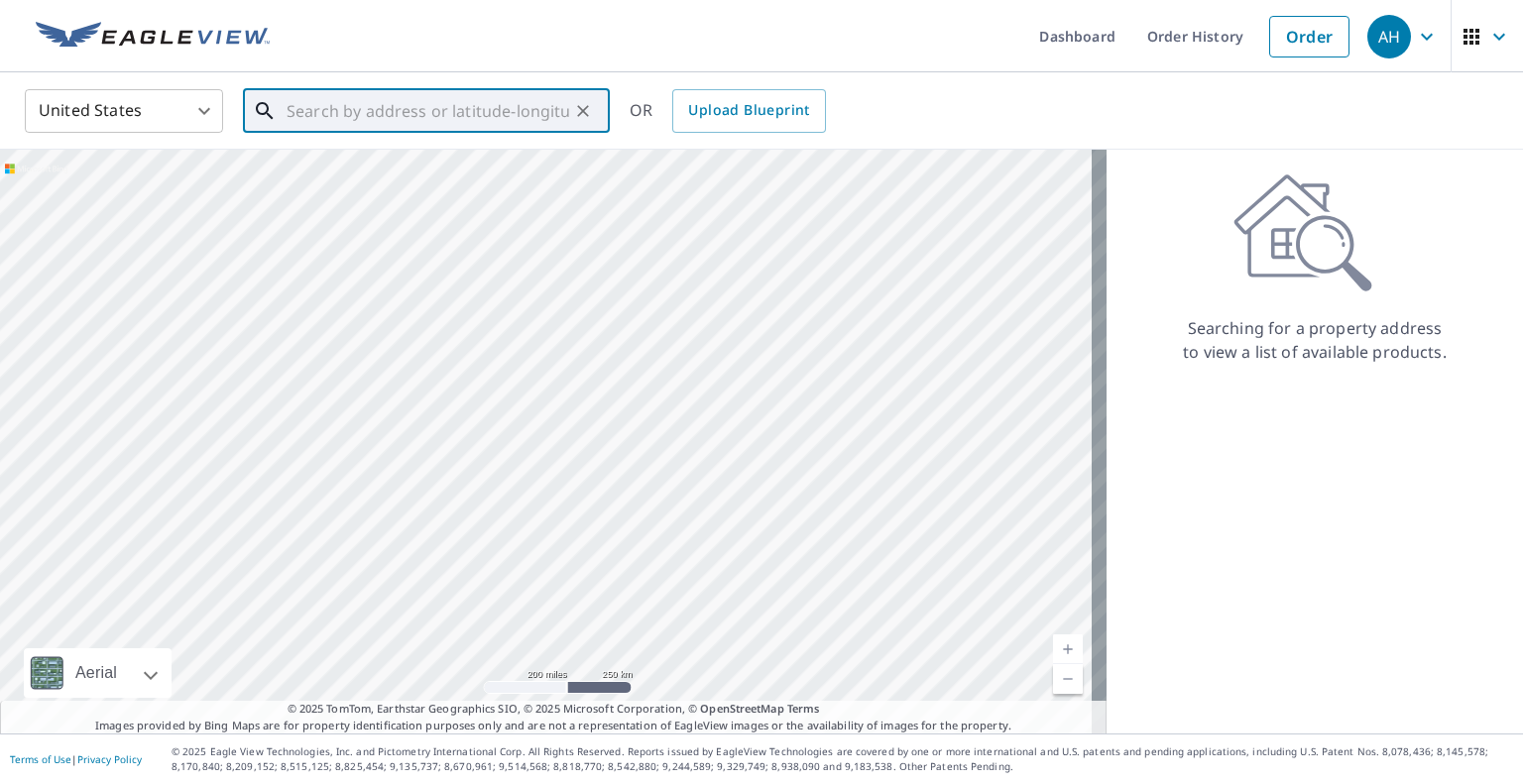 click at bounding box center [427, 111] 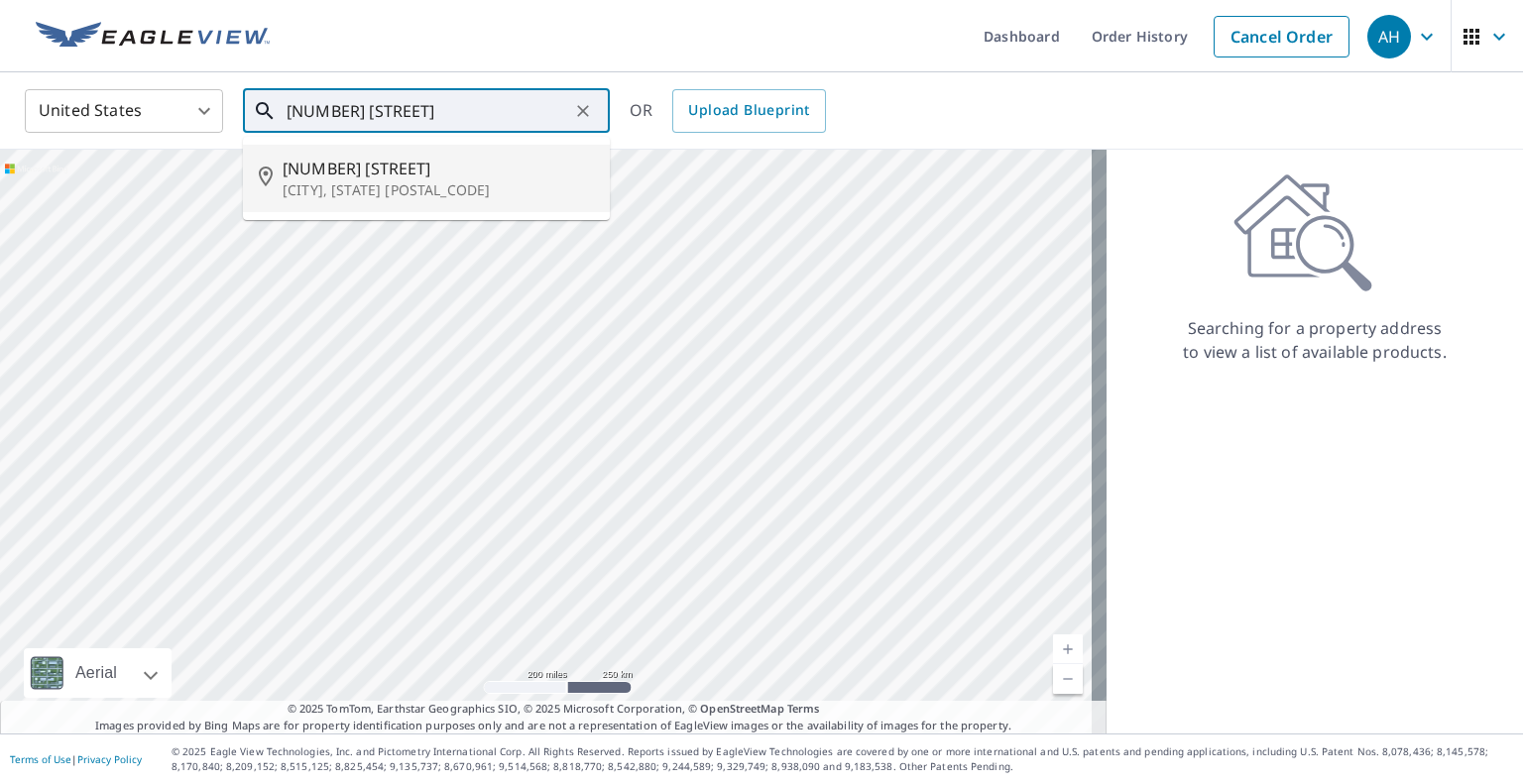 click on "[NUMBER] [STREET]" at bounding box center (438, 168) 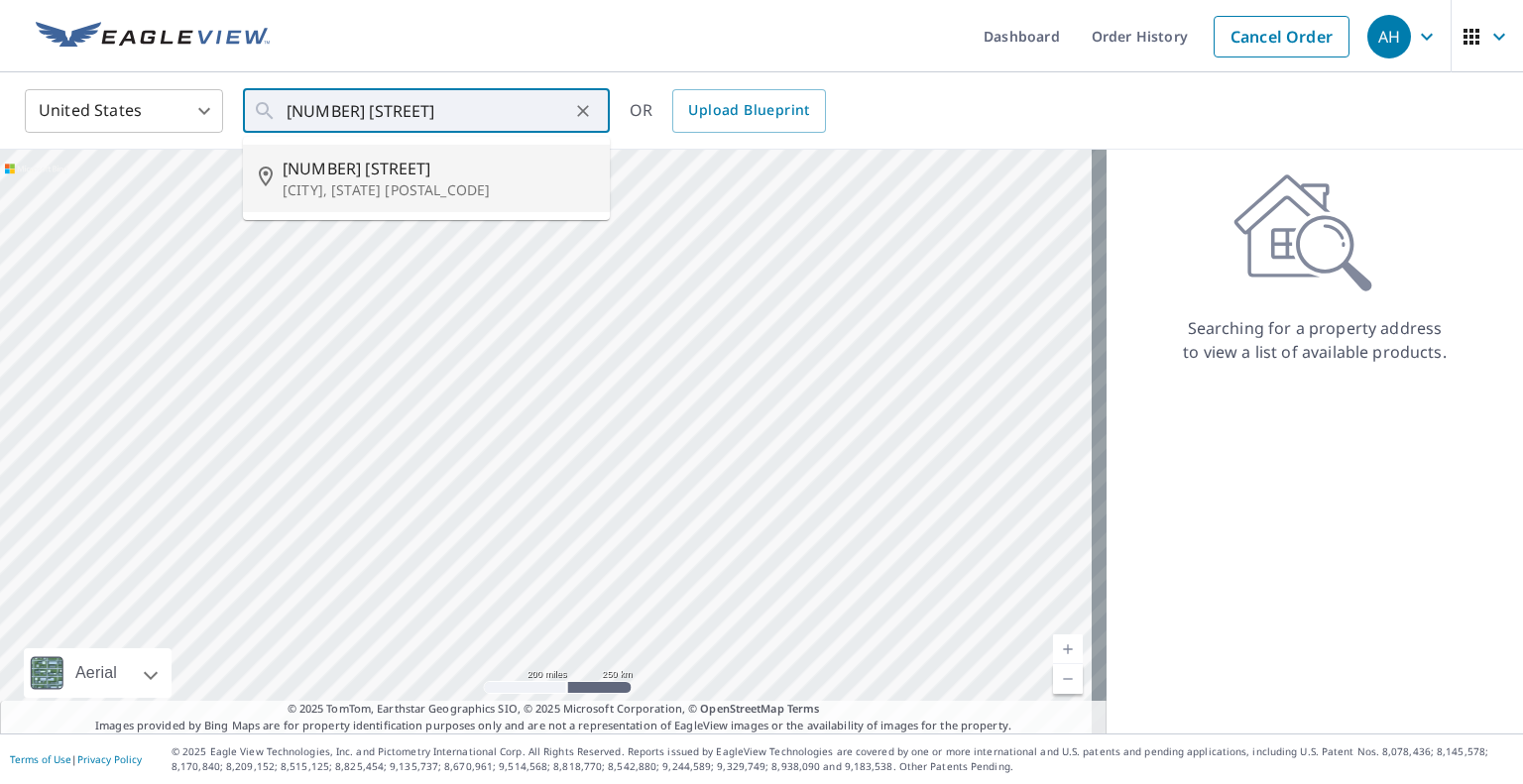 type on "[NUMBER] [STREET] [CITY], [STATE] [POSTAL_CODE]" 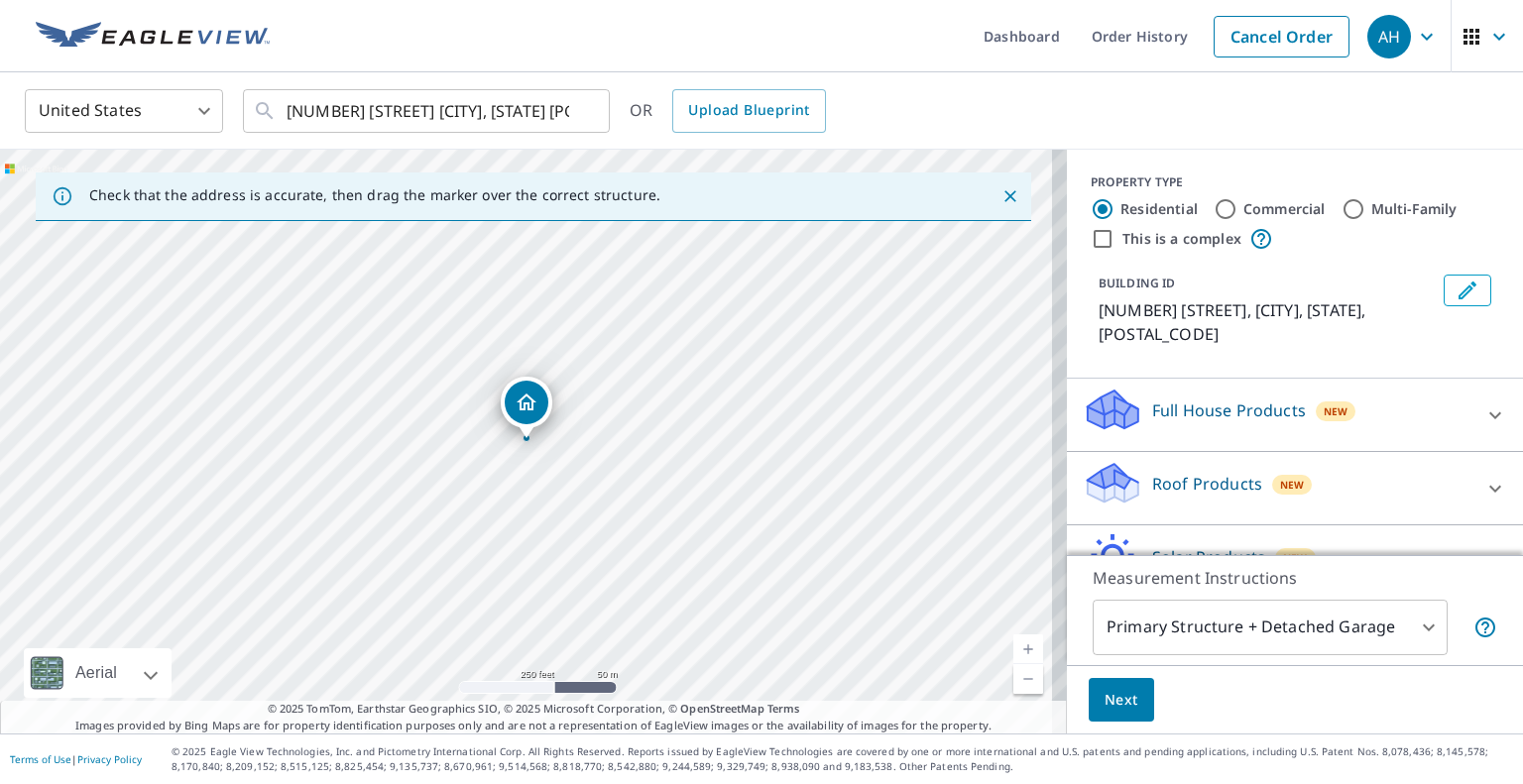 click on "Roof Products" at bounding box center (1207, 484) 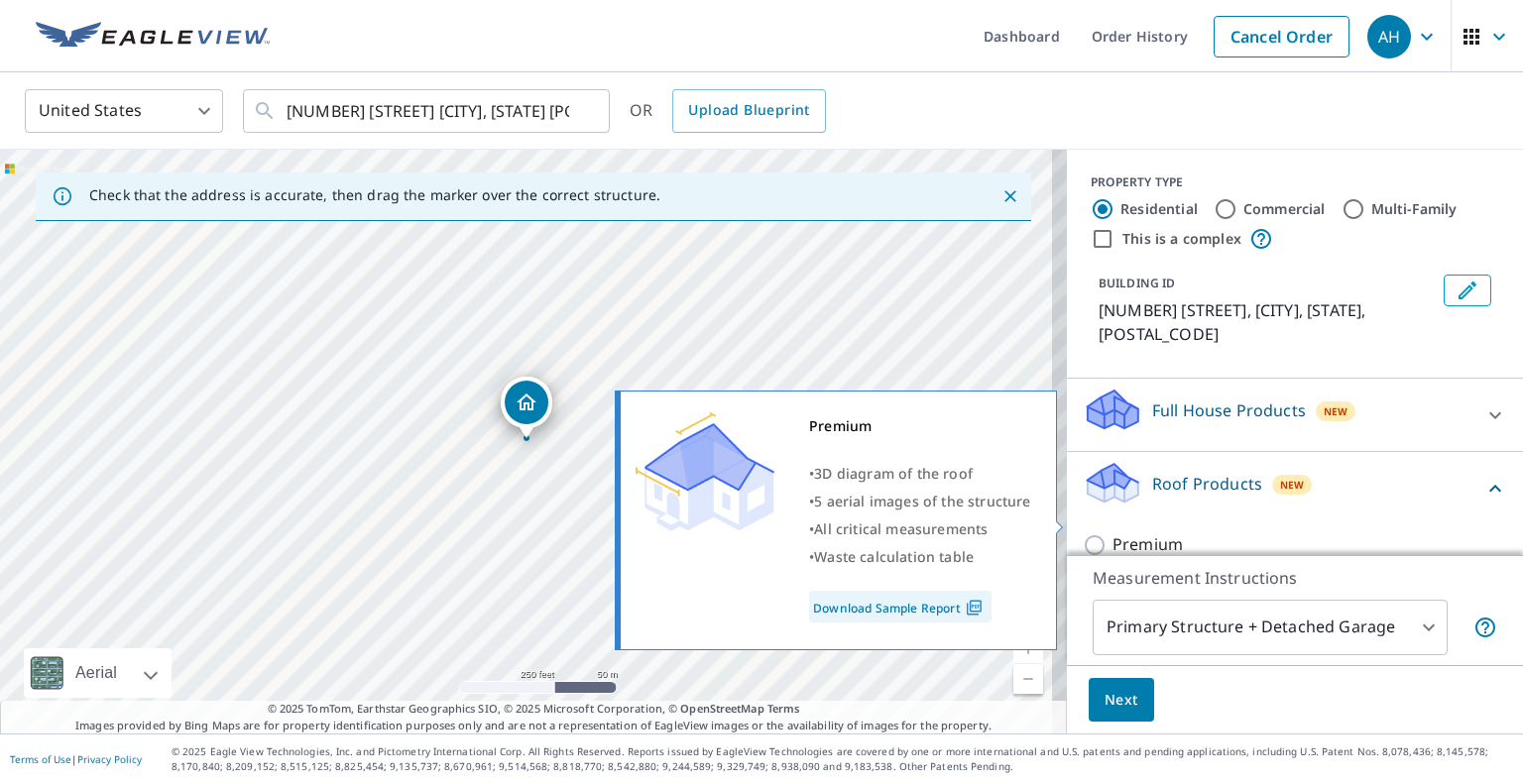 click on "Premium" at bounding box center [1147, 544] 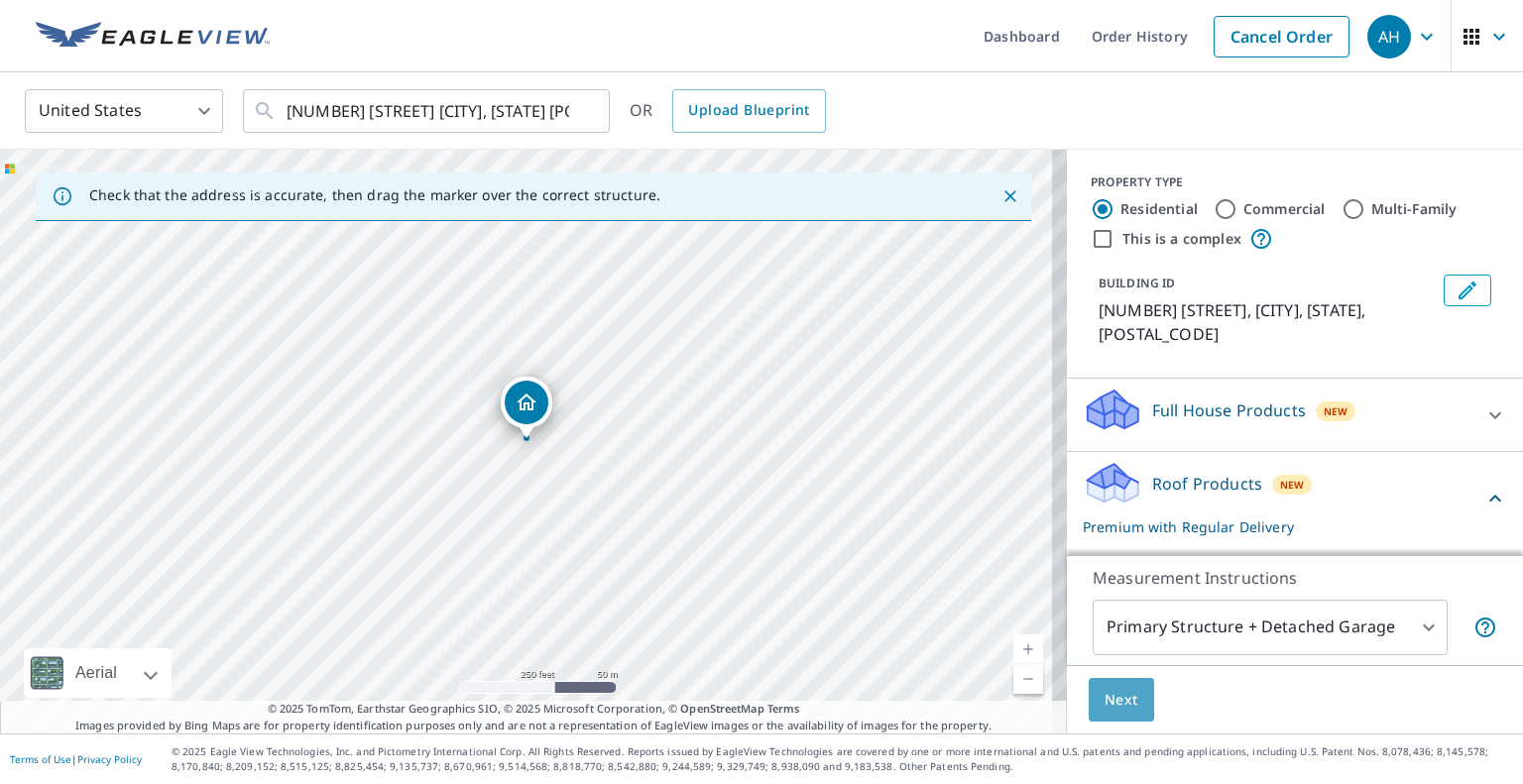 click on "Next" at bounding box center [1121, 700] 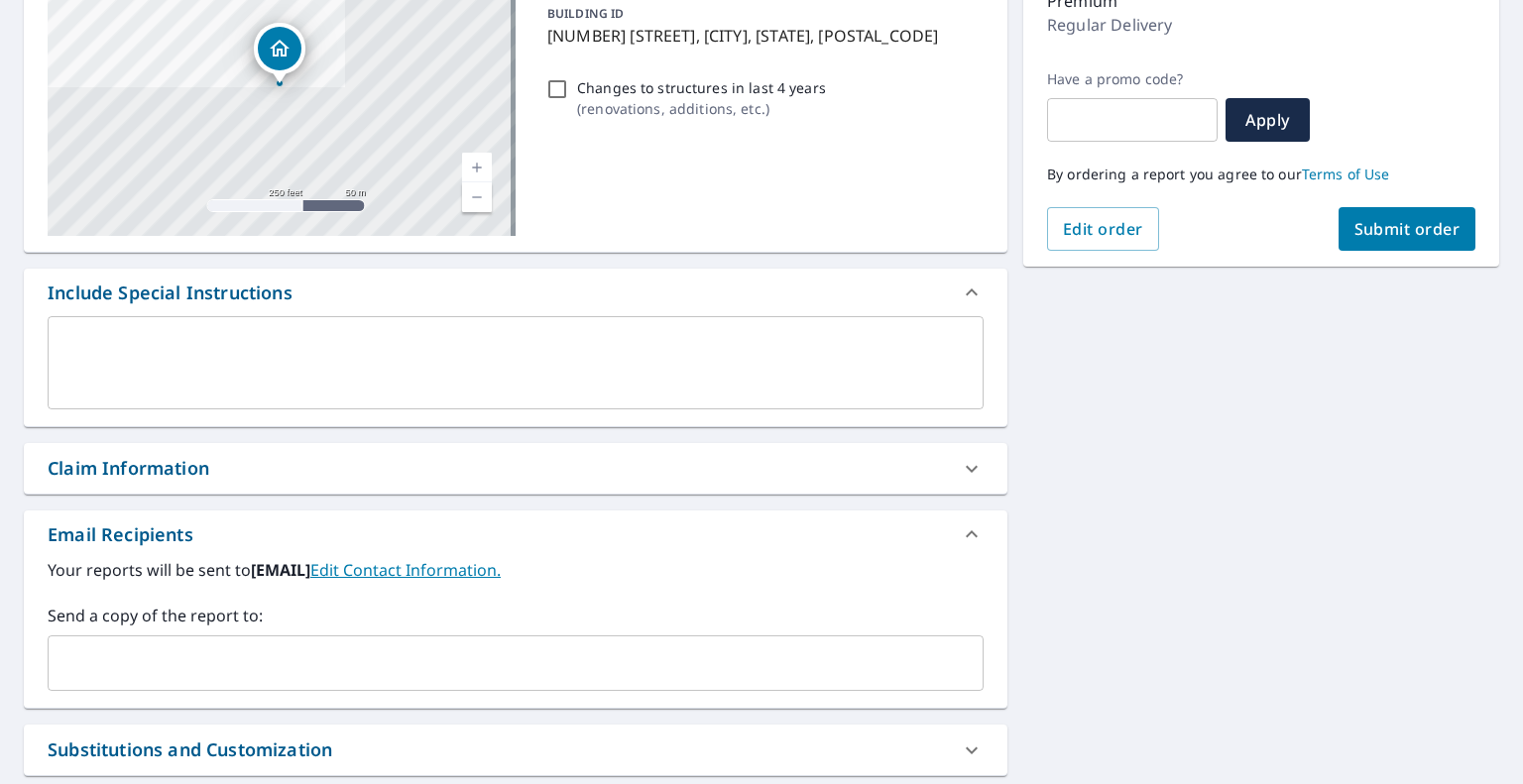 scroll, scrollTop: 396, scrollLeft: 0, axis: vertical 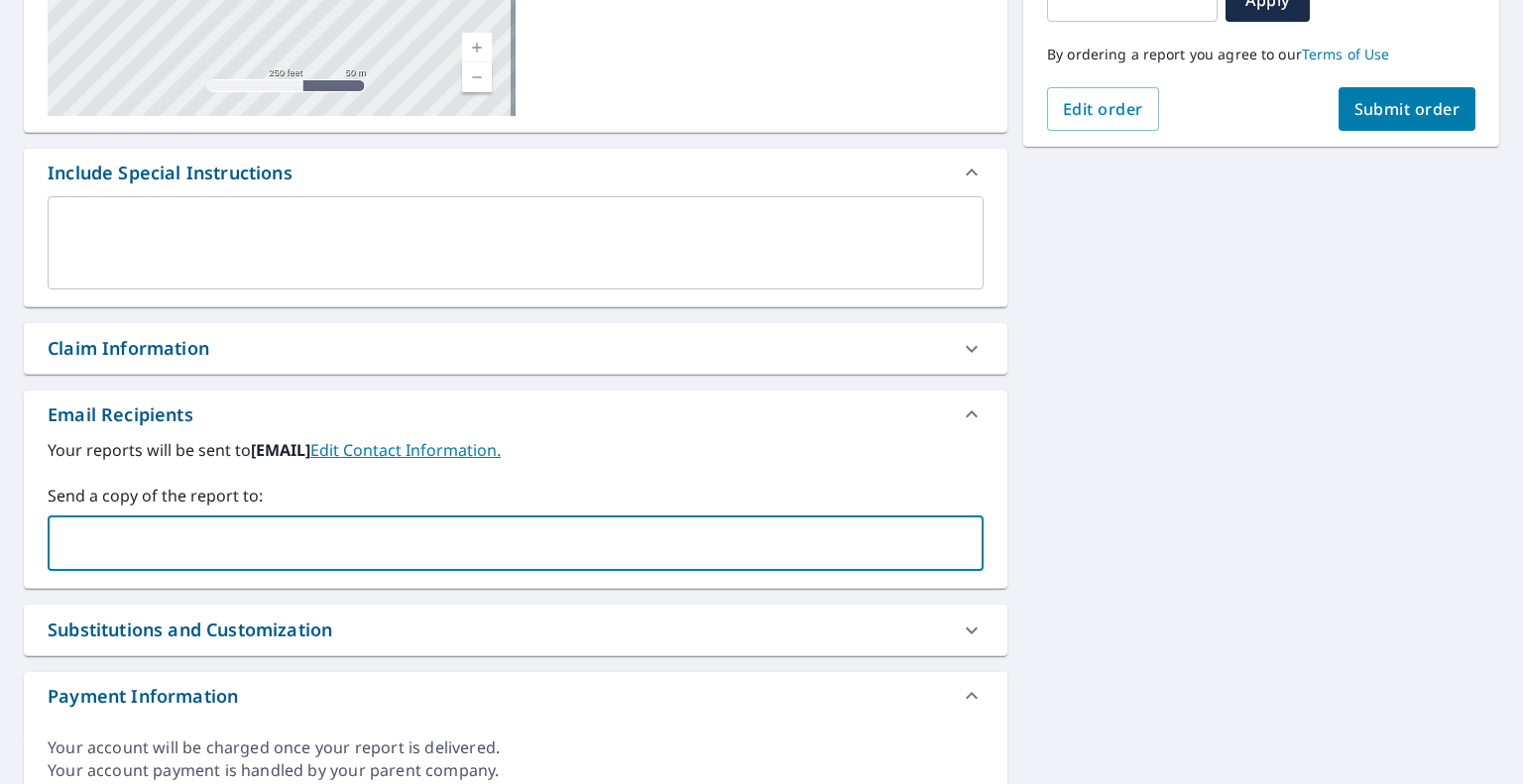 click at bounding box center [501, 543] 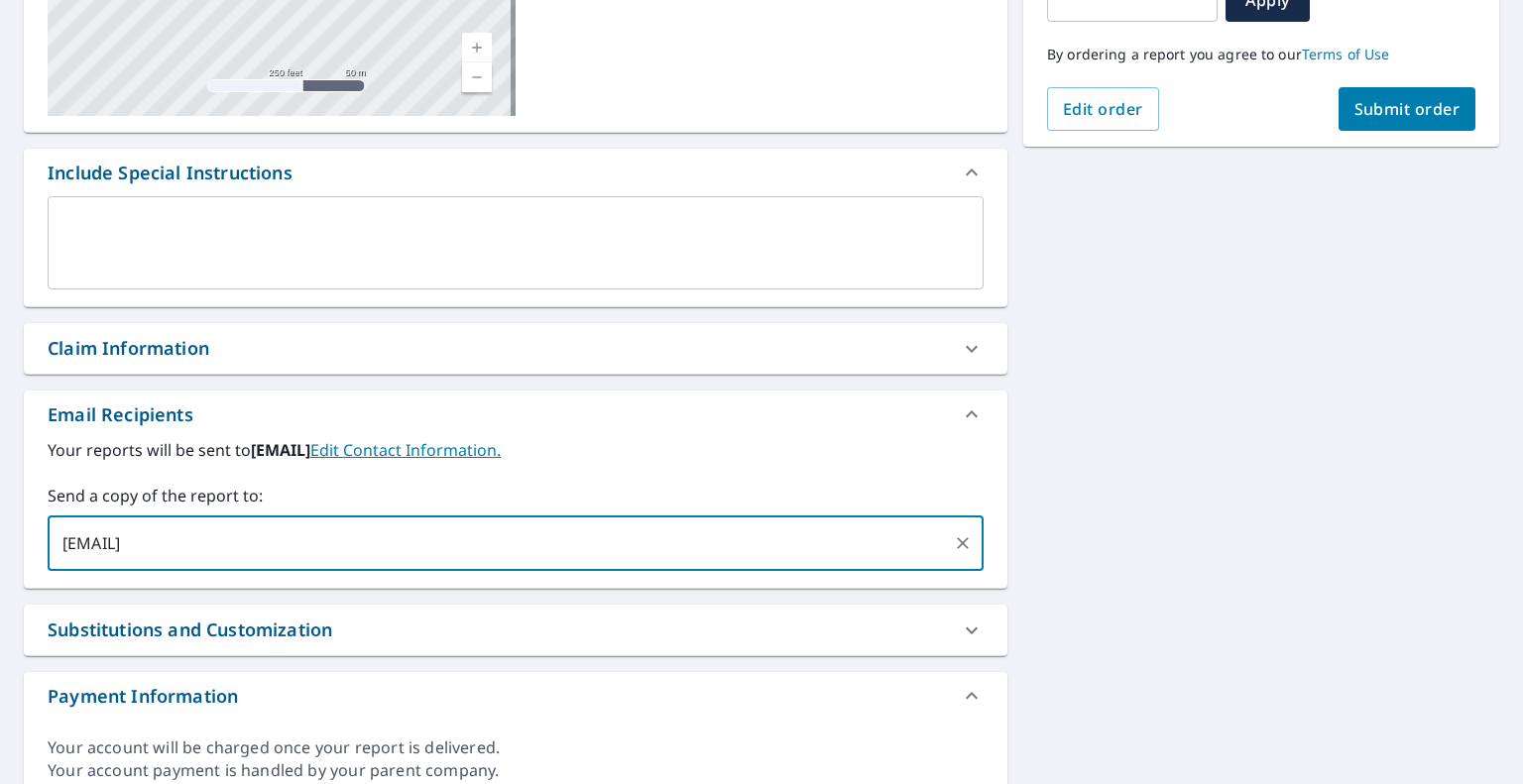 type 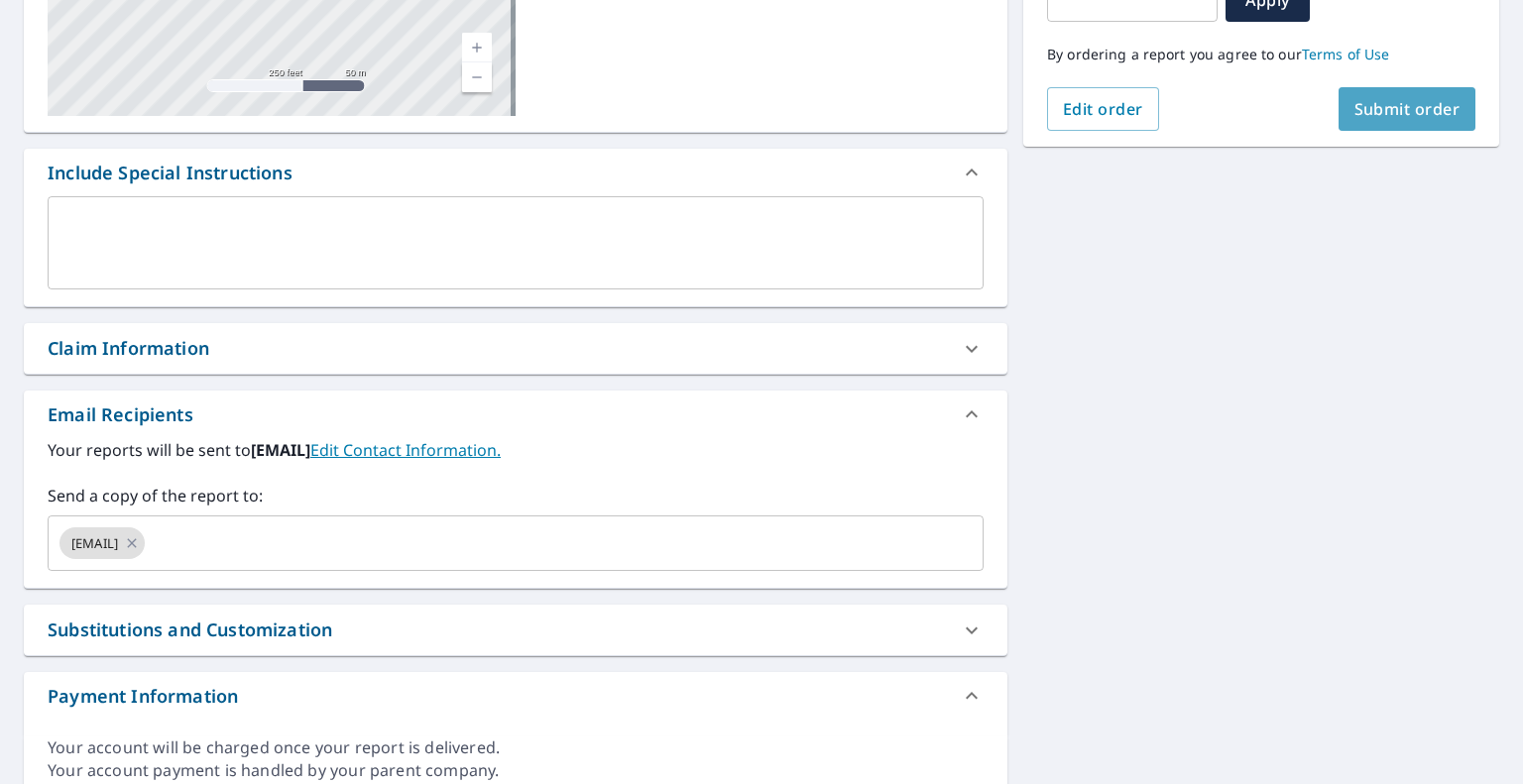 click on "Submit order" at bounding box center (1407, 109) 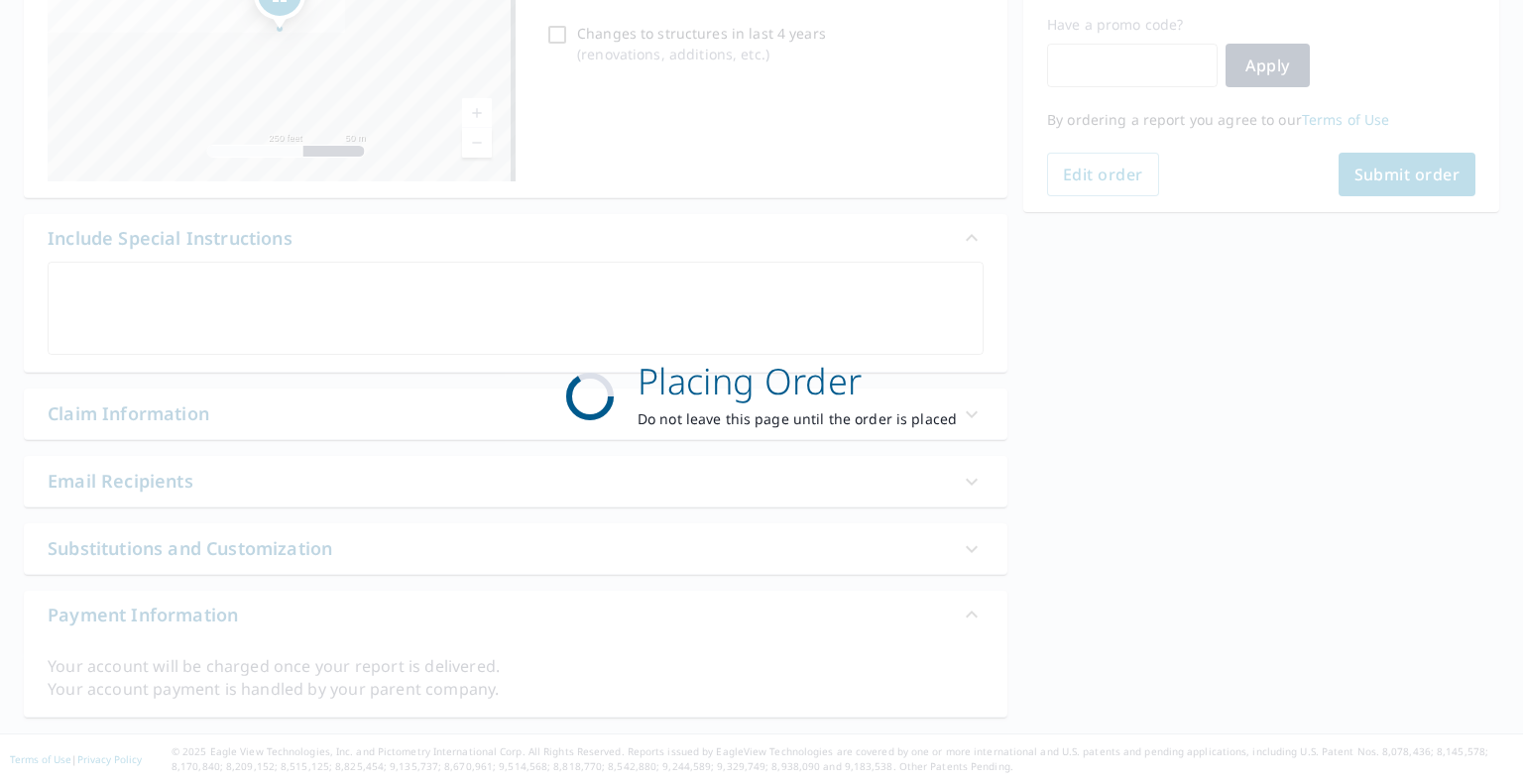 scroll, scrollTop: 329, scrollLeft: 0, axis: vertical 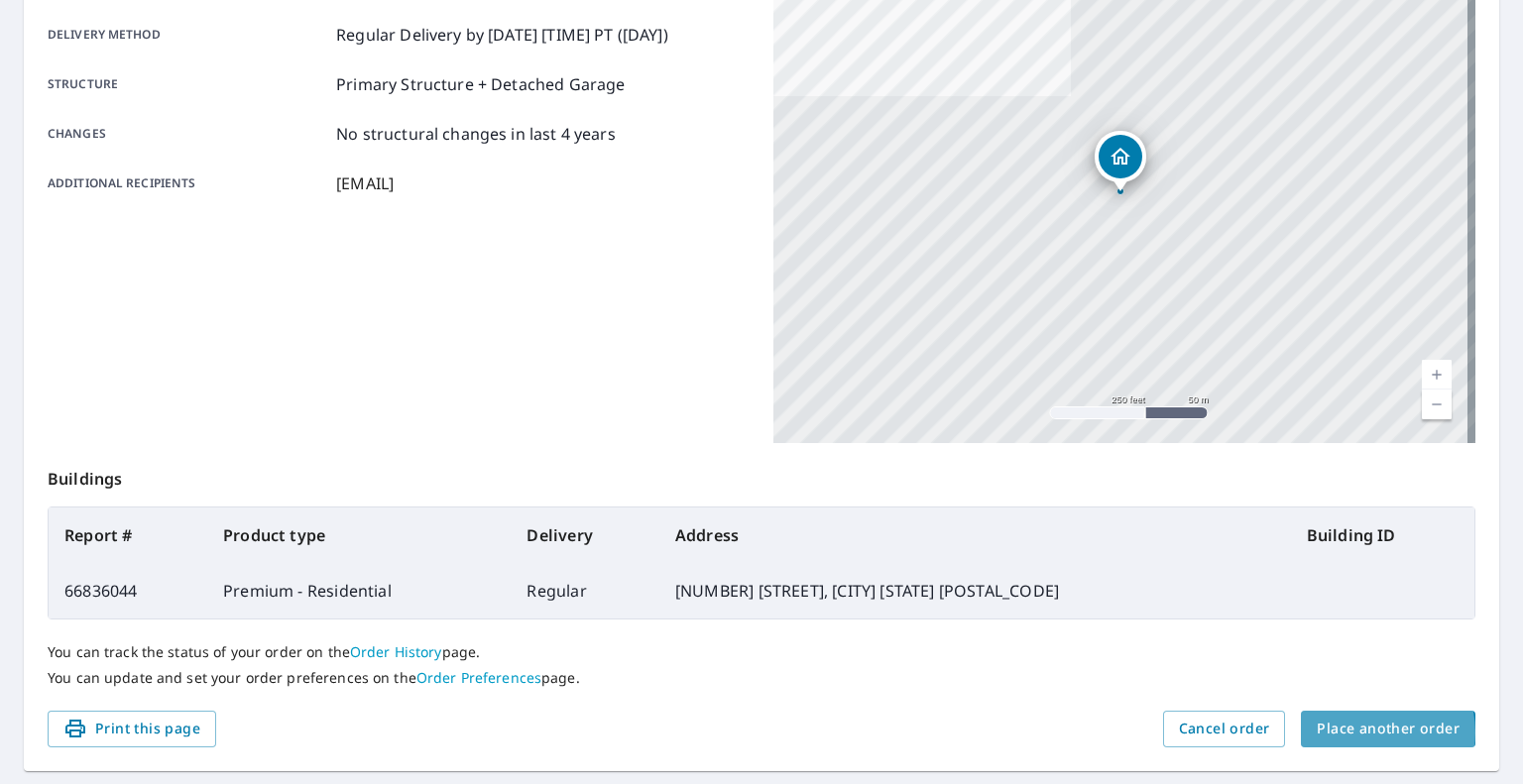 click on "Place another order" at bounding box center (1388, 728) 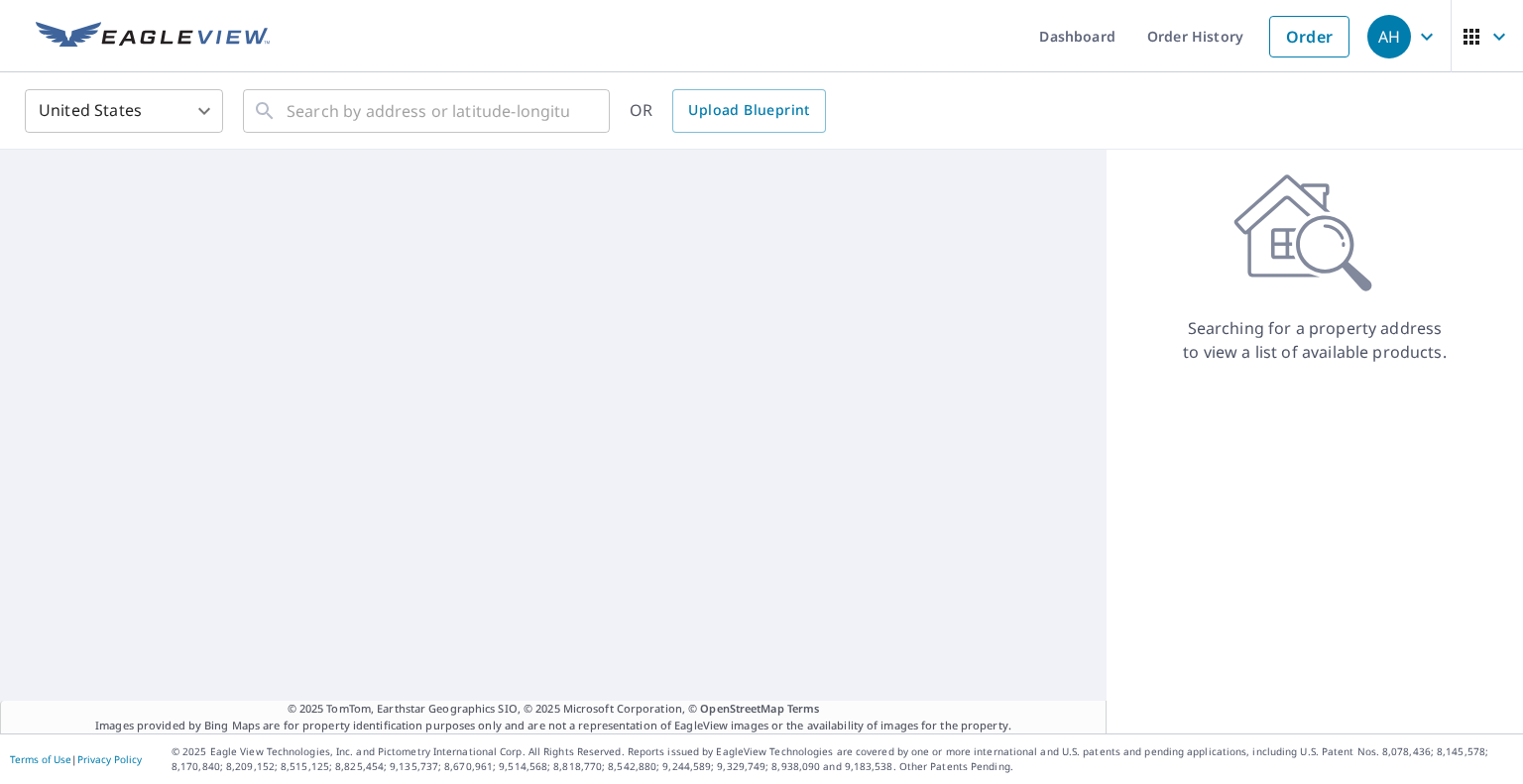 scroll, scrollTop: 0, scrollLeft: 0, axis: both 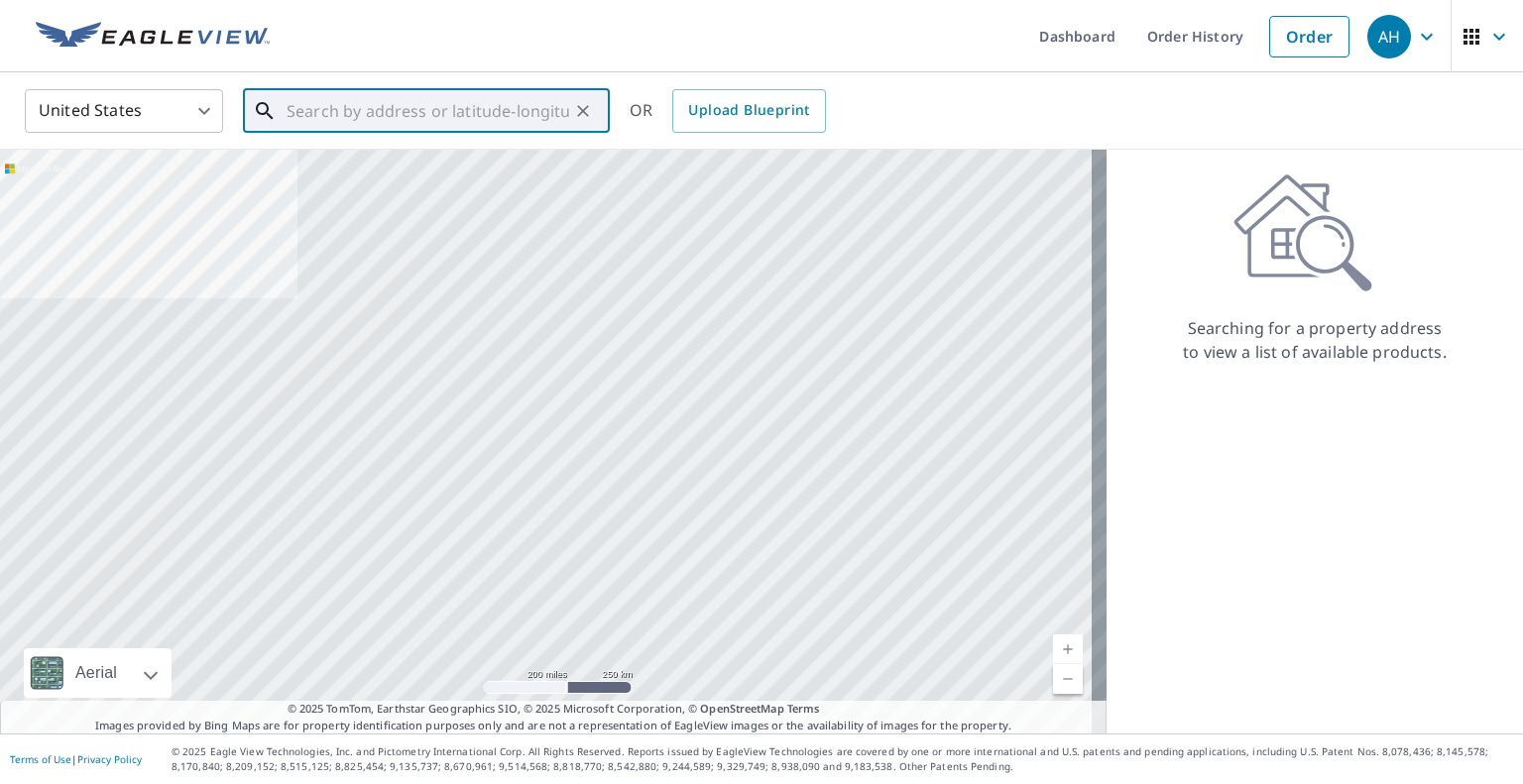 click at bounding box center [427, 111] 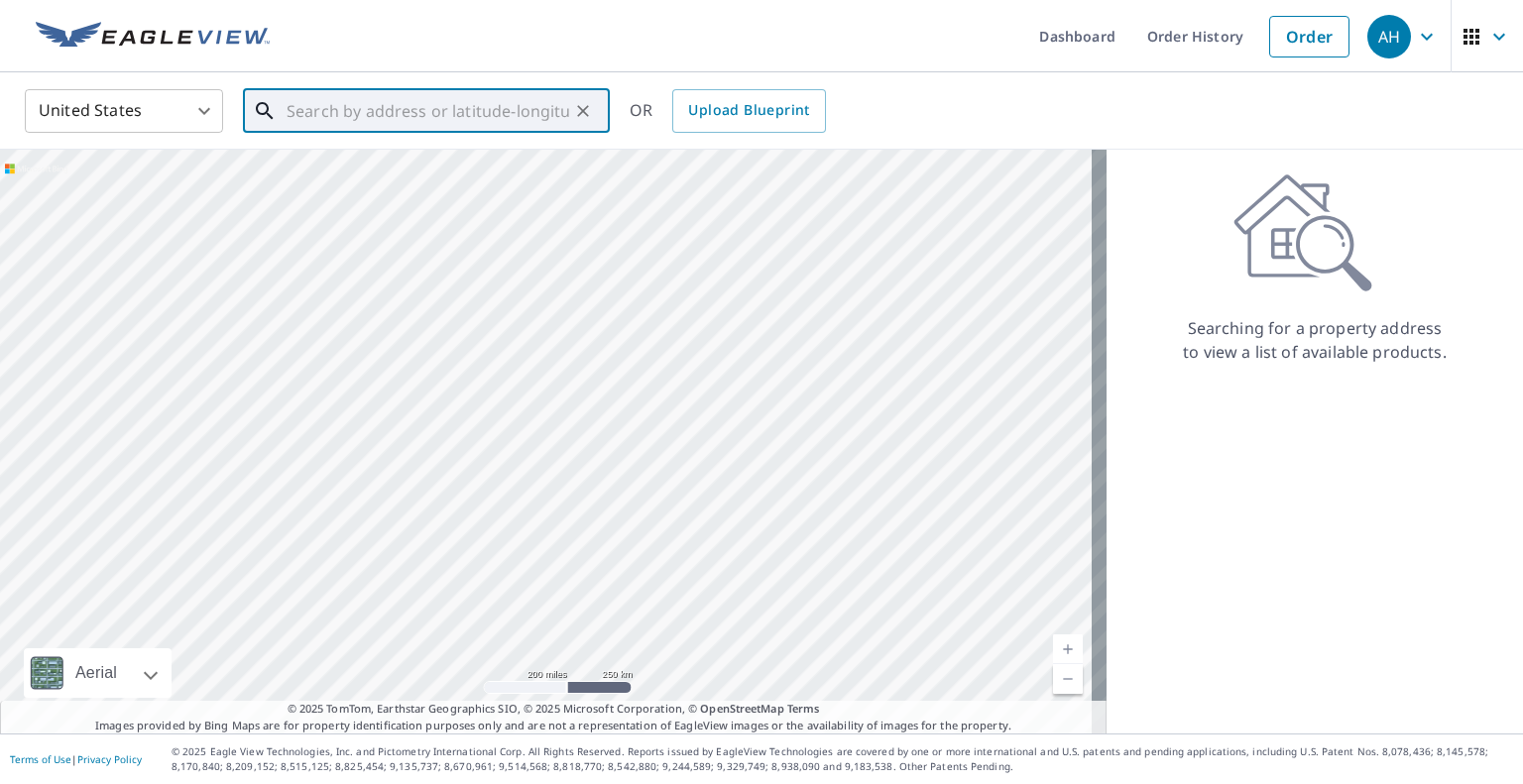 paste on "[NUMBER] [STREET]" 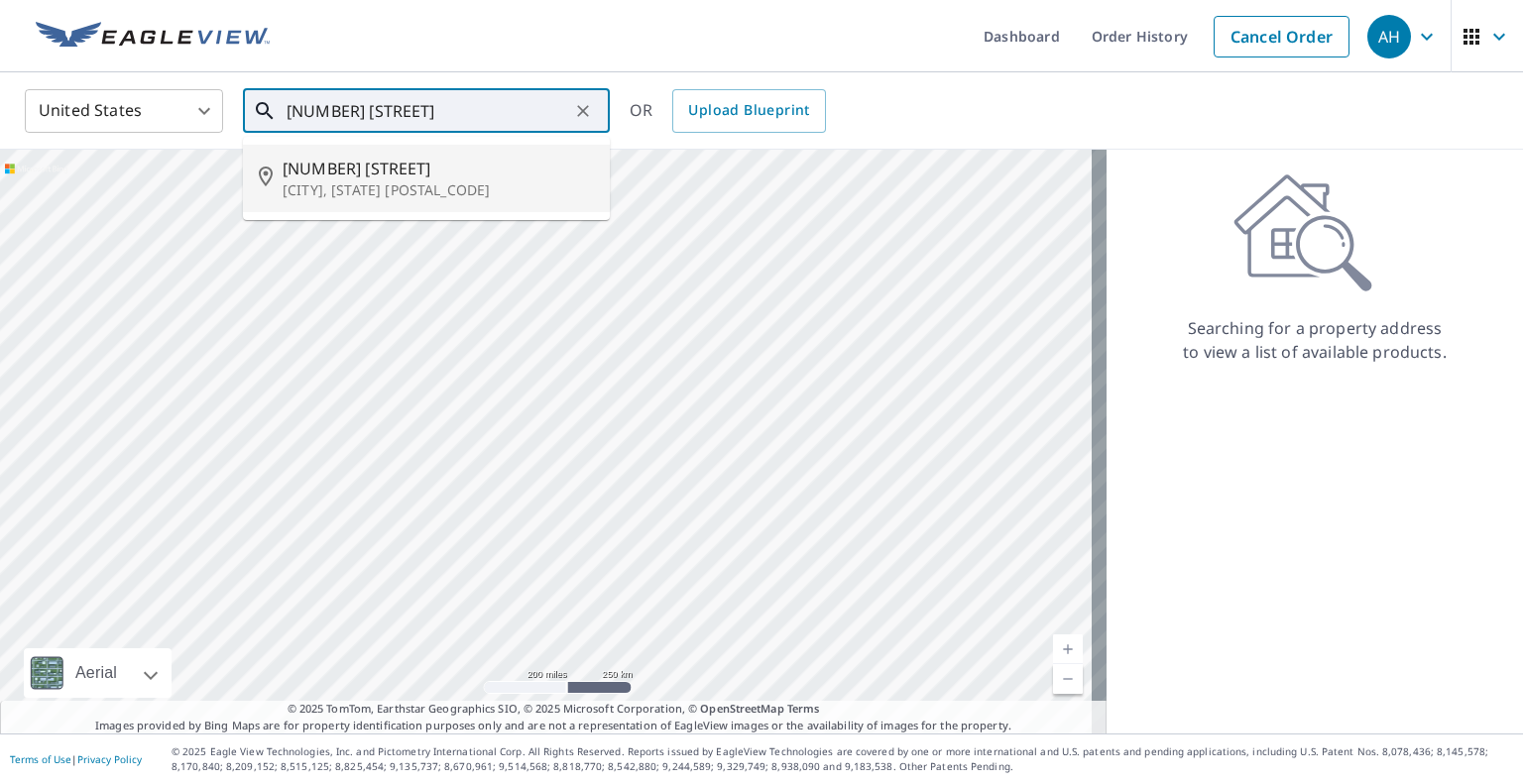 click on "[CITY], [STATE] [POSTAL_CODE]" at bounding box center [438, 190] 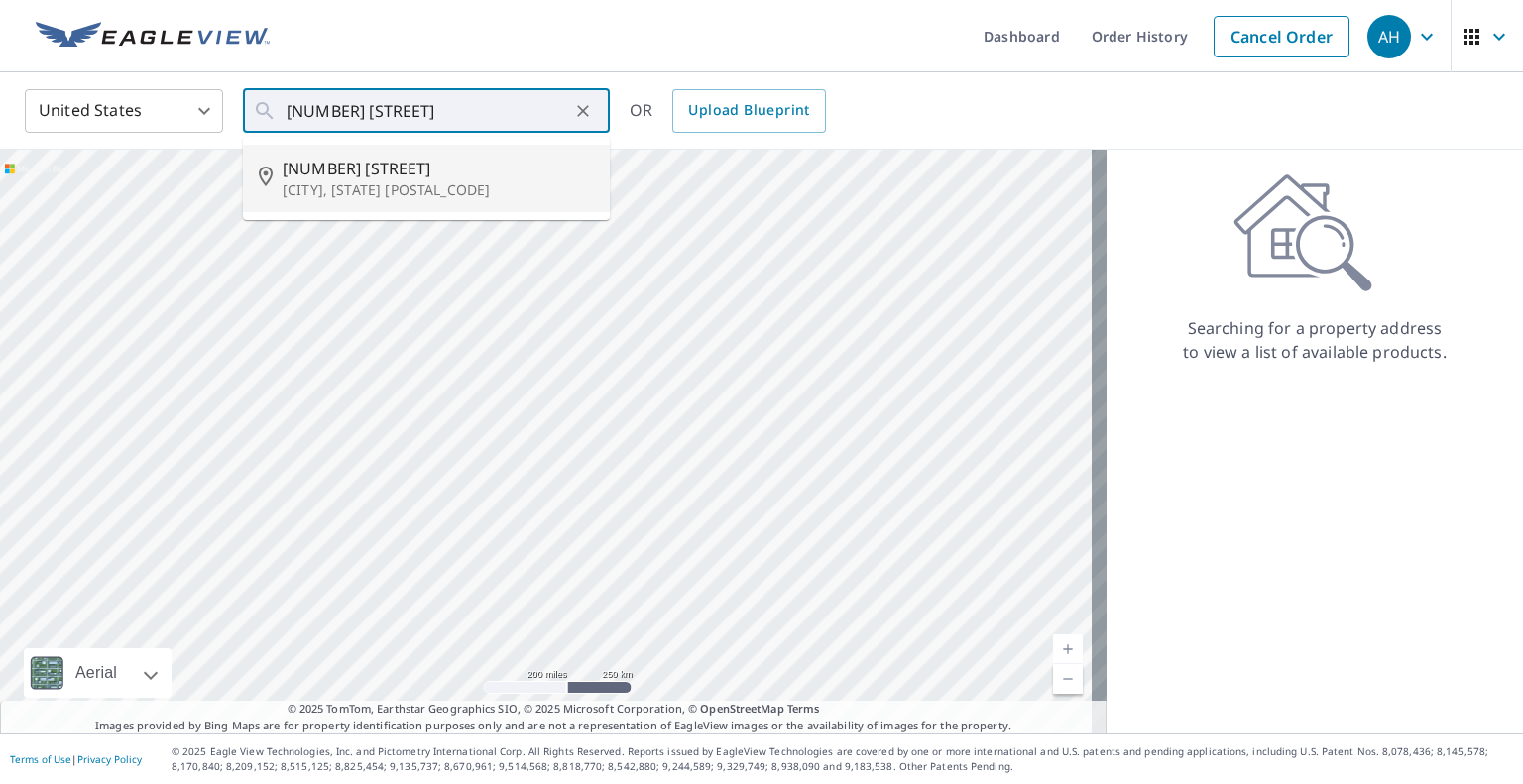 type on "[NUMBER] [STREET] [CITY], [STATE] [POSTAL_CODE]" 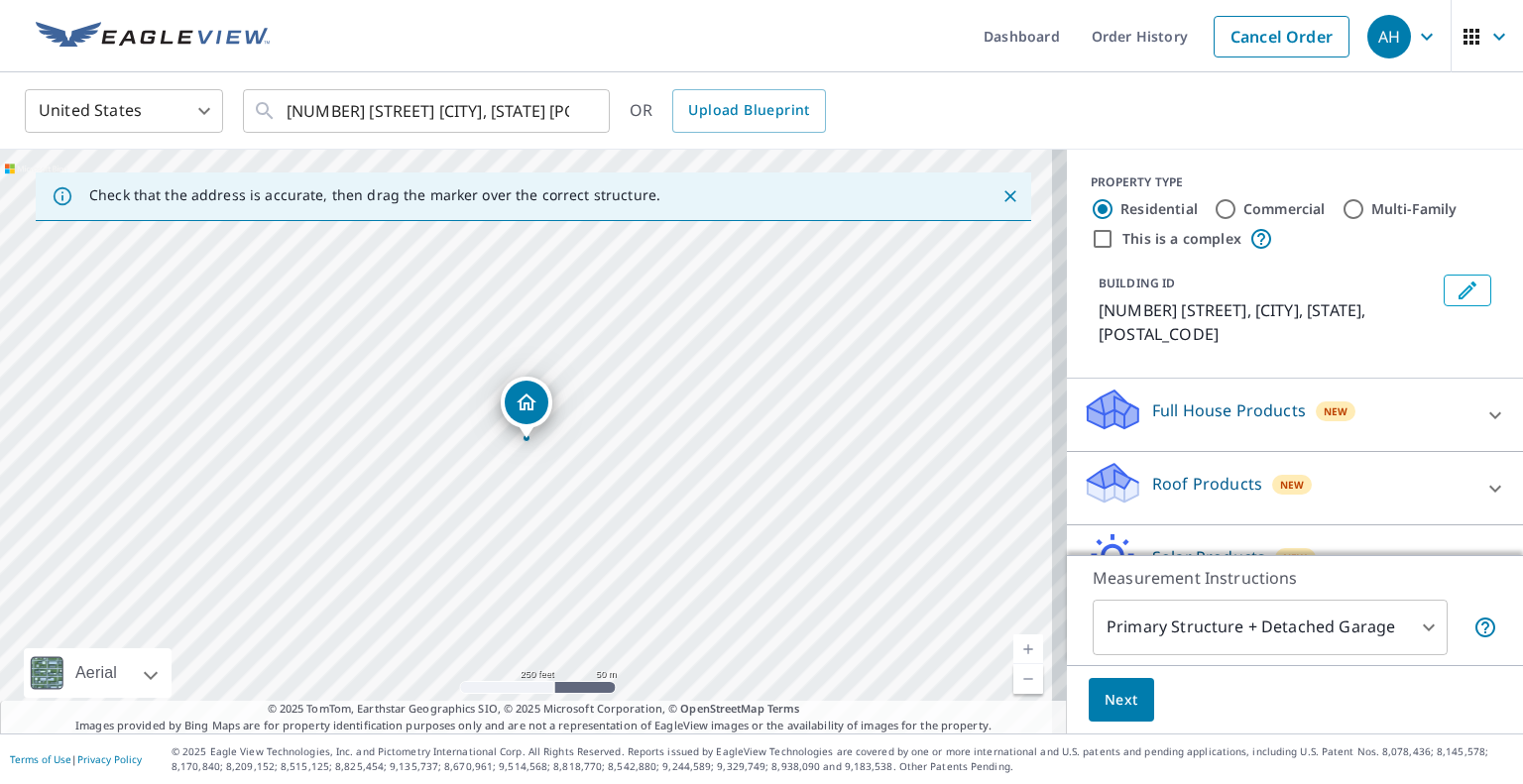 click on "Roof Products" at bounding box center [1207, 484] 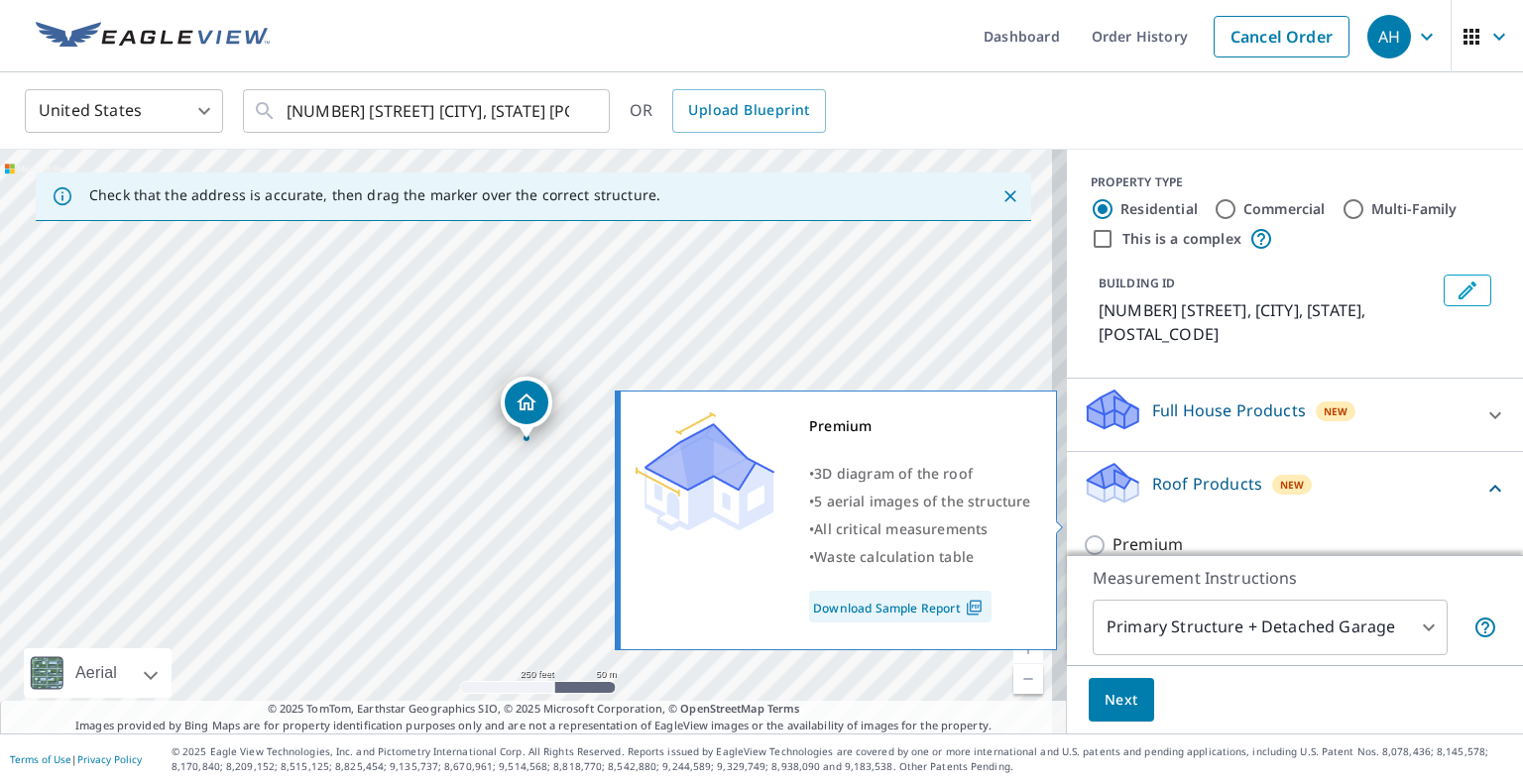 click on "Premium" at bounding box center [1295, 544] 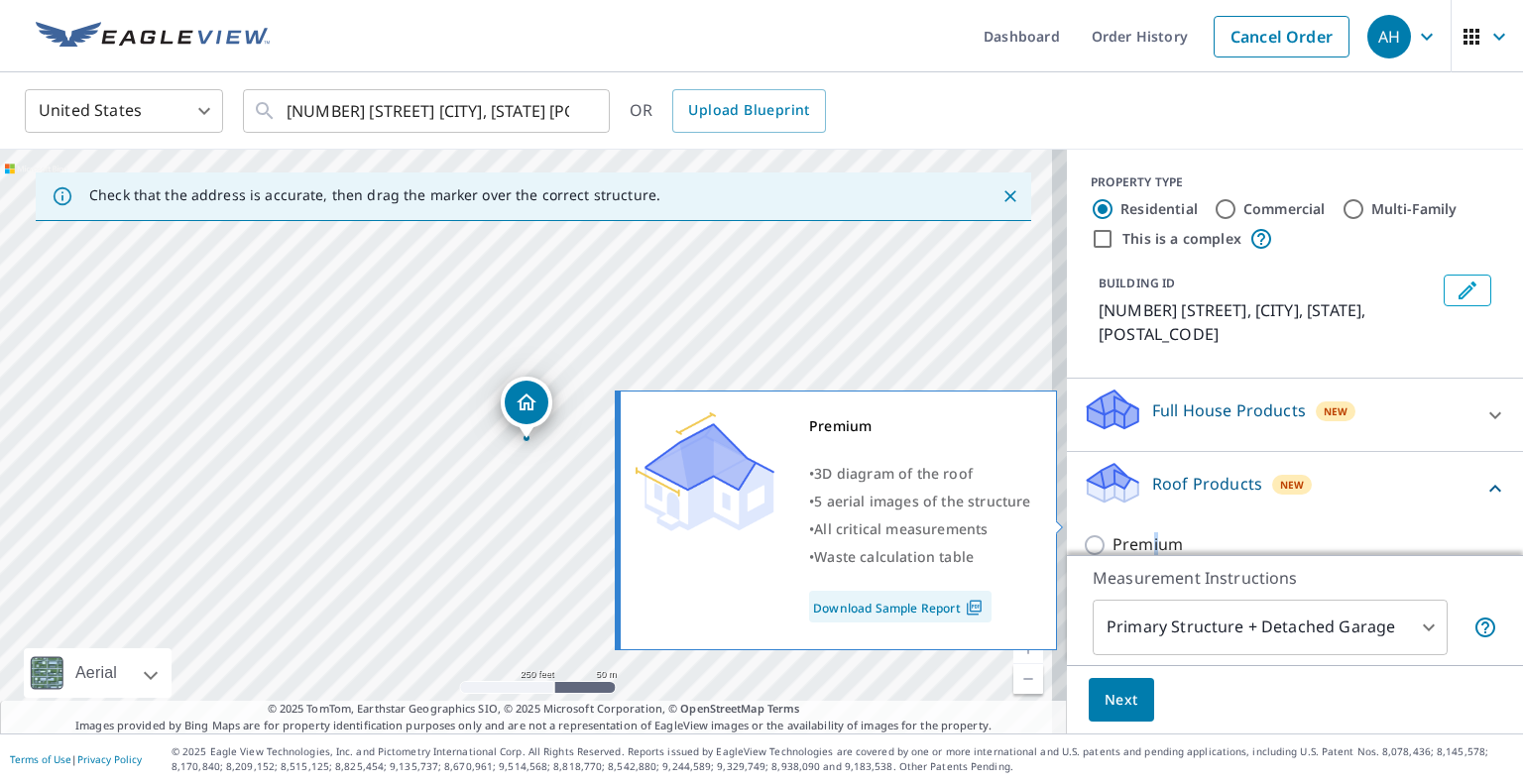 click on "Premium" at bounding box center [1098, 545] 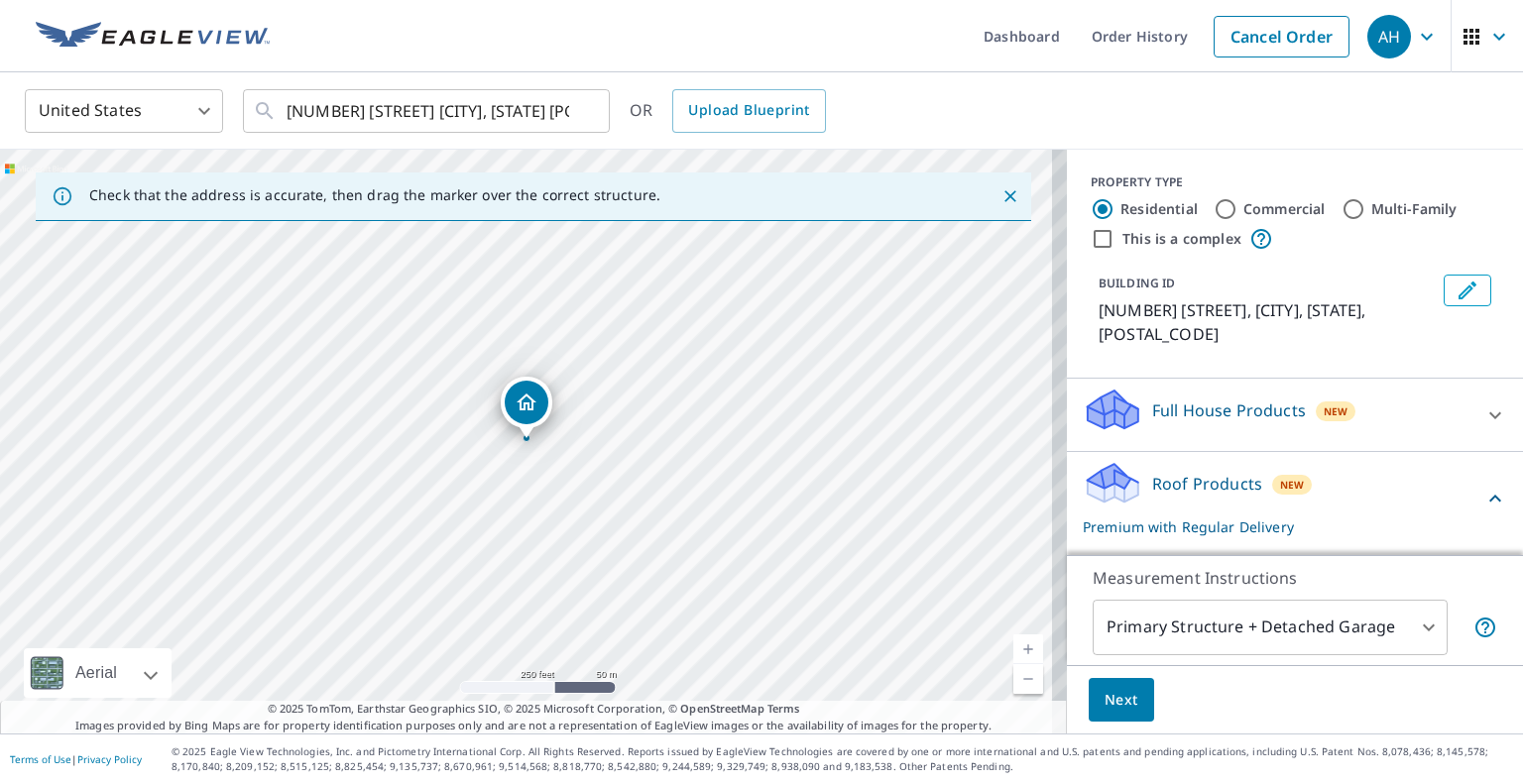 click on "Next" at bounding box center (1295, 700) 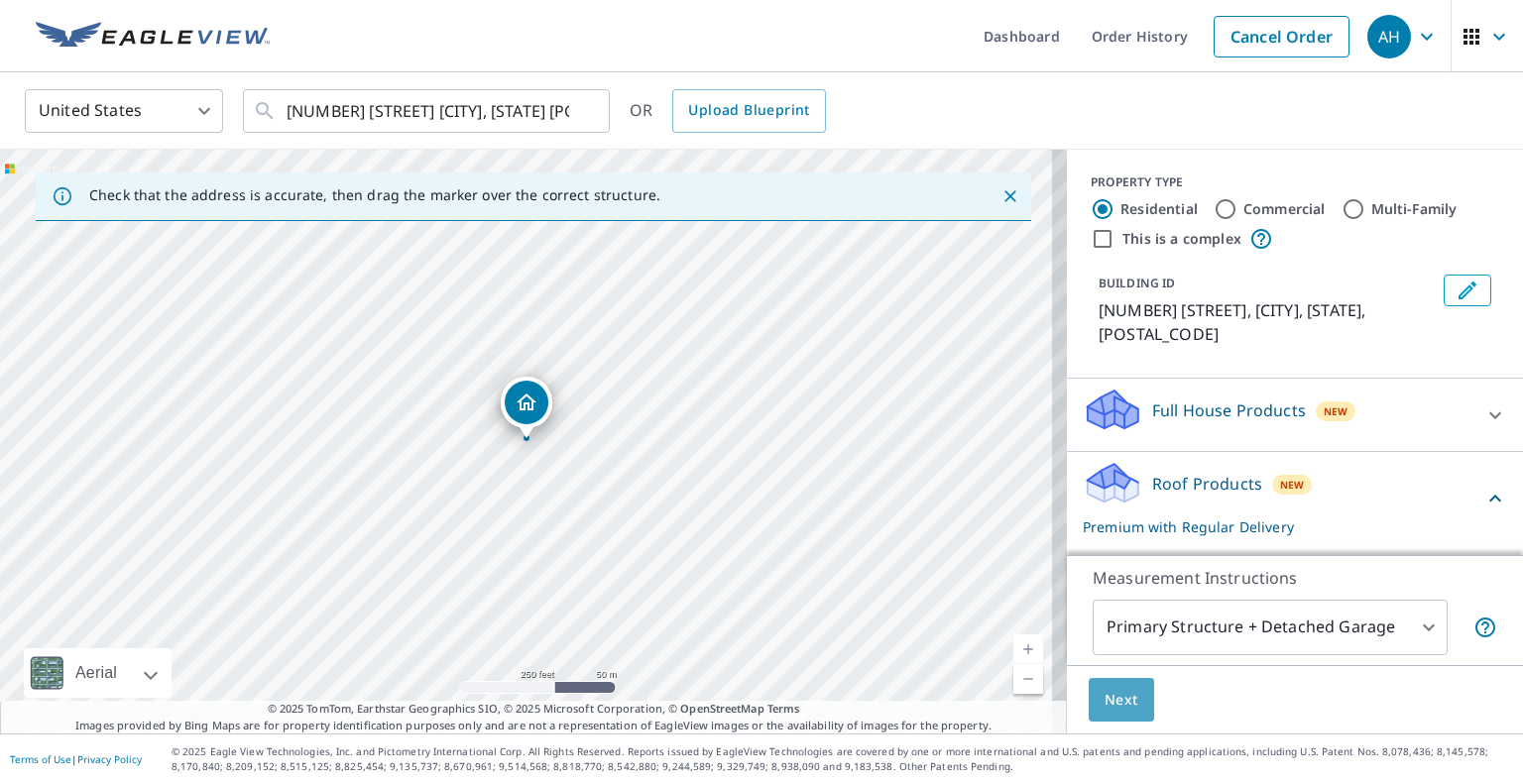 click on "Next" at bounding box center (1121, 700) 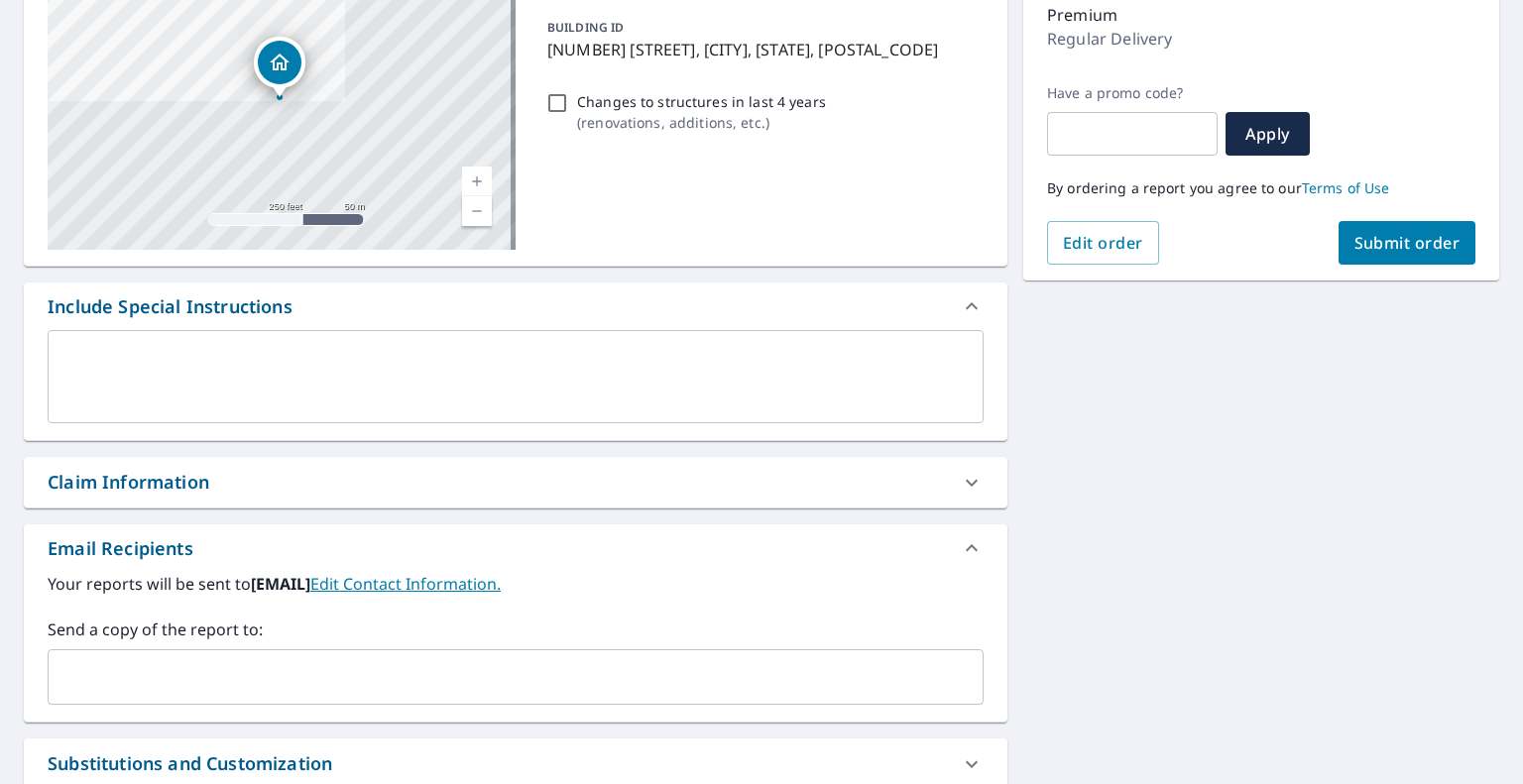 scroll, scrollTop: 297, scrollLeft: 0, axis: vertical 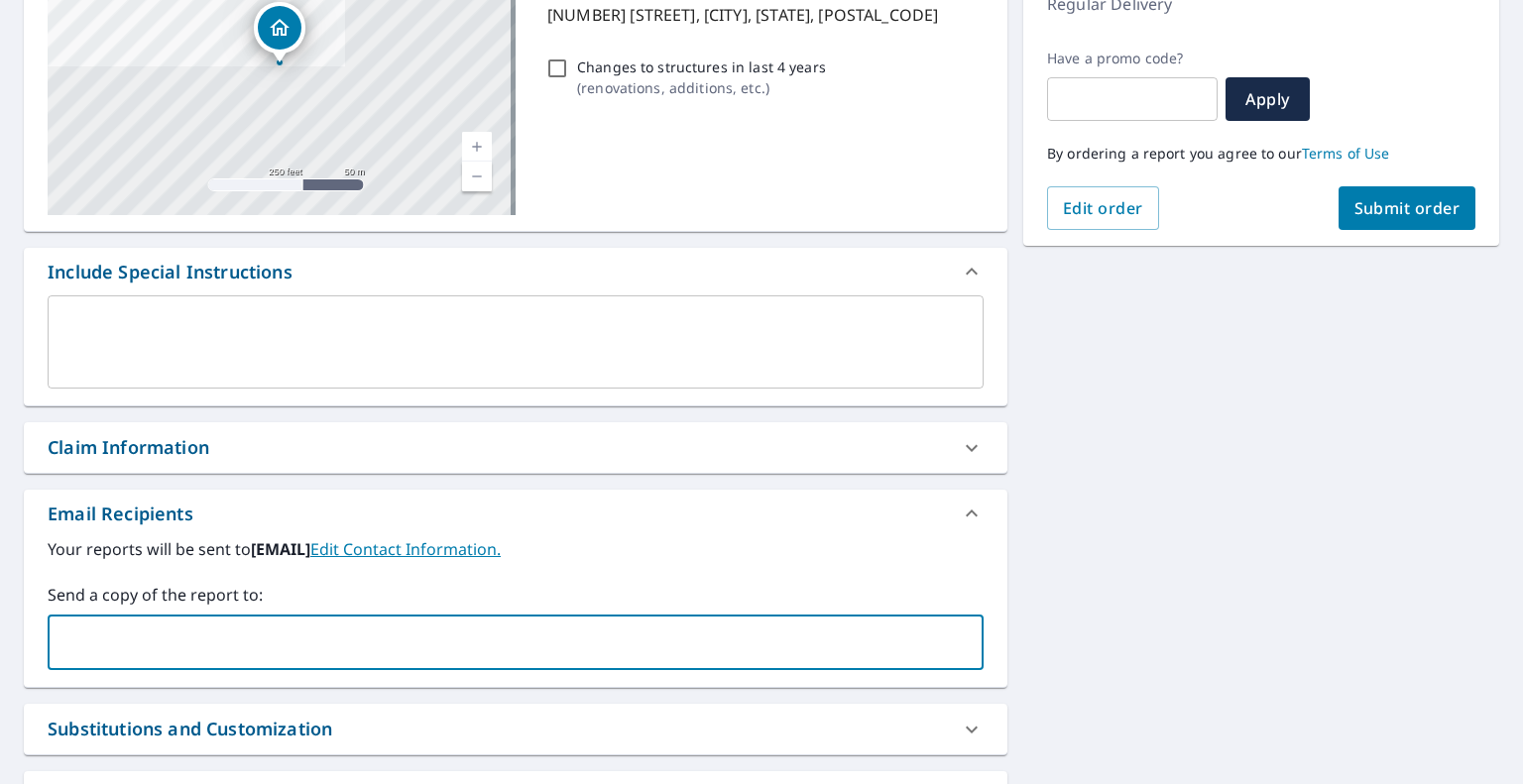 click at bounding box center (501, 642) 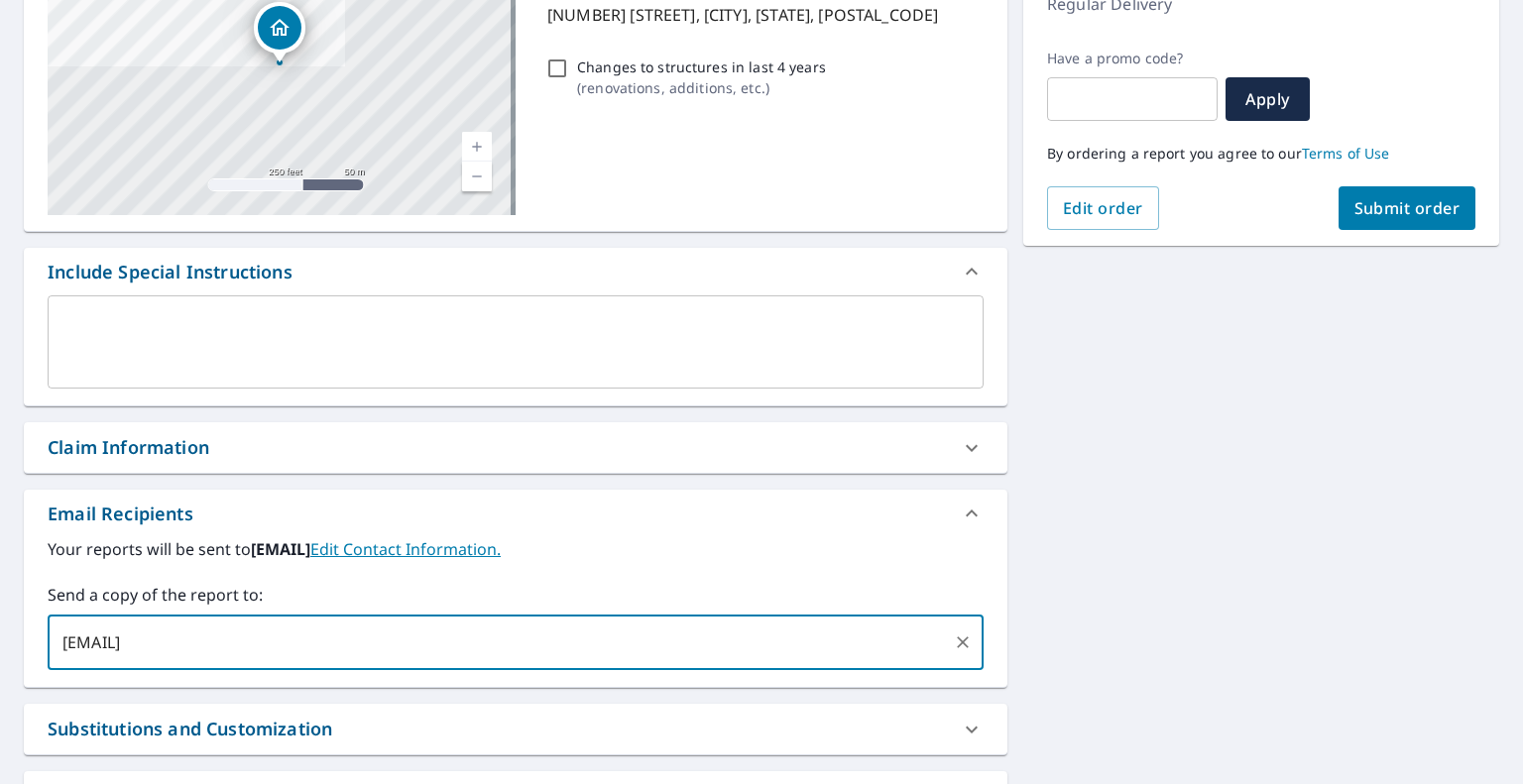 type 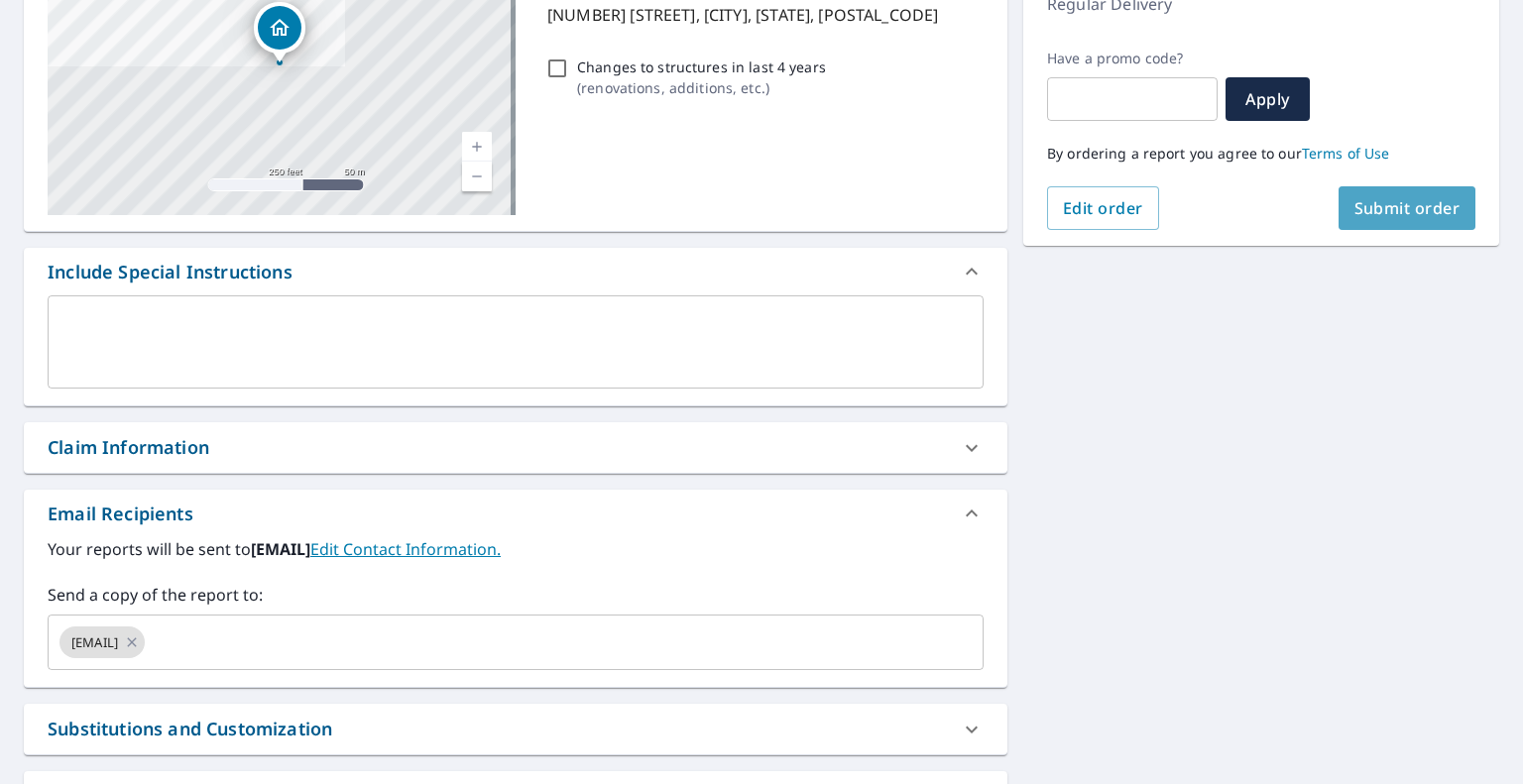 click on "Submit order" at bounding box center [1407, 208] 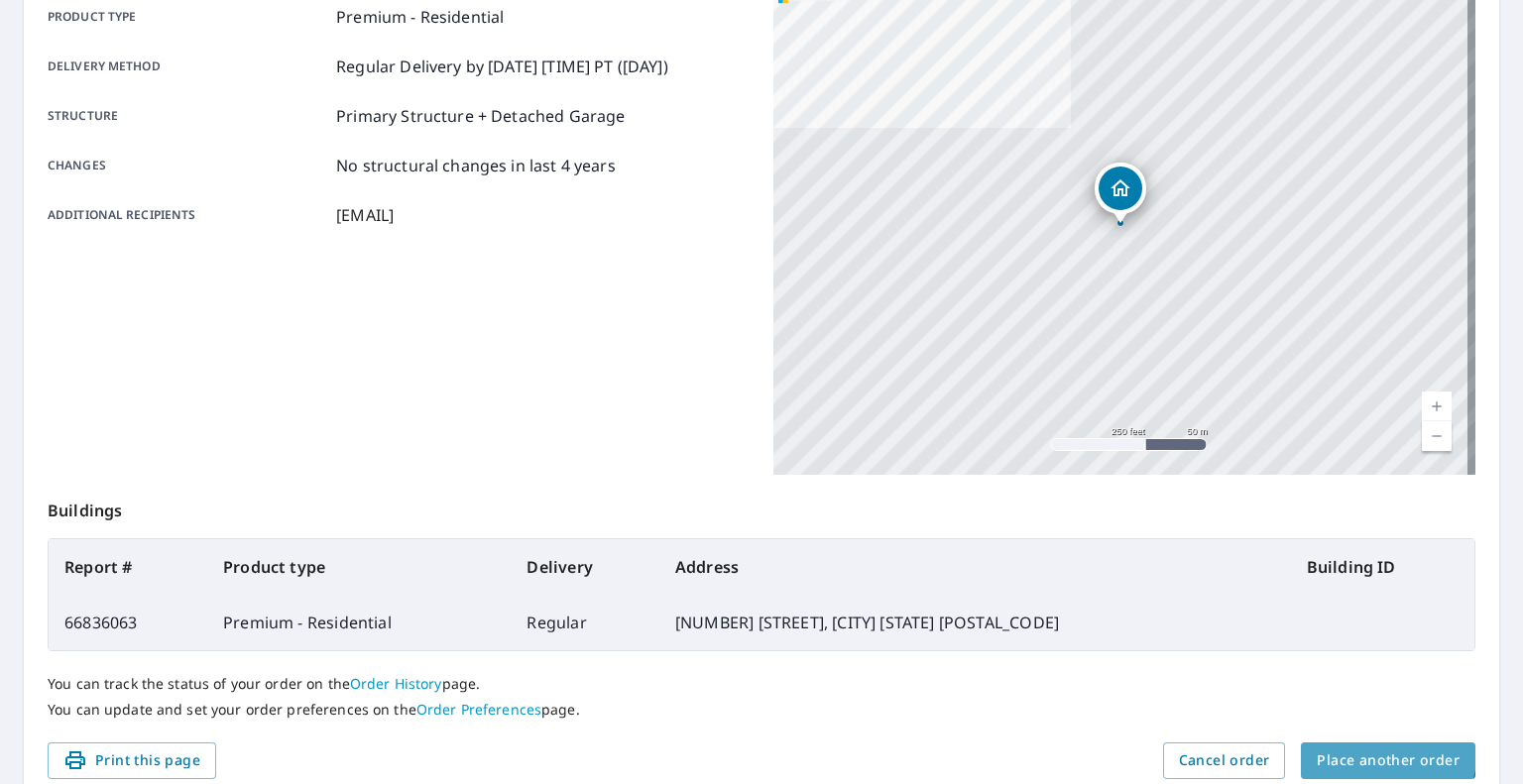 click on "Place another order" at bounding box center (1388, 760) 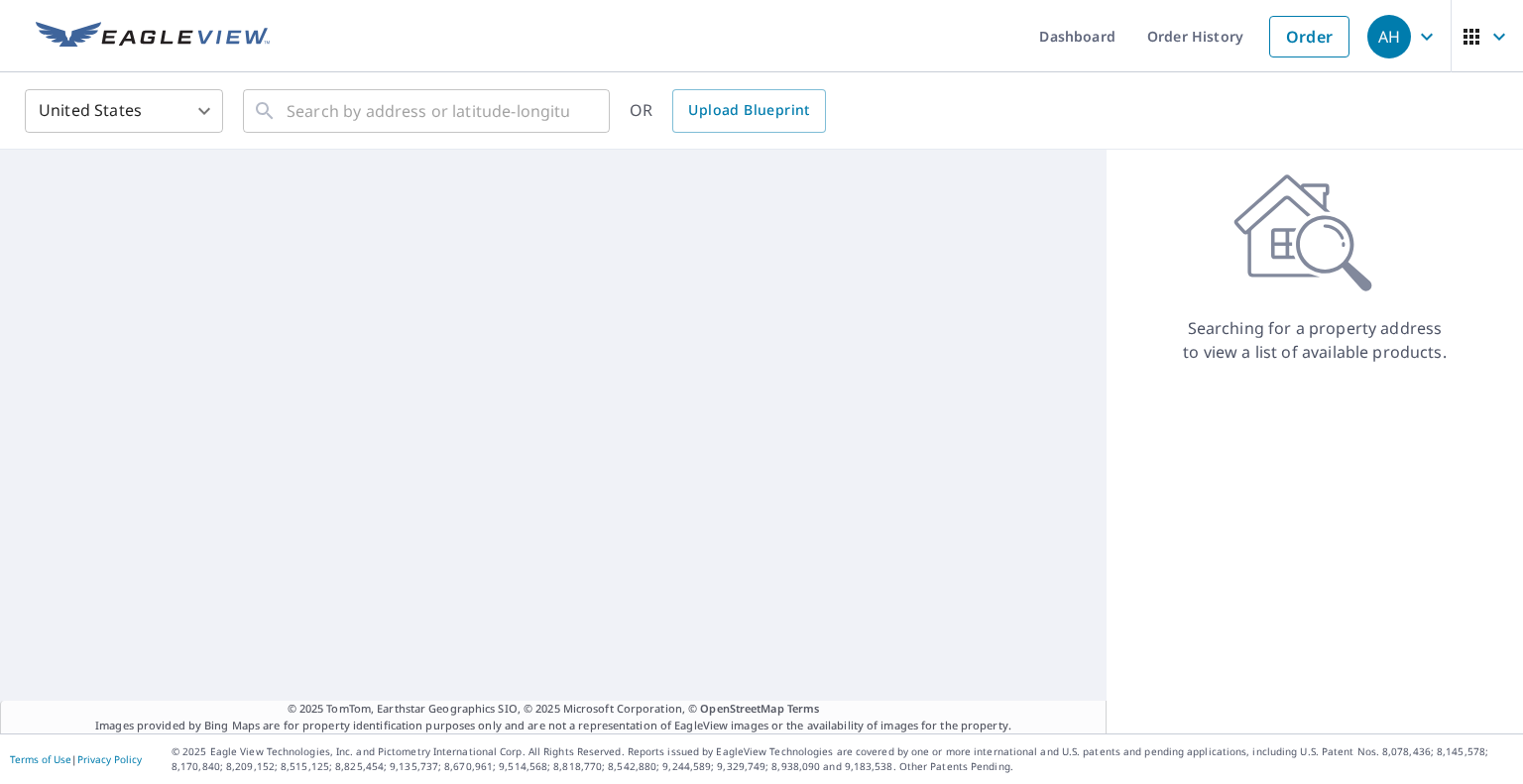 scroll, scrollTop: 0, scrollLeft: 0, axis: both 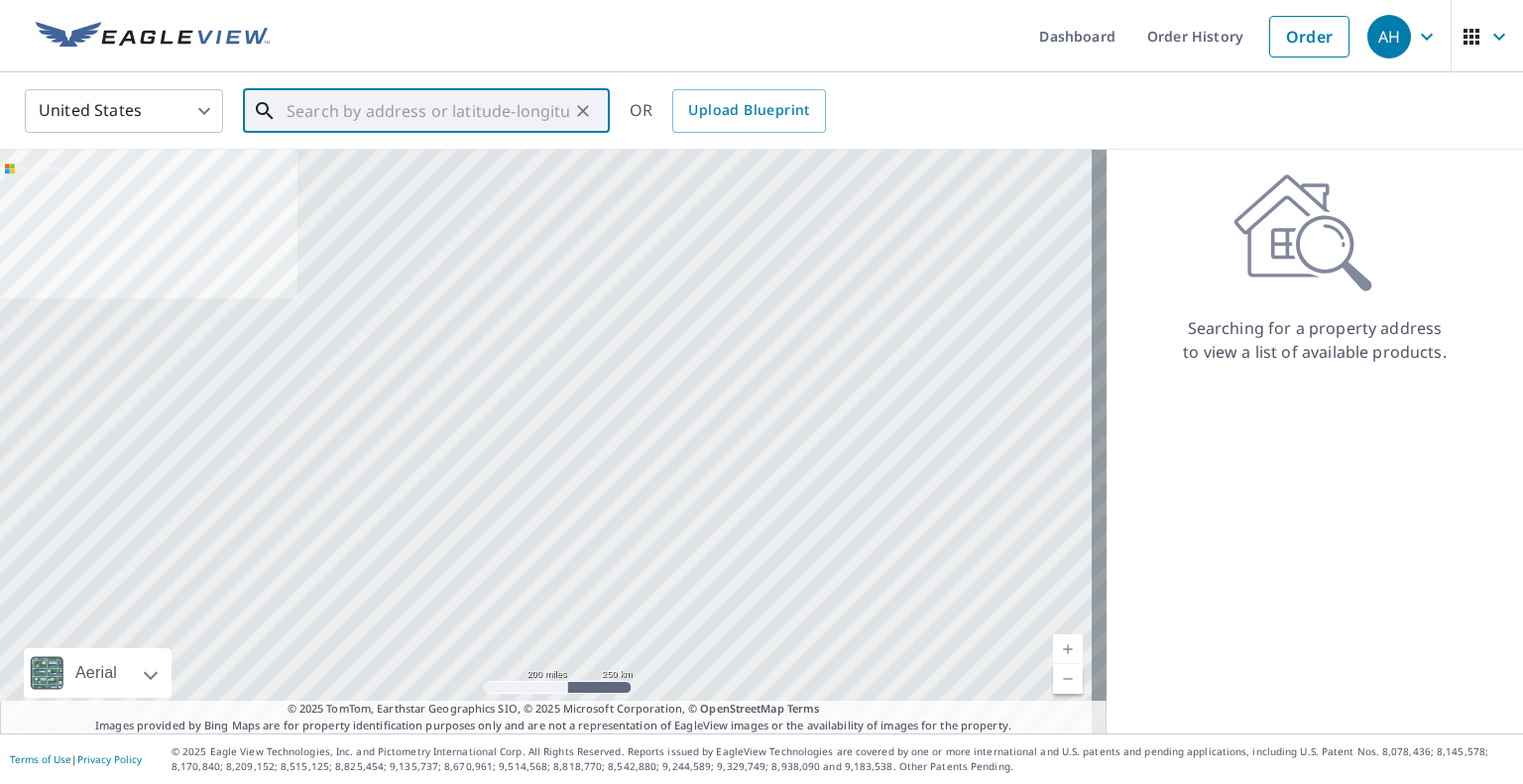 click at bounding box center [427, 111] 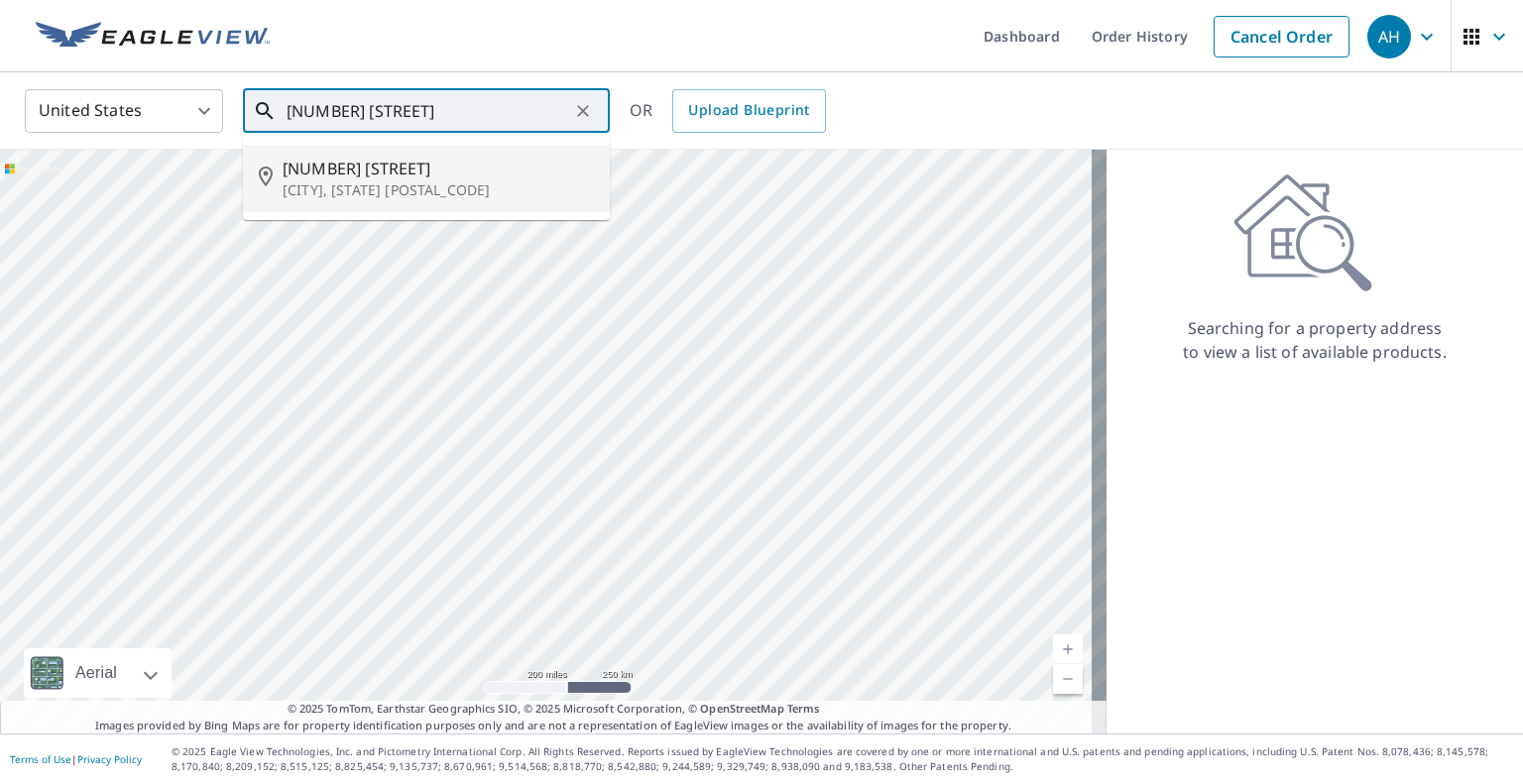 click on "[CITY], [STATE] [POSTAL_CODE]" at bounding box center (438, 190) 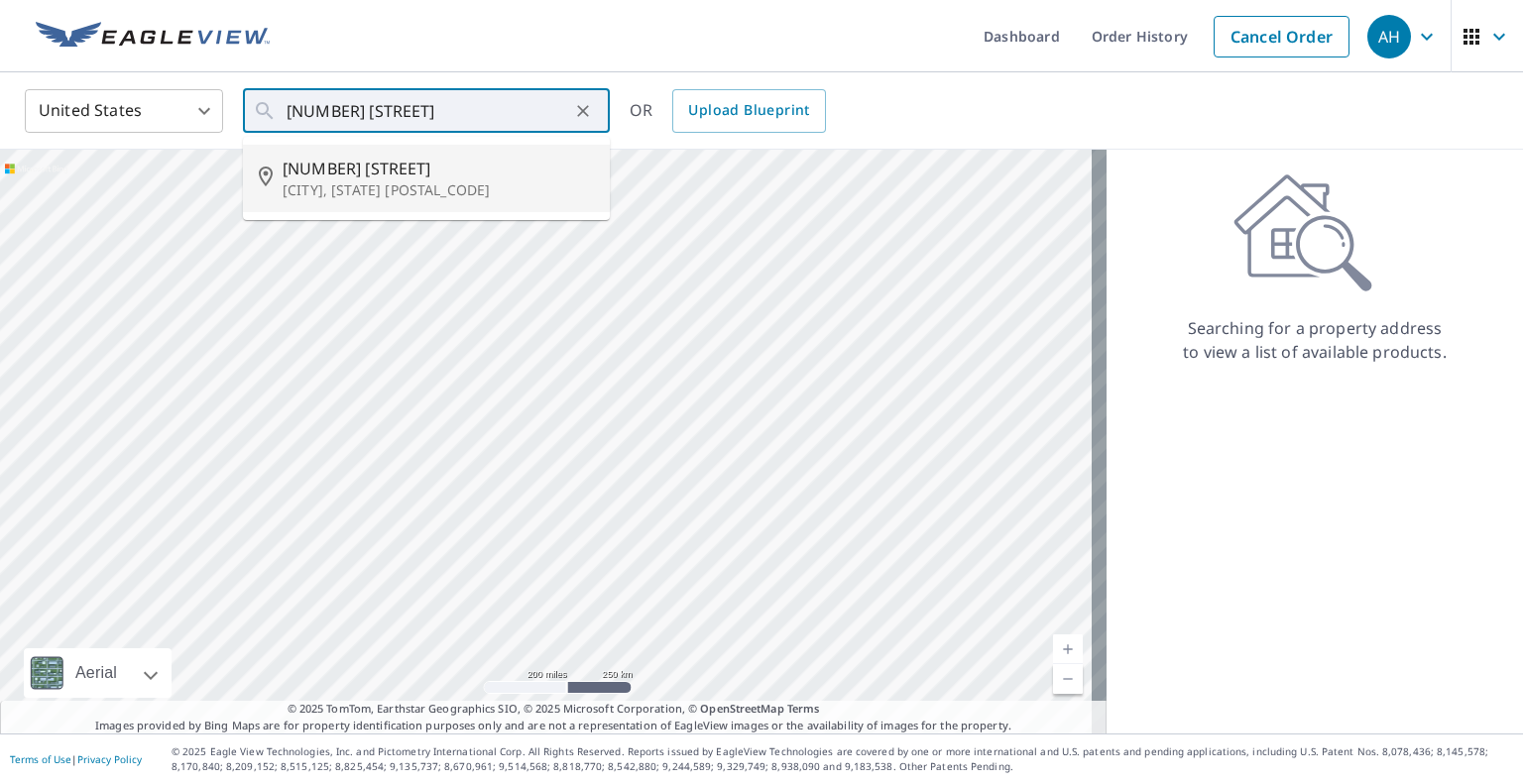 type on "[NUMBER] [STREET] [CITY] [STATE] [POSTAL_CODE]" 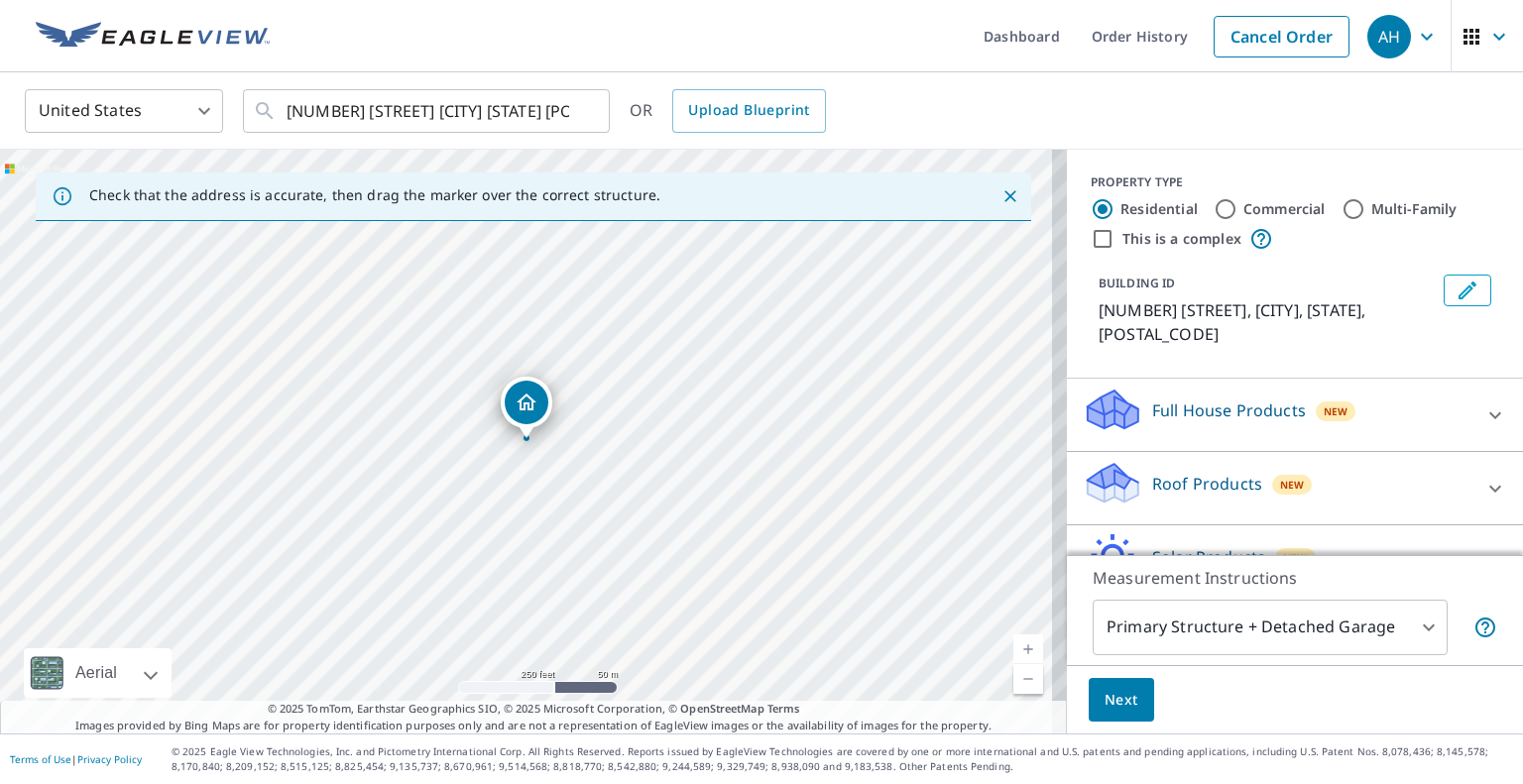 click on "Roof Products" at bounding box center [1207, 484] 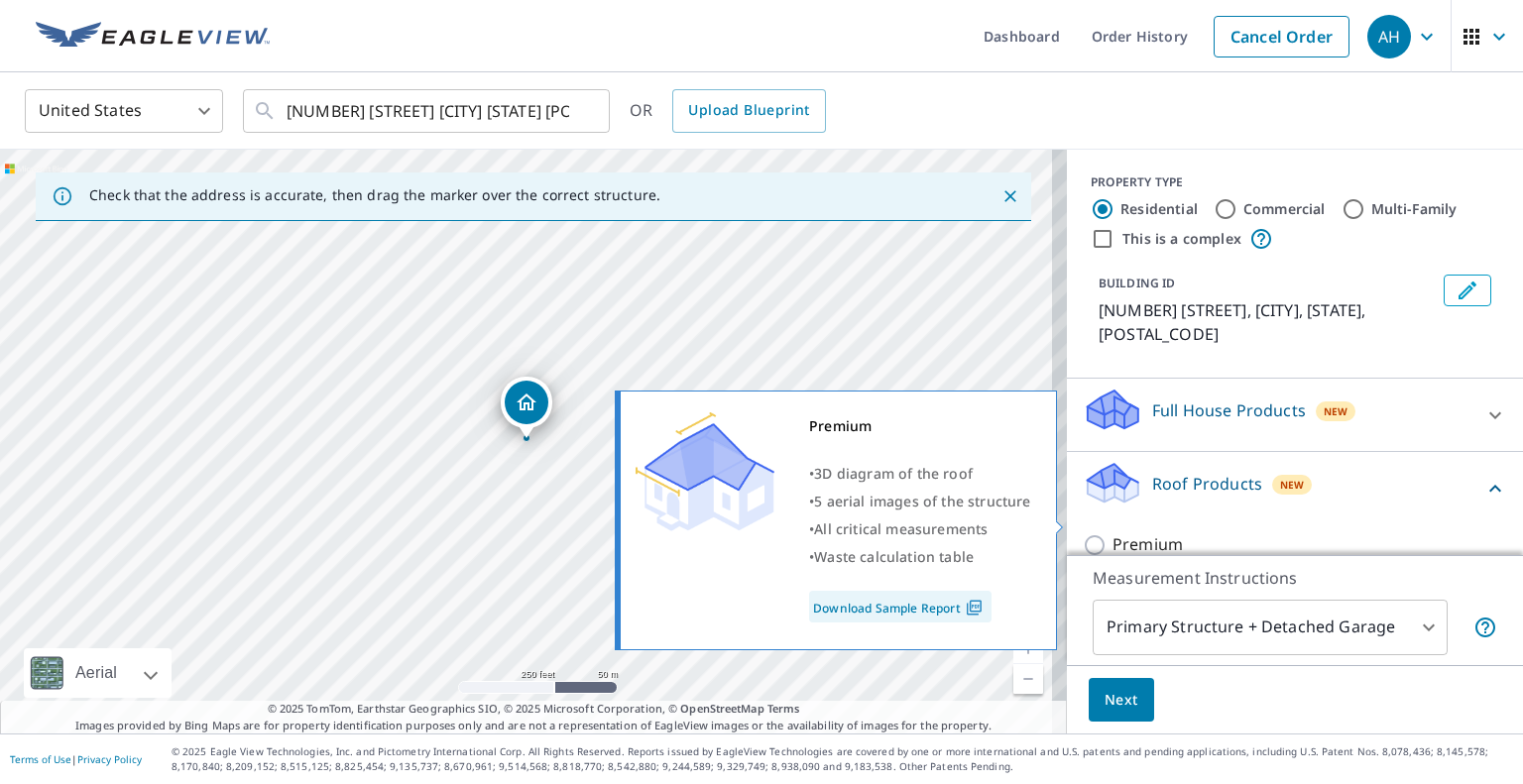 click on "Premium" at bounding box center [1147, 544] 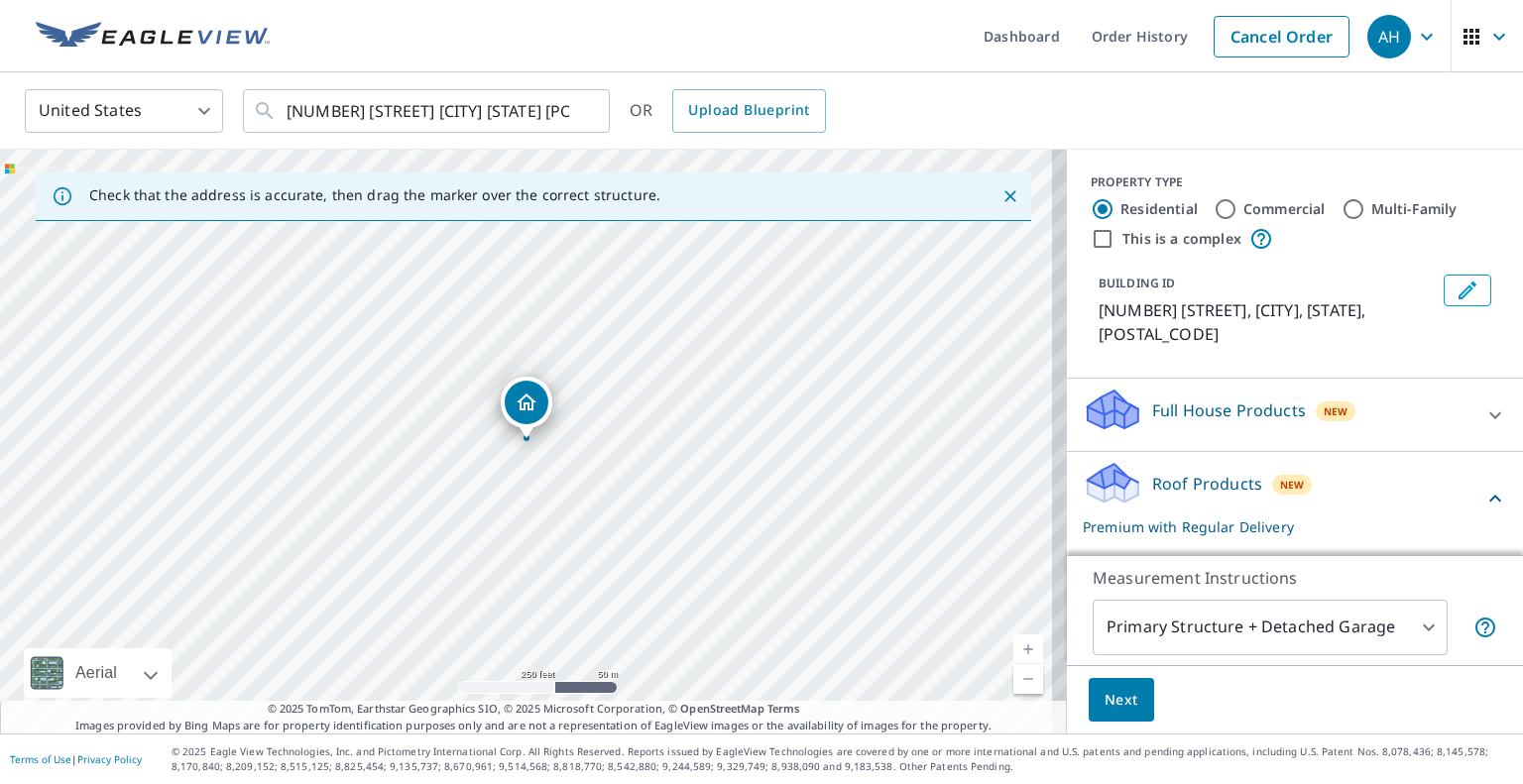 click on "Next" at bounding box center (1121, 700) 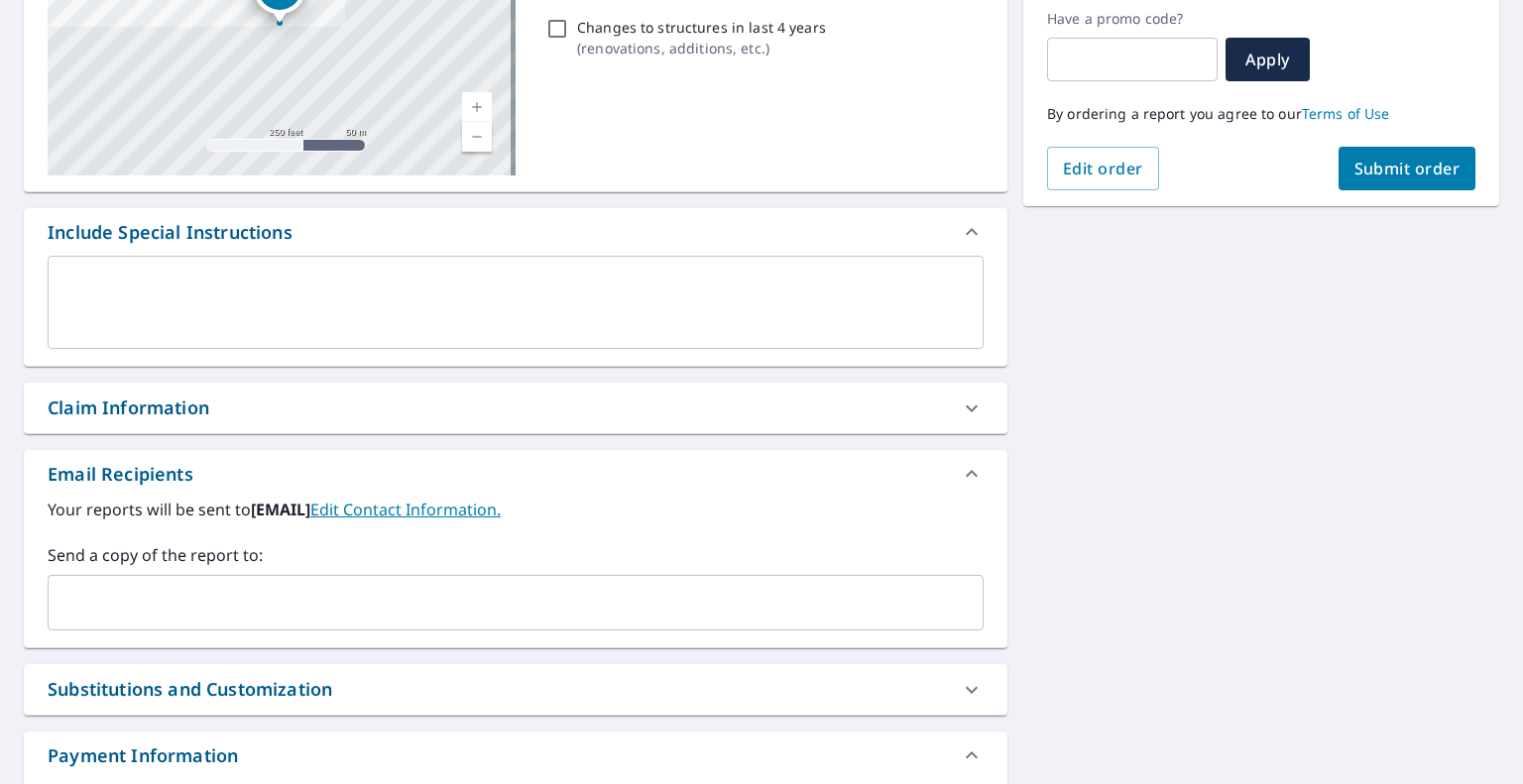 scroll, scrollTop: 396, scrollLeft: 0, axis: vertical 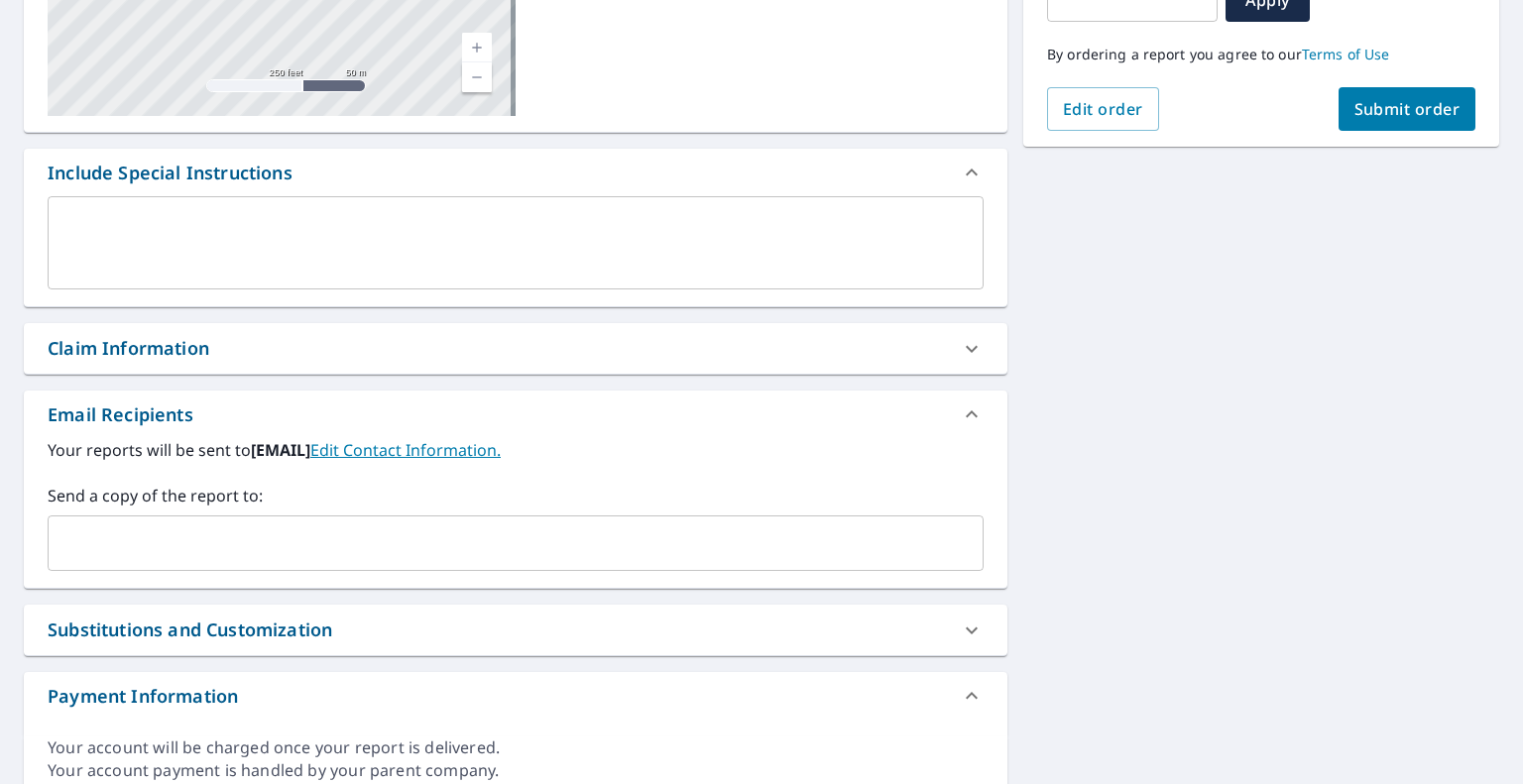 click at bounding box center [501, 543] 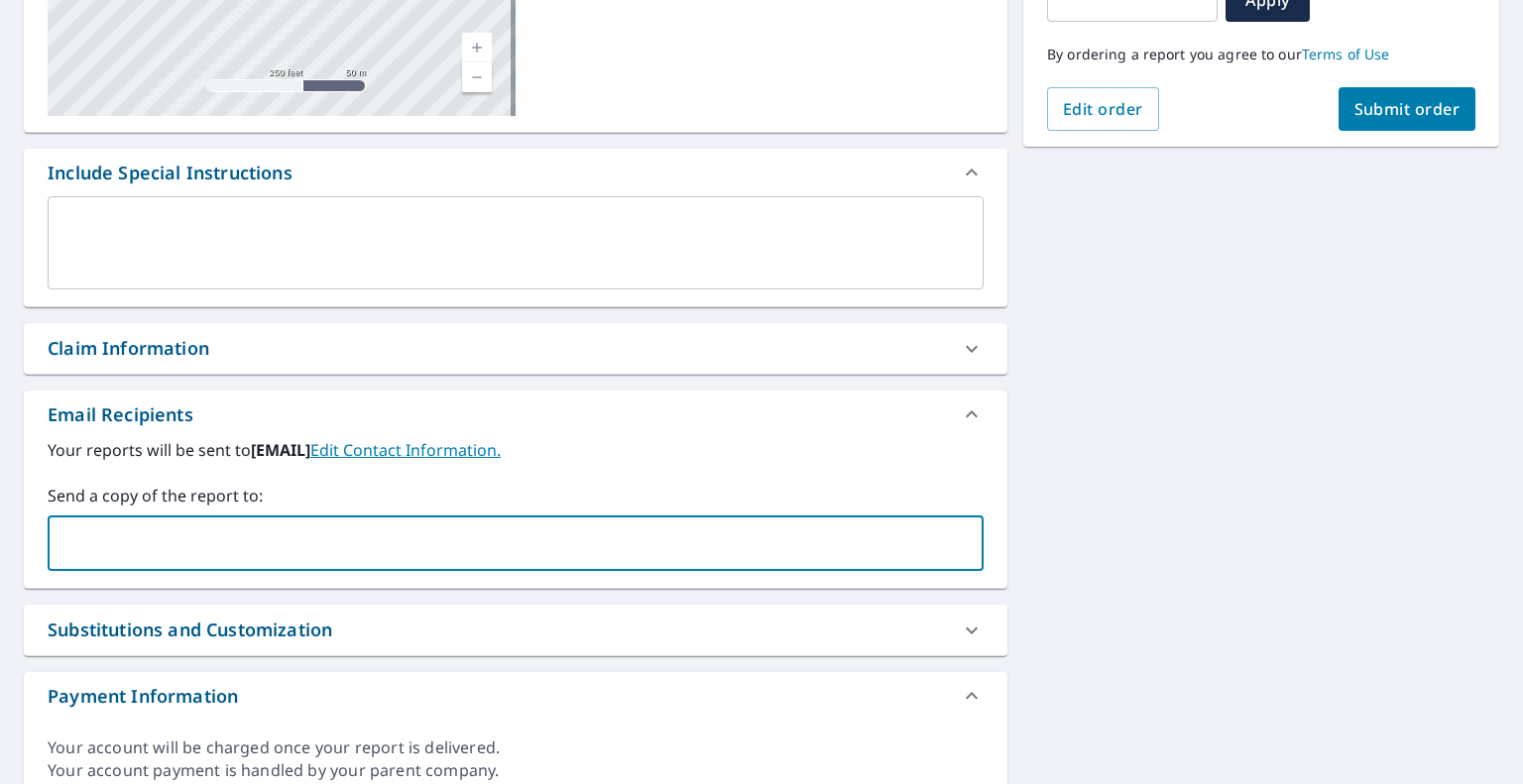 paste on "[EMAIL]" 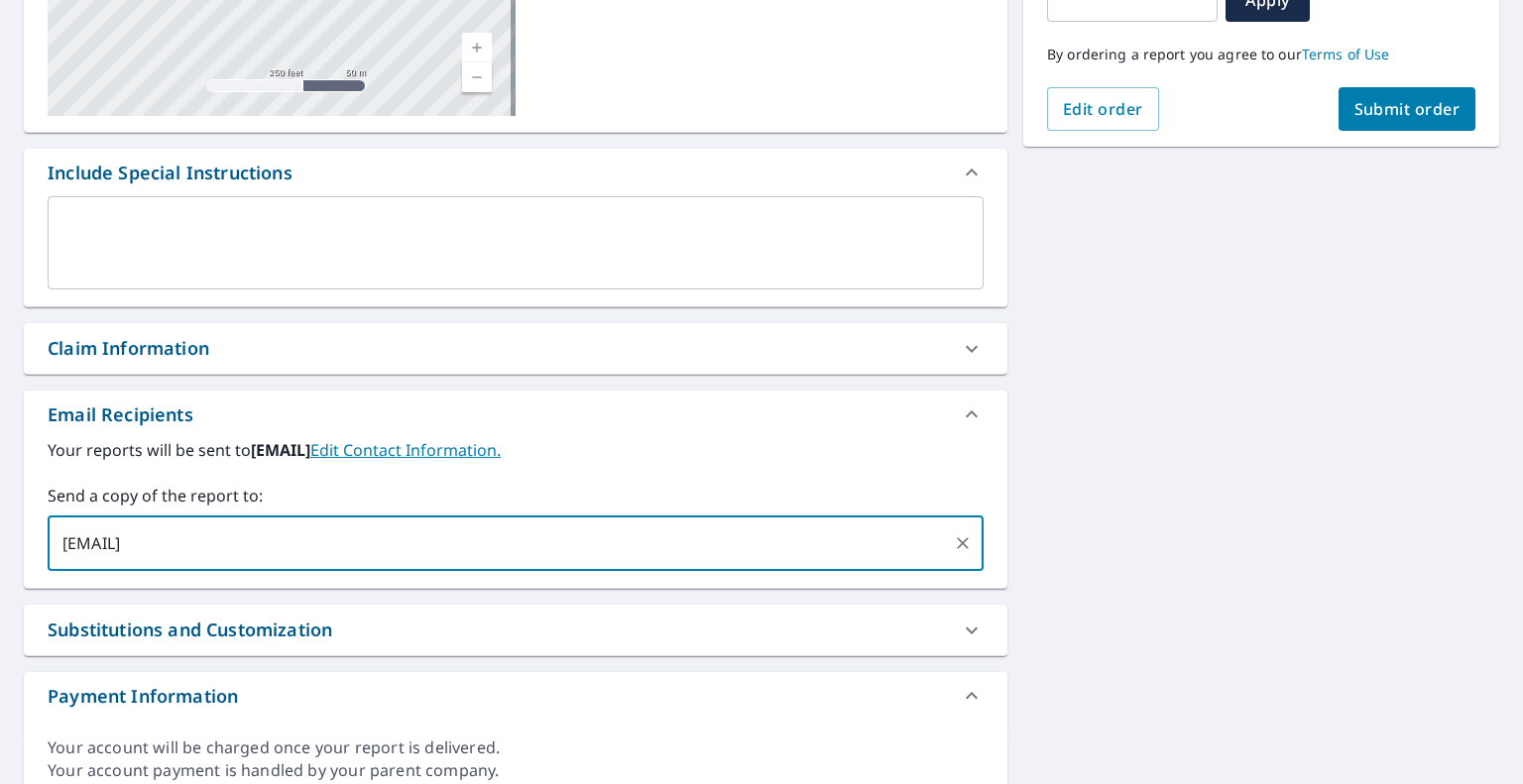 type 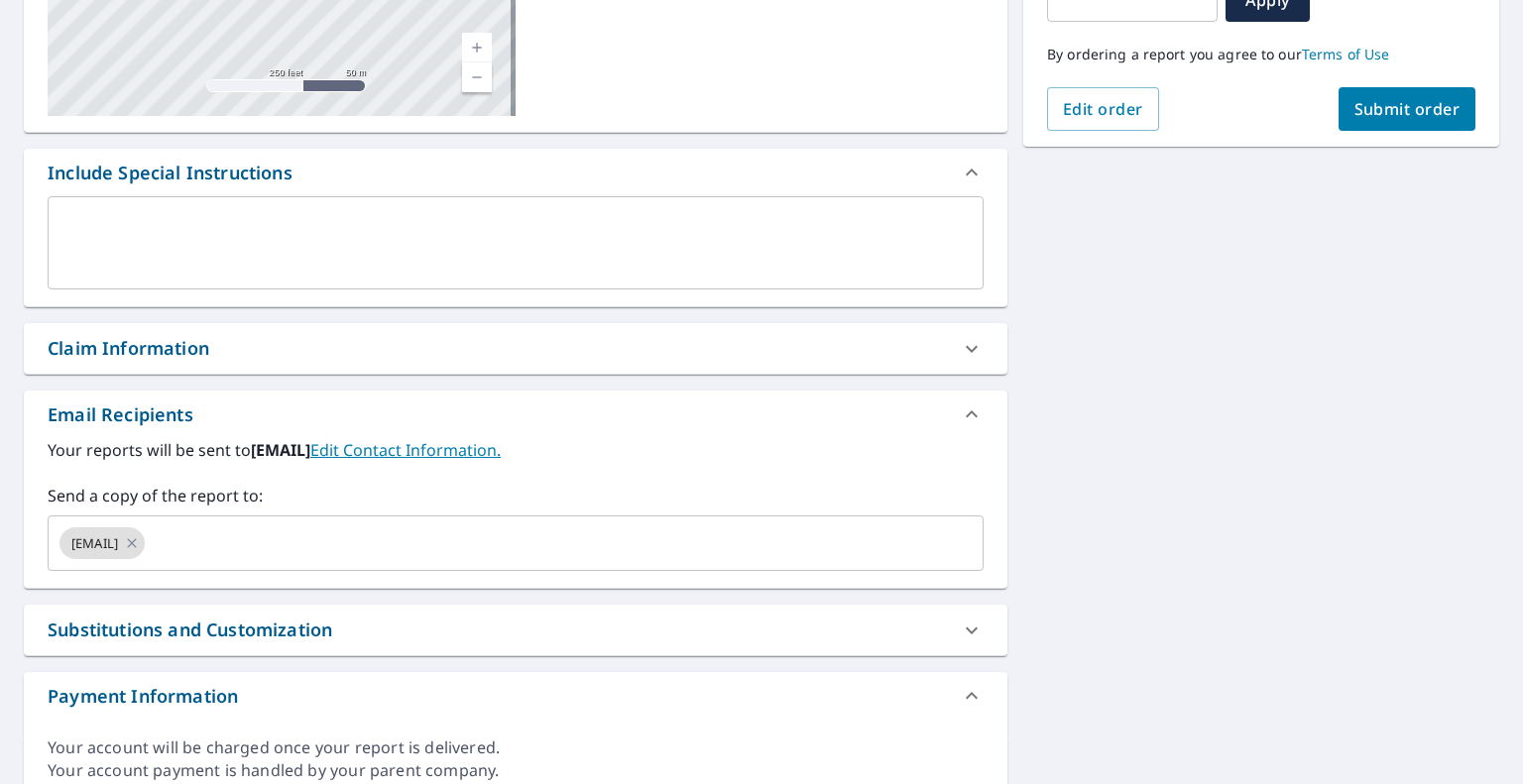 click on "By ordering a report you agree to our  Terms of Use" at bounding box center (1261, 55) 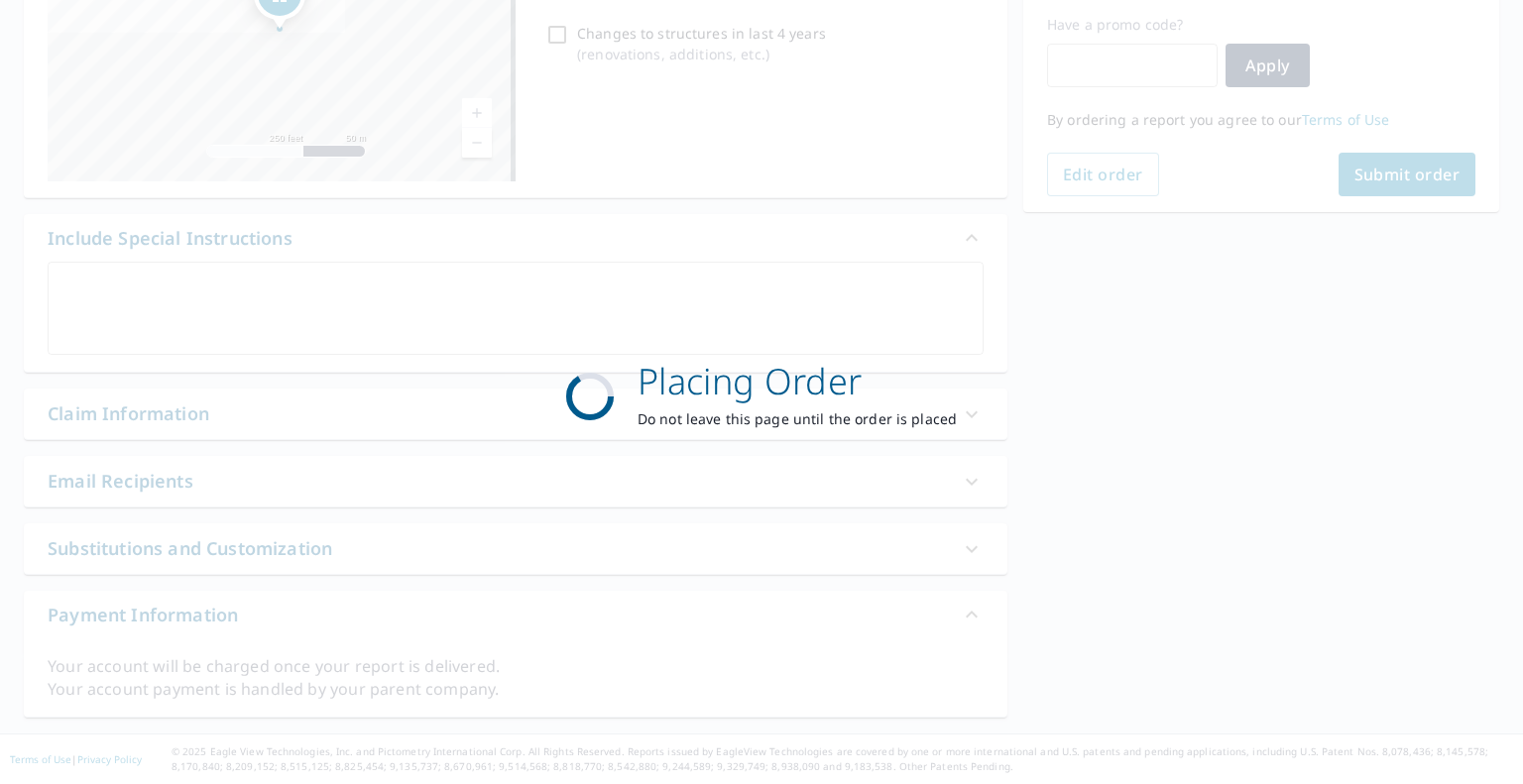 scroll, scrollTop: 329, scrollLeft: 0, axis: vertical 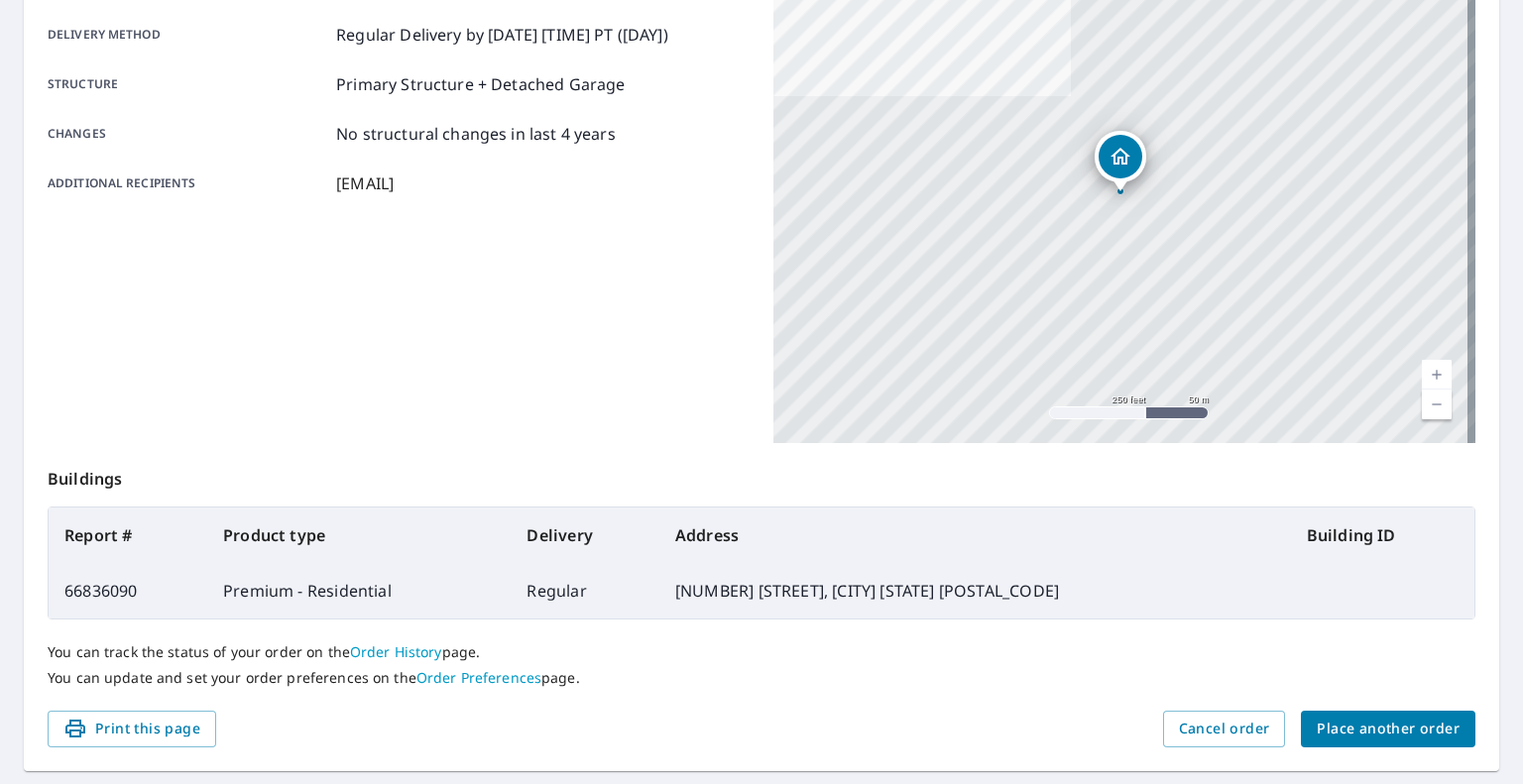 click on "Place another order" at bounding box center (1388, 728) 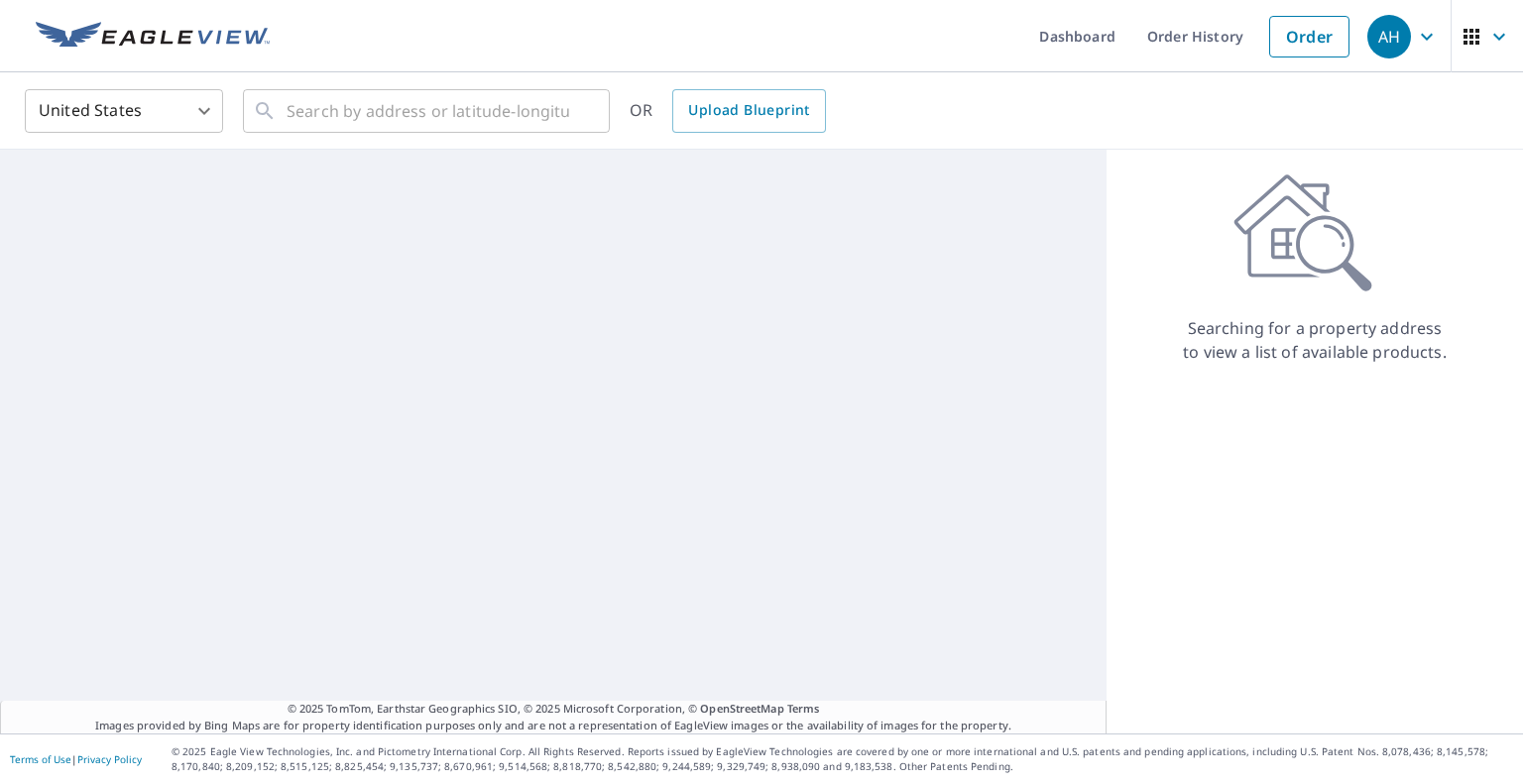 scroll, scrollTop: 0, scrollLeft: 0, axis: both 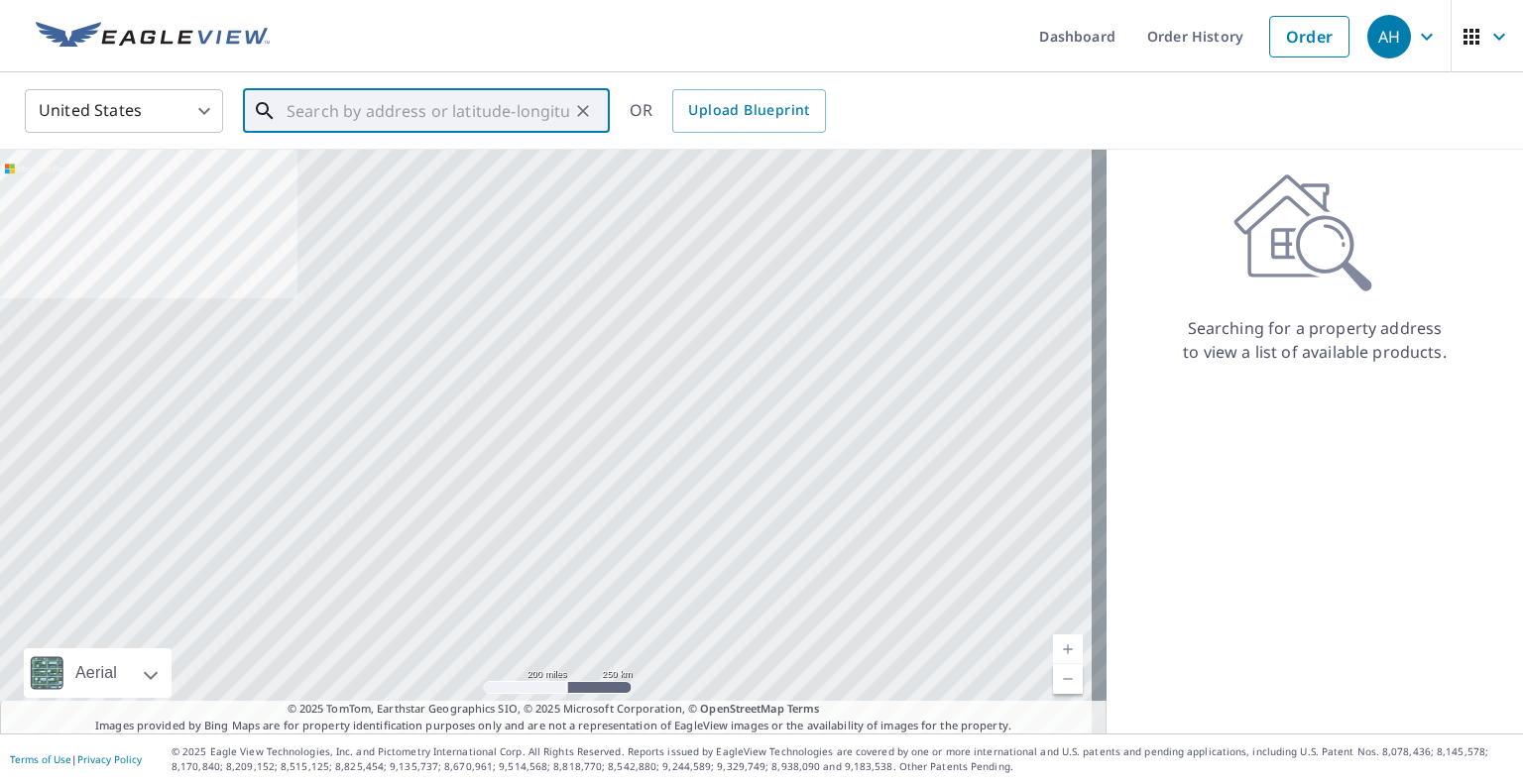 click at bounding box center [427, 111] 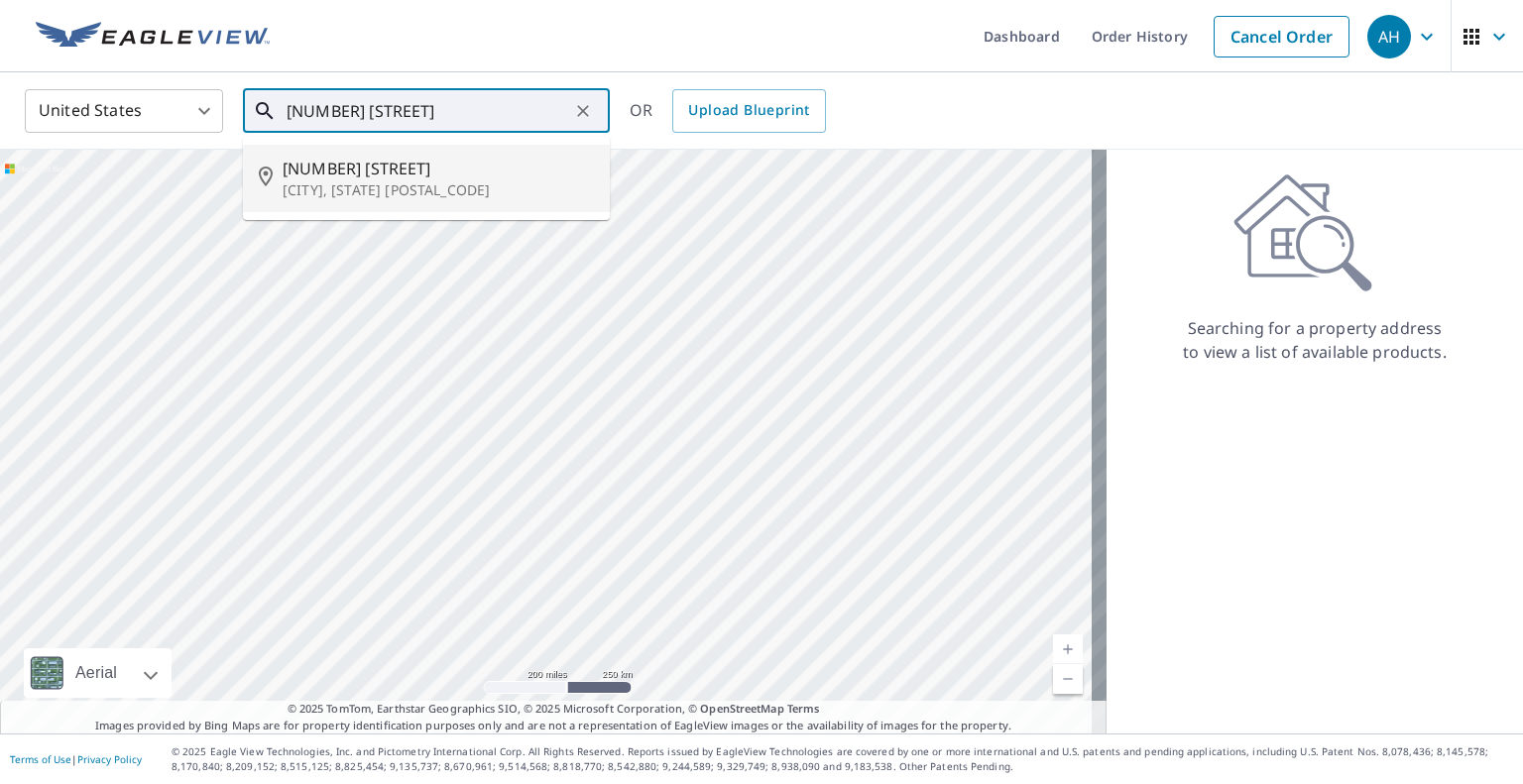 click on "[NUMBER] [STREET]" at bounding box center (438, 168) 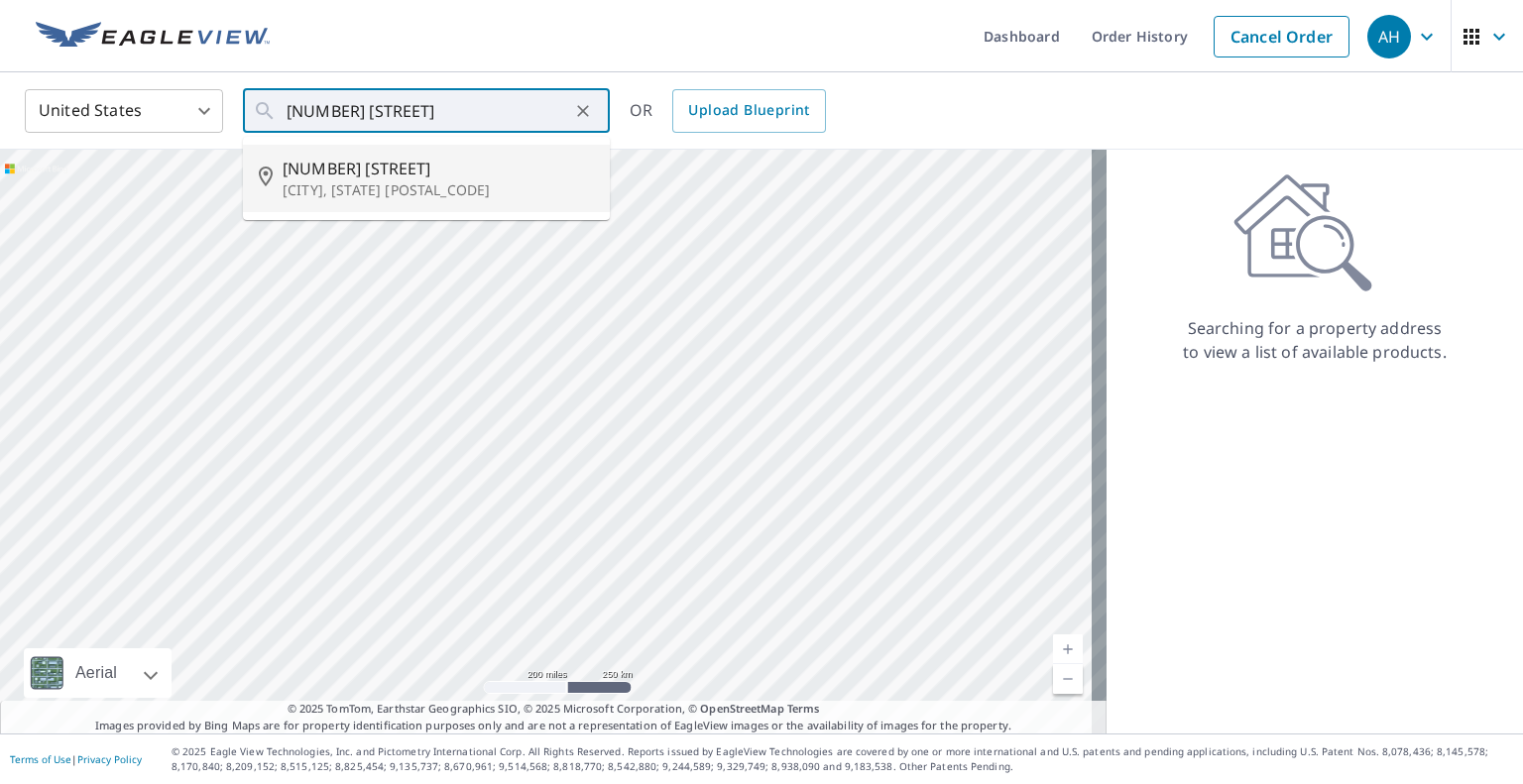 type on "[NUMBER] [STREET] [CITY] [STATE] [POSTAL_CODE]" 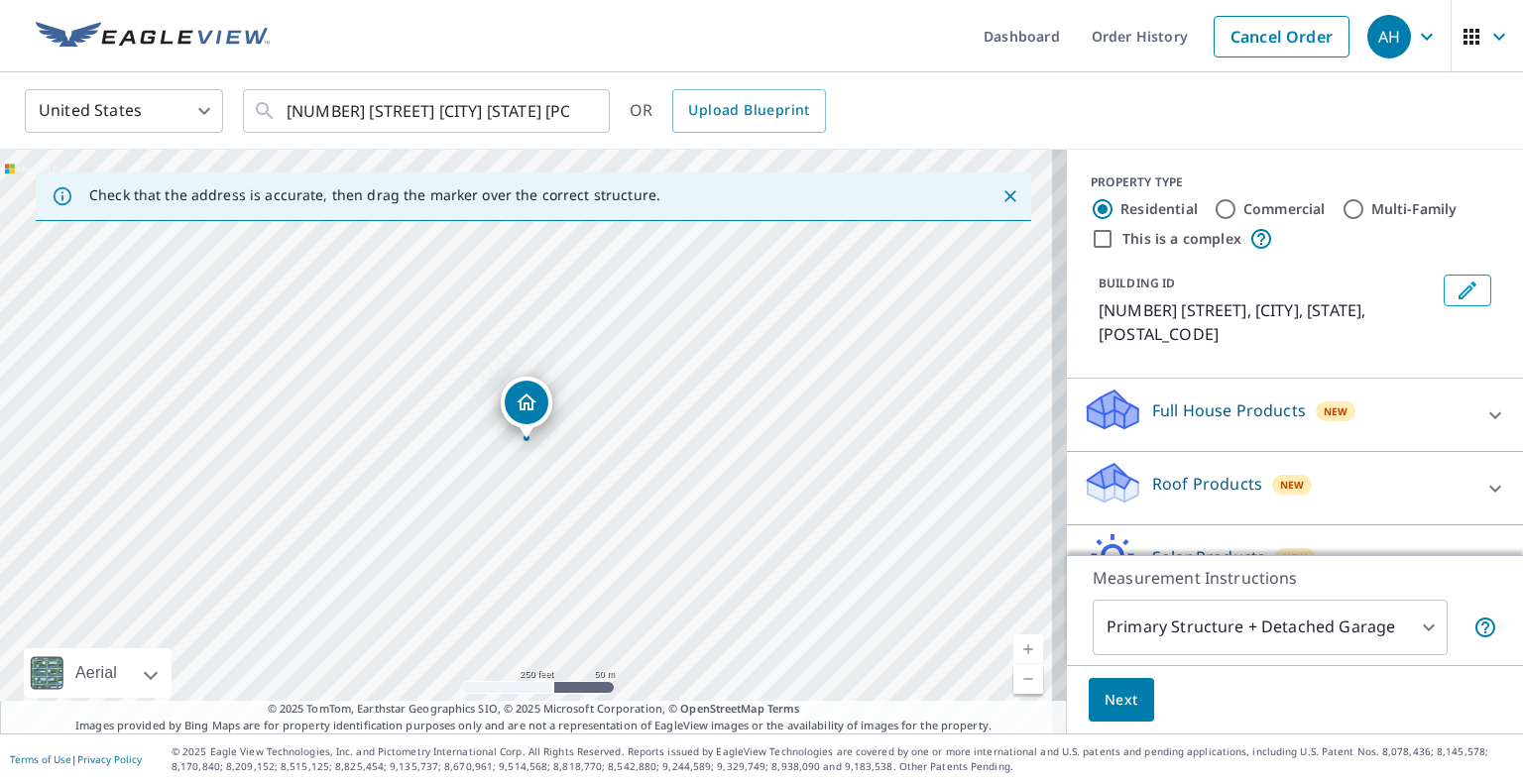 drag, startPoint x: 1279, startPoint y: 485, endPoint x: 1196, endPoint y: 460, distance: 86.68333 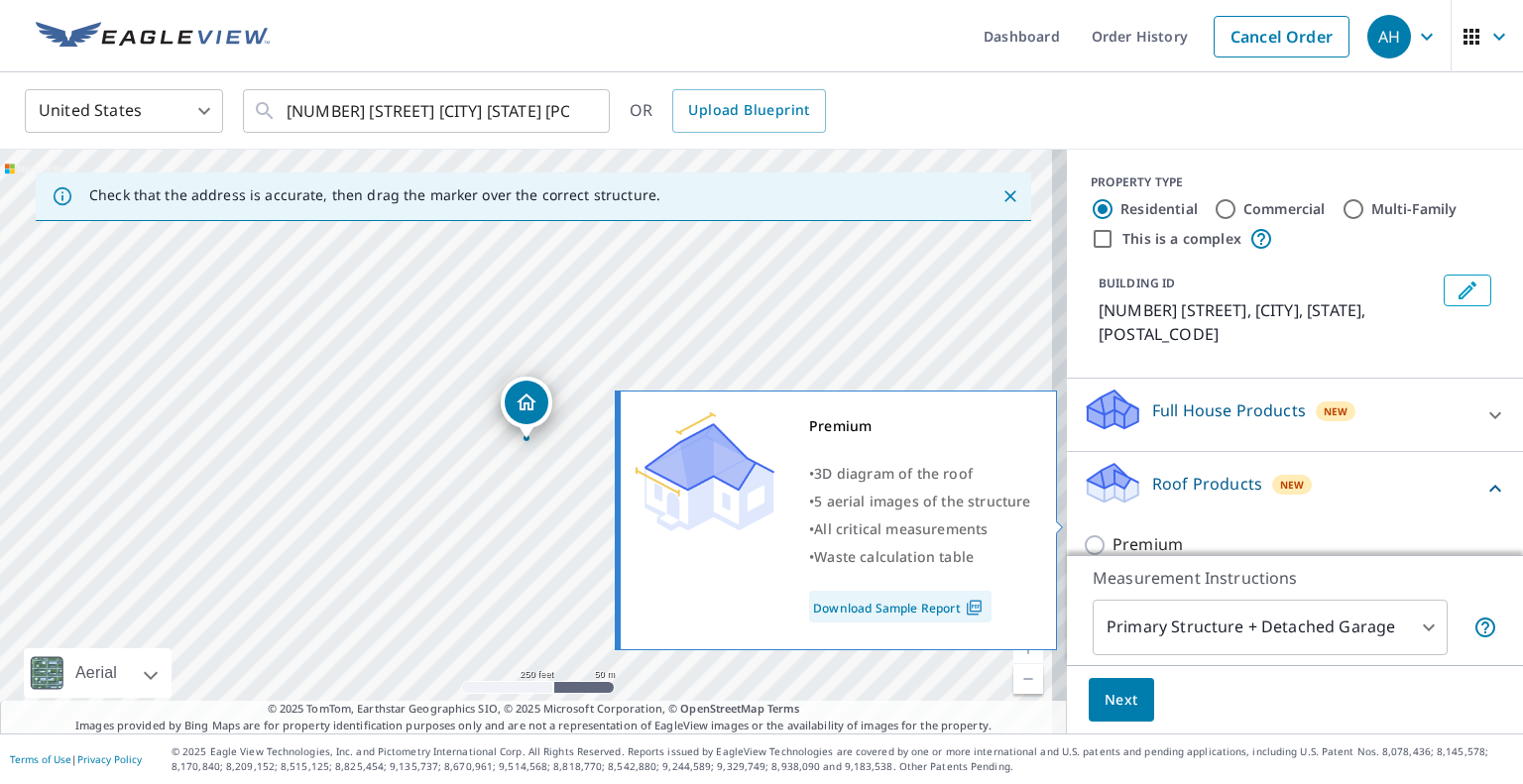 click on "Premium" at bounding box center (1147, 544) 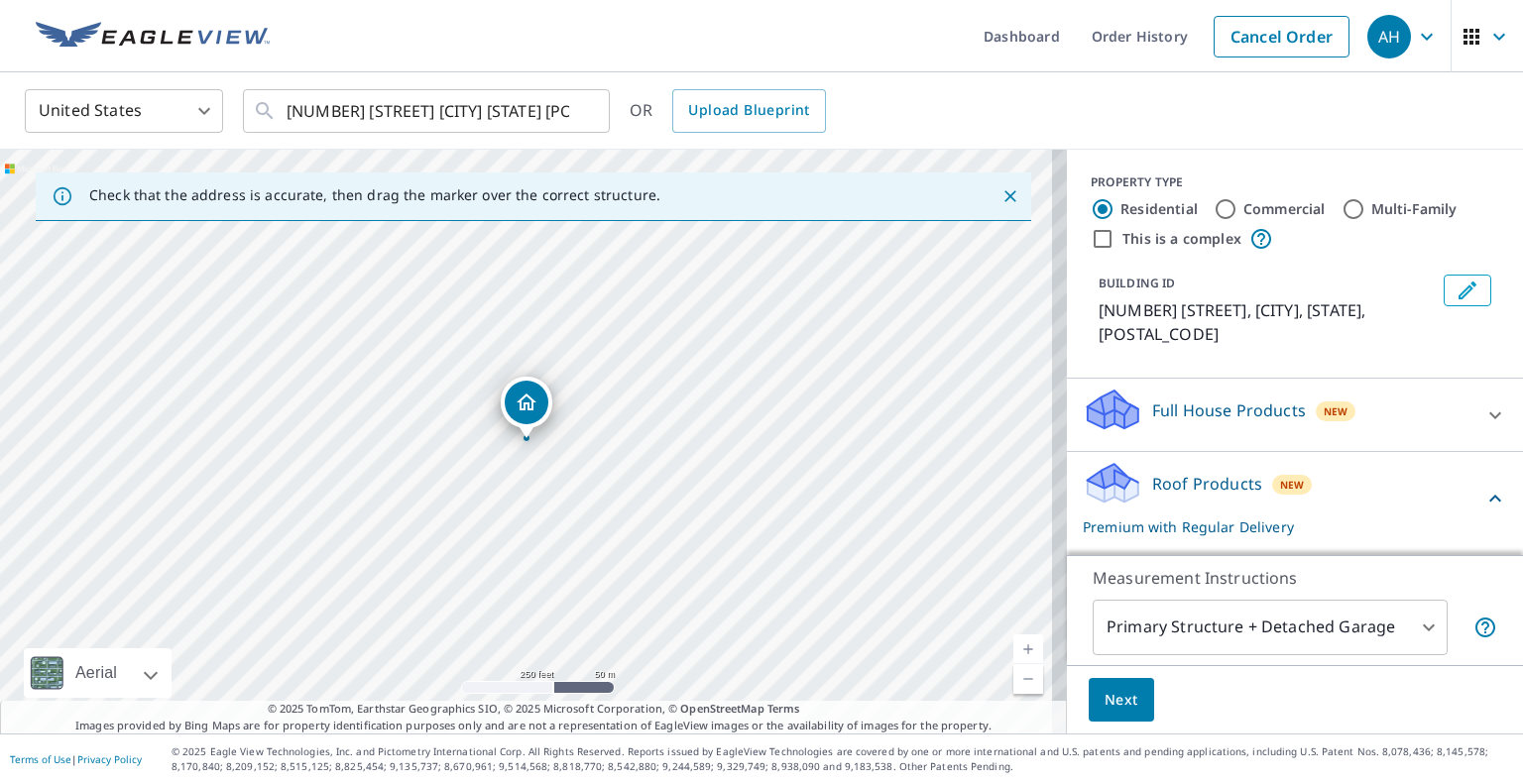 click on "Next" at bounding box center (1121, 700) 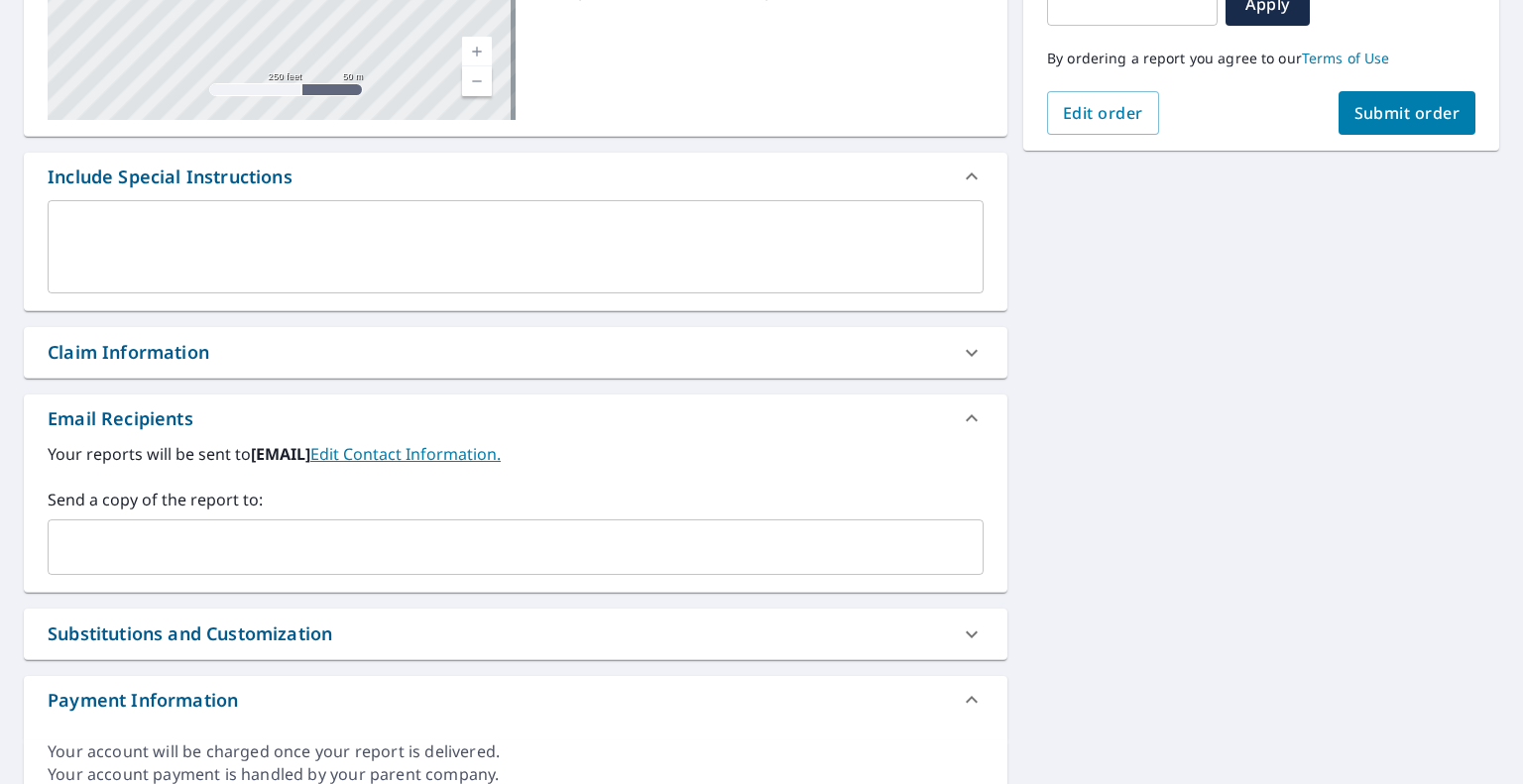 scroll, scrollTop: 396, scrollLeft: 0, axis: vertical 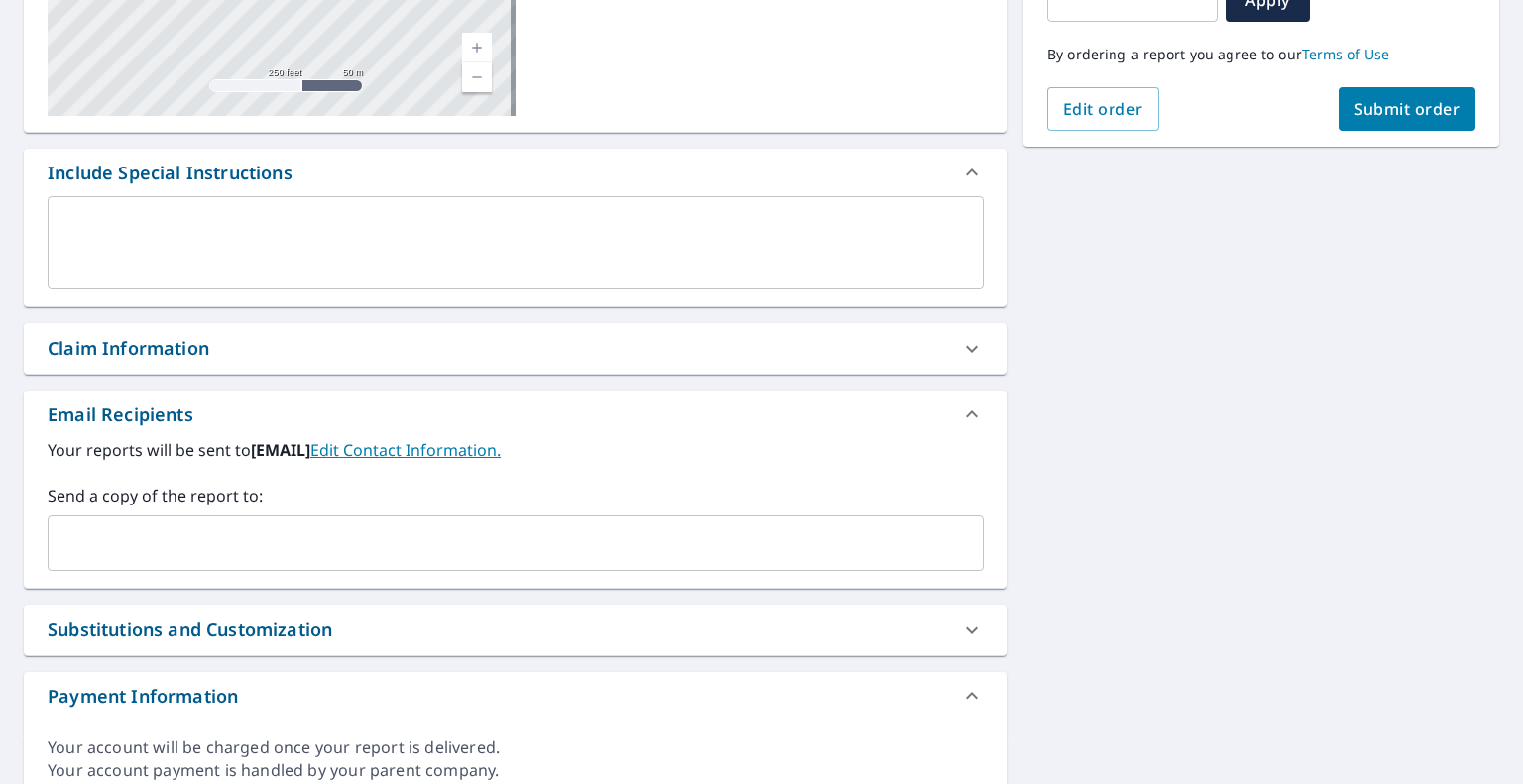 click on "​" at bounding box center (516, 543) 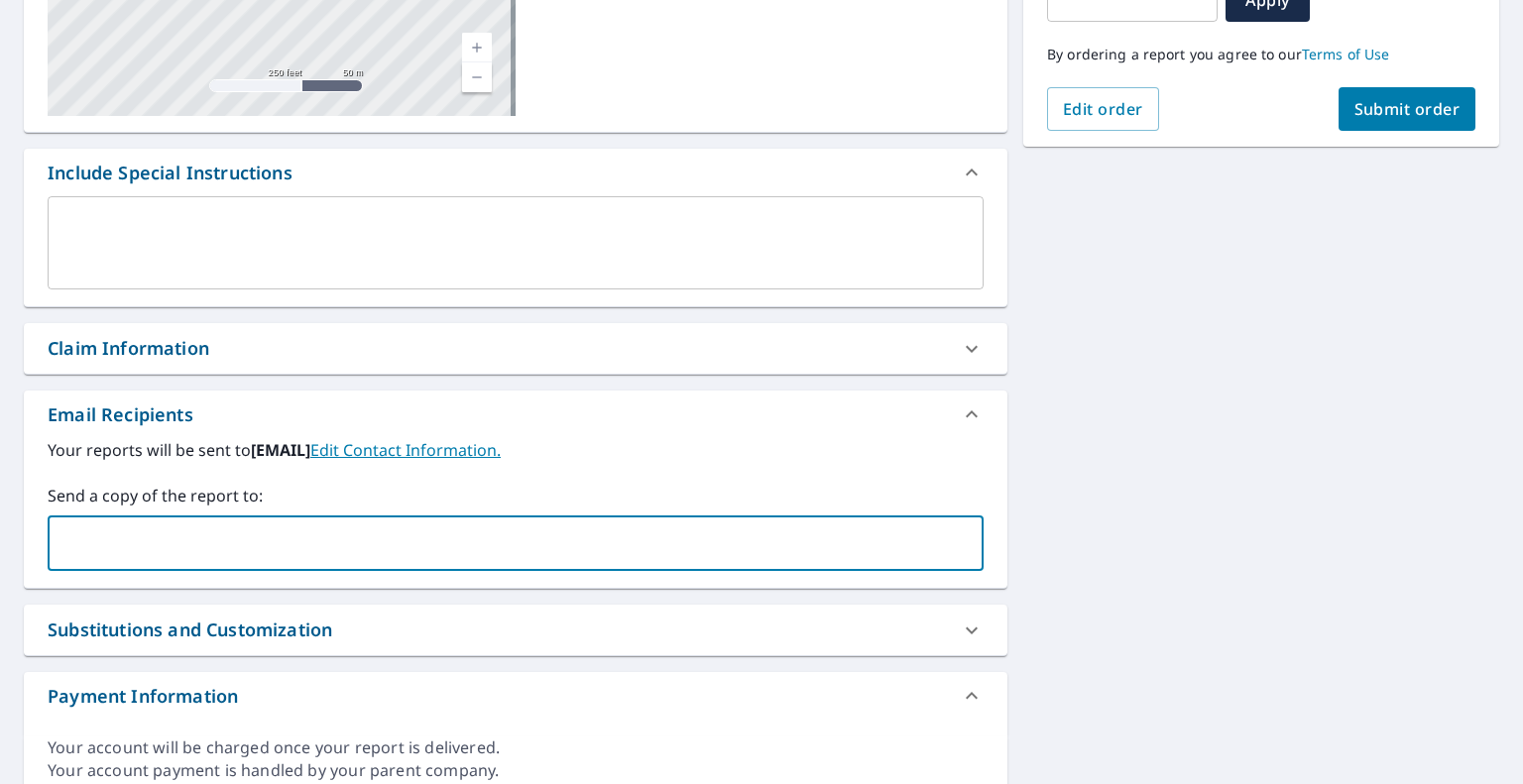 paste on "[EMAIL]" 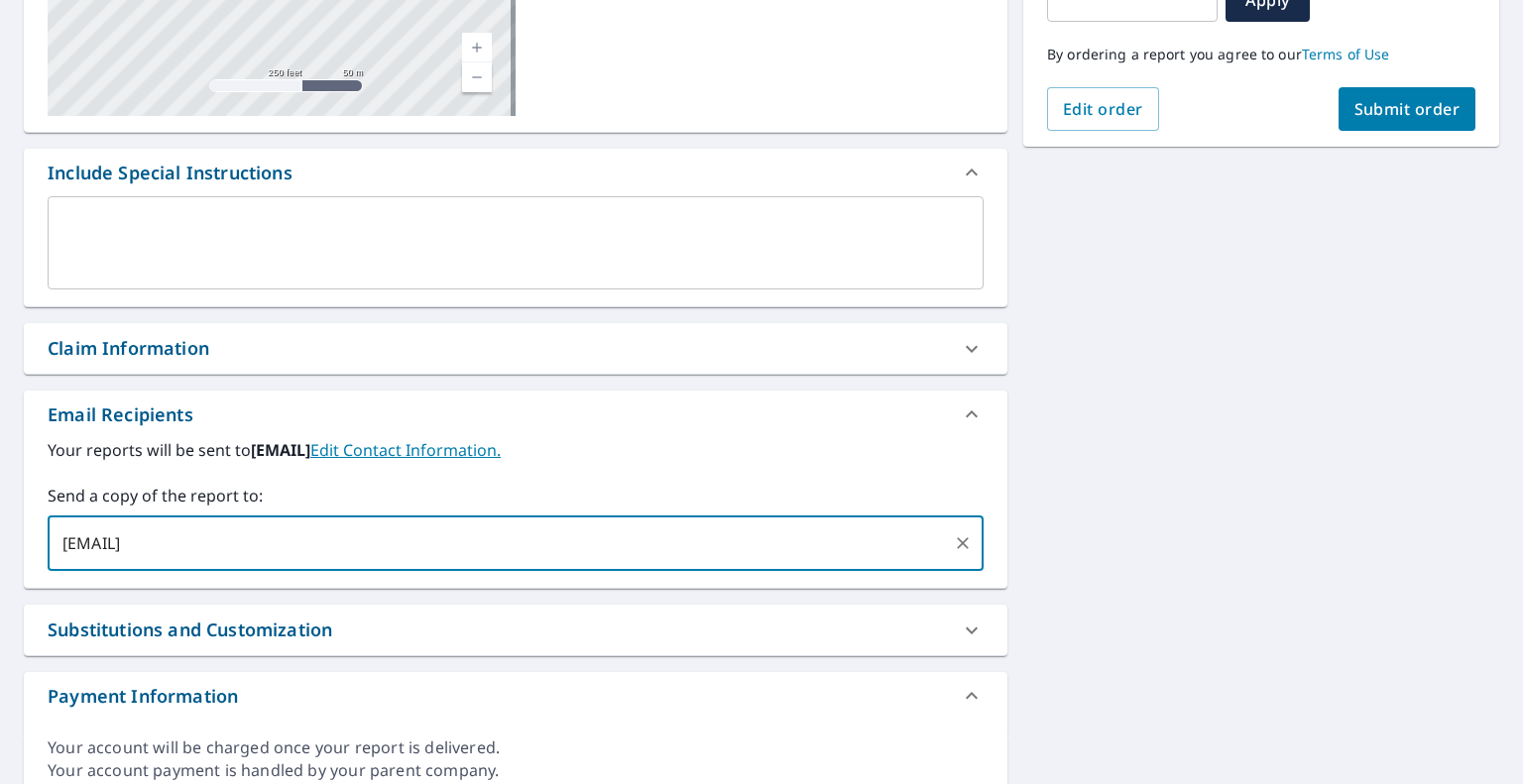 type 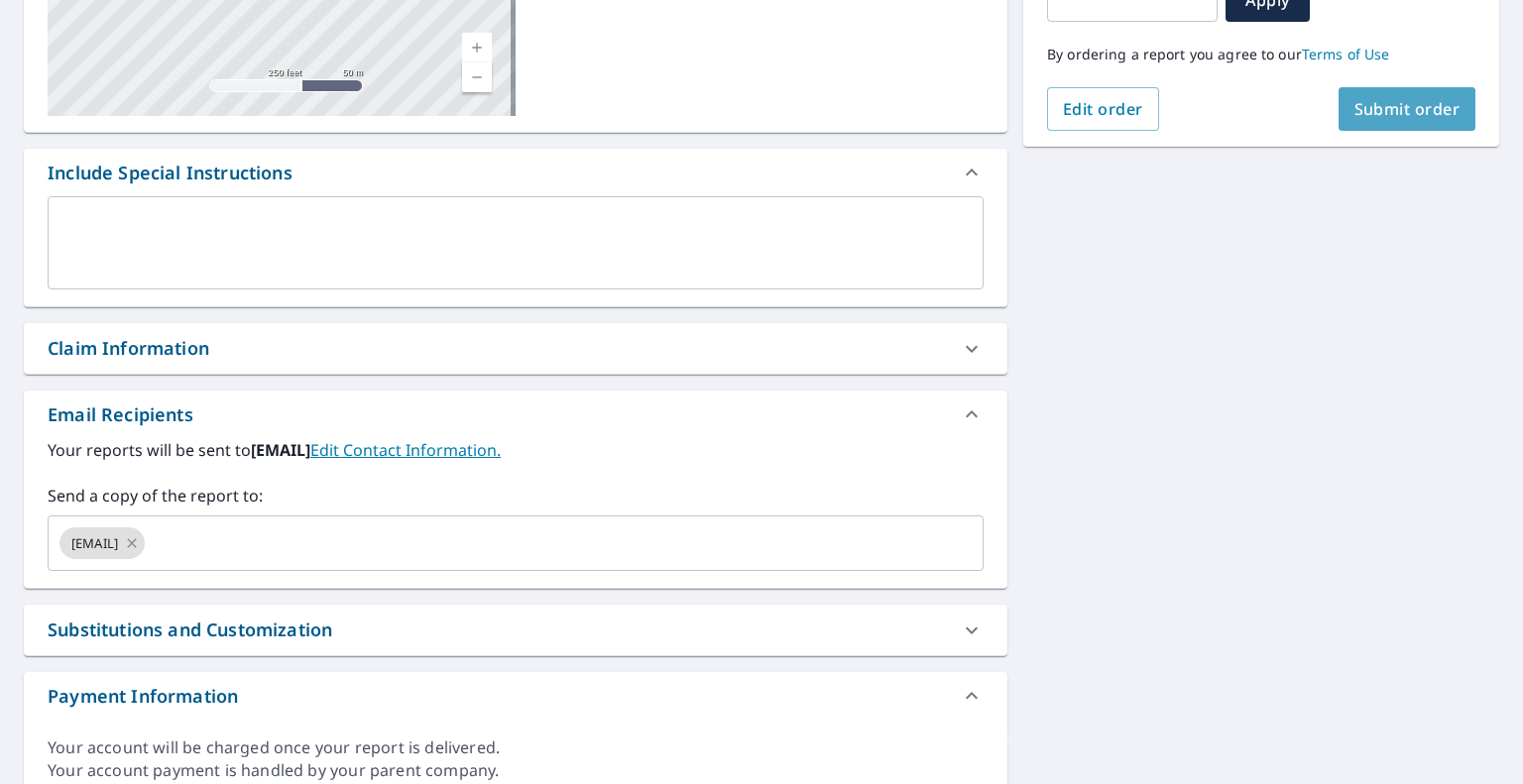 click on "Submit order" at bounding box center (1407, 109) 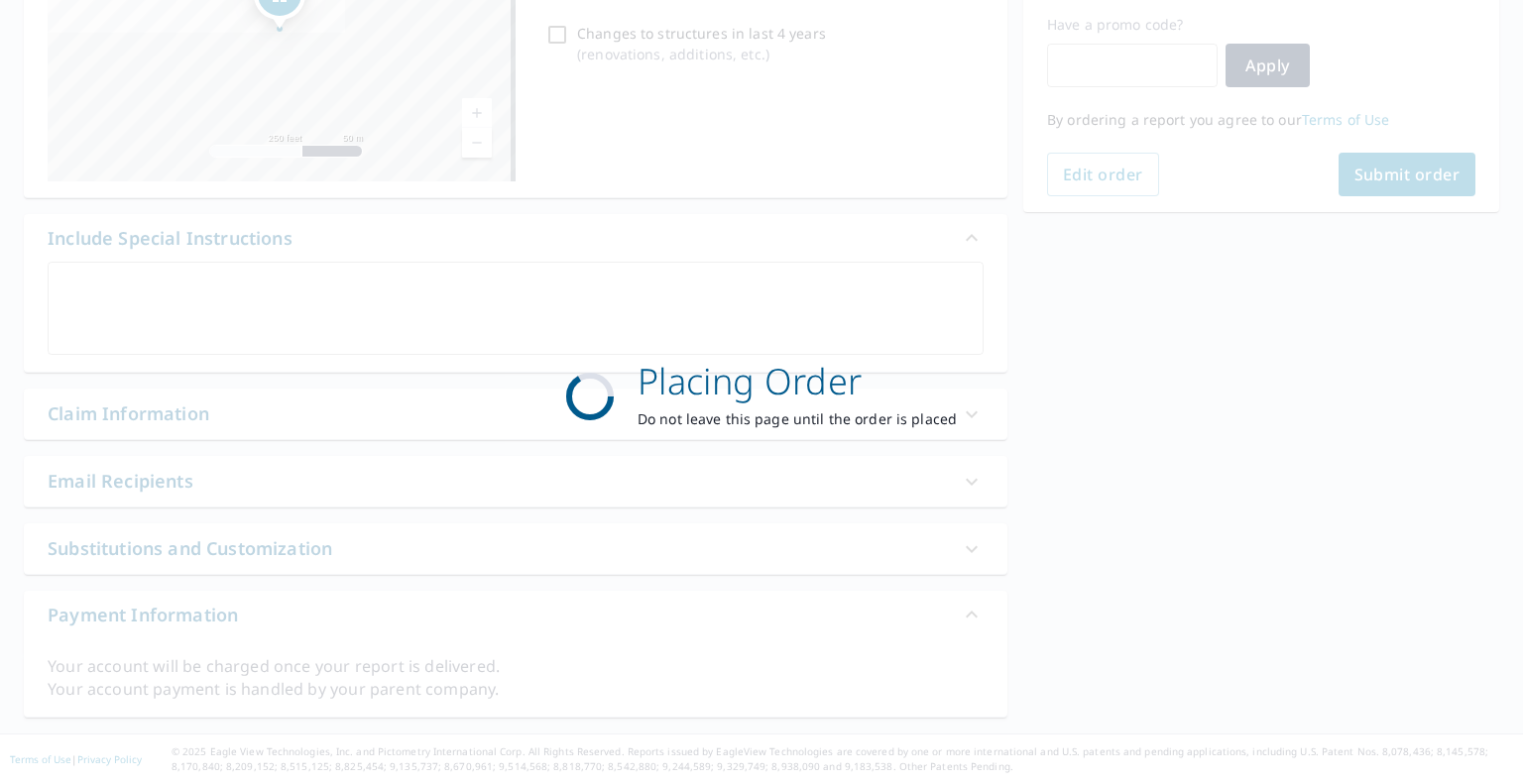 scroll, scrollTop: 329, scrollLeft: 0, axis: vertical 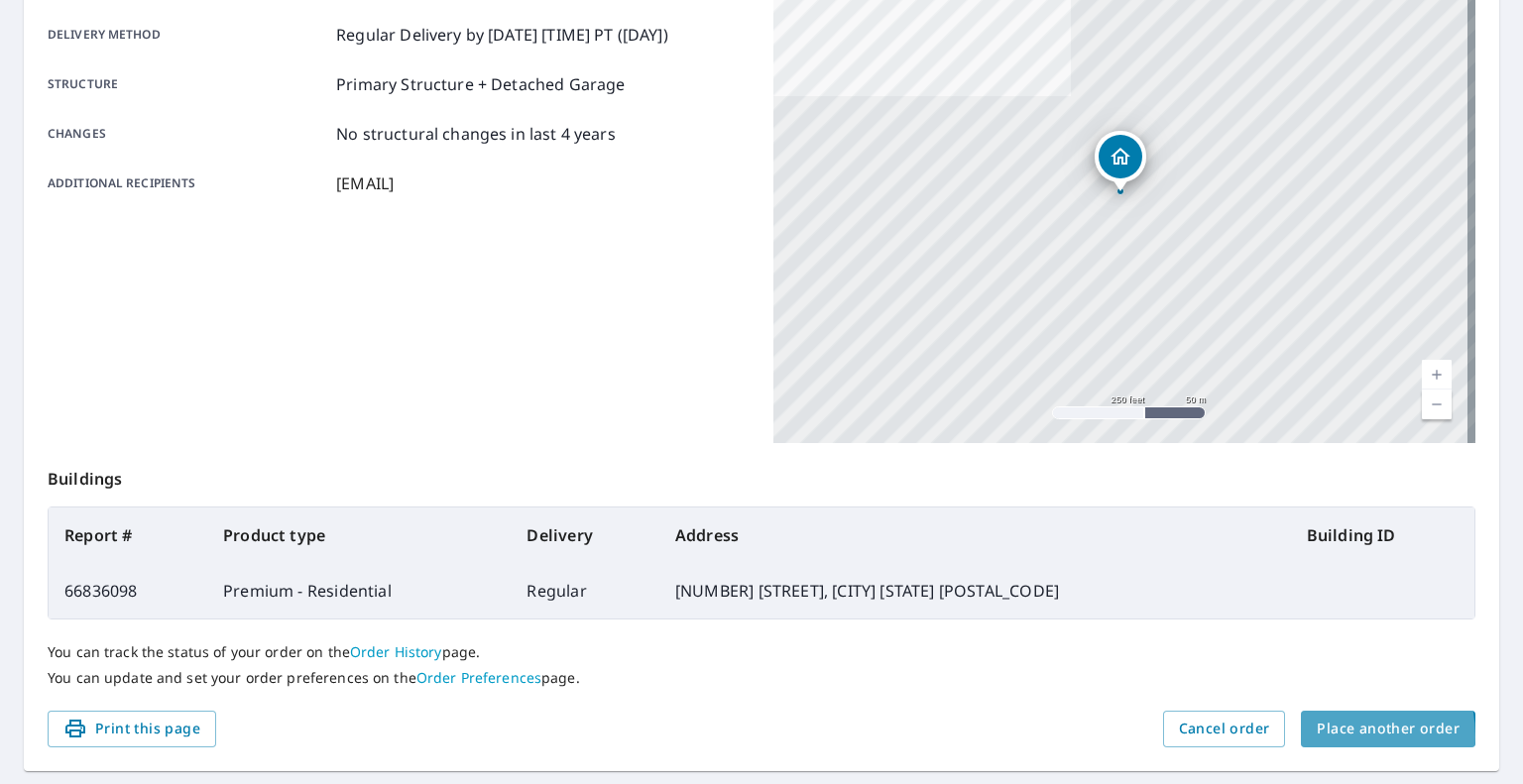 click on "Place another order" at bounding box center (1388, 728) 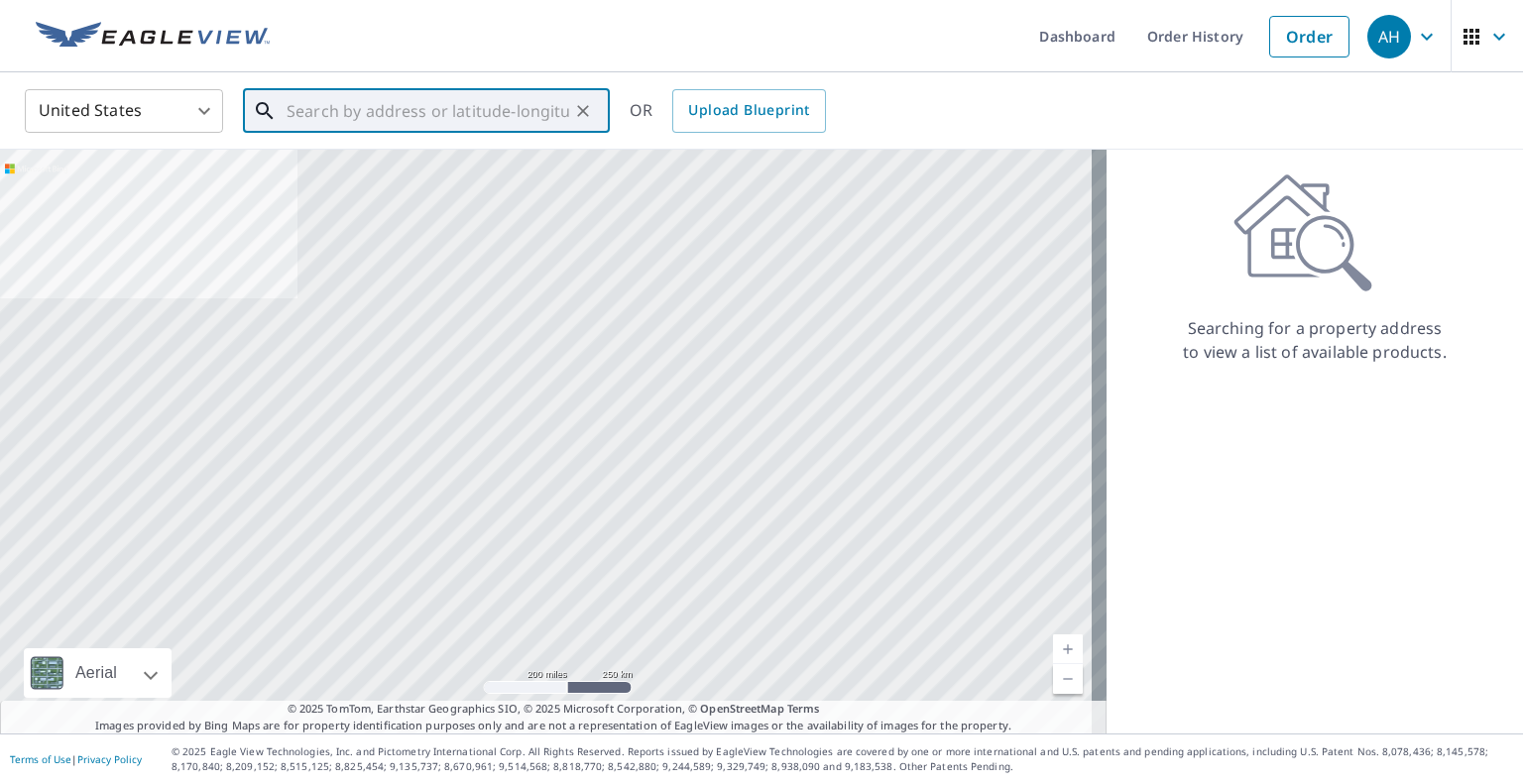 click at bounding box center [427, 111] 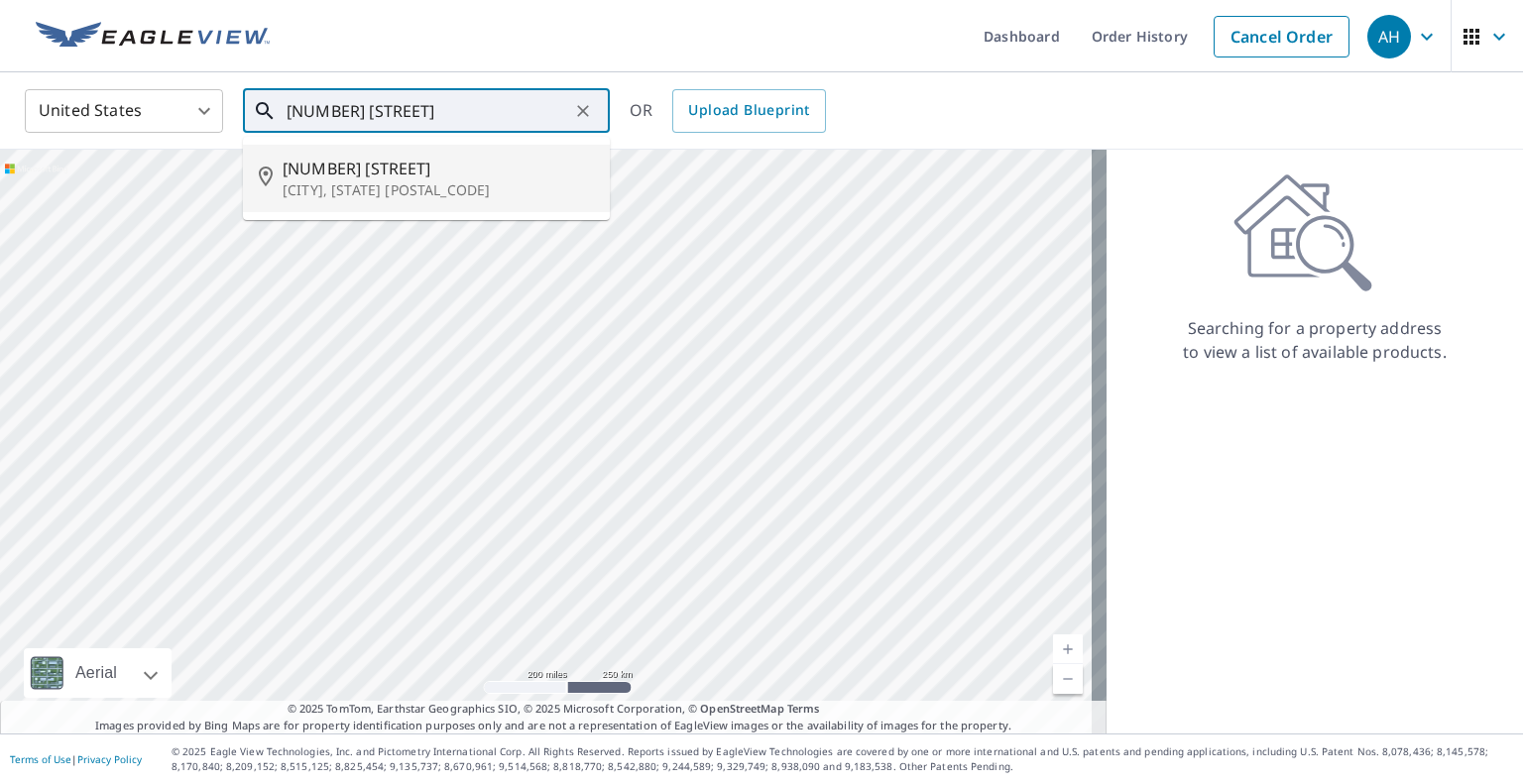 click on "[CITY], [STATE] [POSTAL_CODE]" at bounding box center (438, 190) 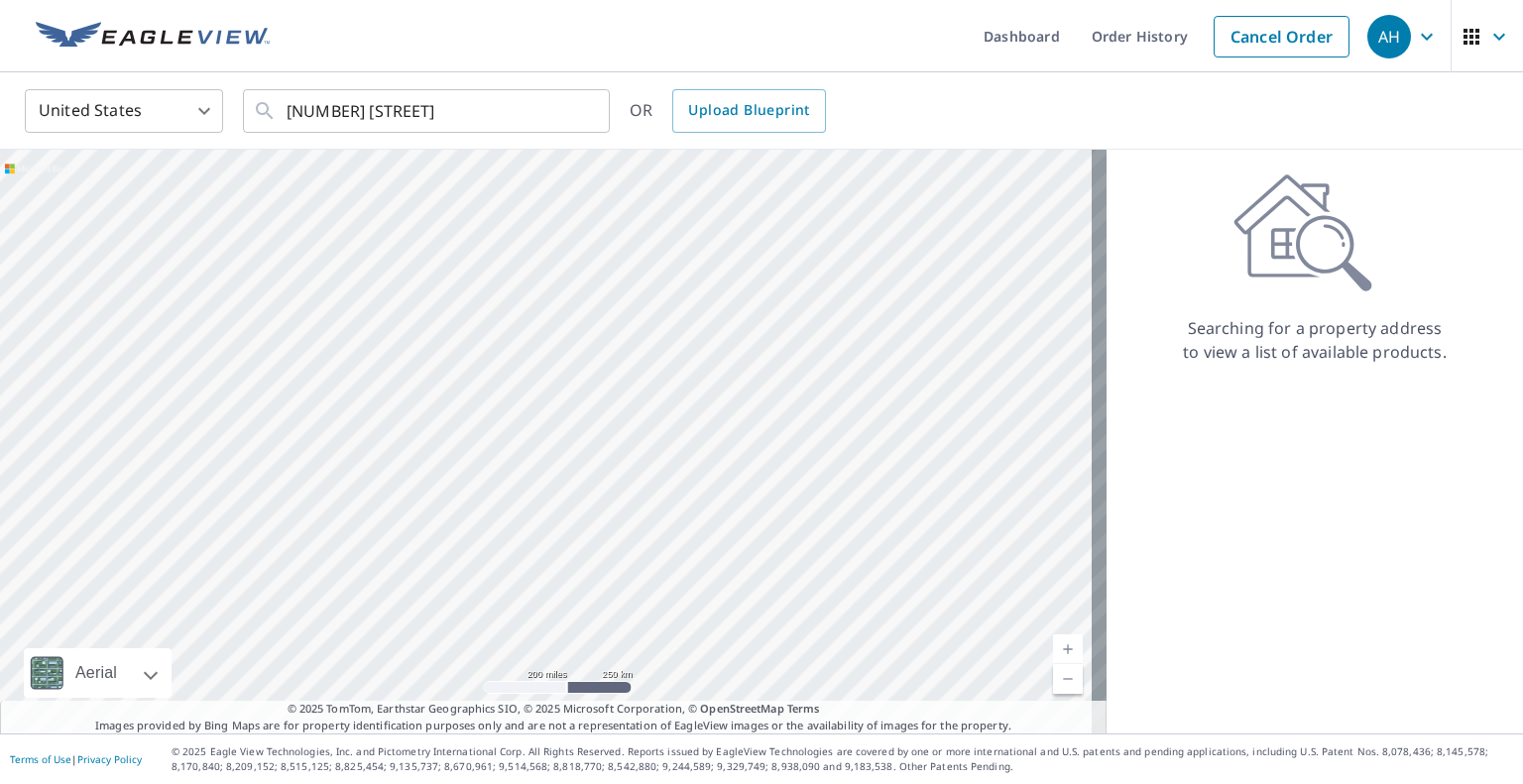 type on "[NUMBER] [STREET] [CITY], [STATE] [POSTAL_CODE]" 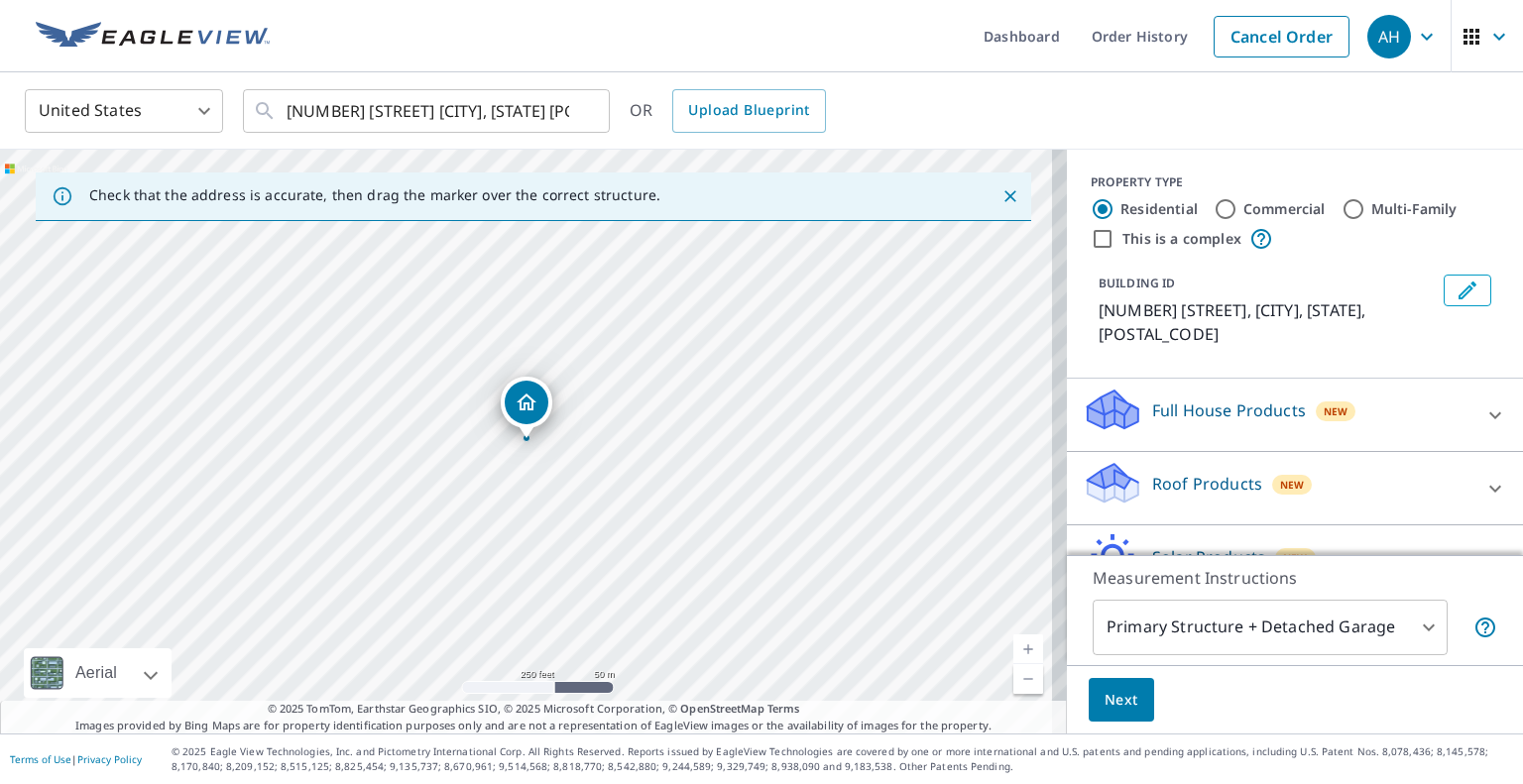 click on "Roof Products" at bounding box center (1207, 484) 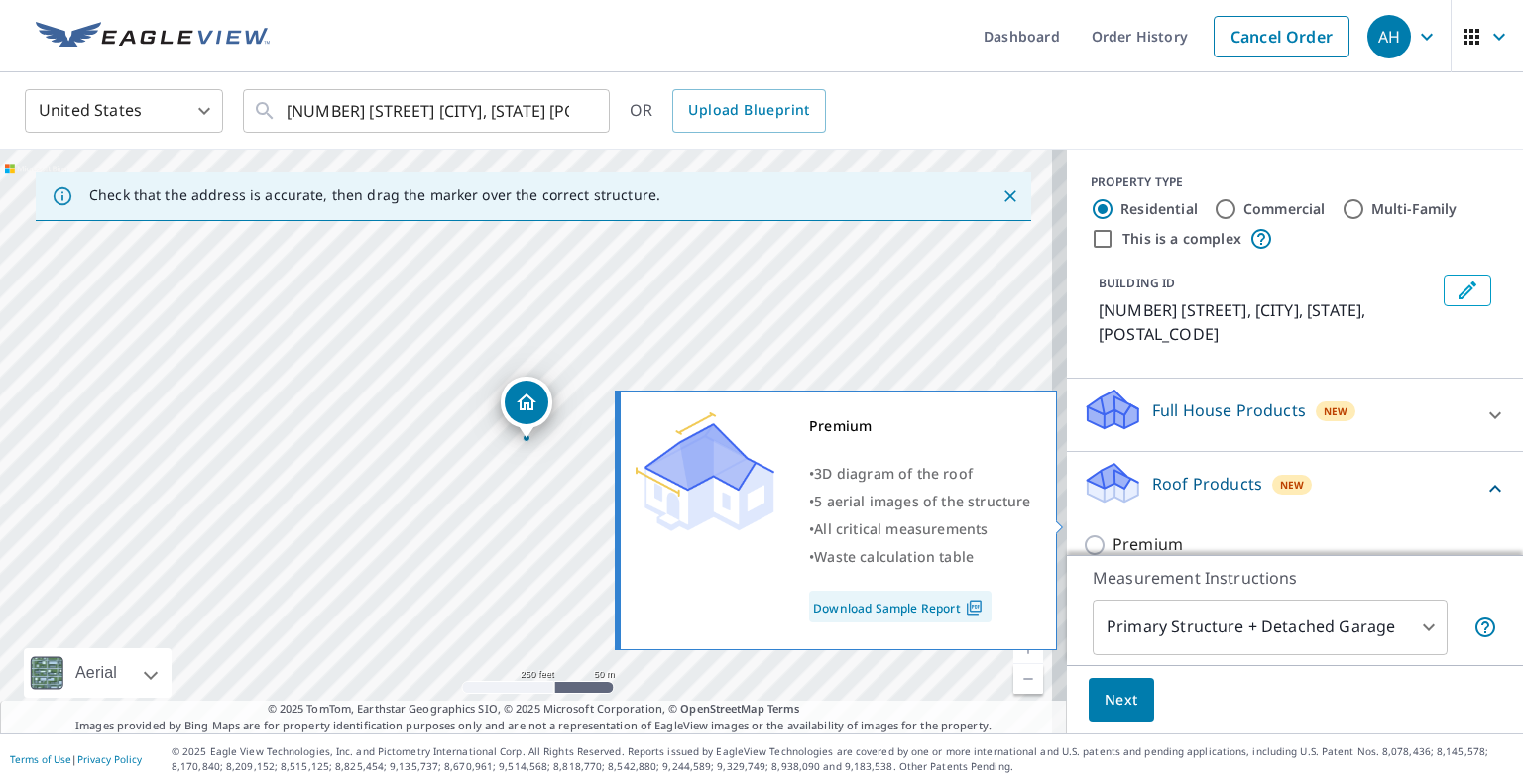click on "Premium" at bounding box center (1147, 544) 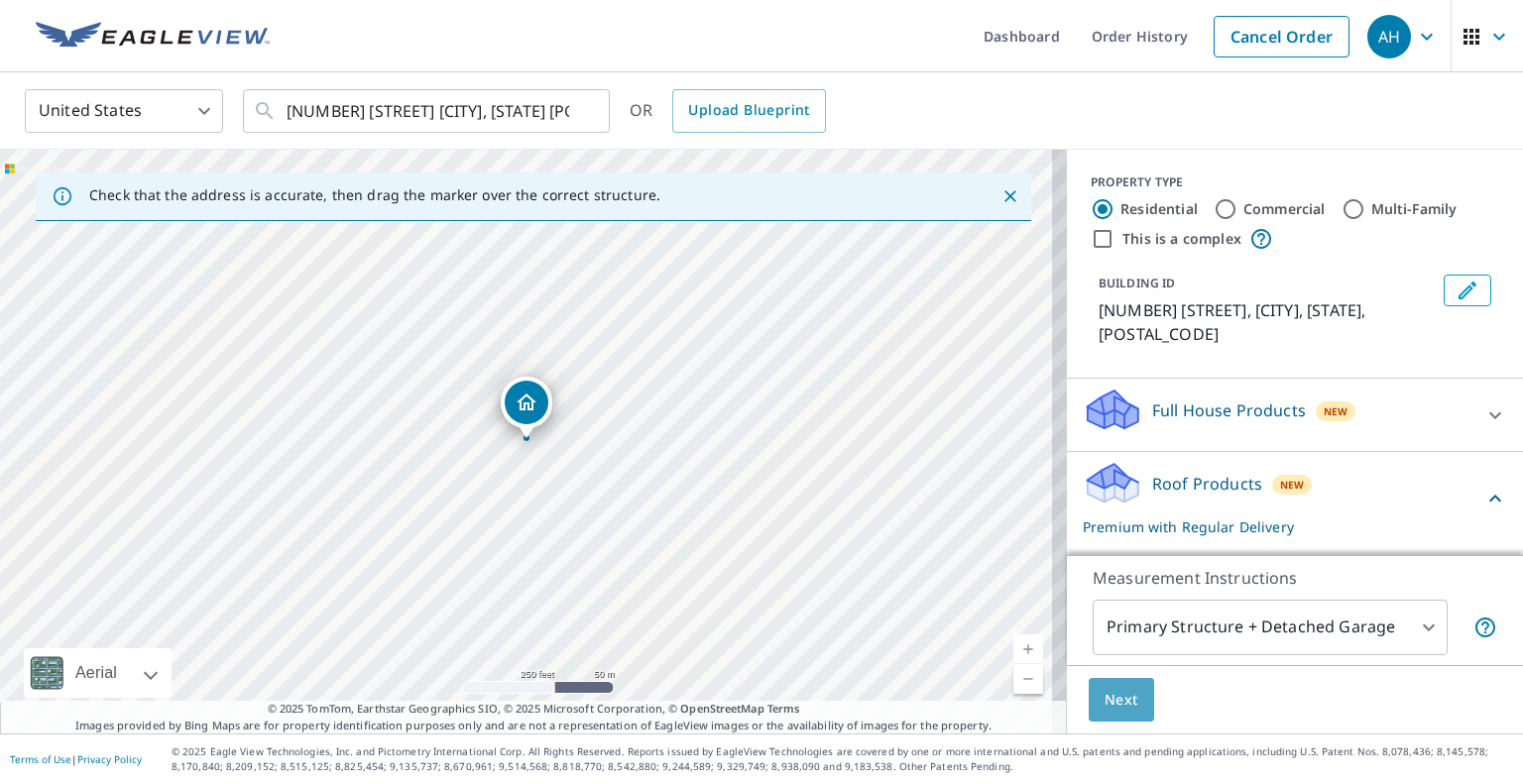 click on "Next" at bounding box center (1121, 700) 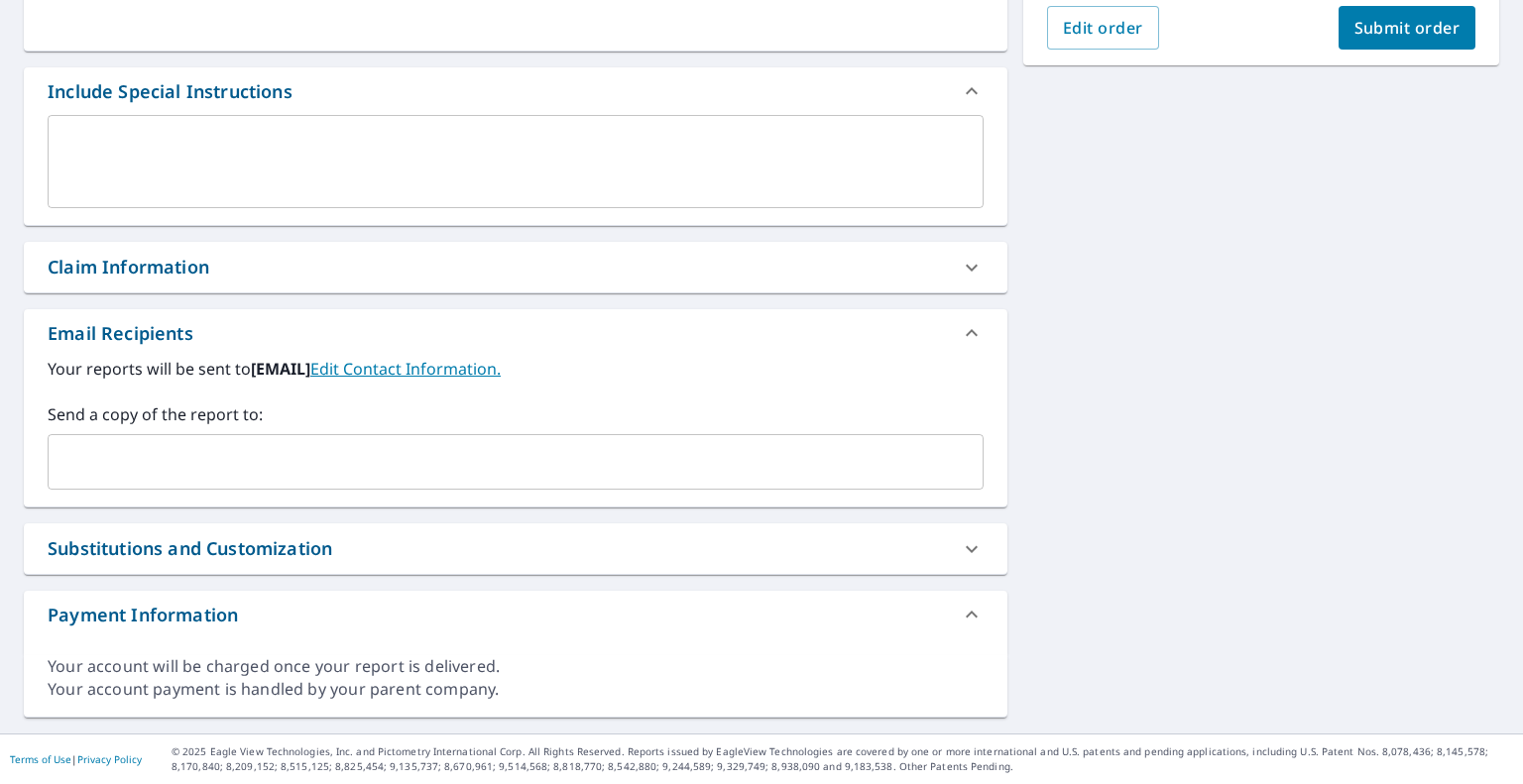 scroll, scrollTop: 476, scrollLeft: 0, axis: vertical 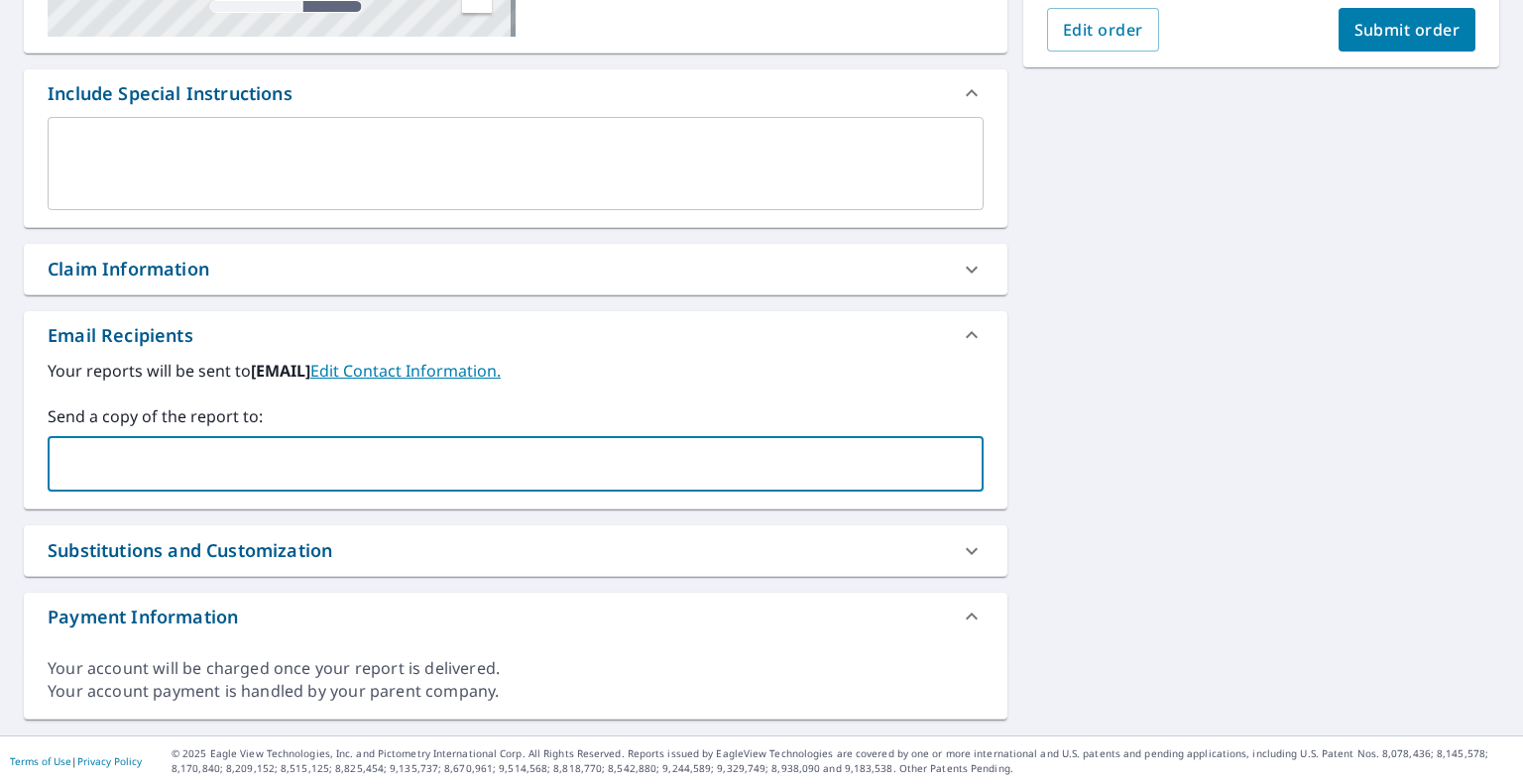 click at bounding box center (501, 464) 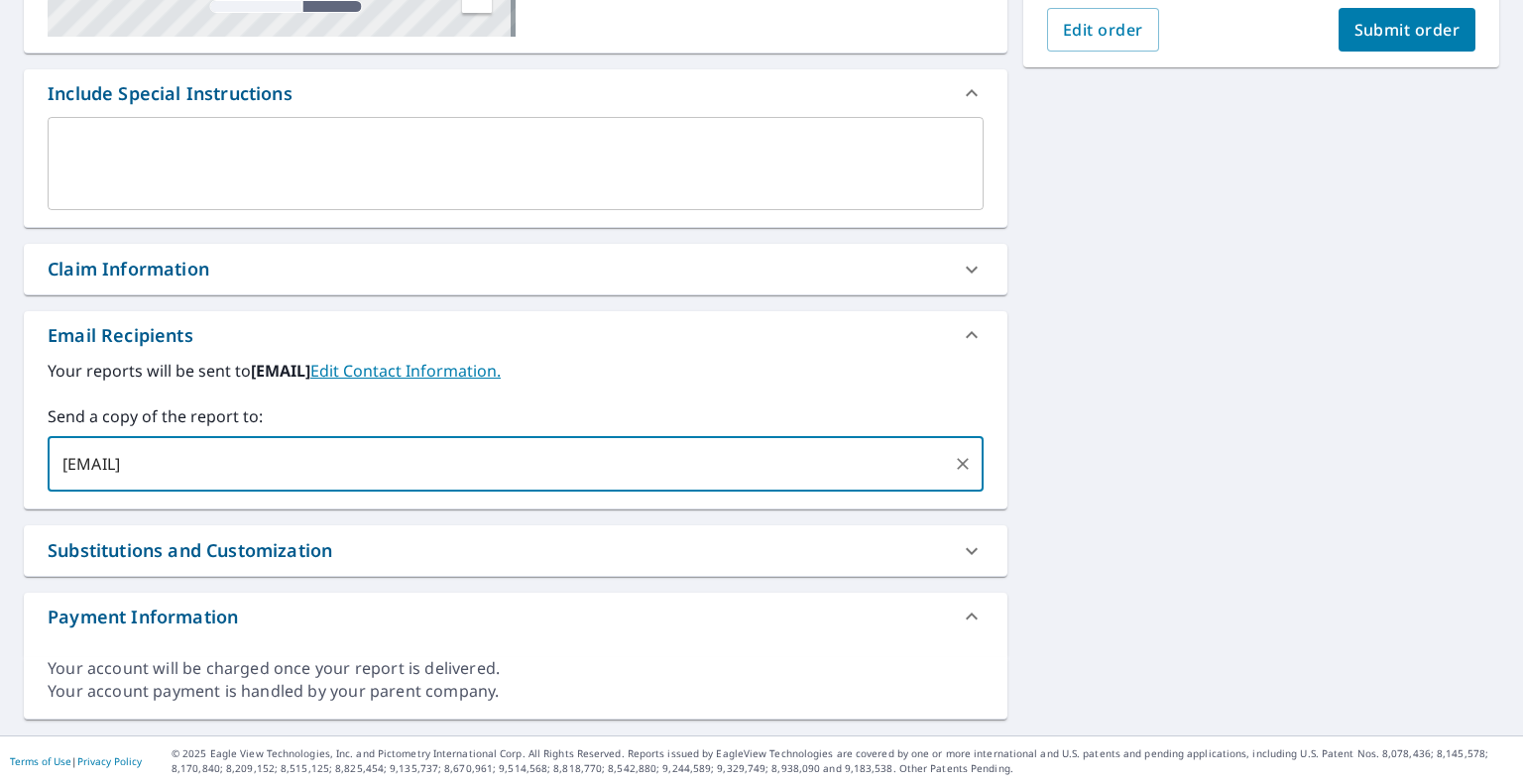 type 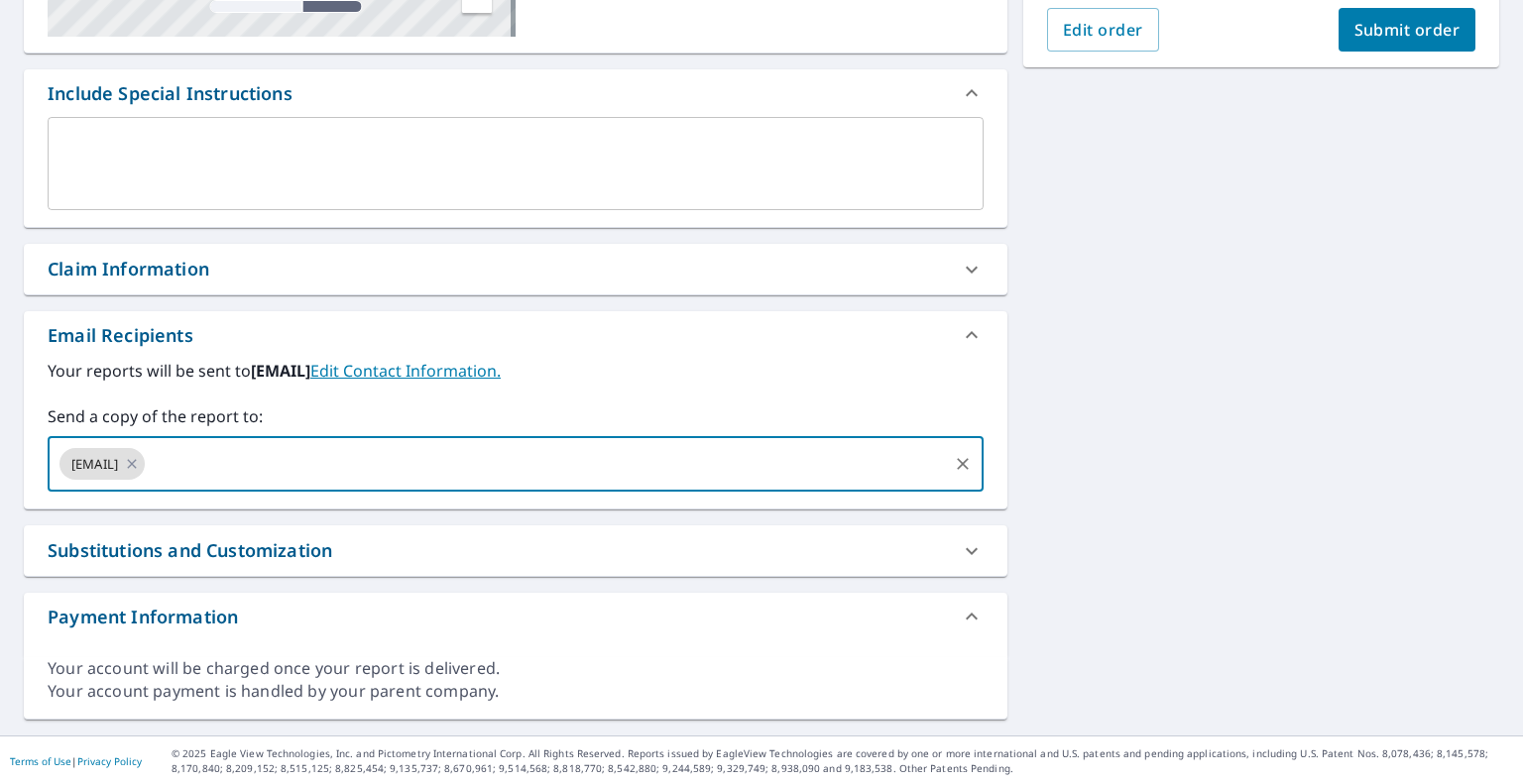 click on "Submit order" at bounding box center (1407, 30) 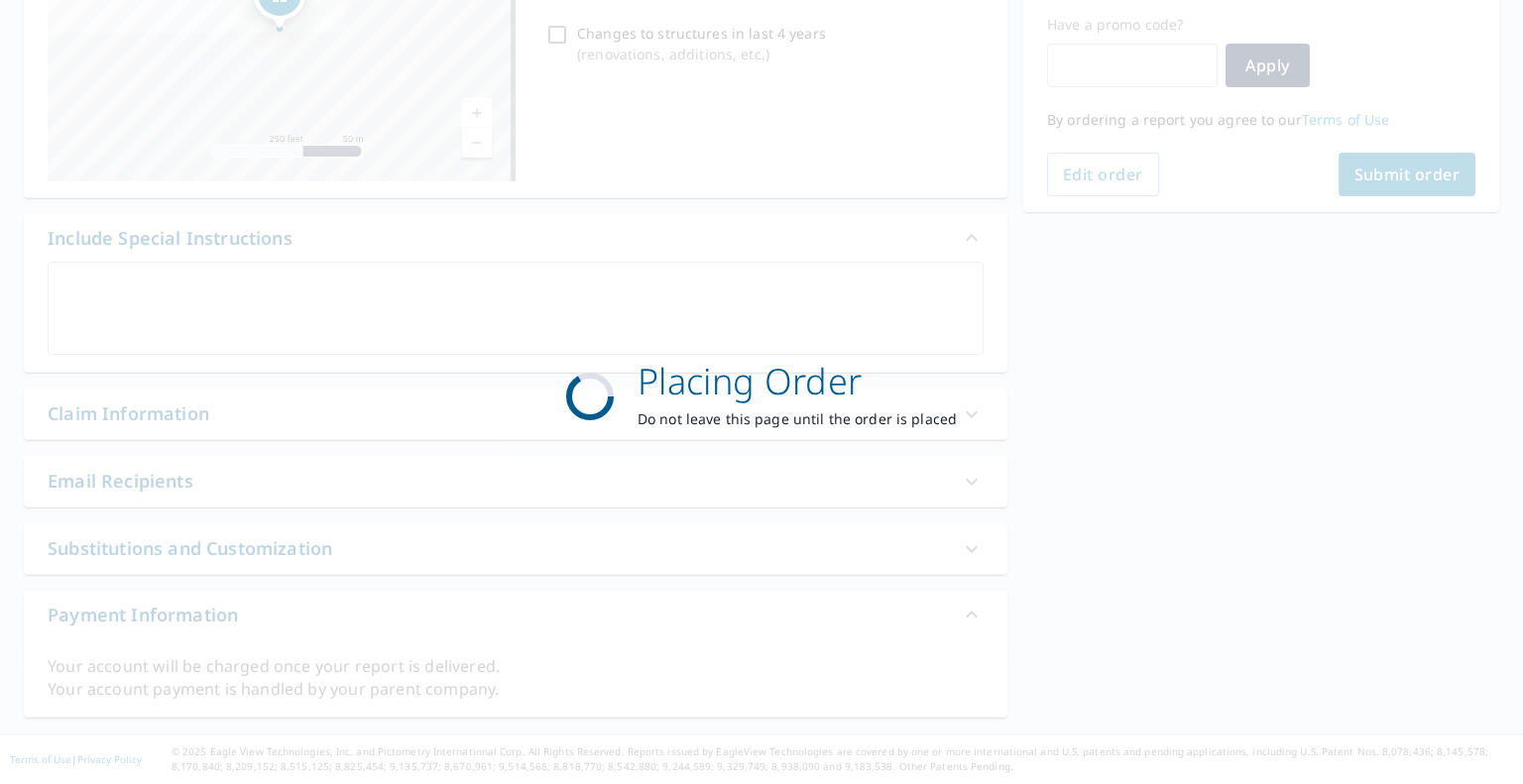 scroll, scrollTop: 329, scrollLeft: 0, axis: vertical 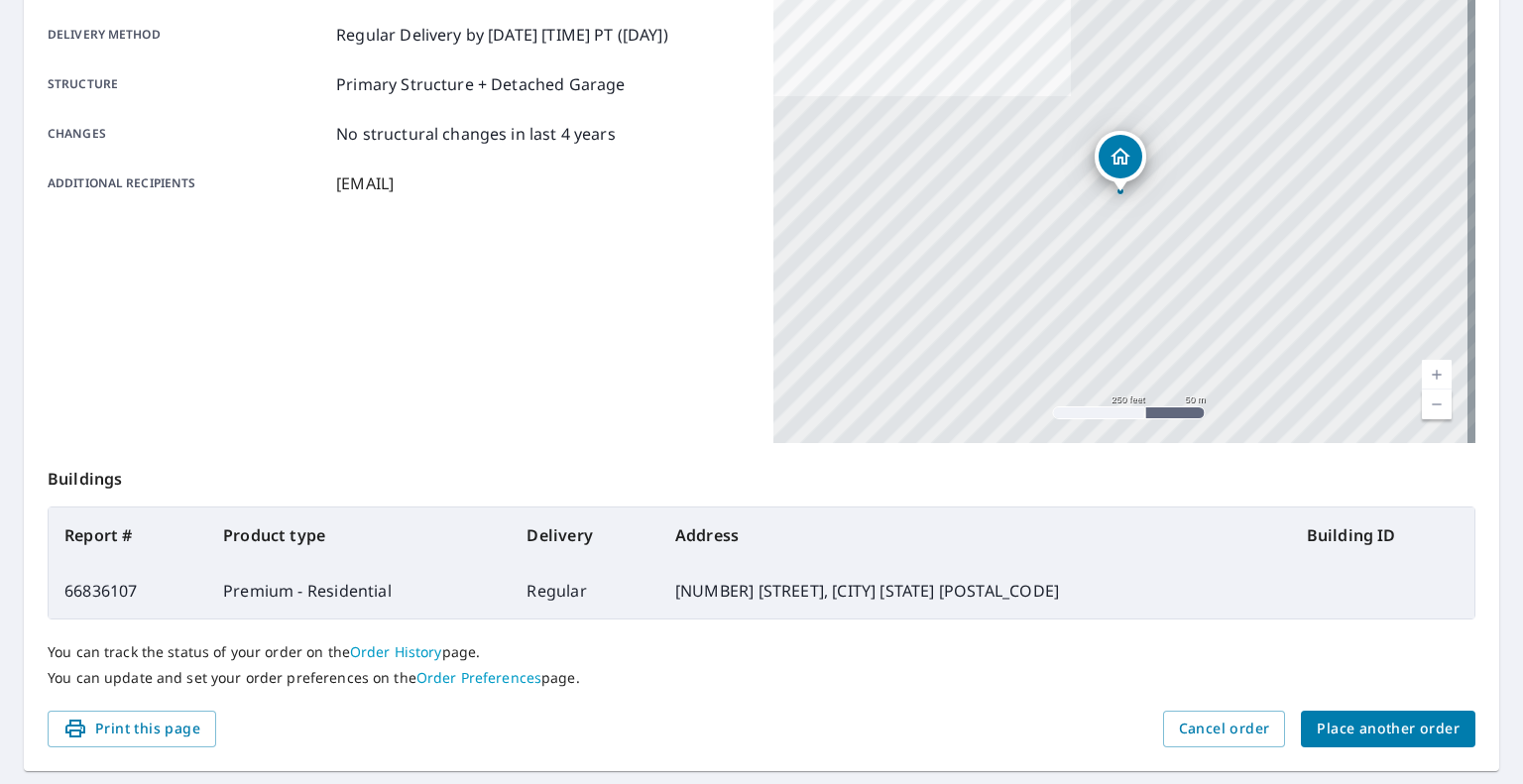 click on "You can track the status of your order on the  Order History  page. You can update and set your order preferences on the  Order Preferences  page." at bounding box center [762, 665] 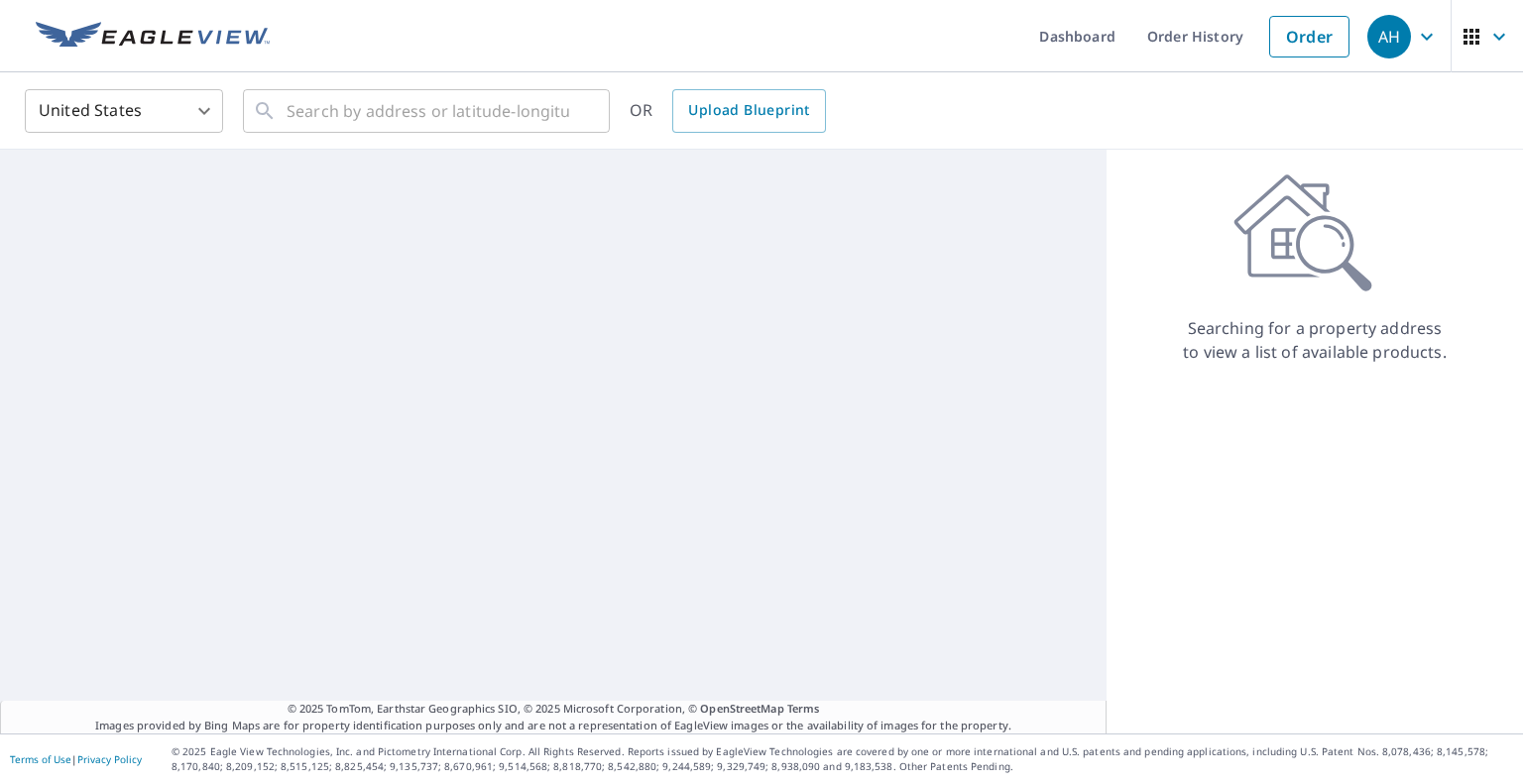 scroll, scrollTop: 0, scrollLeft: 0, axis: both 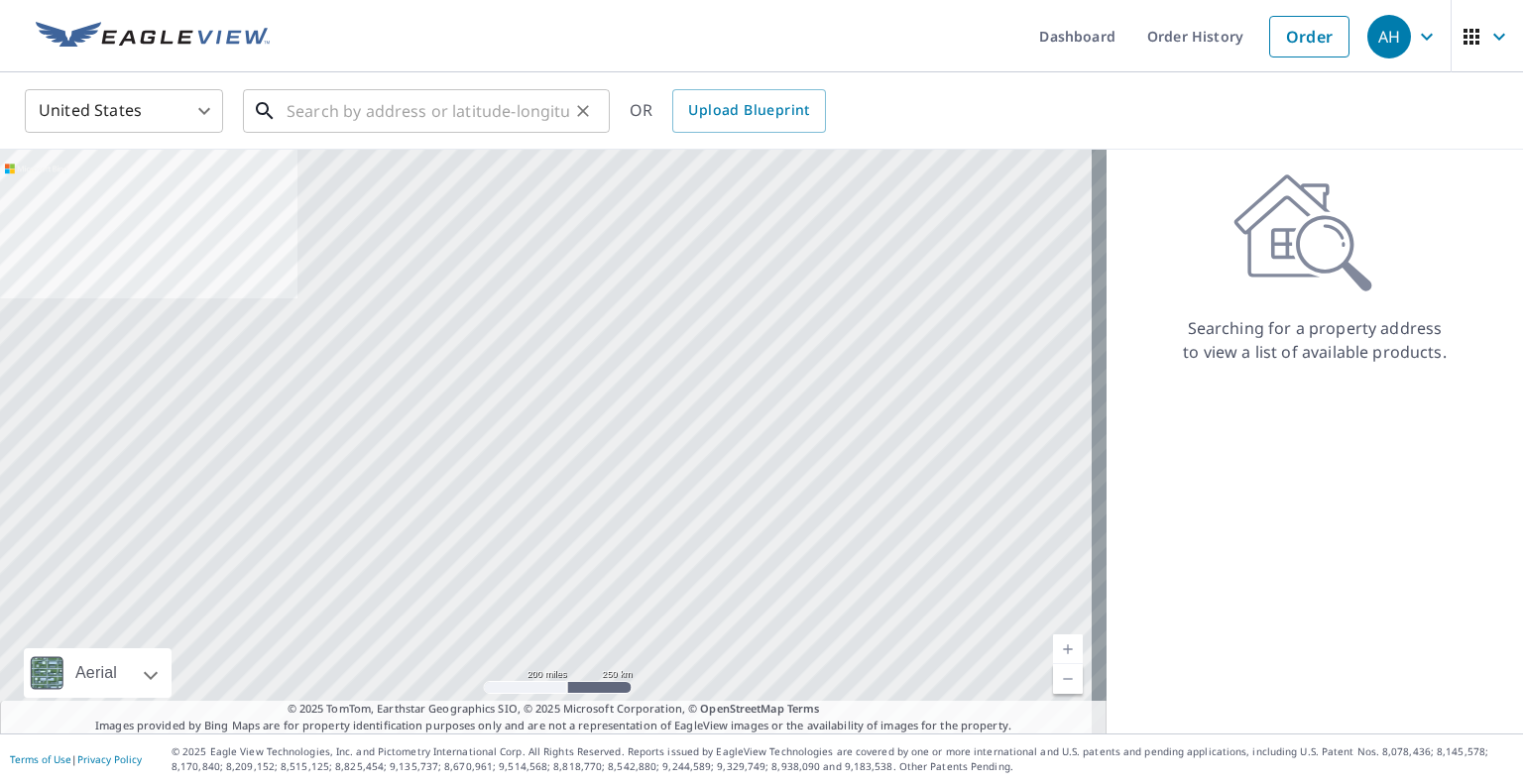 click at bounding box center (427, 111) 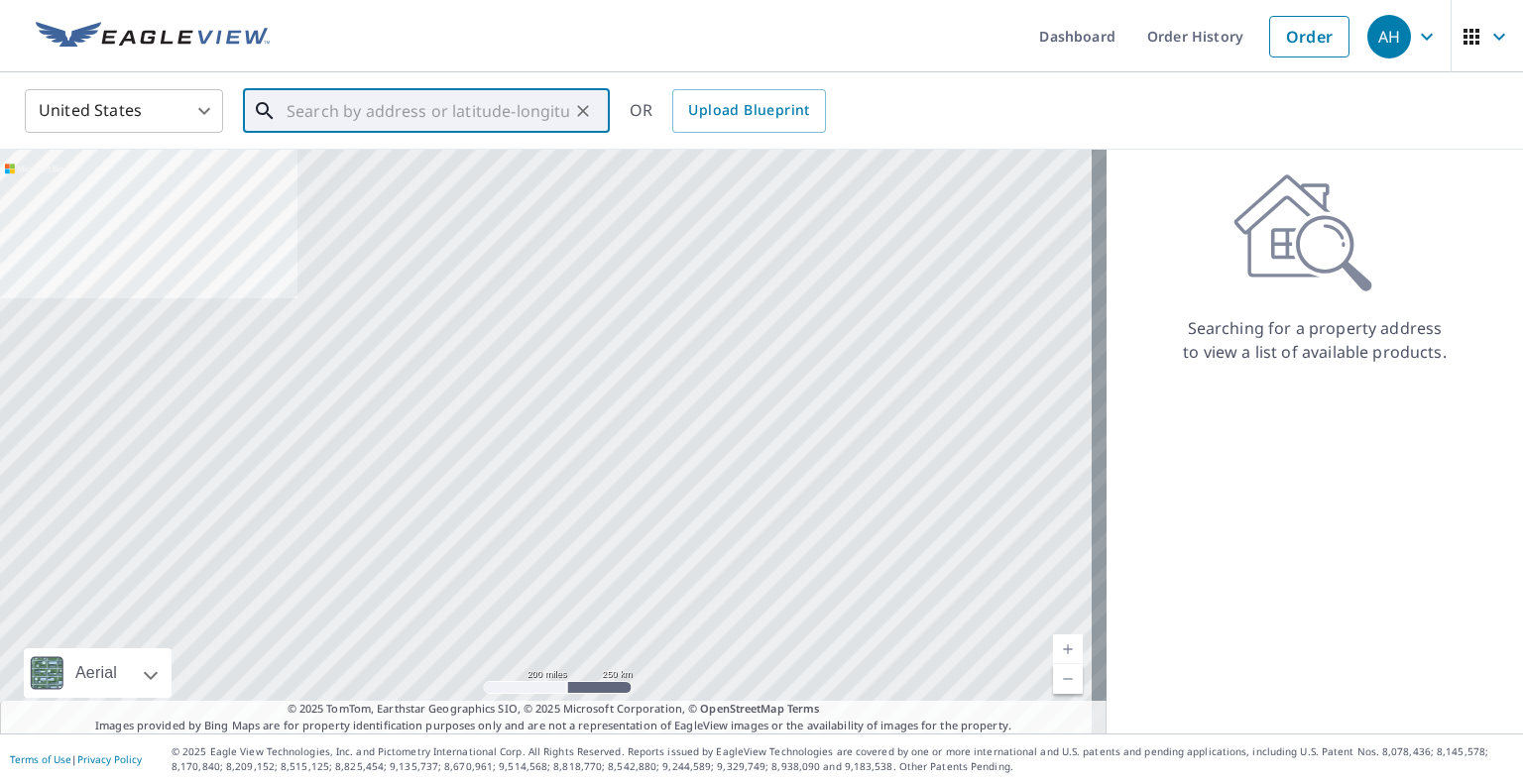 paste on "[NUMBER] [STREET]" 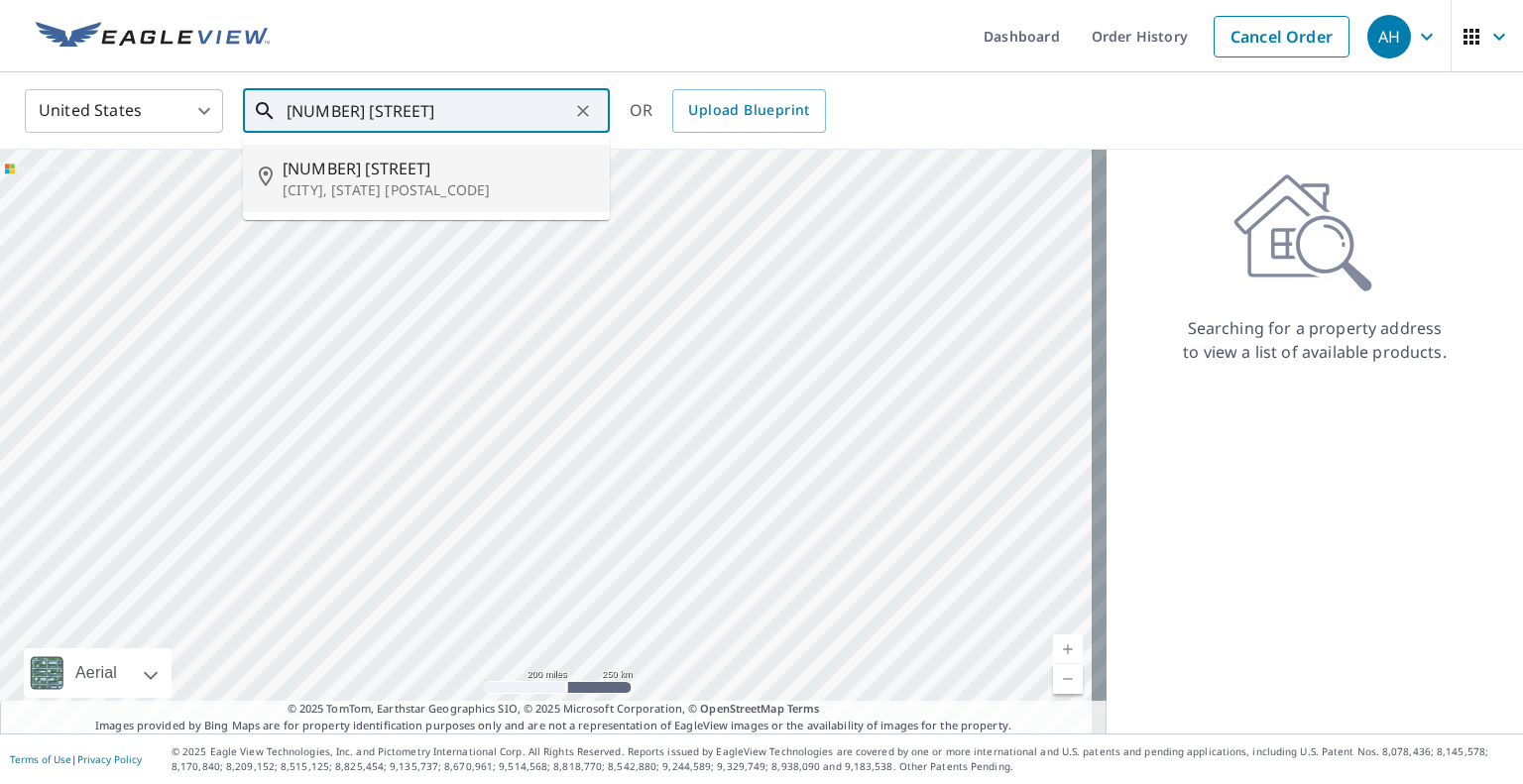click on "[NUMBER] [STREET]" at bounding box center [438, 168] 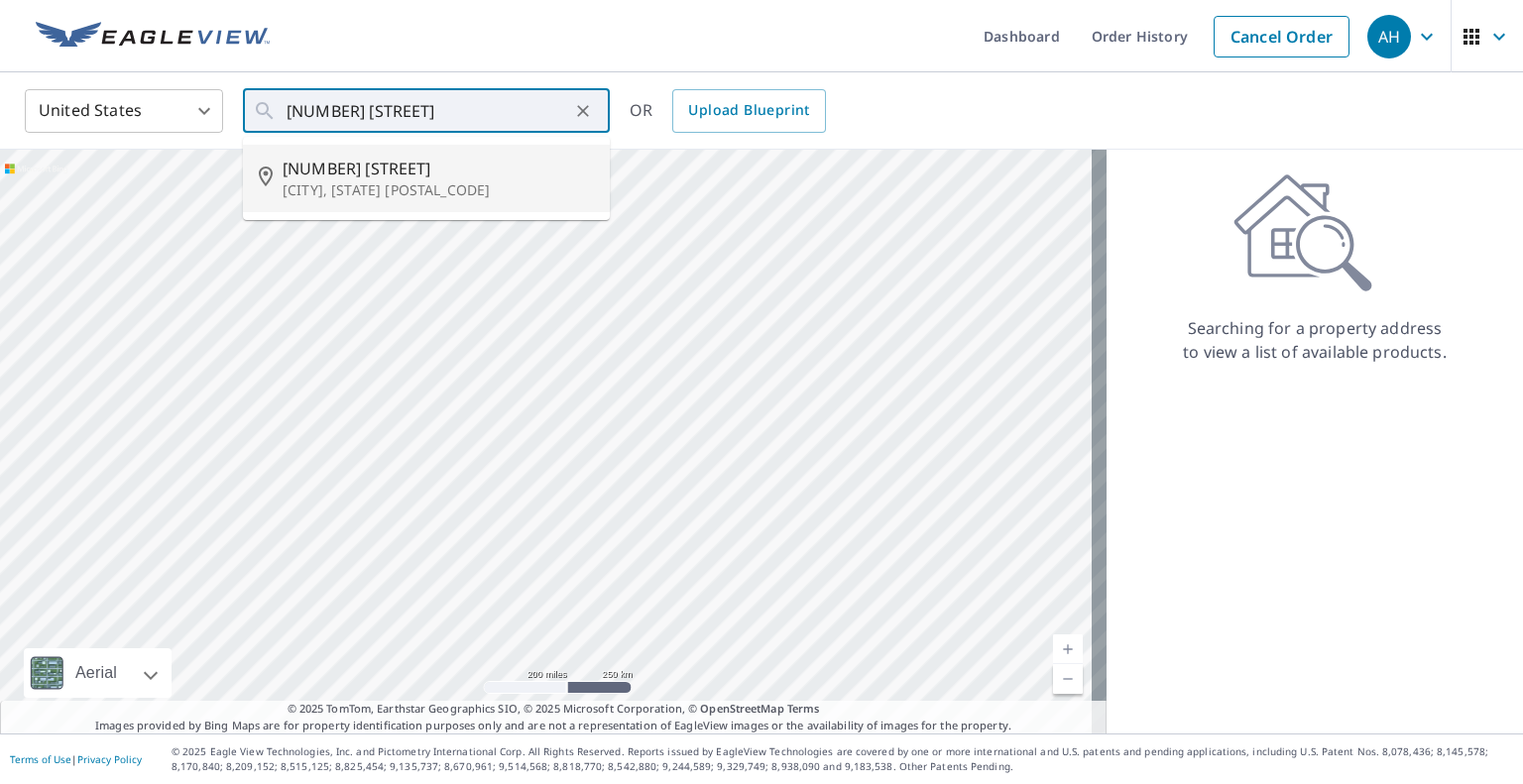 type on "[NUMBER] [STREET] [CITY] [STATE] [POSTAL_CODE]" 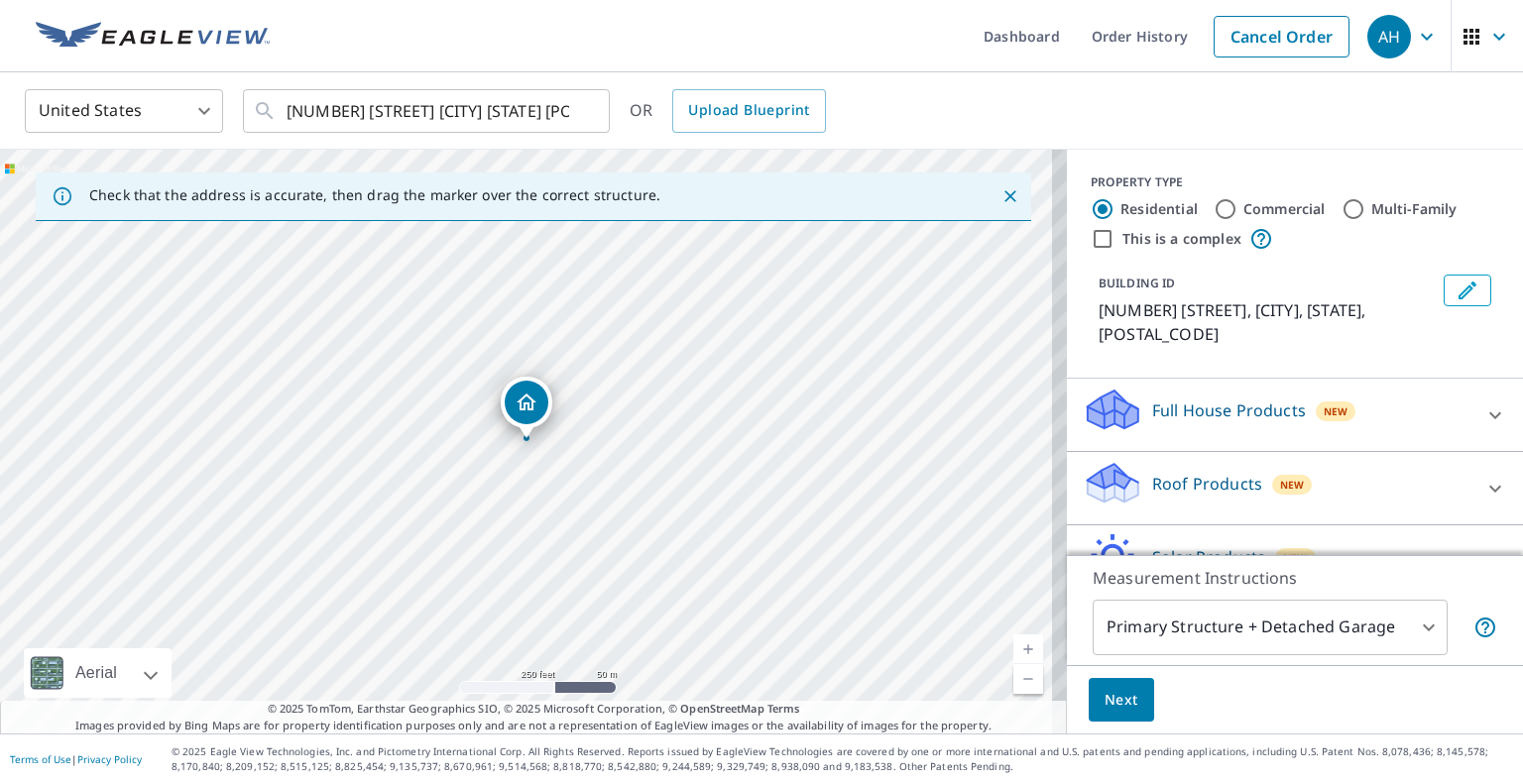 click on "Roof Products" at bounding box center [1207, 484] 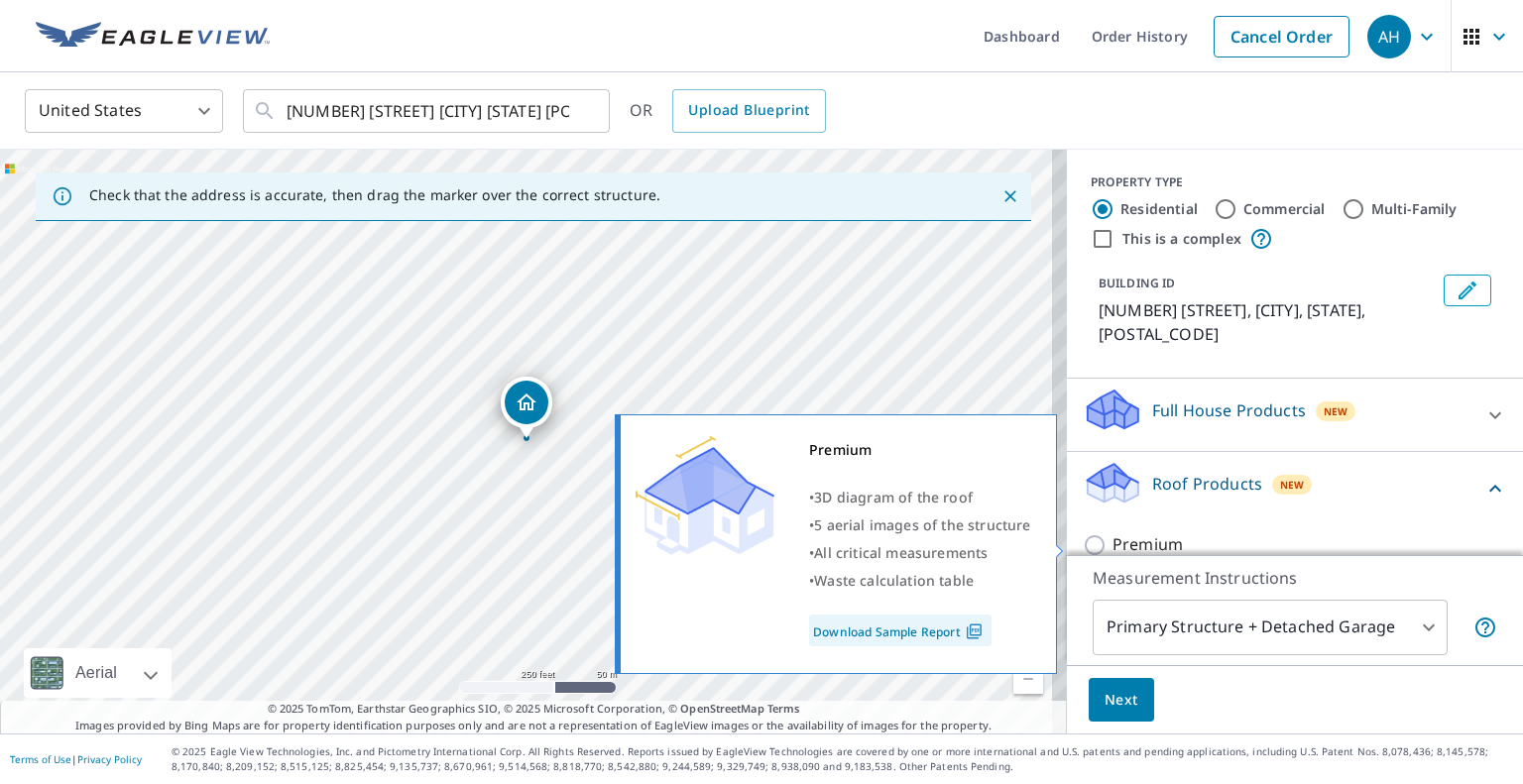 click on "Premium" at bounding box center (1147, 544) 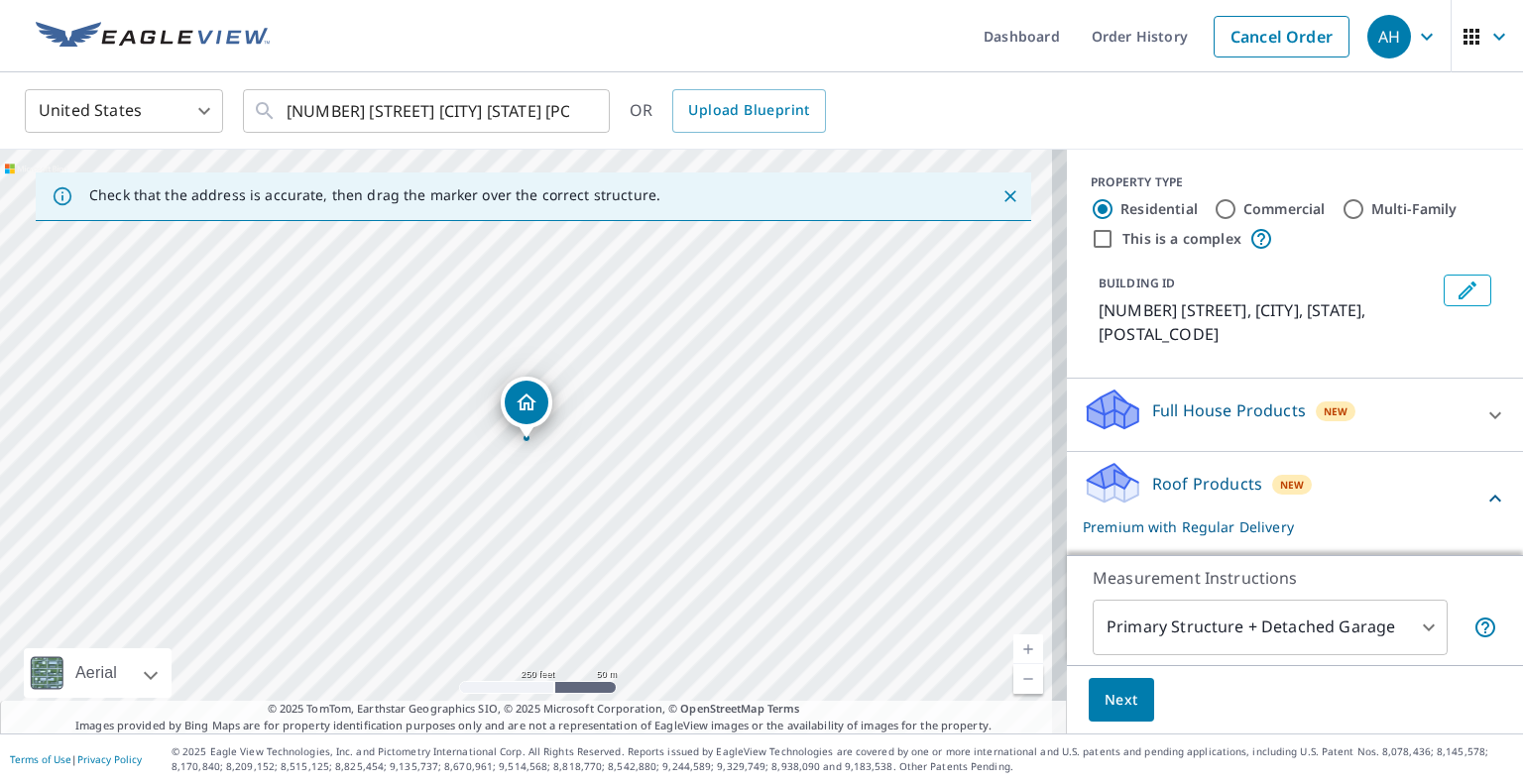 click on "Next" at bounding box center [1121, 700] 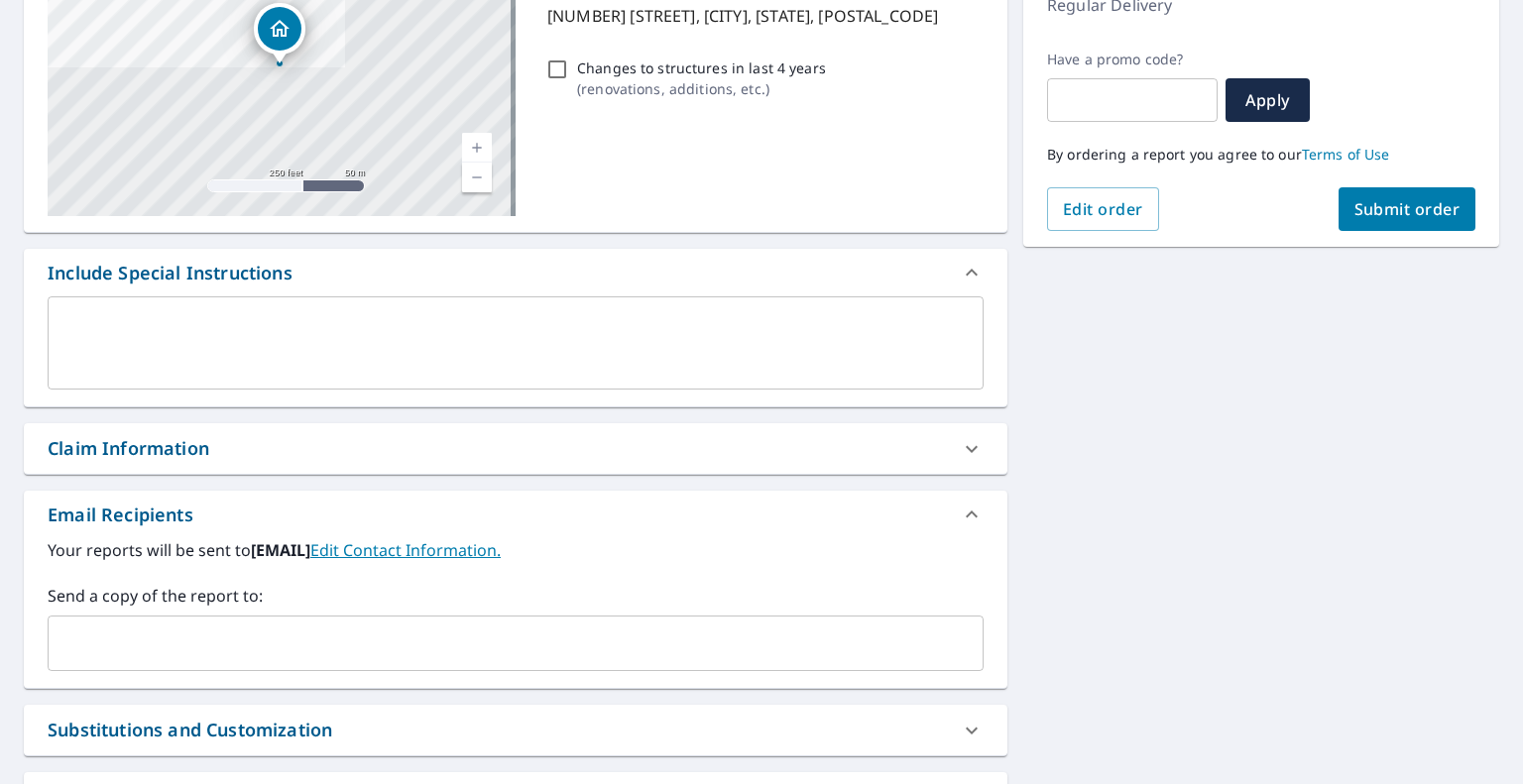 scroll, scrollTop: 297, scrollLeft: 0, axis: vertical 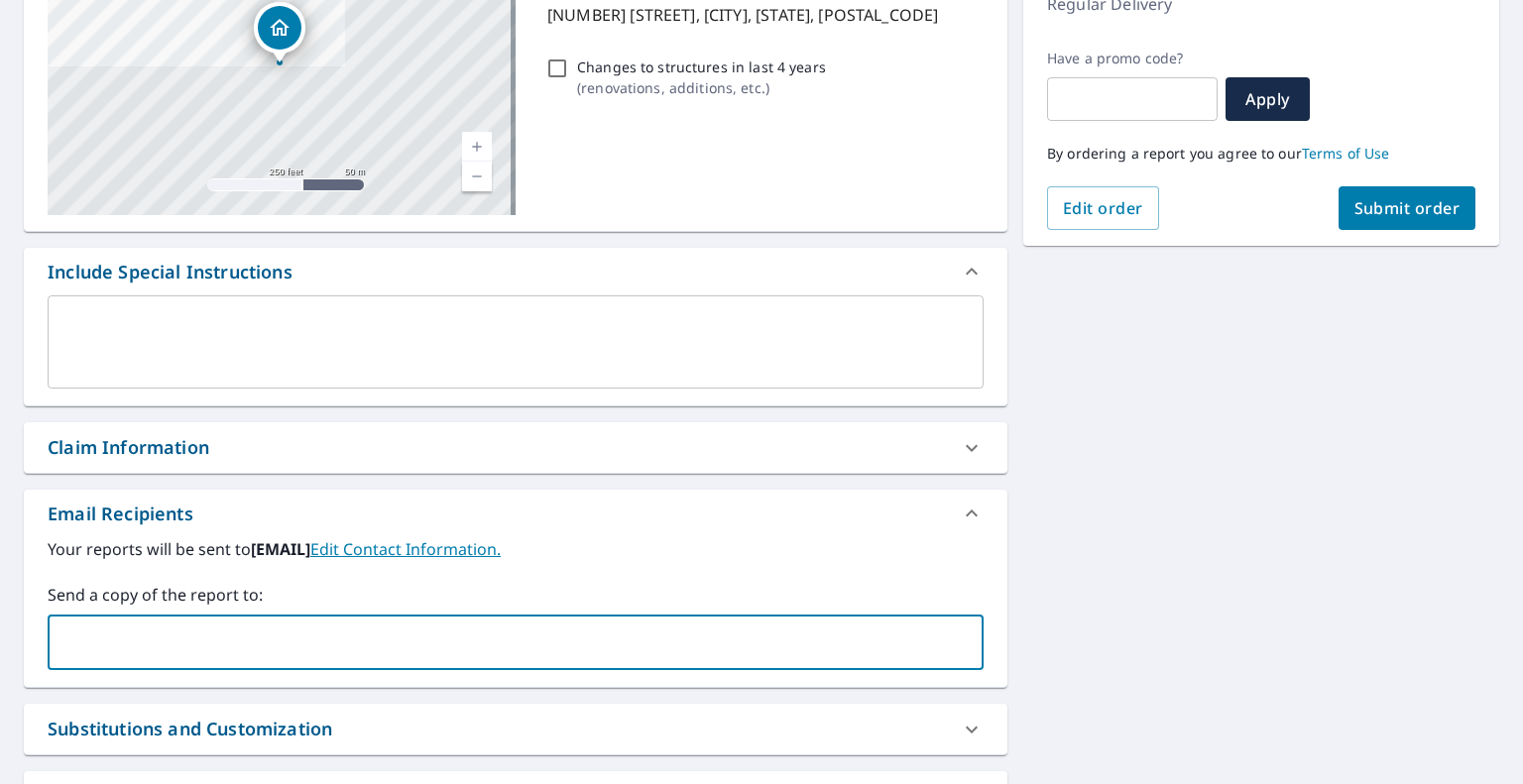 click at bounding box center [501, 642] 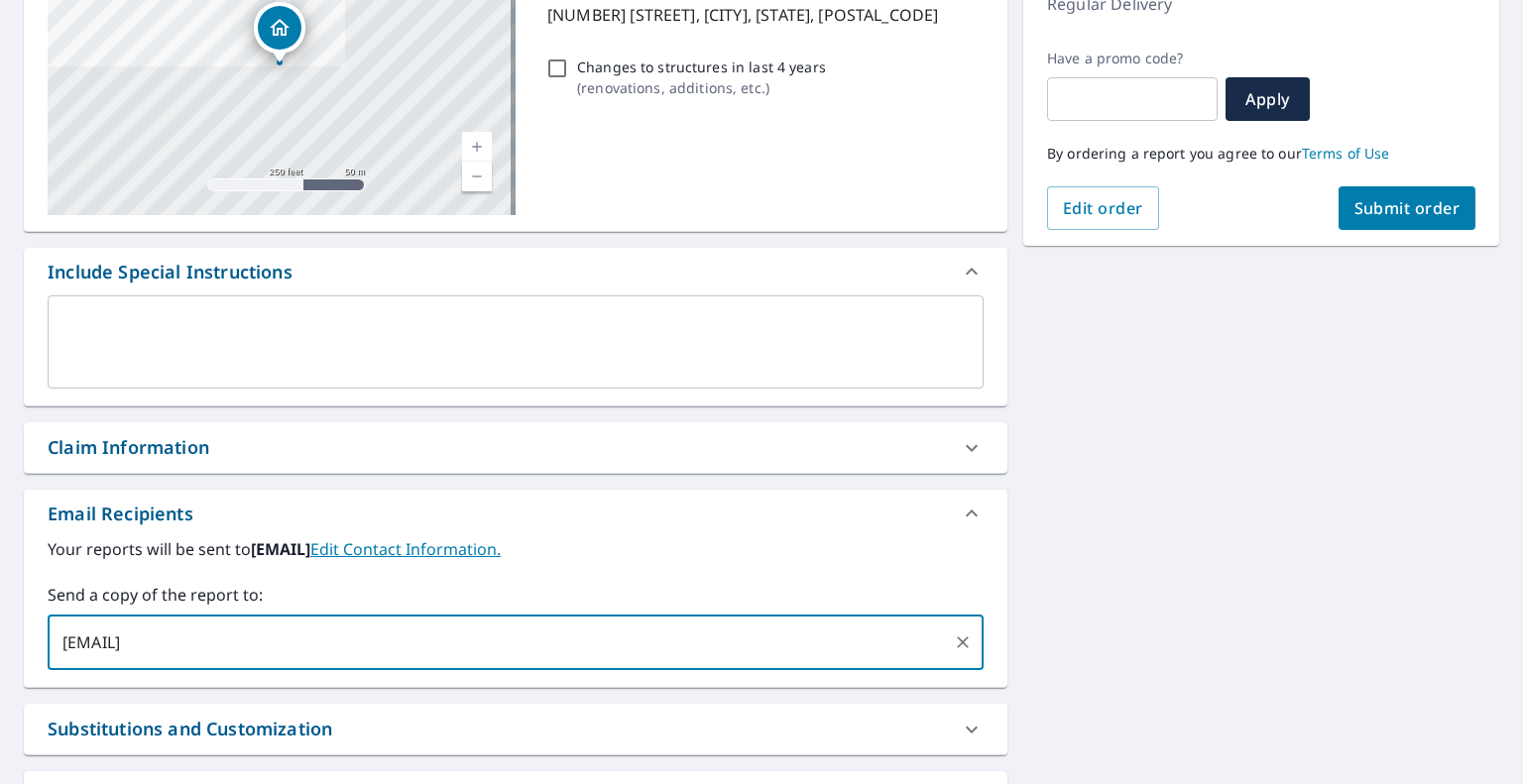 type 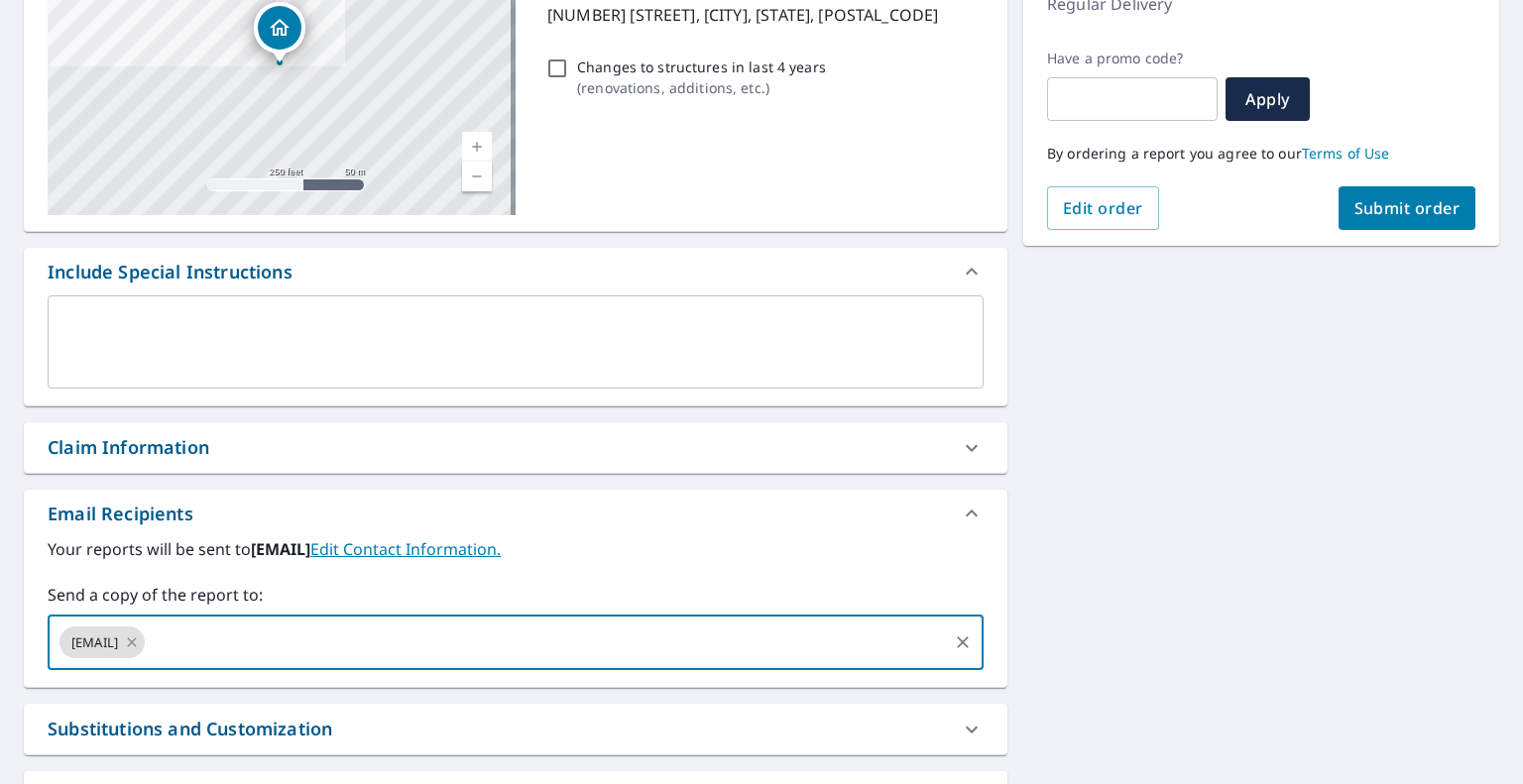 click on "Submit order" at bounding box center [1407, 208] 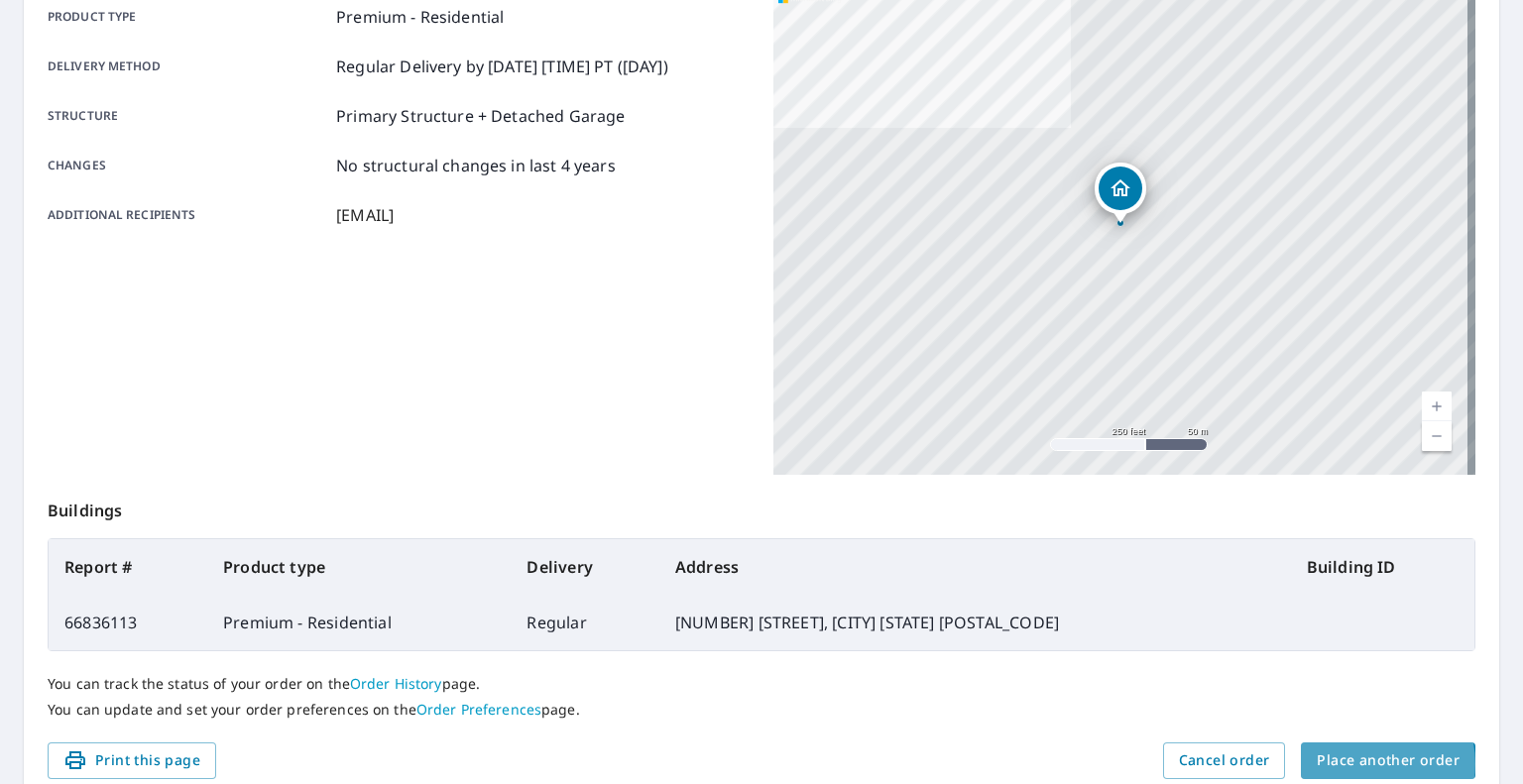 click on "Place another order" at bounding box center [1388, 760] 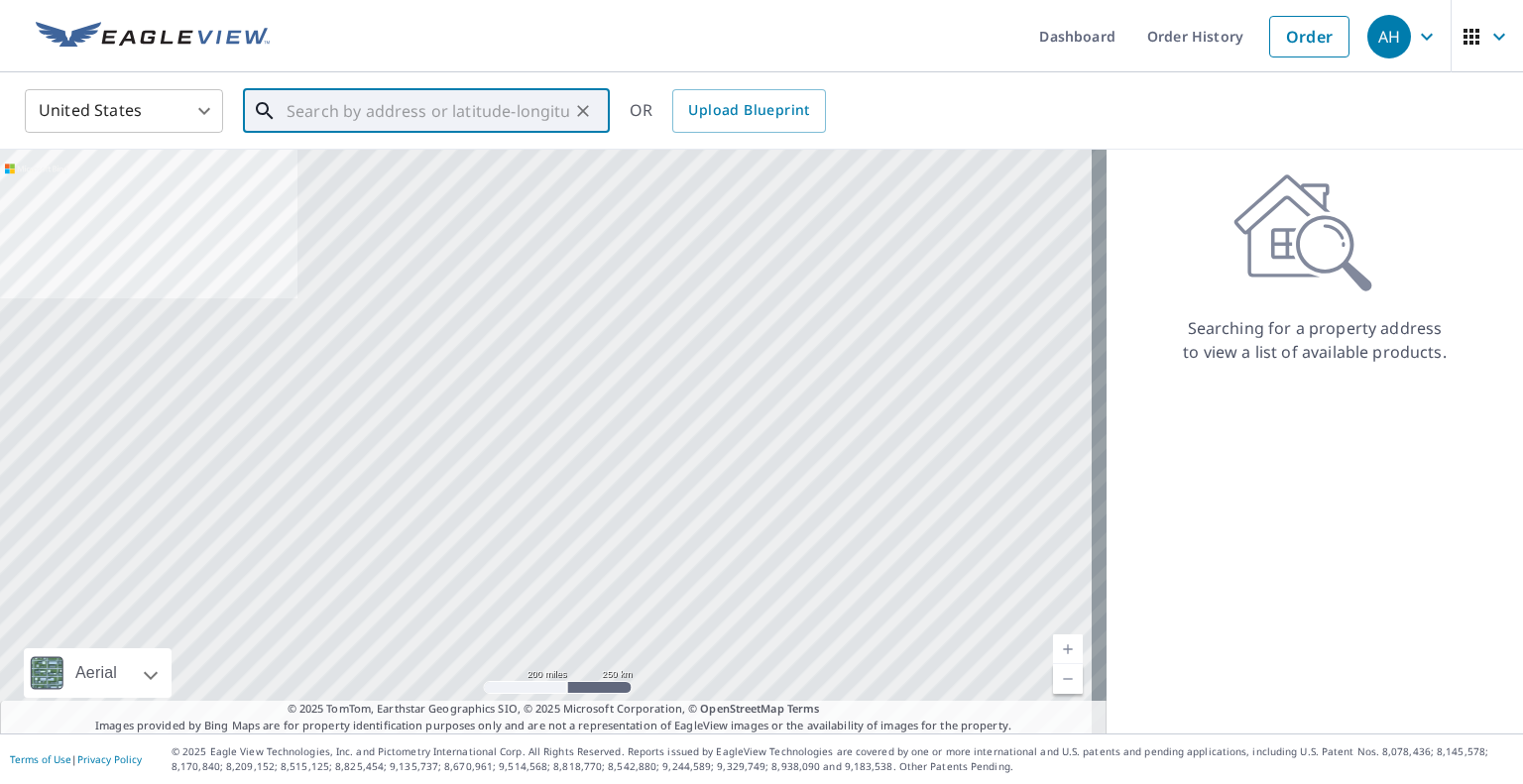 click at bounding box center (427, 111) 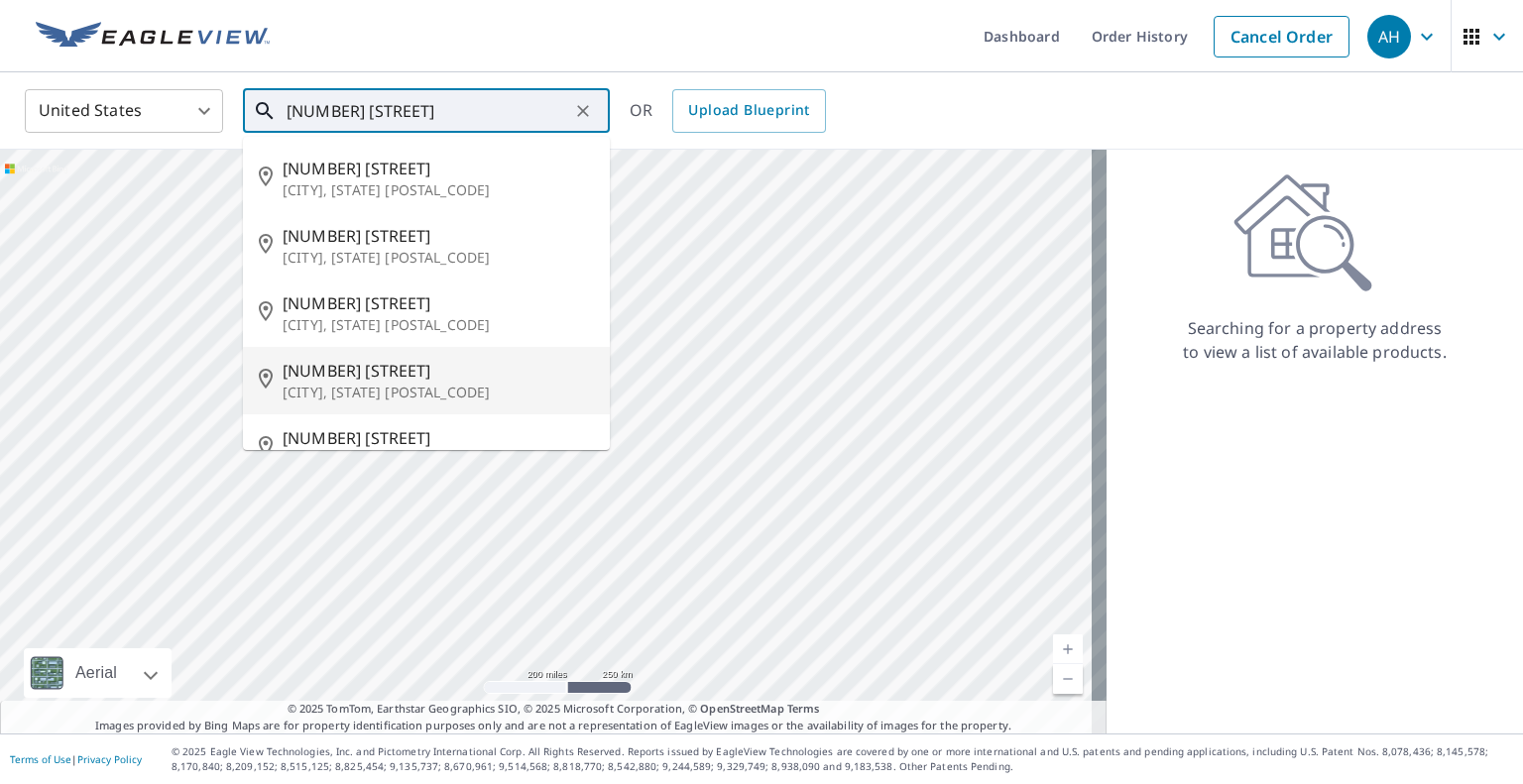 click on "[CITY], [STATE] [POSTAL_CODE]" at bounding box center [438, 392] 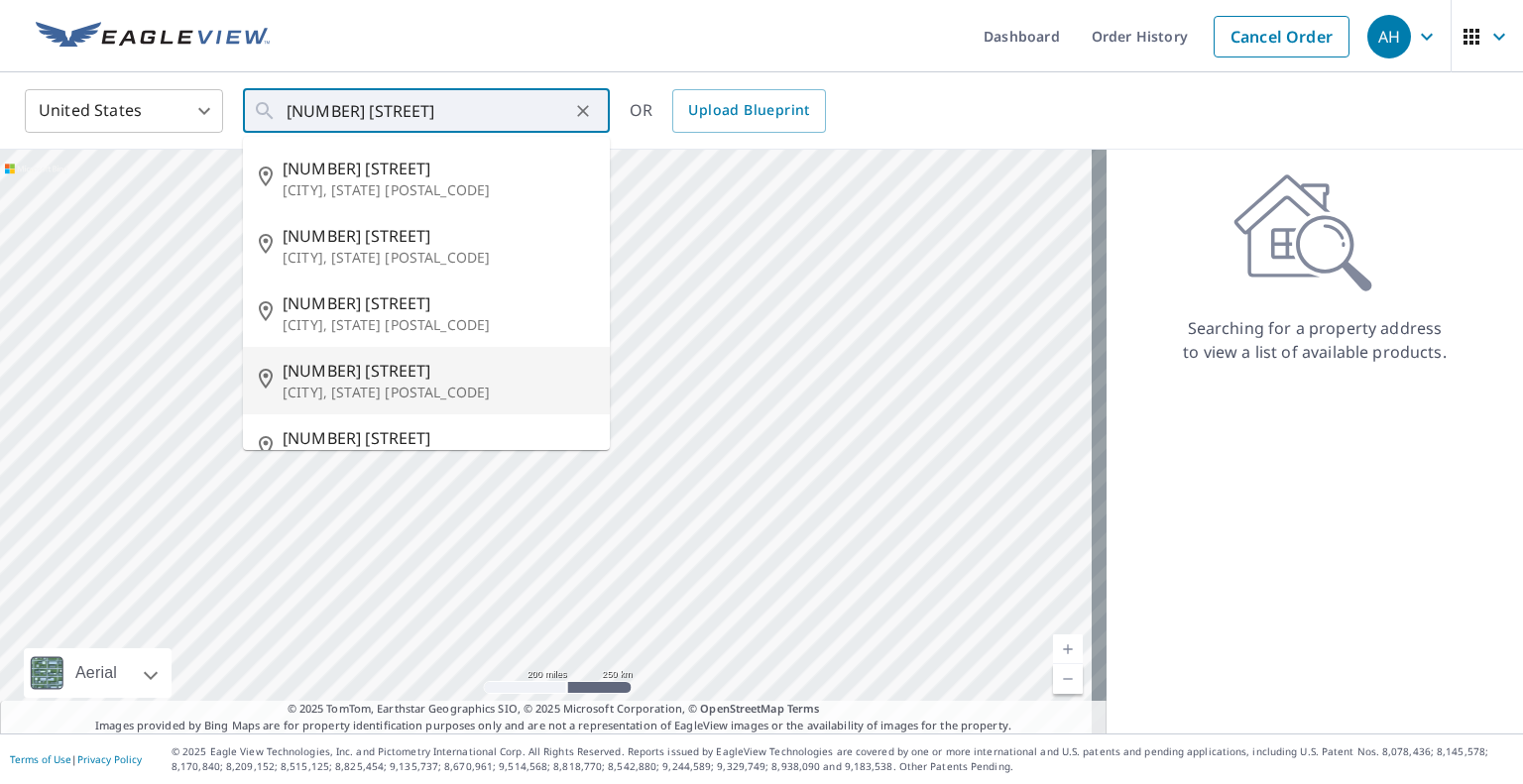 type on "[NUMBER] [STREET] [CITY] [STATE] [POSTAL_CODE]" 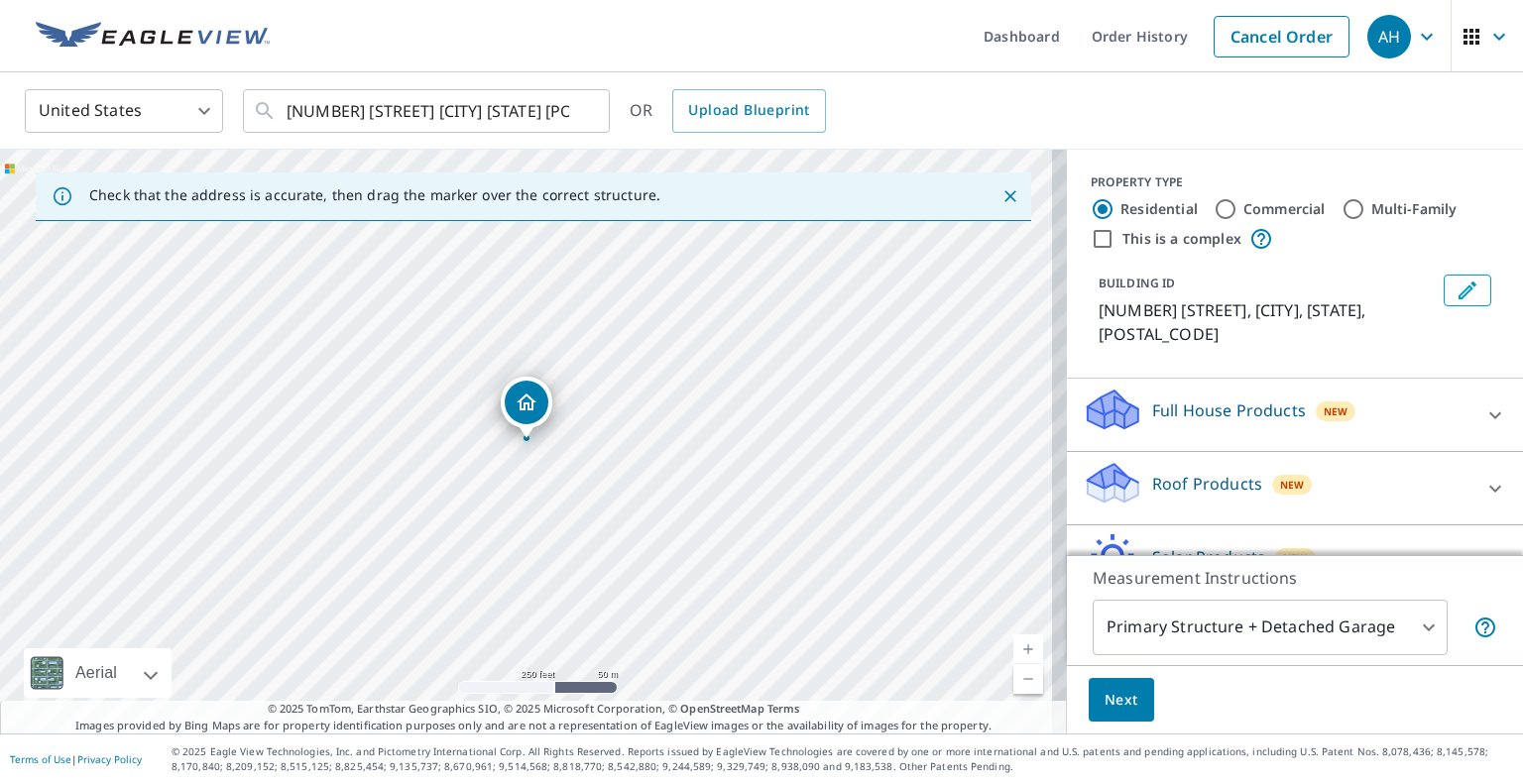 click on "Roof Products" at bounding box center (1207, 484) 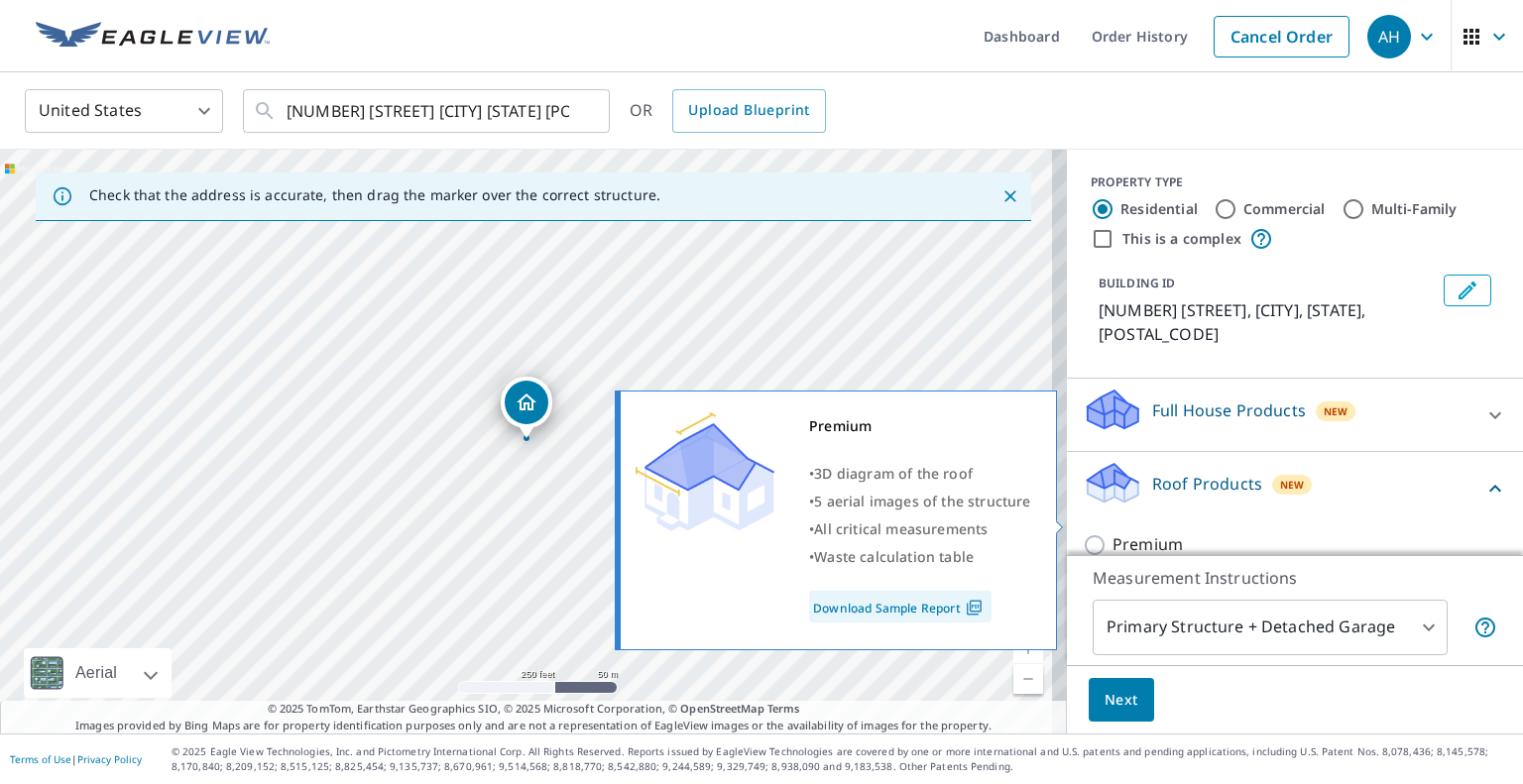 click on "Premium" at bounding box center (1147, 544) 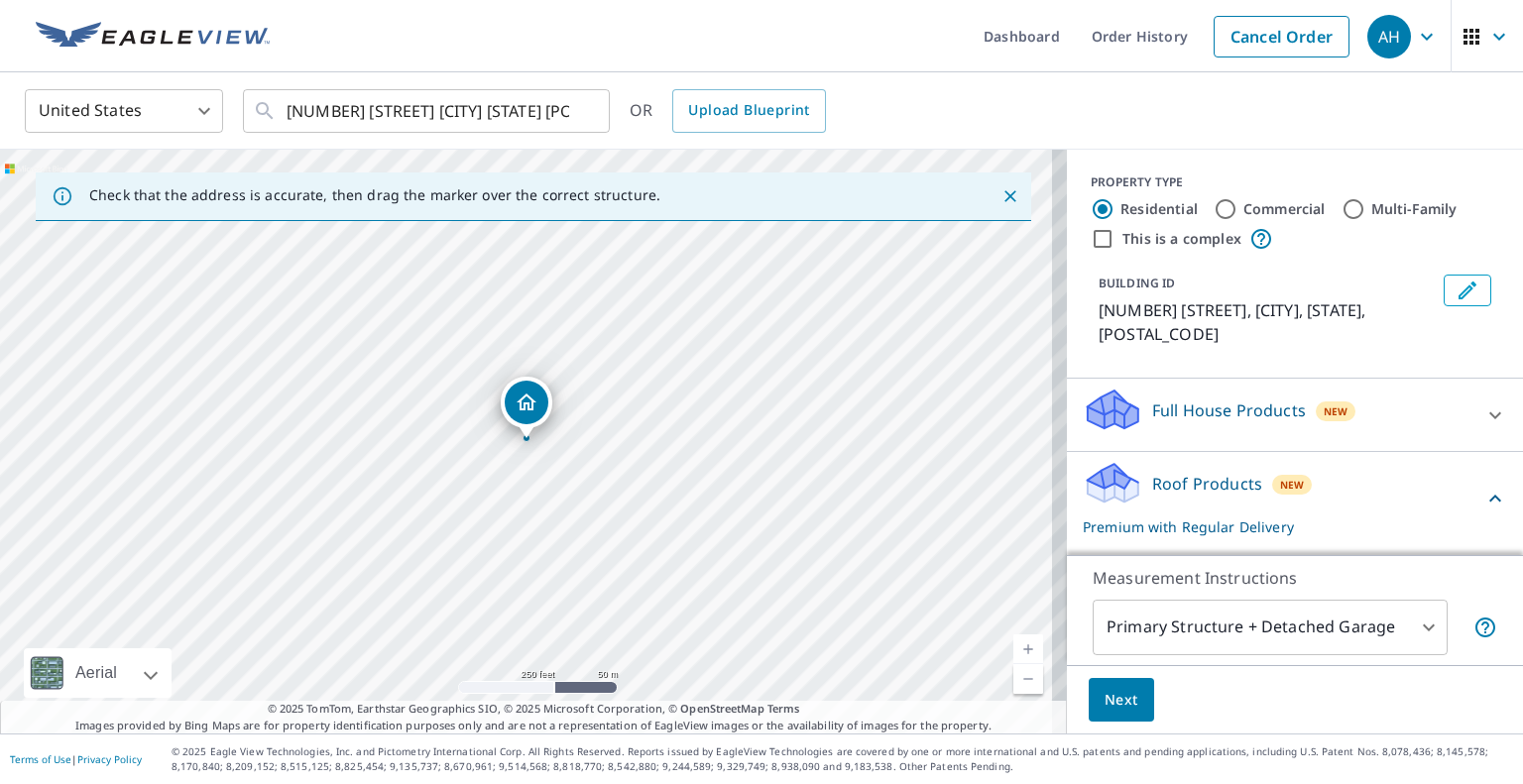 click on "Next" at bounding box center [1121, 700] 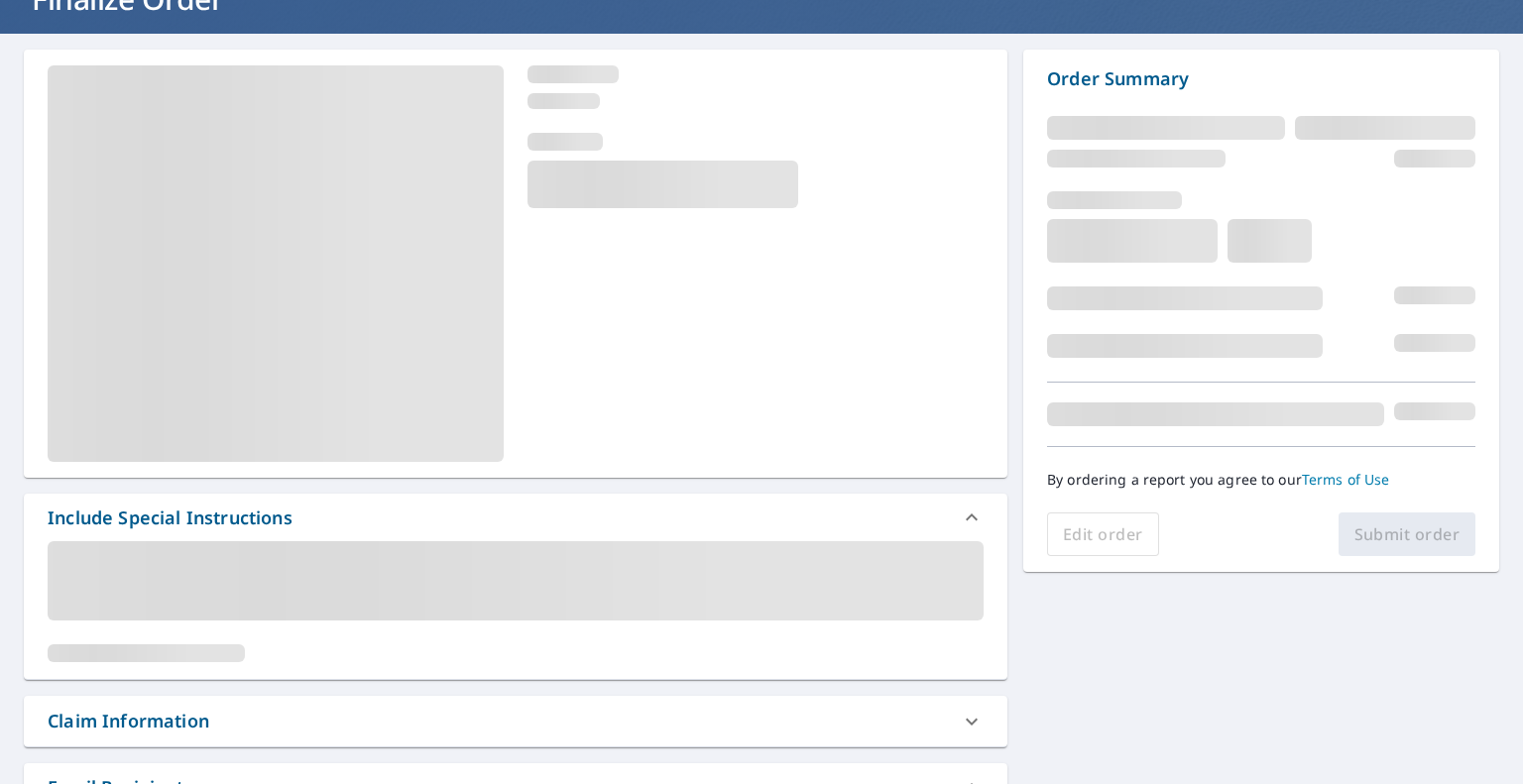 scroll, scrollTop: 198, scrollLeft: 0, axis: vertical 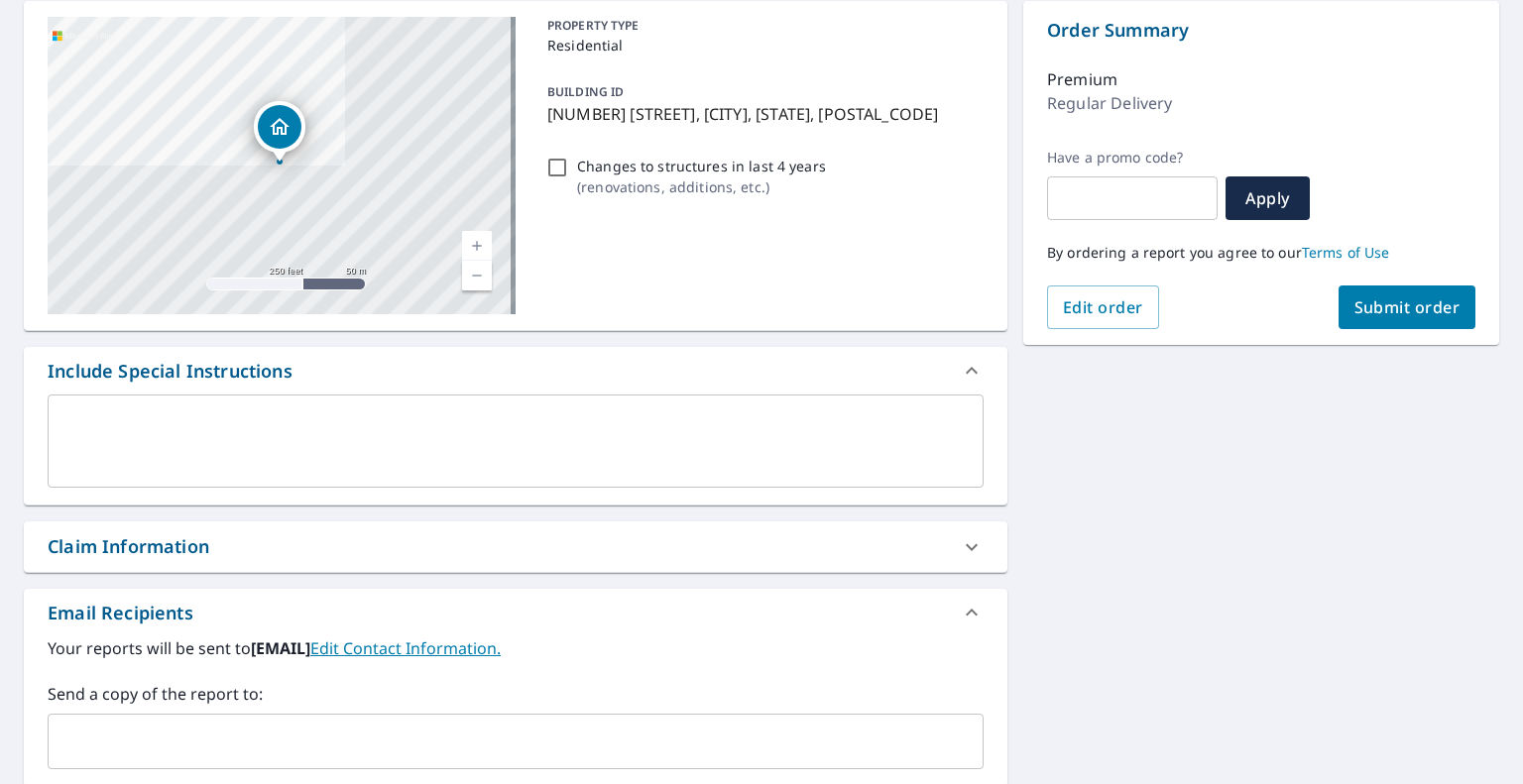 click at bounding box center [501, 741] 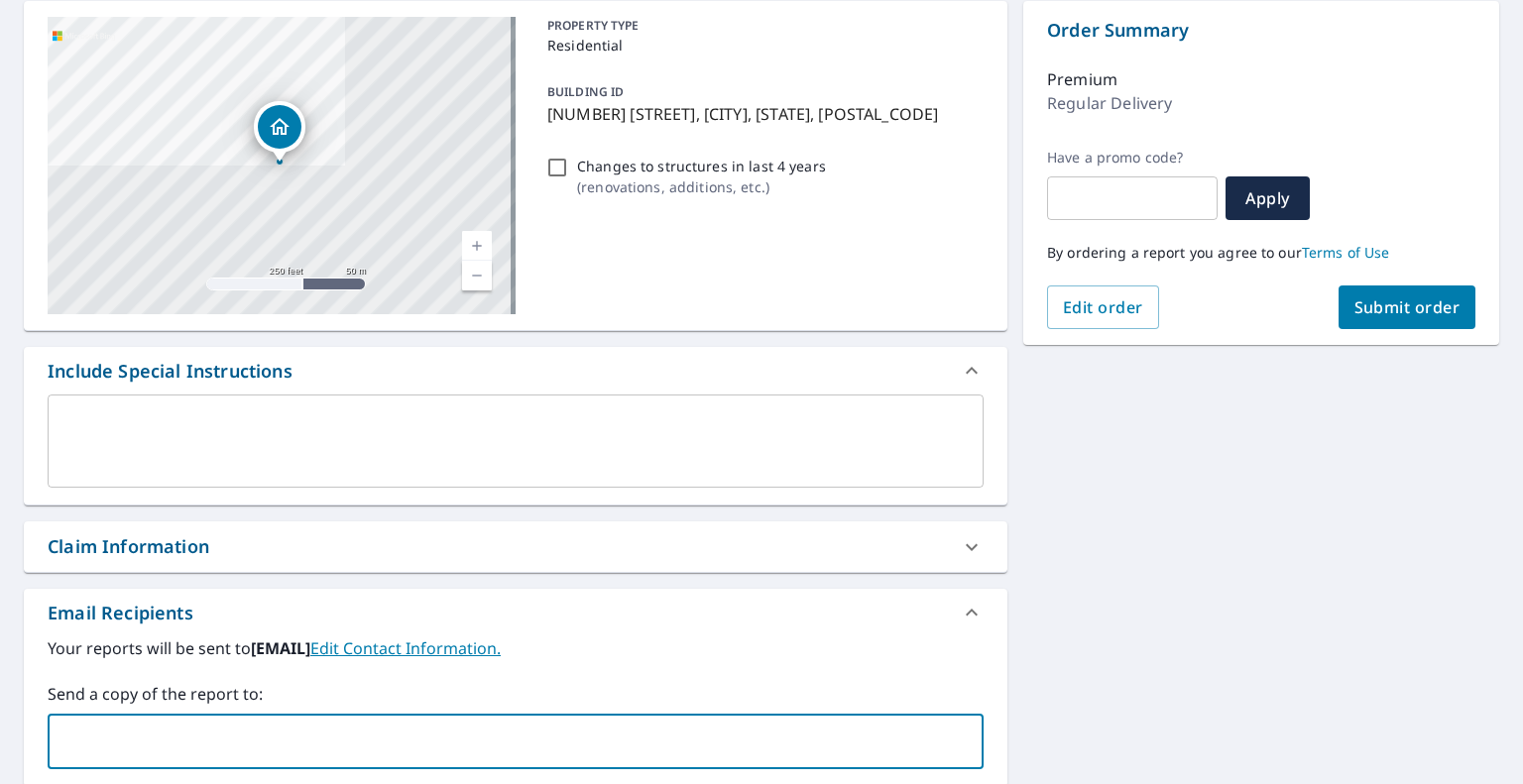 paste on "[EMAIL]" 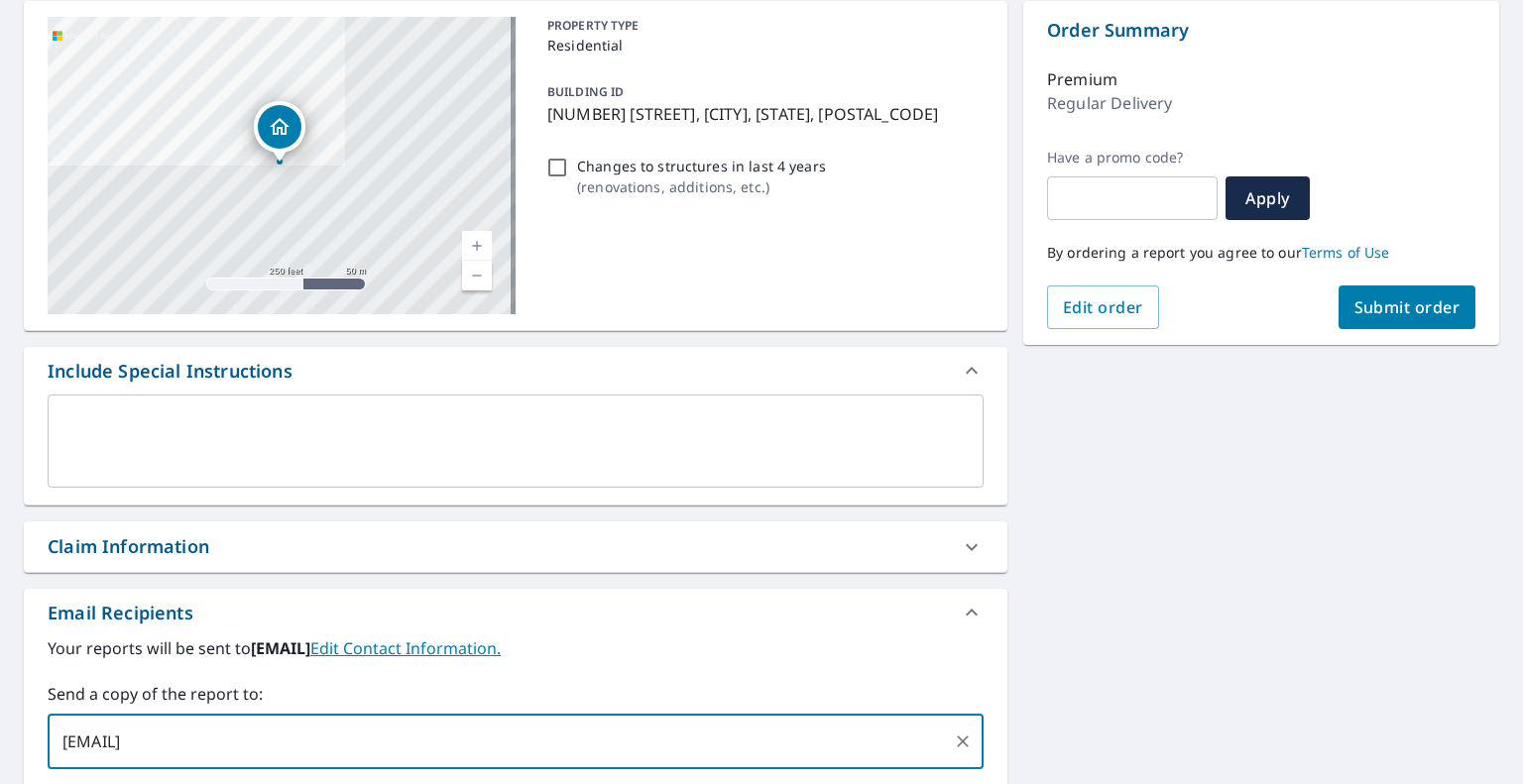 type 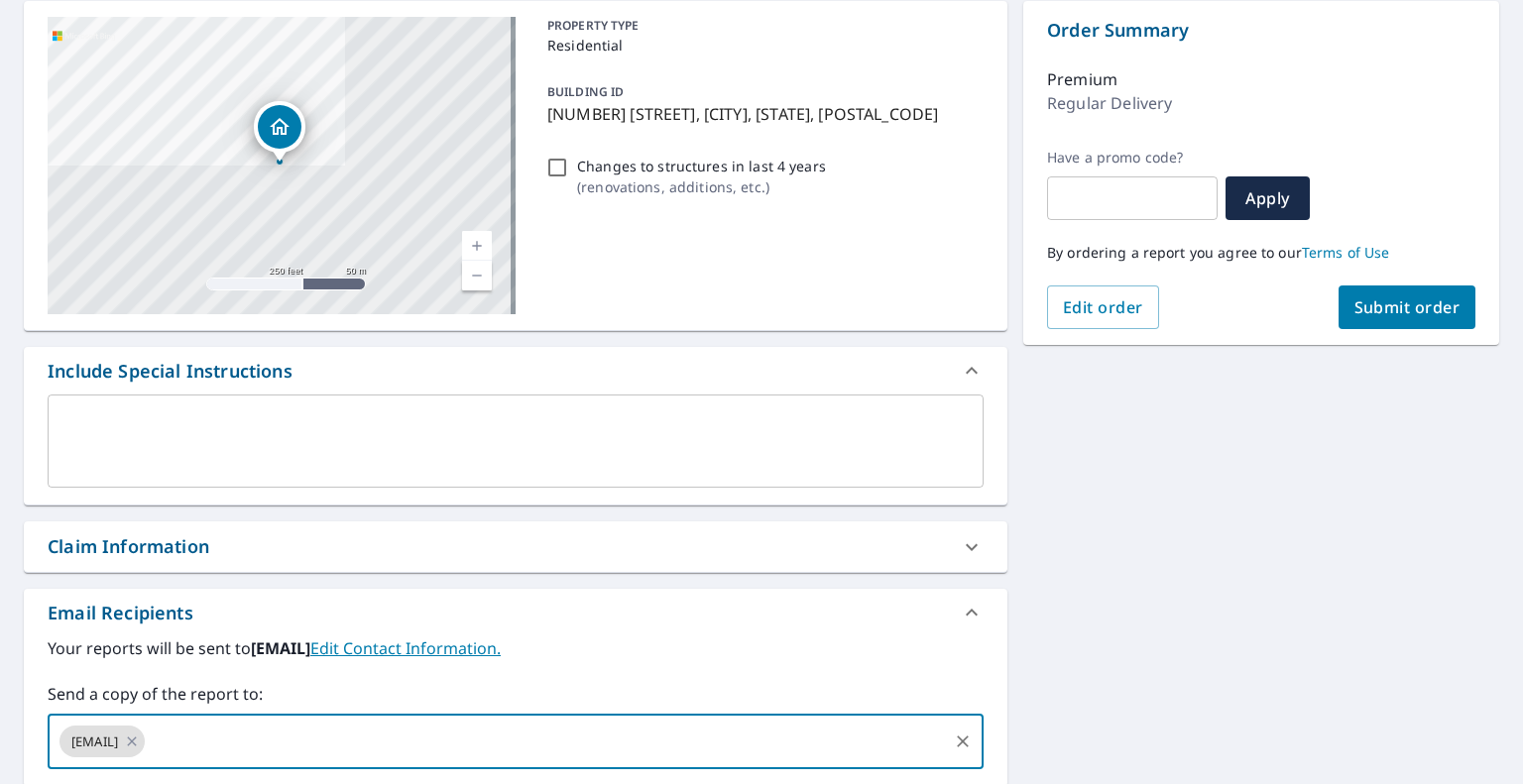 click on "Submit order" at bounding box center (1407, 307) 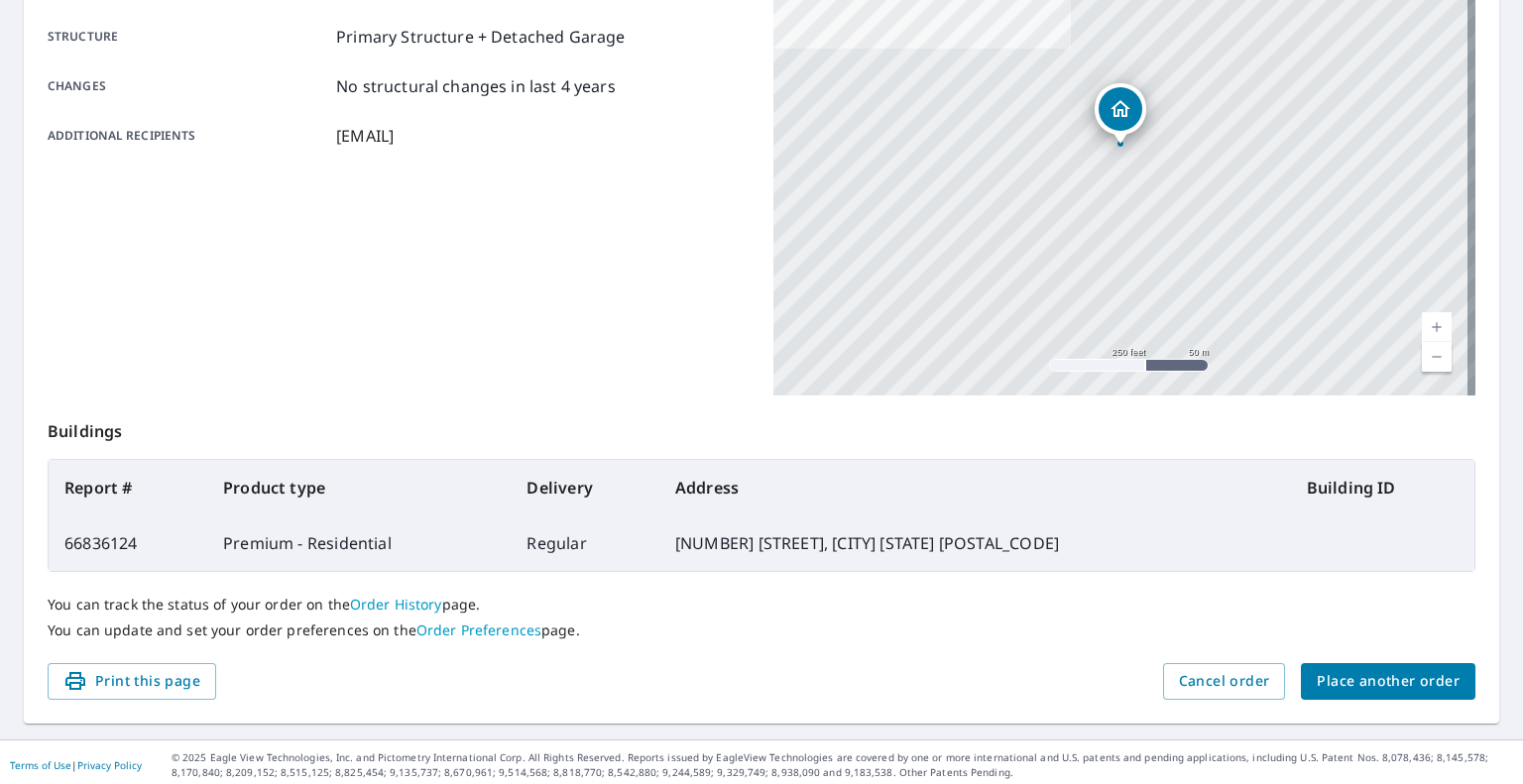 scroll, scrollTop: 381, scrollLeft: 0, axis: vertical 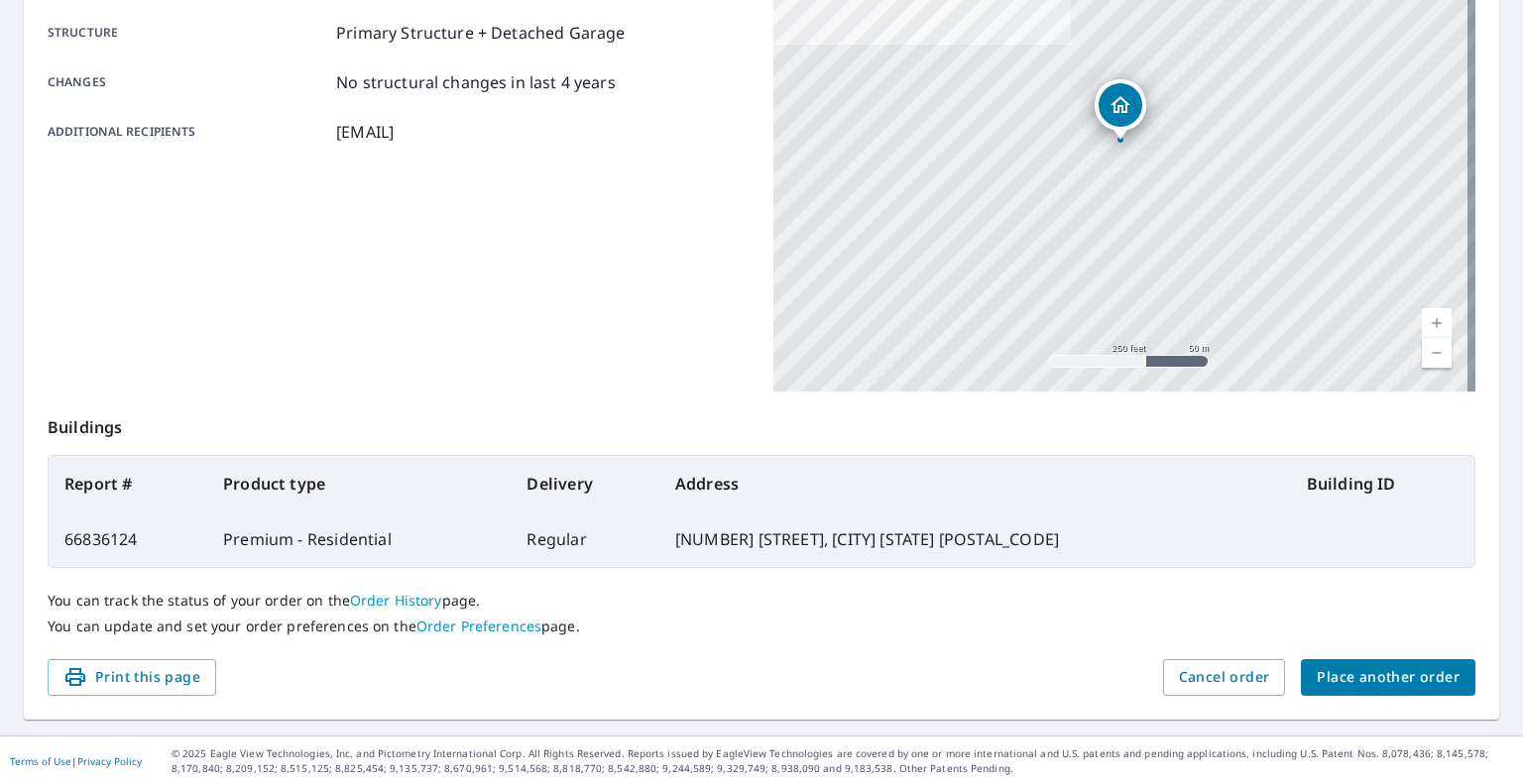 click on "Place another order" at bounding box center [1388, 677] 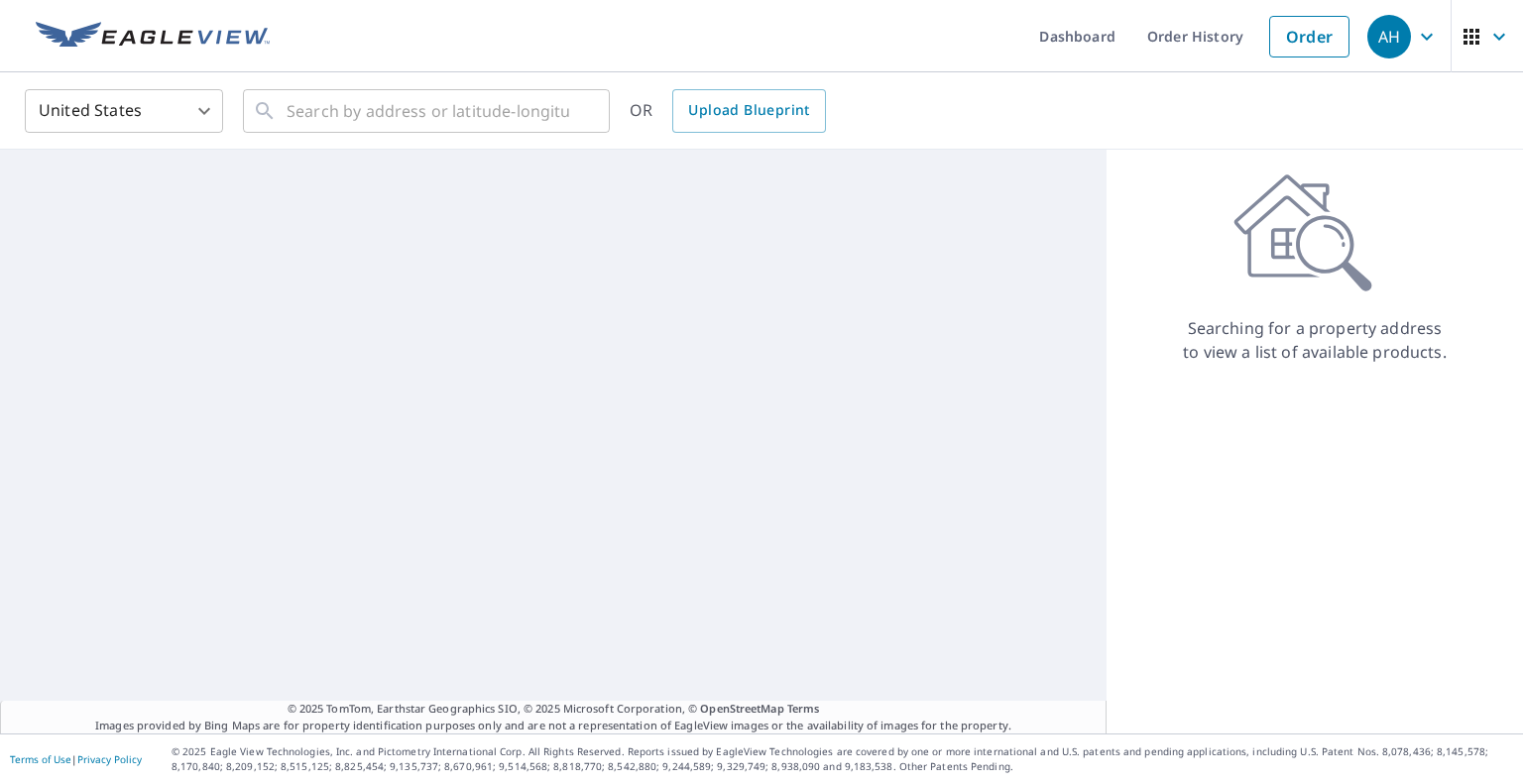 scroll, scrollTop: 0, scrollLeft: 0, axis: both 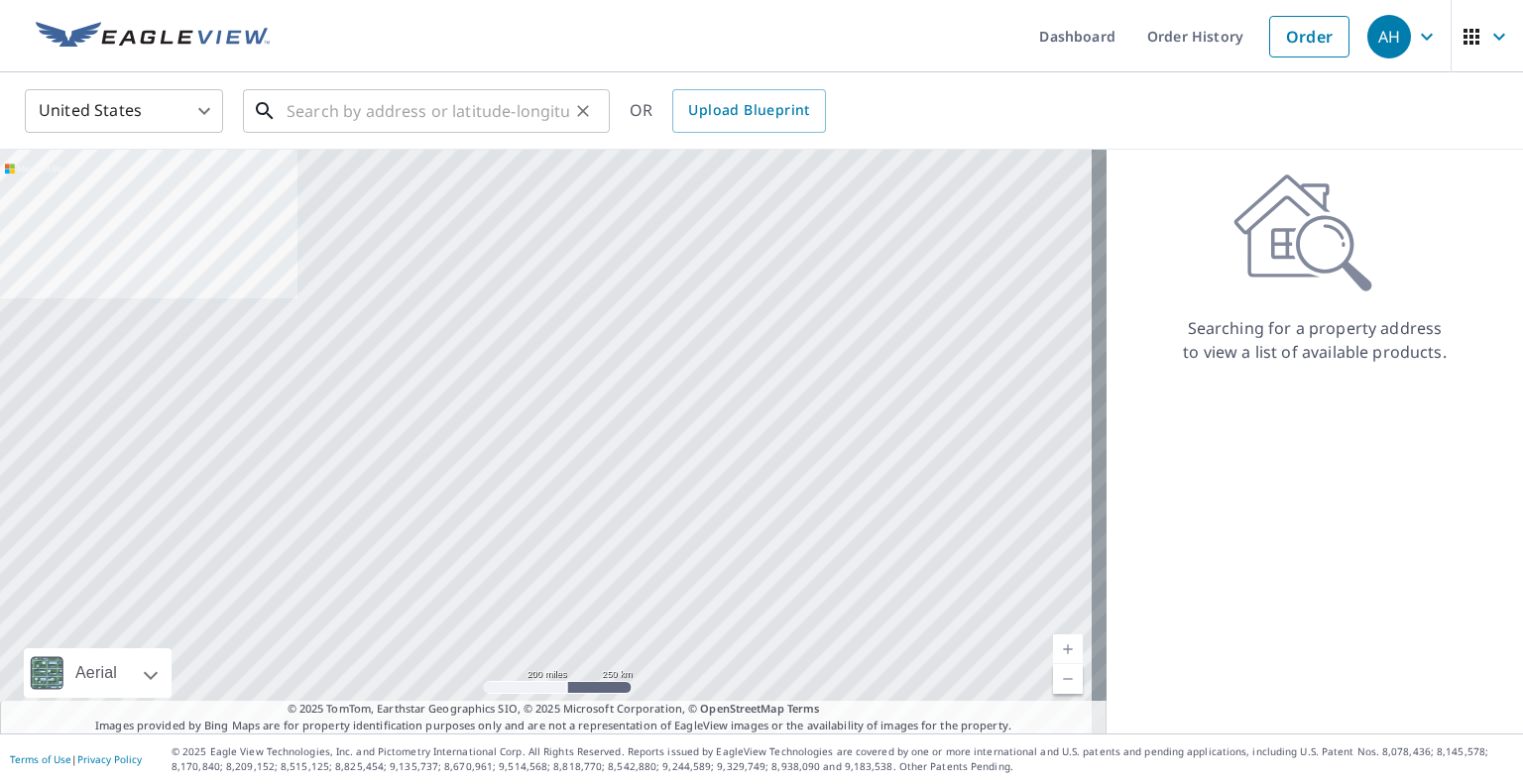click at bounding box center (427, 111) 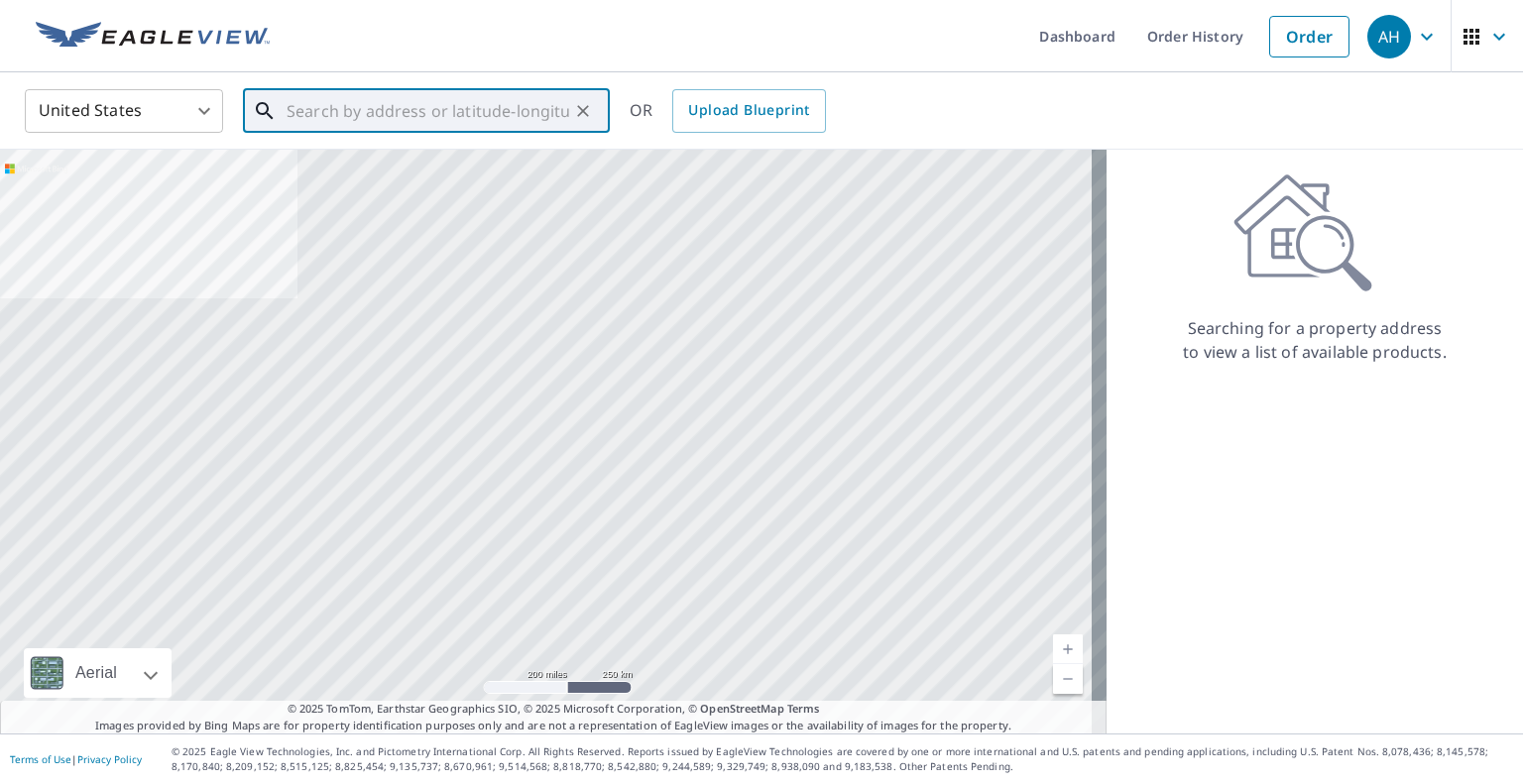 paste on "[NUMBER] [STREET]" 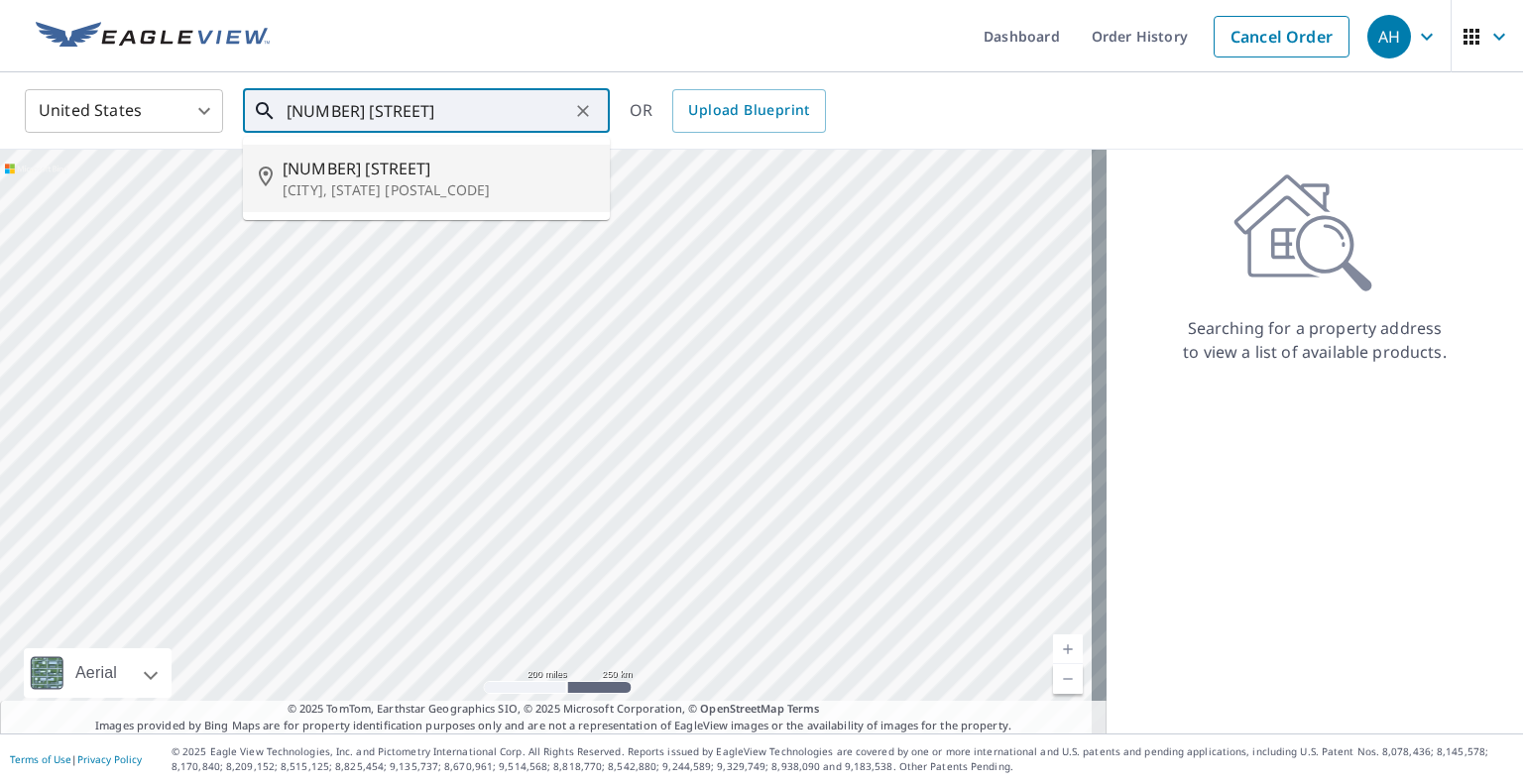 click on "[CITY], [STATE] [POSTAL_CODE]" at bounding box center (438, 190) 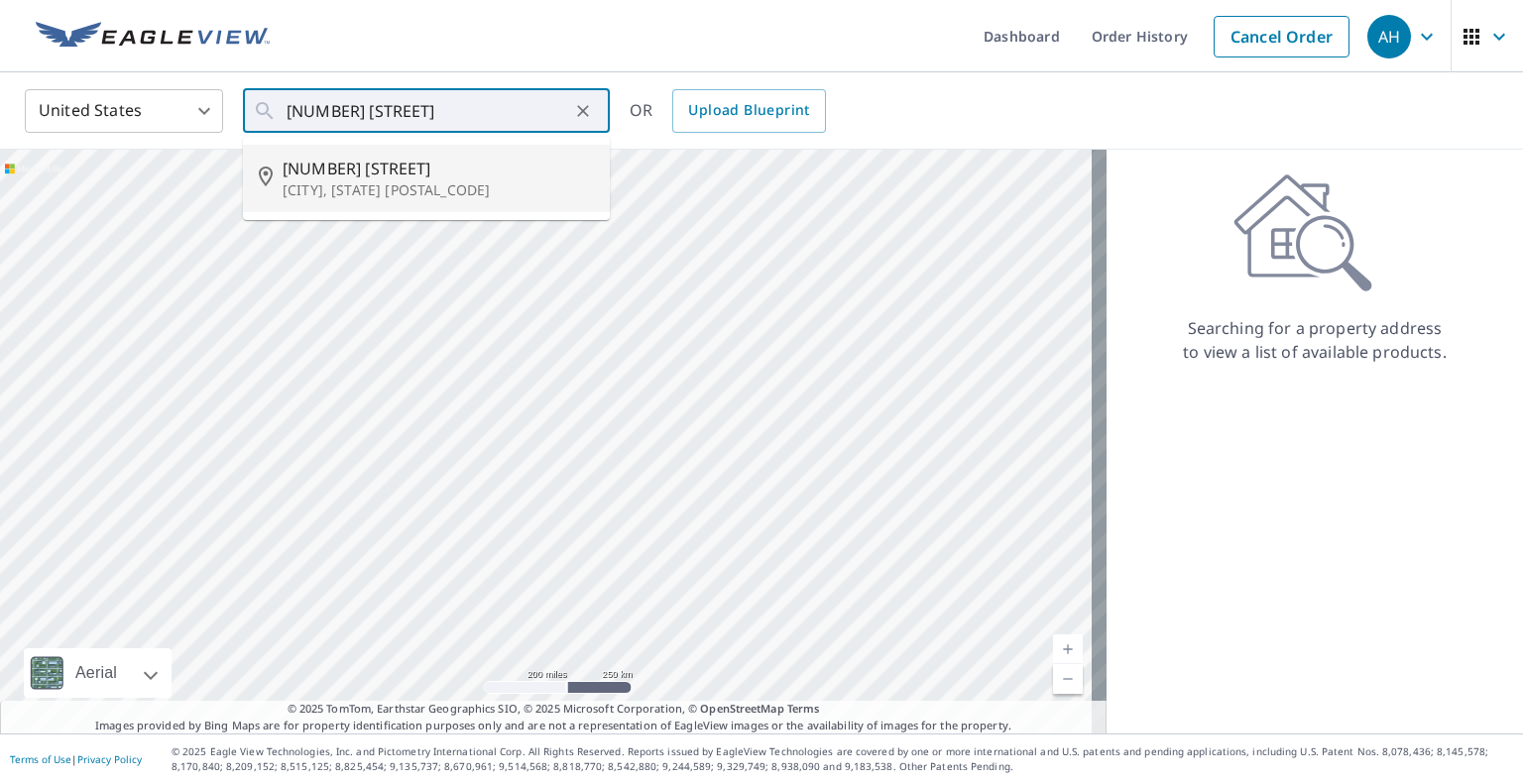 type on "[NUMBER] [STREET] [CITY], [STATE] [POSTAL_CODE]" 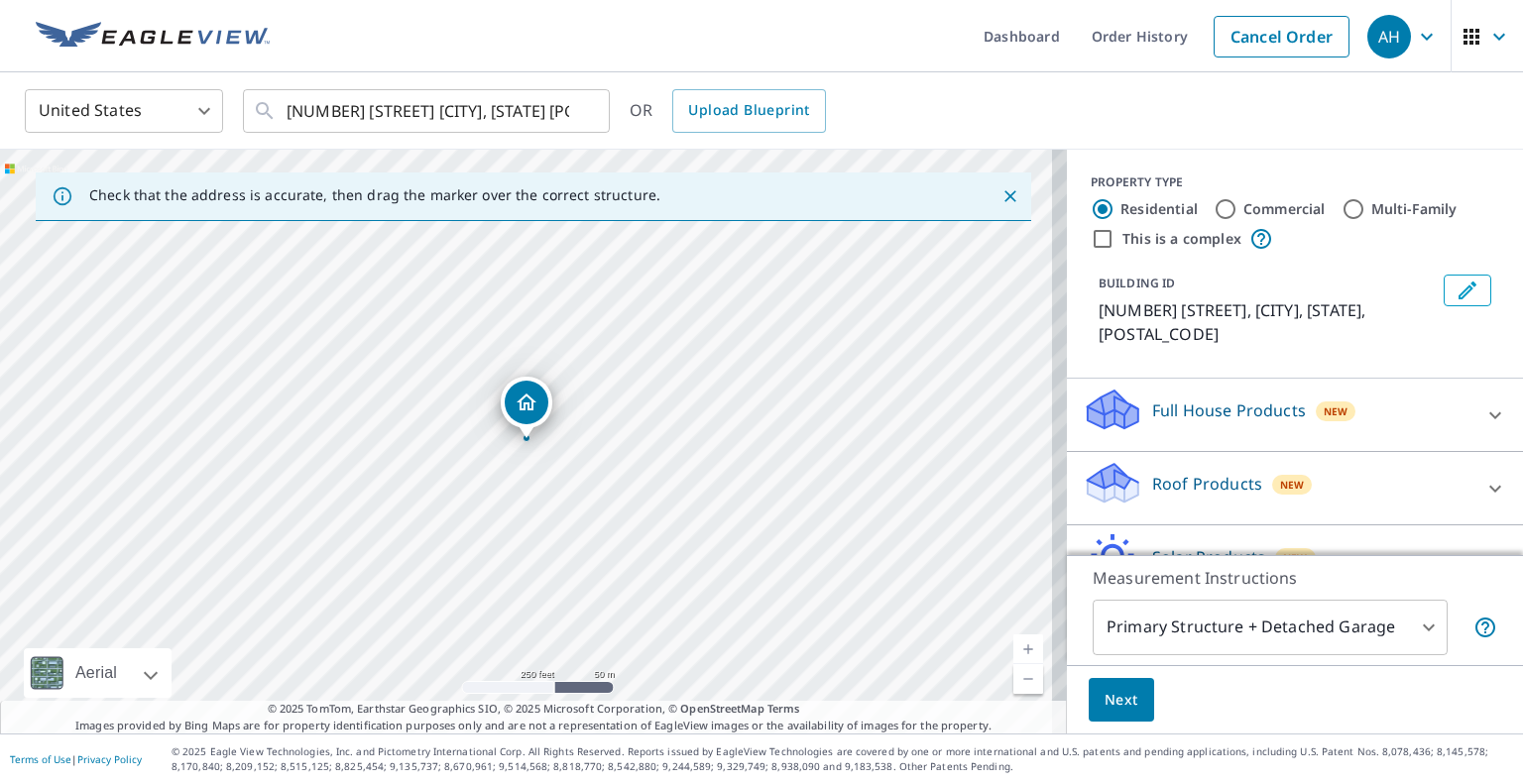 click on "Roof Products" at bounding box center (1207, 484) 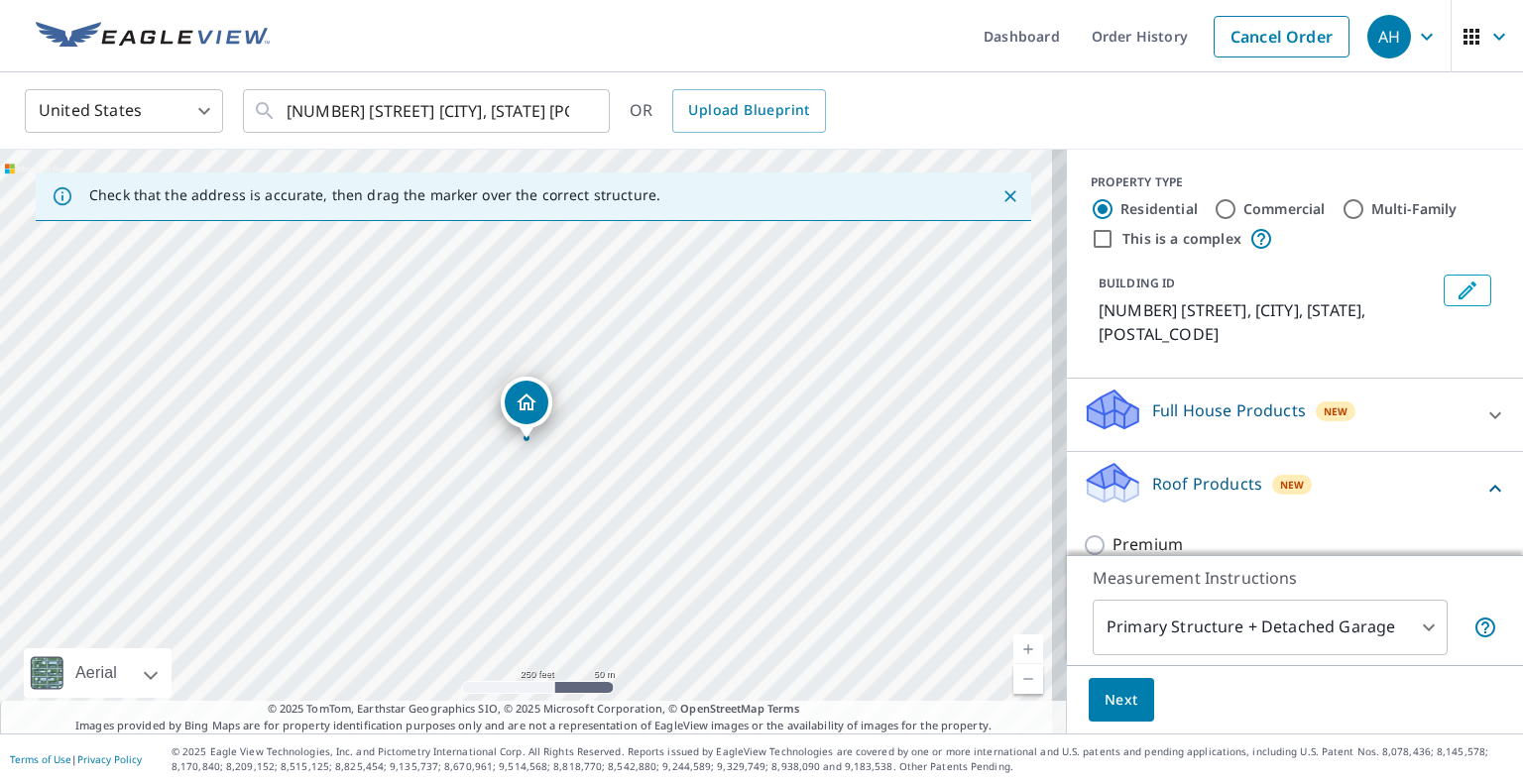 scroll, scrollTop: 99, scrollLeft: 0, axis: vertical 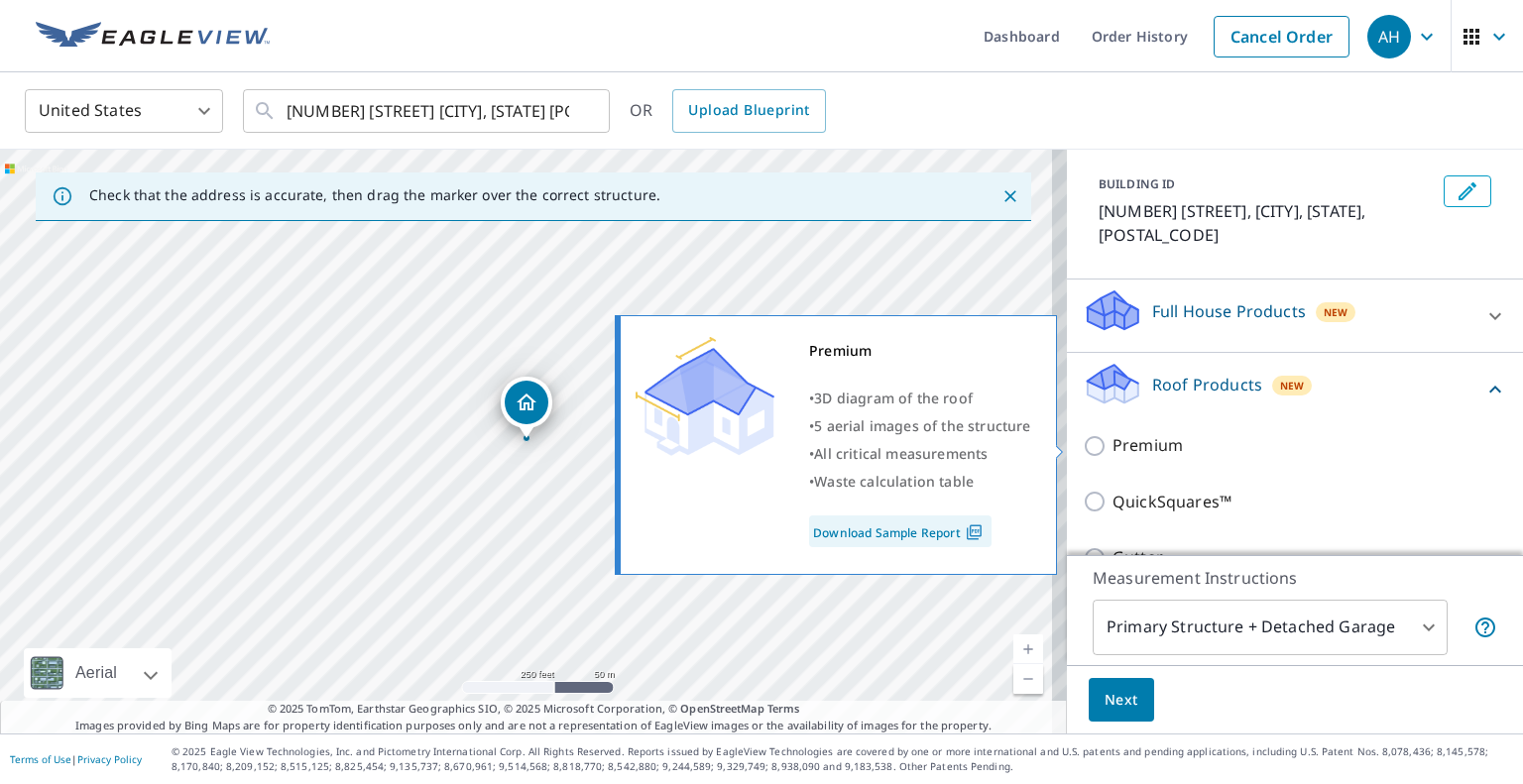 click on "Premium" at bounding box center (1147, 445) 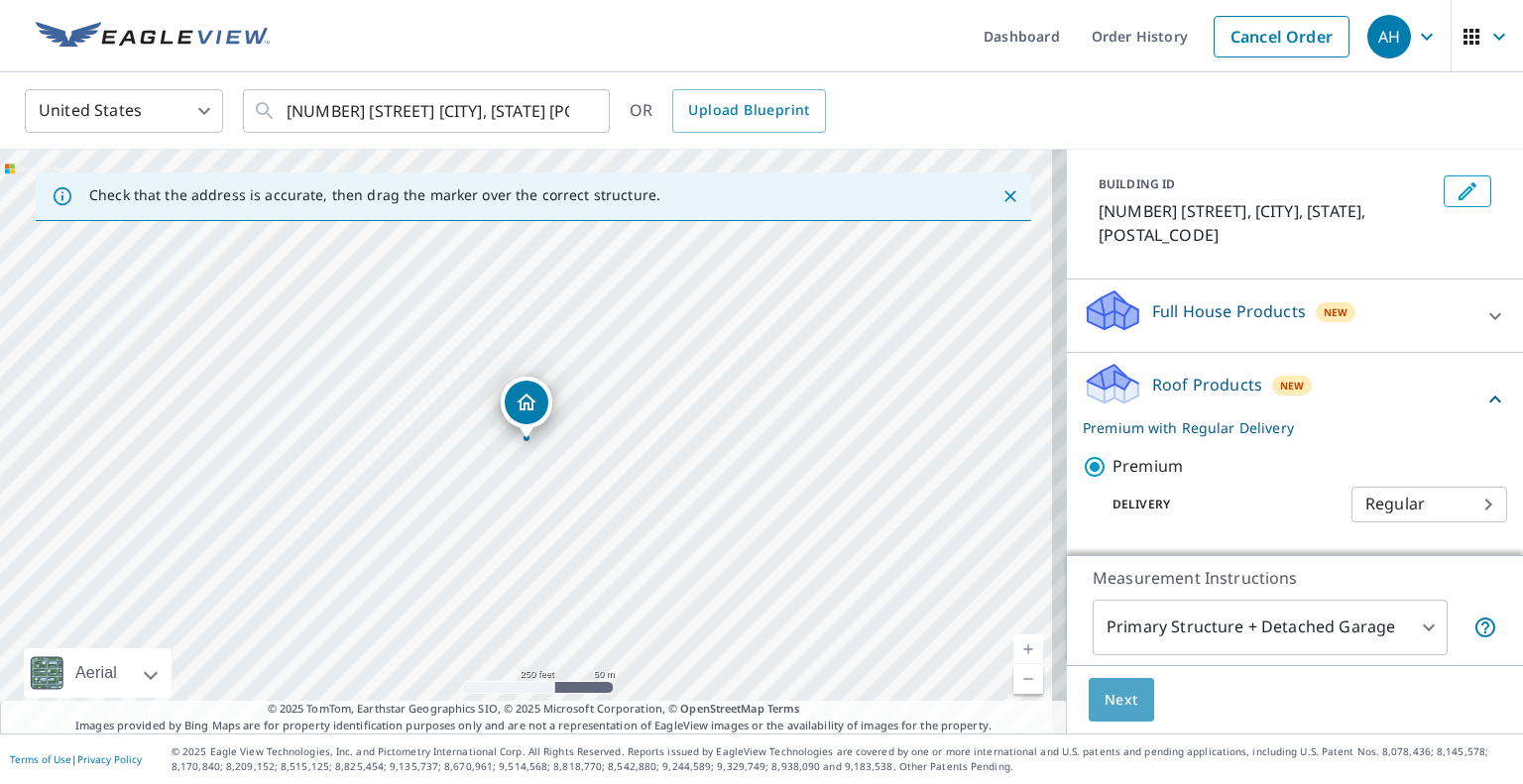 click on "Next" at bounding box center (1121, 700) 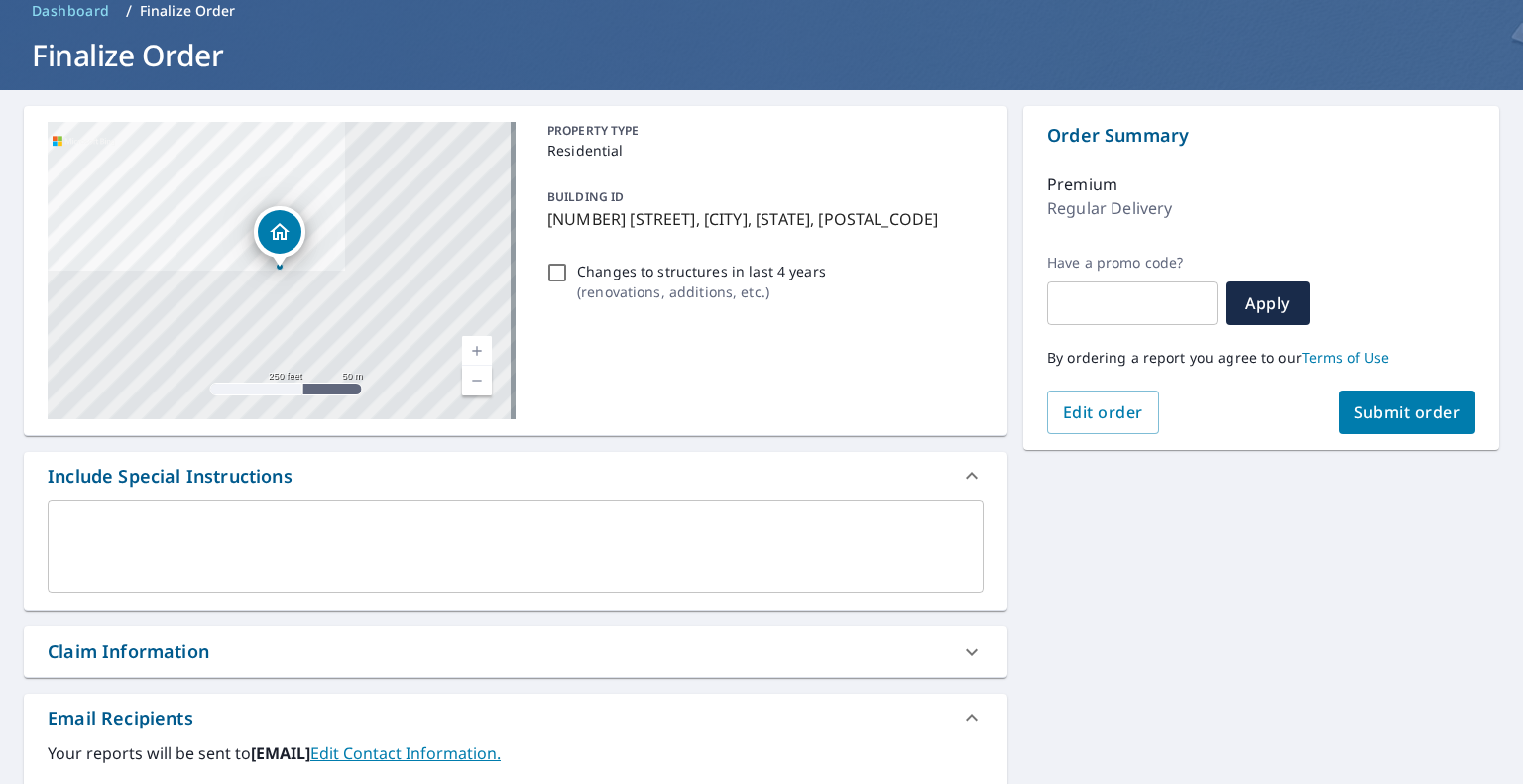 scroll, scrollTop: 198, scrollLeft: 0, axis: vertical 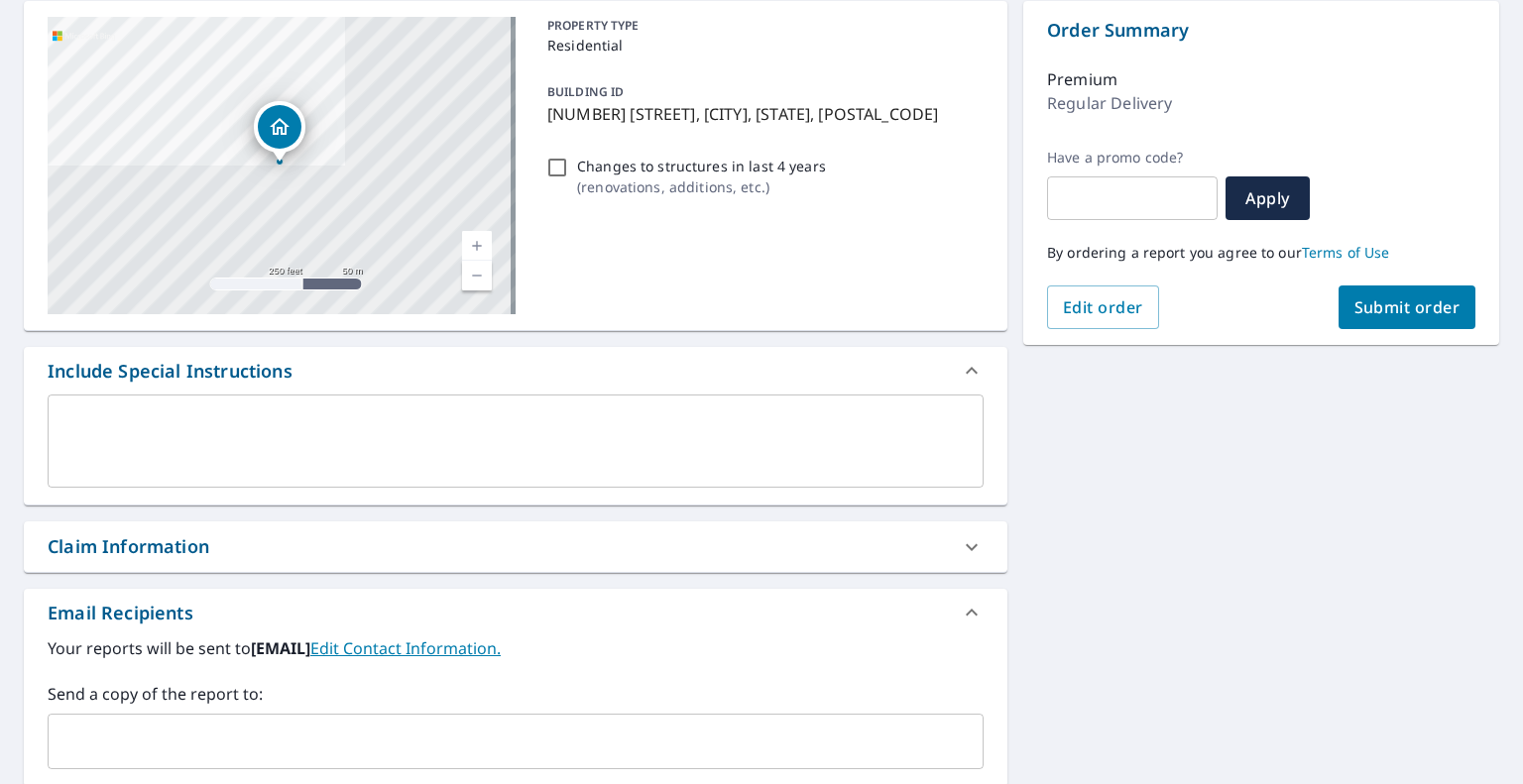 click at bounding box center [501, 741] 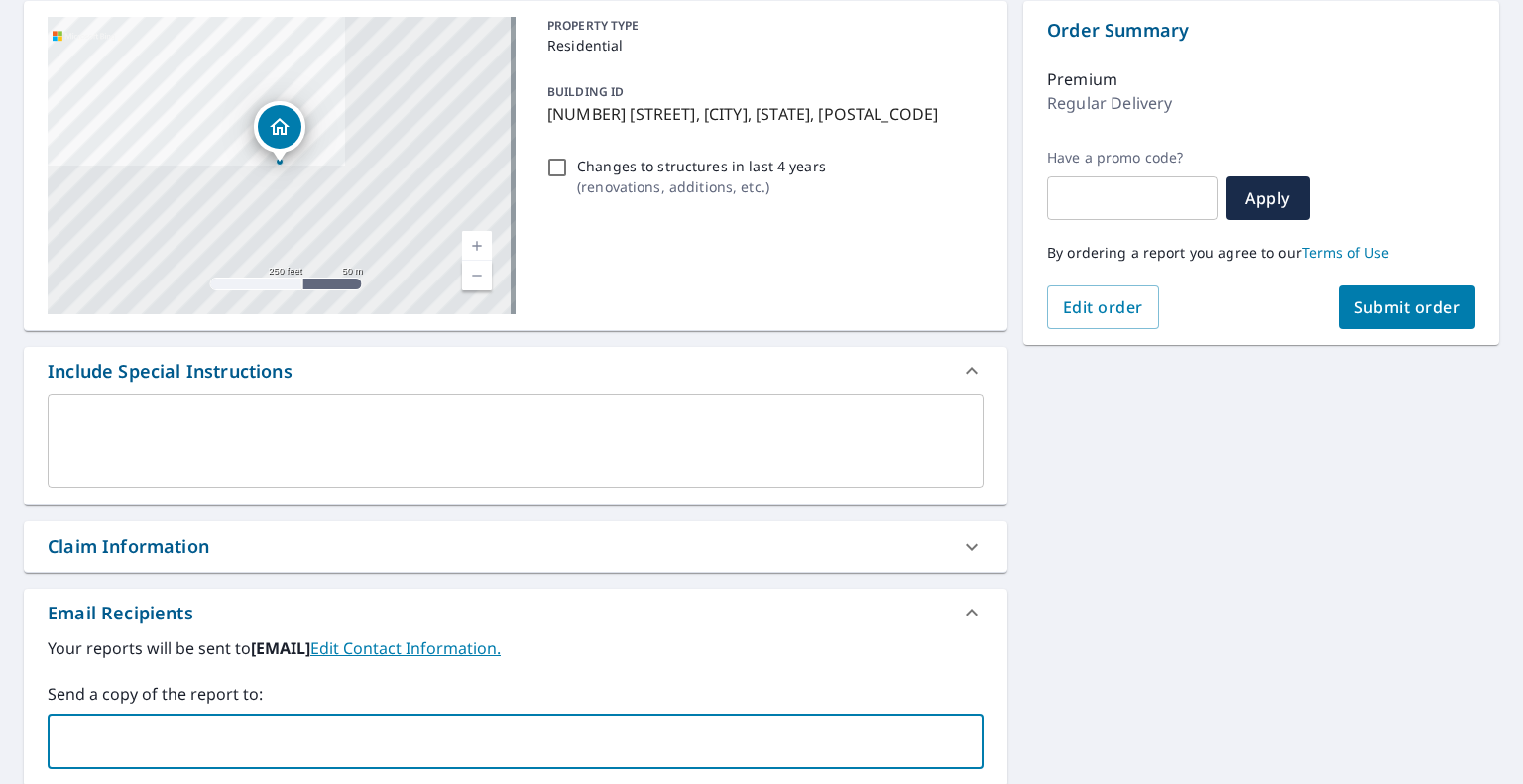 paste on "[EMAIL]" 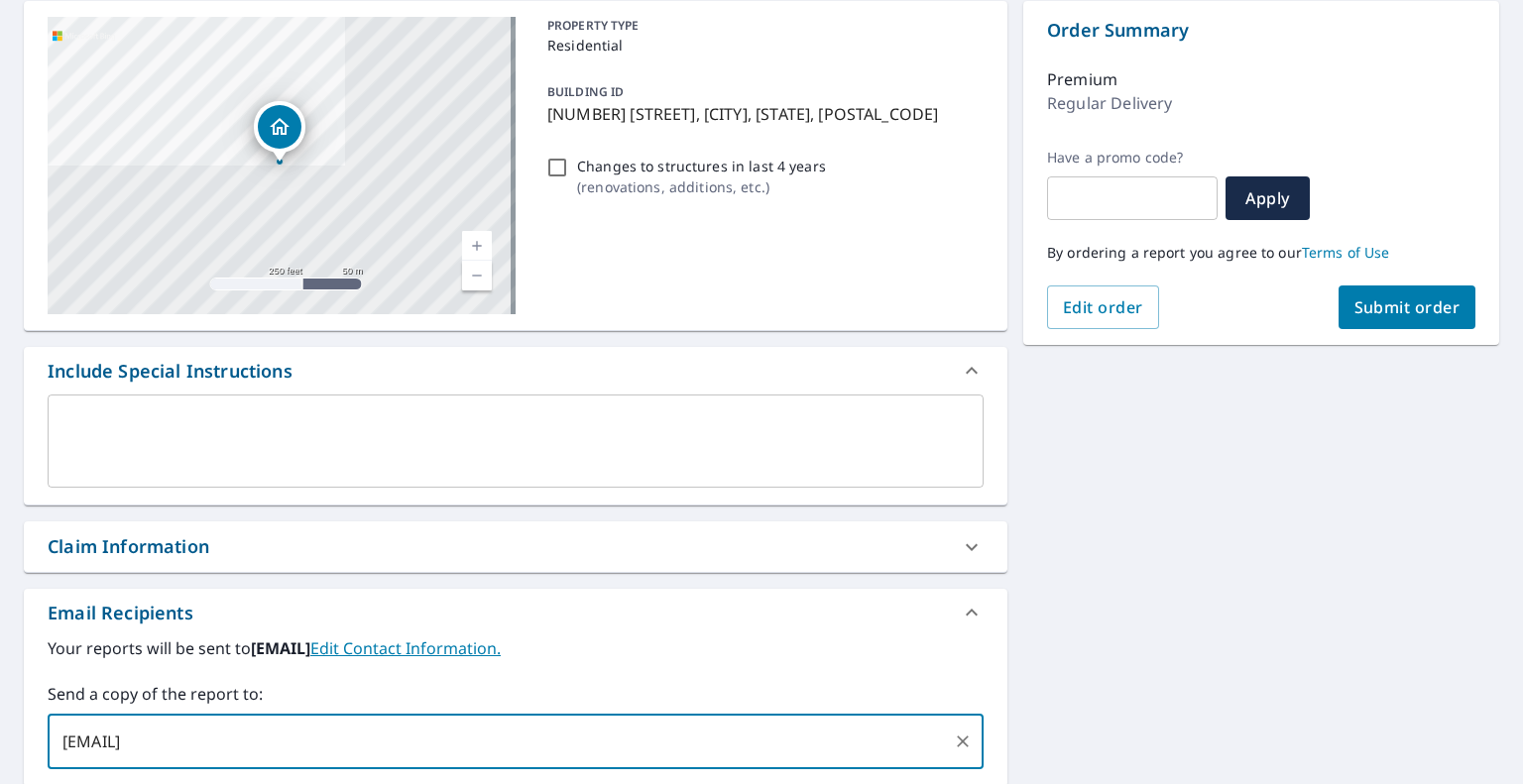 type 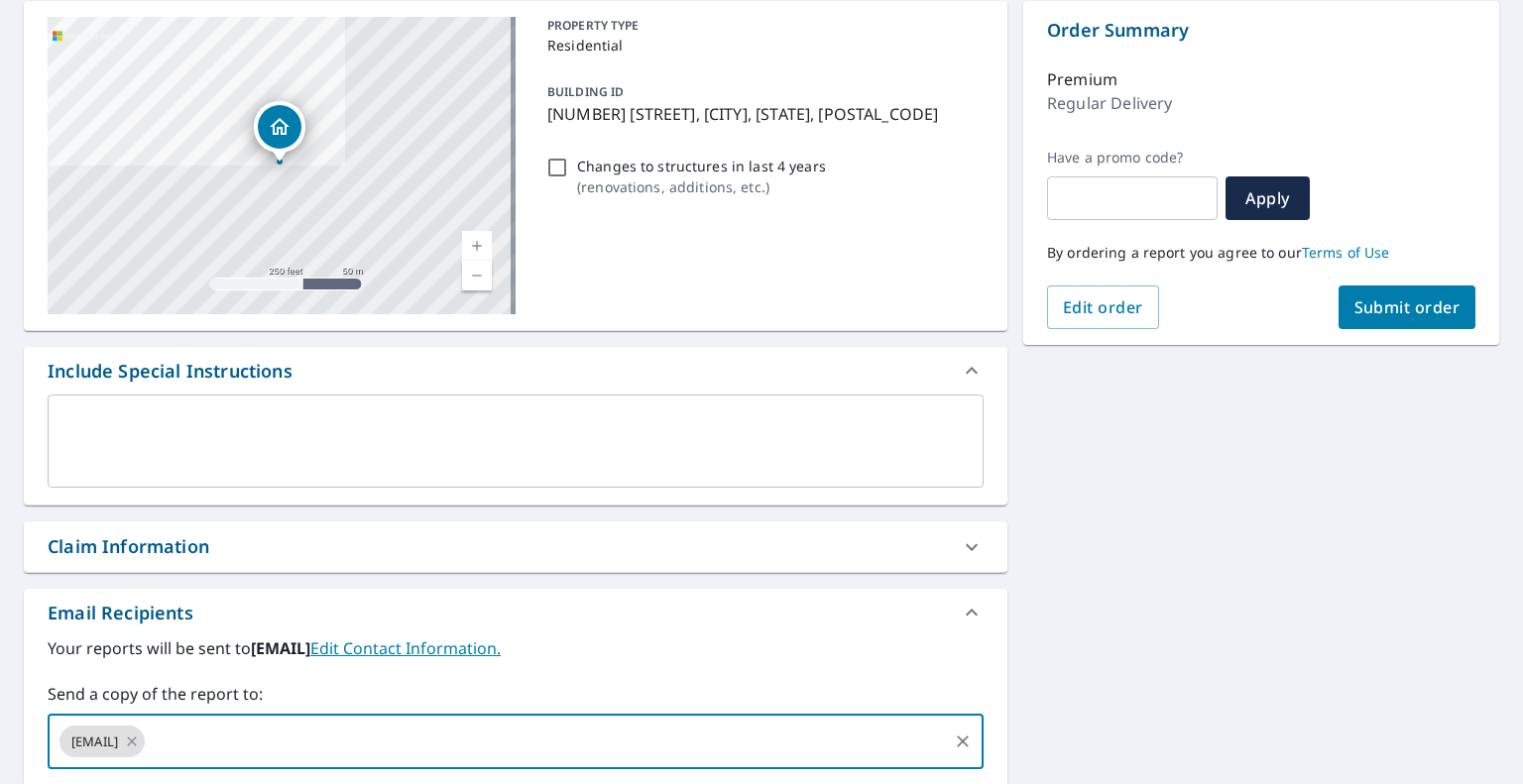 click on "Submit order" at bounding box center [1407, 307] 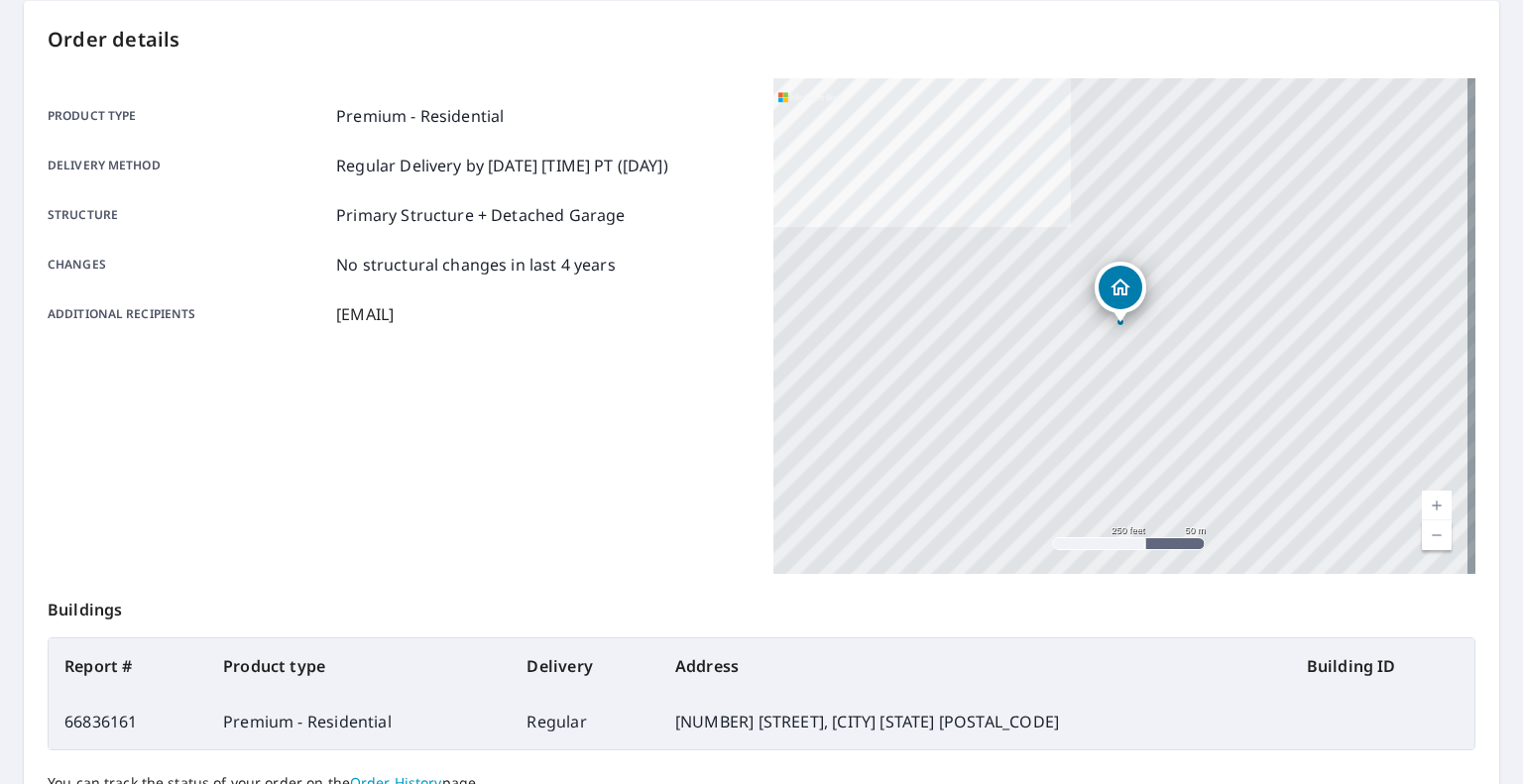 scroll, scrollTop: 381, scrollLeft: 0, axis: vertical 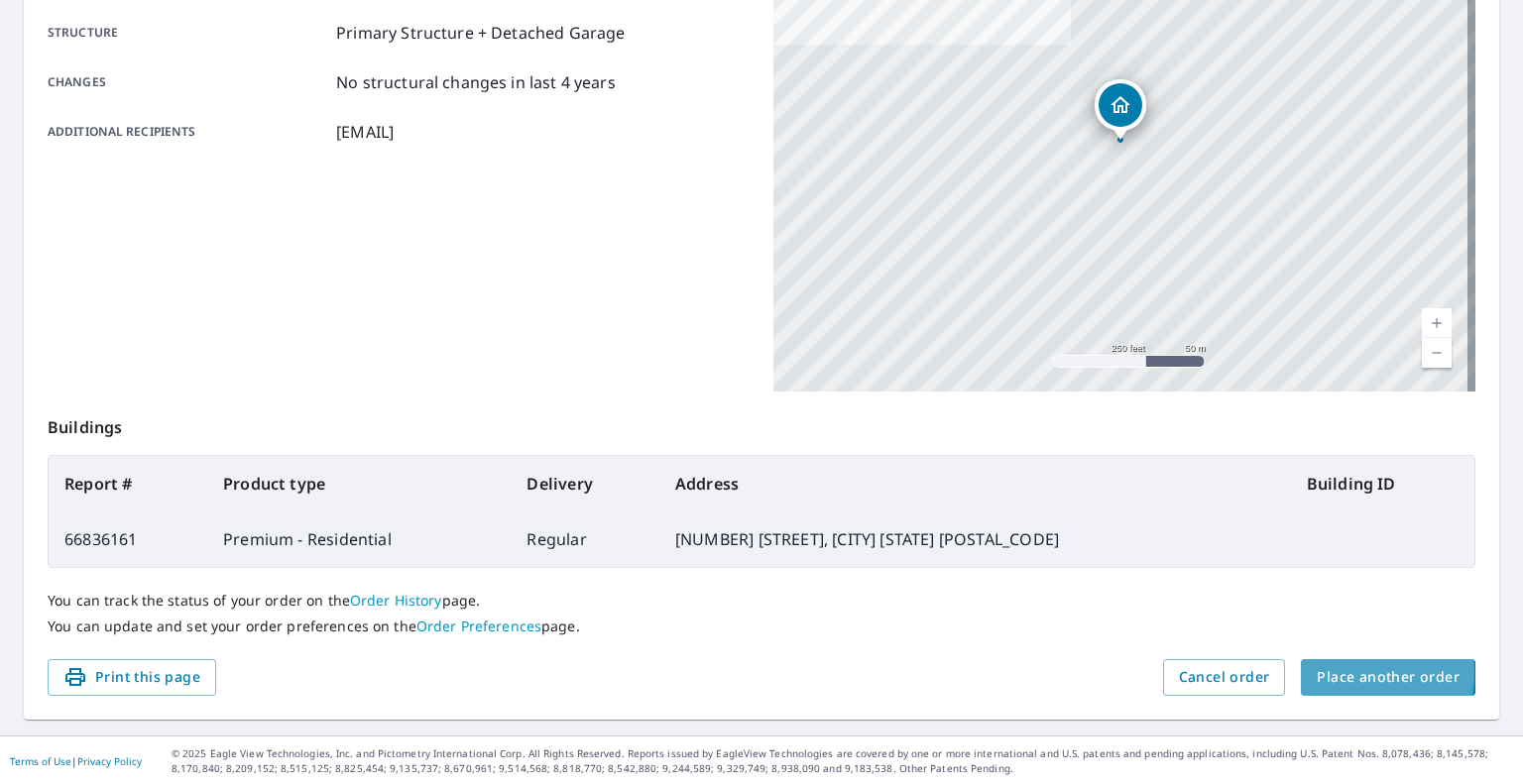 click on "Place another order" at bounding box center (1388, 677) 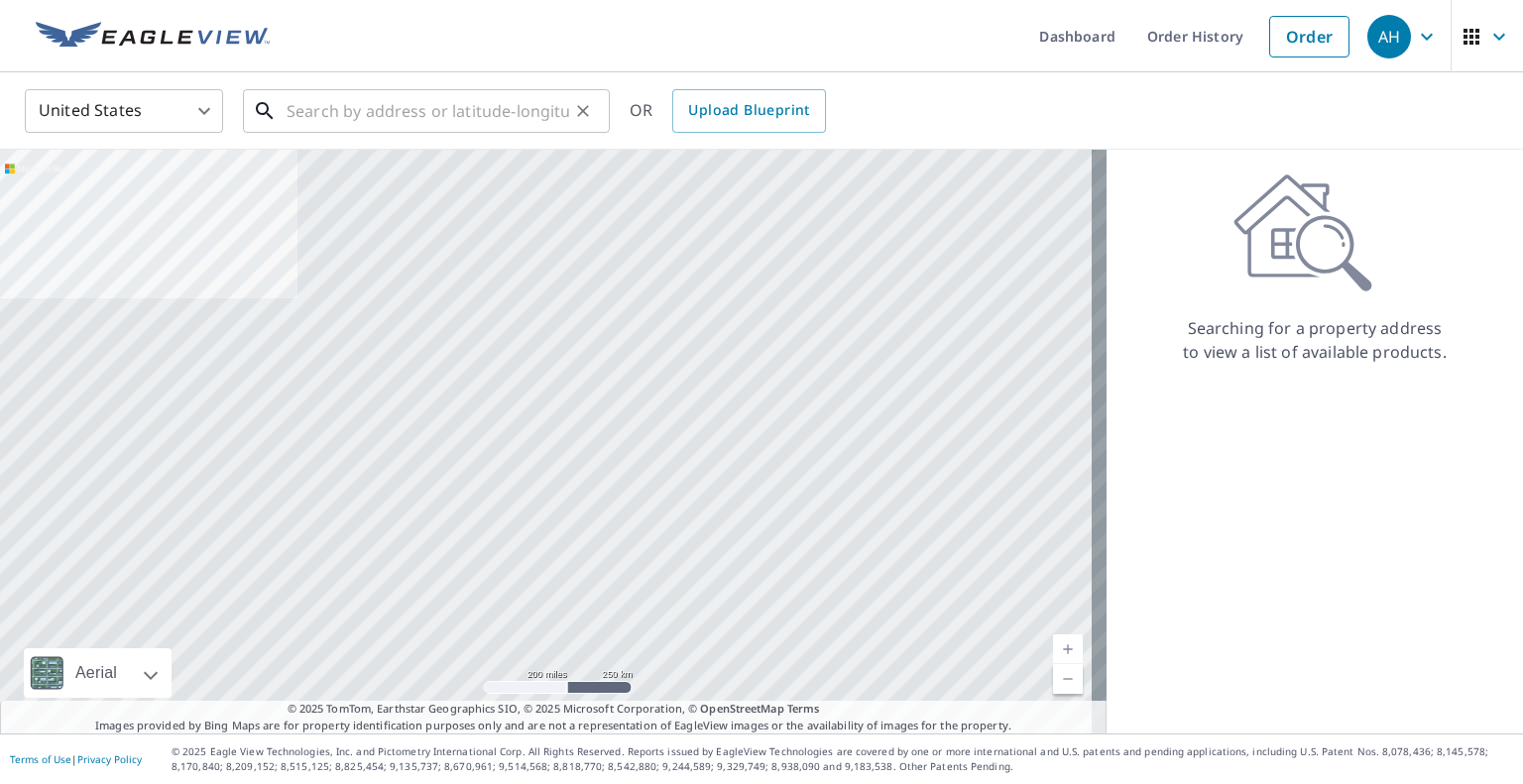 click at bounding box center (427, 111) 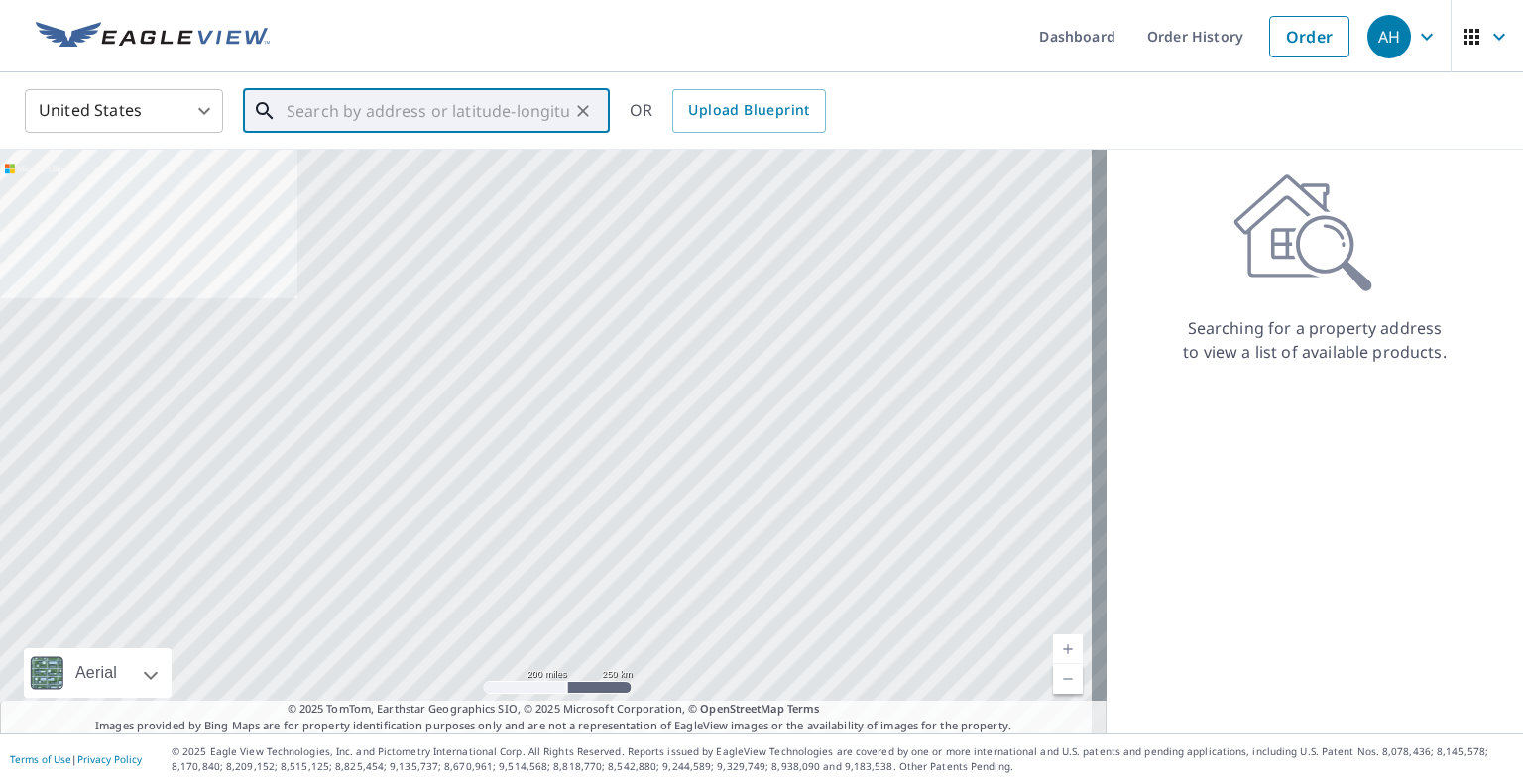 paste on "[NUMBER] [STREET]" 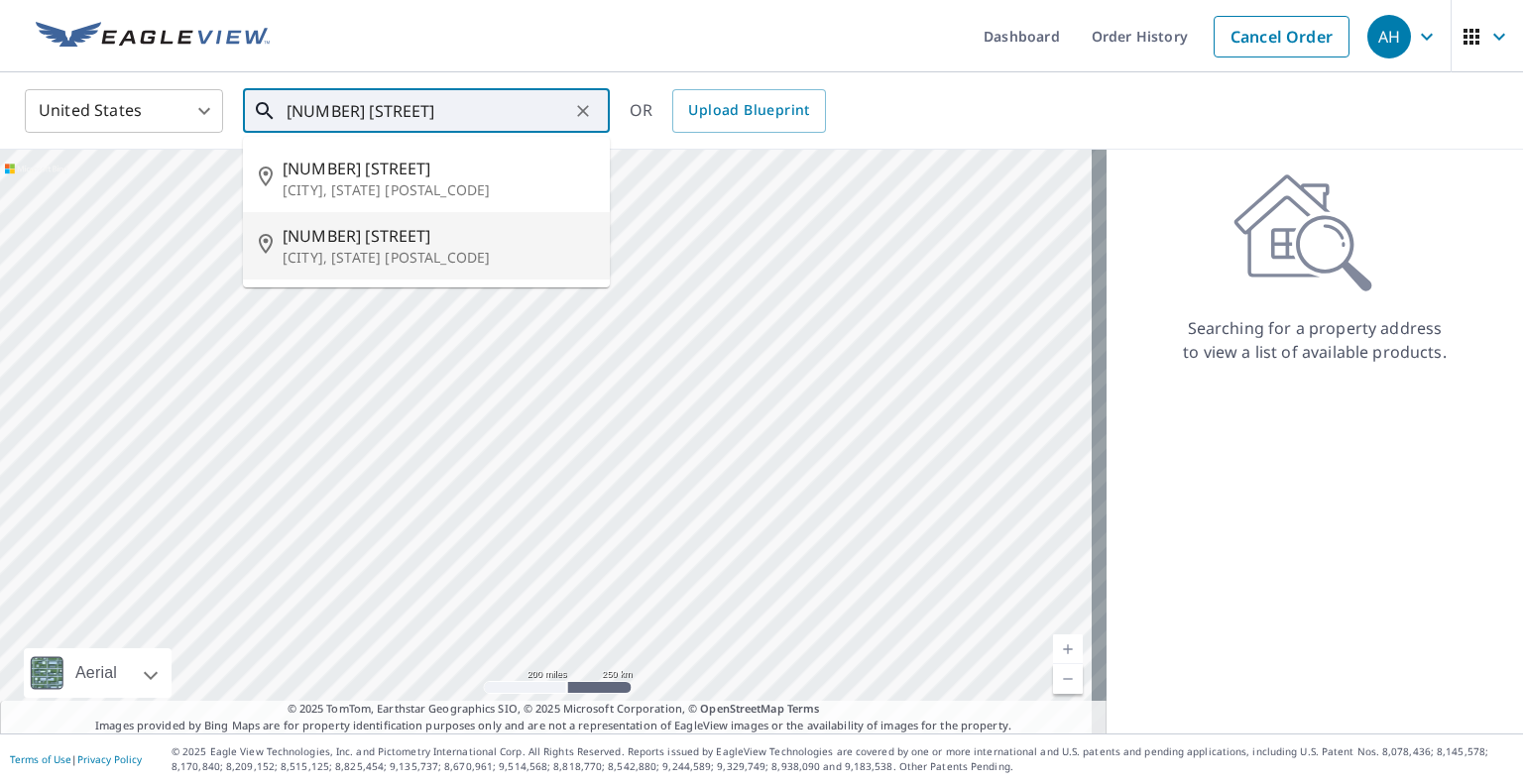 click on "[CITY], [STATE] [POSTAL_CODE]" at bounding box center [438, 258] 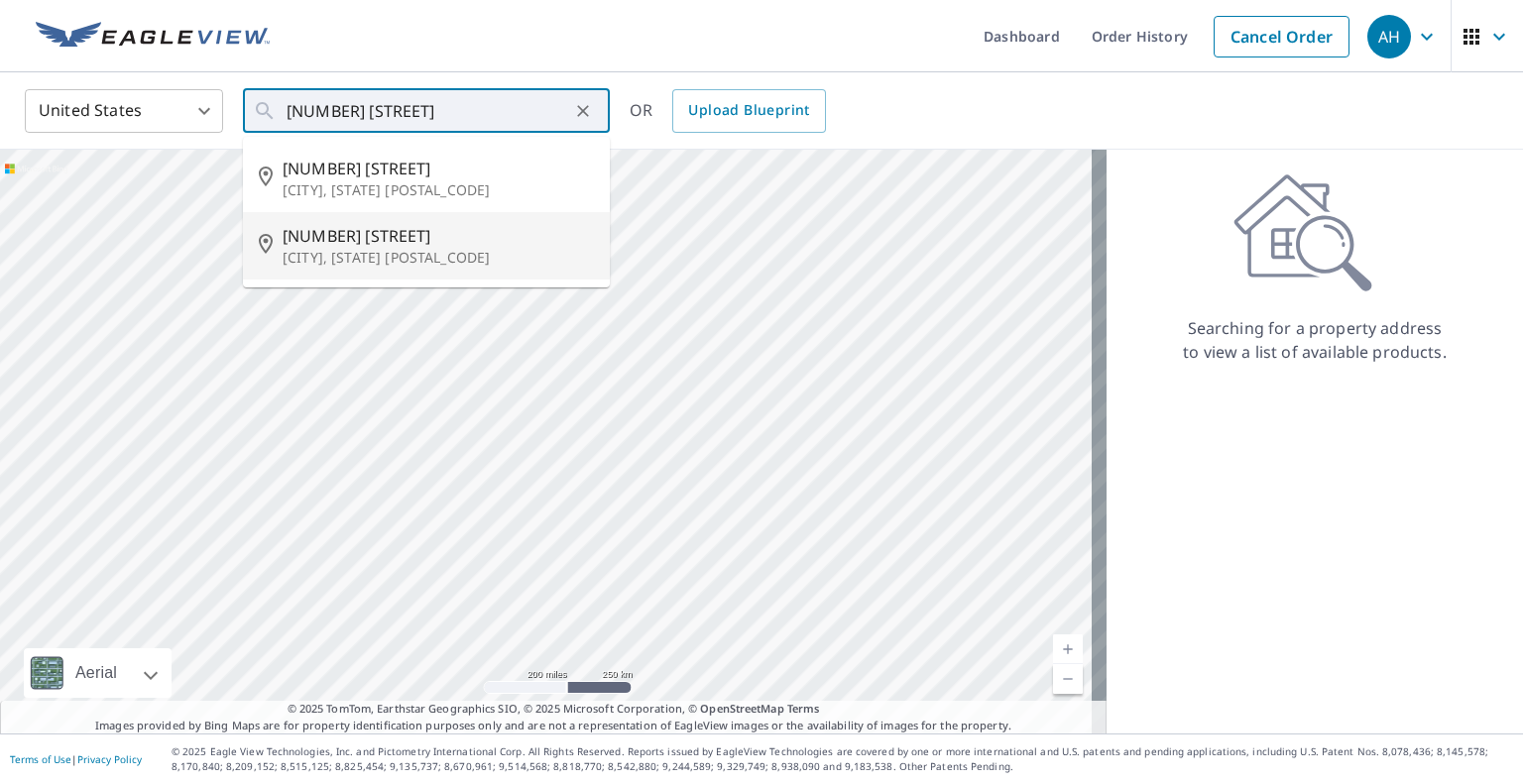 type on "[NUMBER] [STREET] [CITY] [STATE] [POSTAL_CODE]" 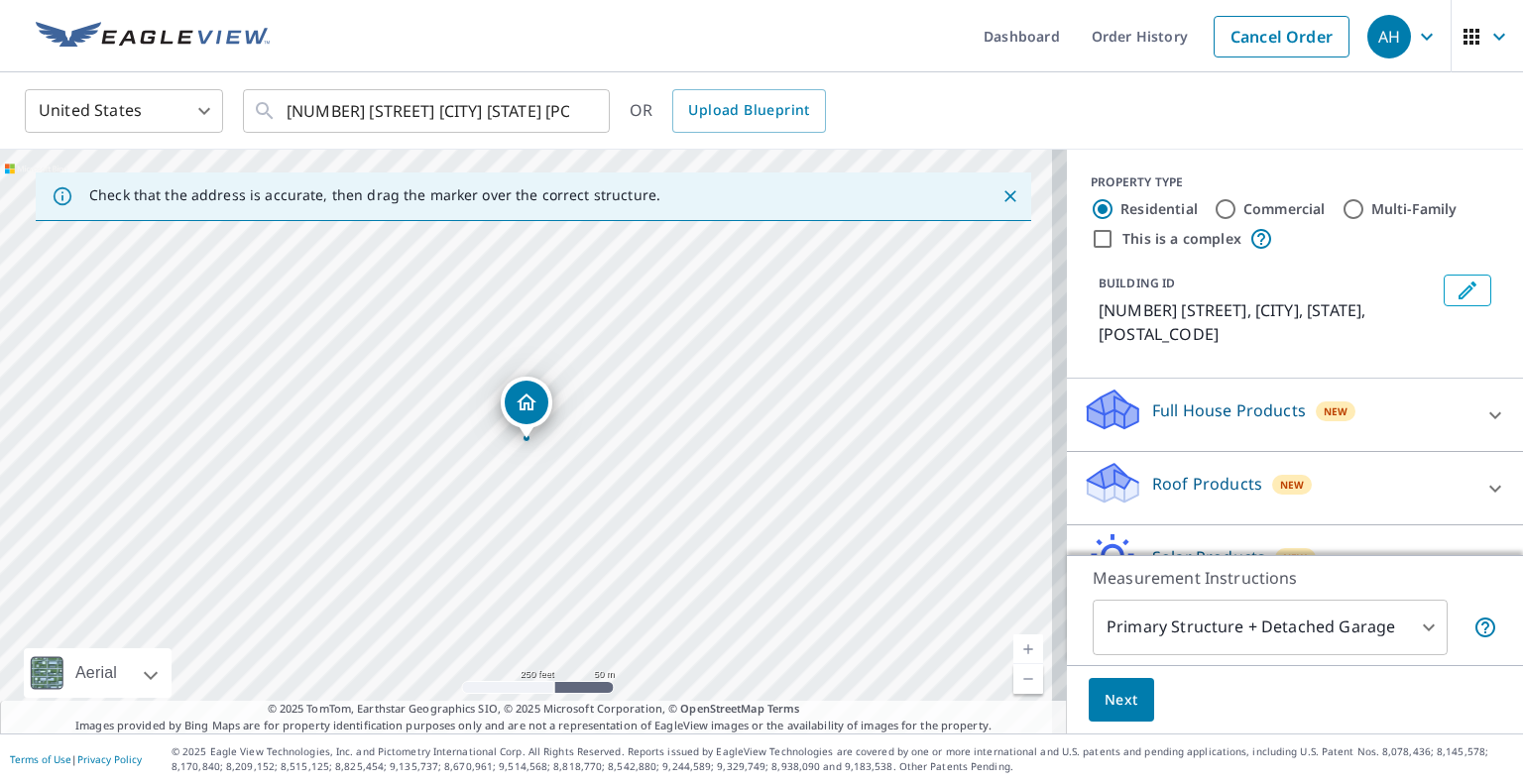 click on "Roof Products New" at bounding box center [1277, 488] 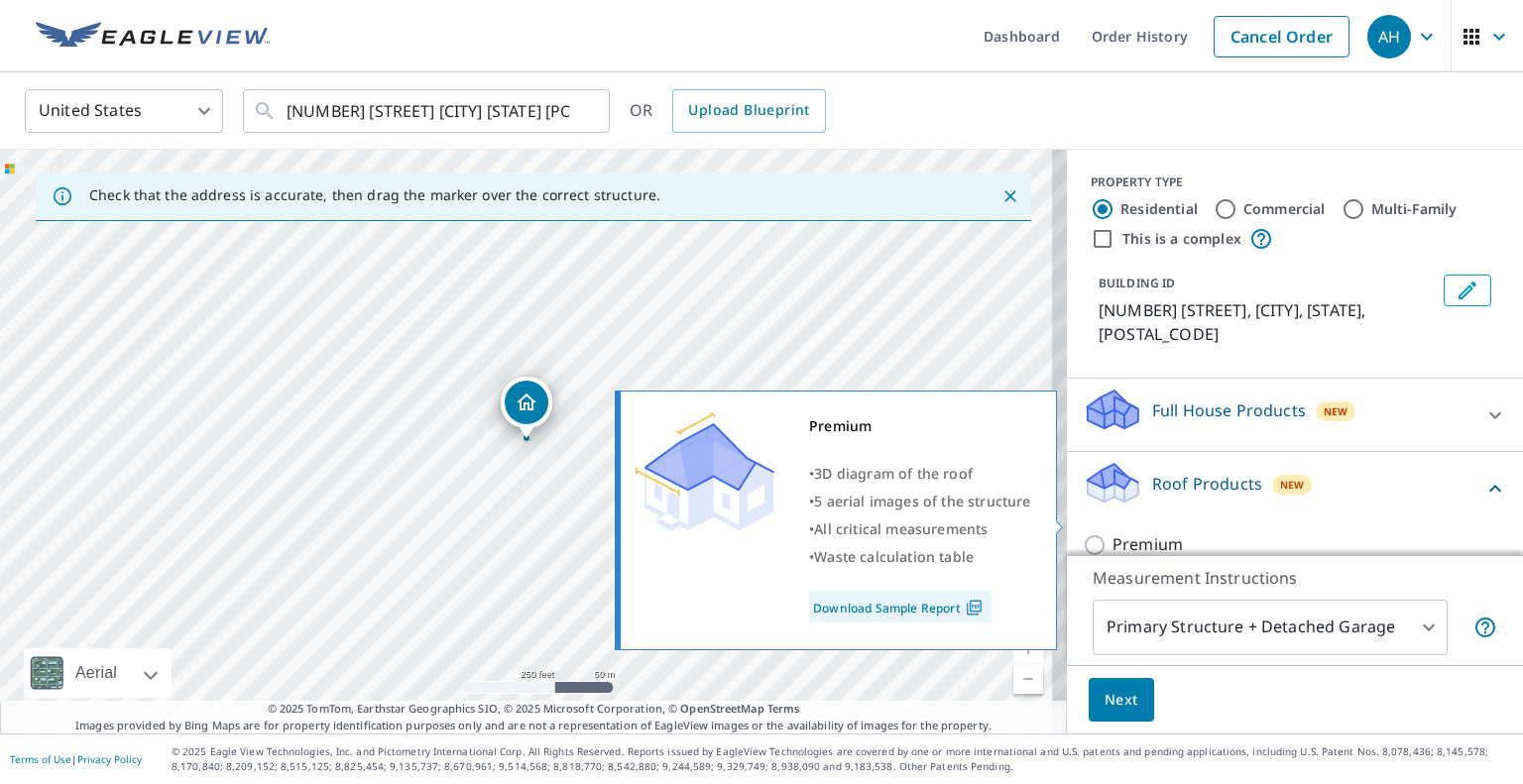 click on "Premium" at bounding box center [1147, 544] 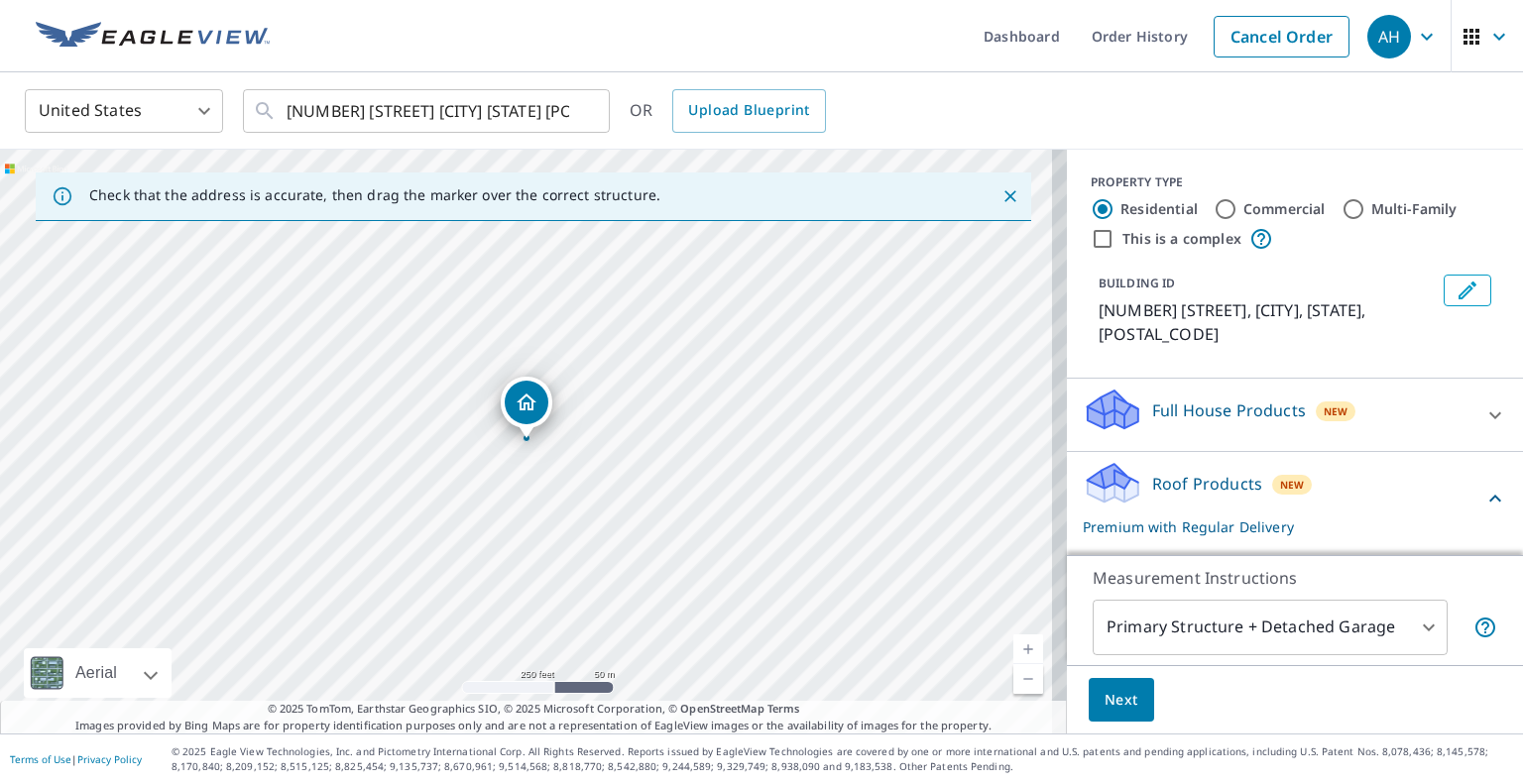 click on "Next" at bounding box center (1121, 700) 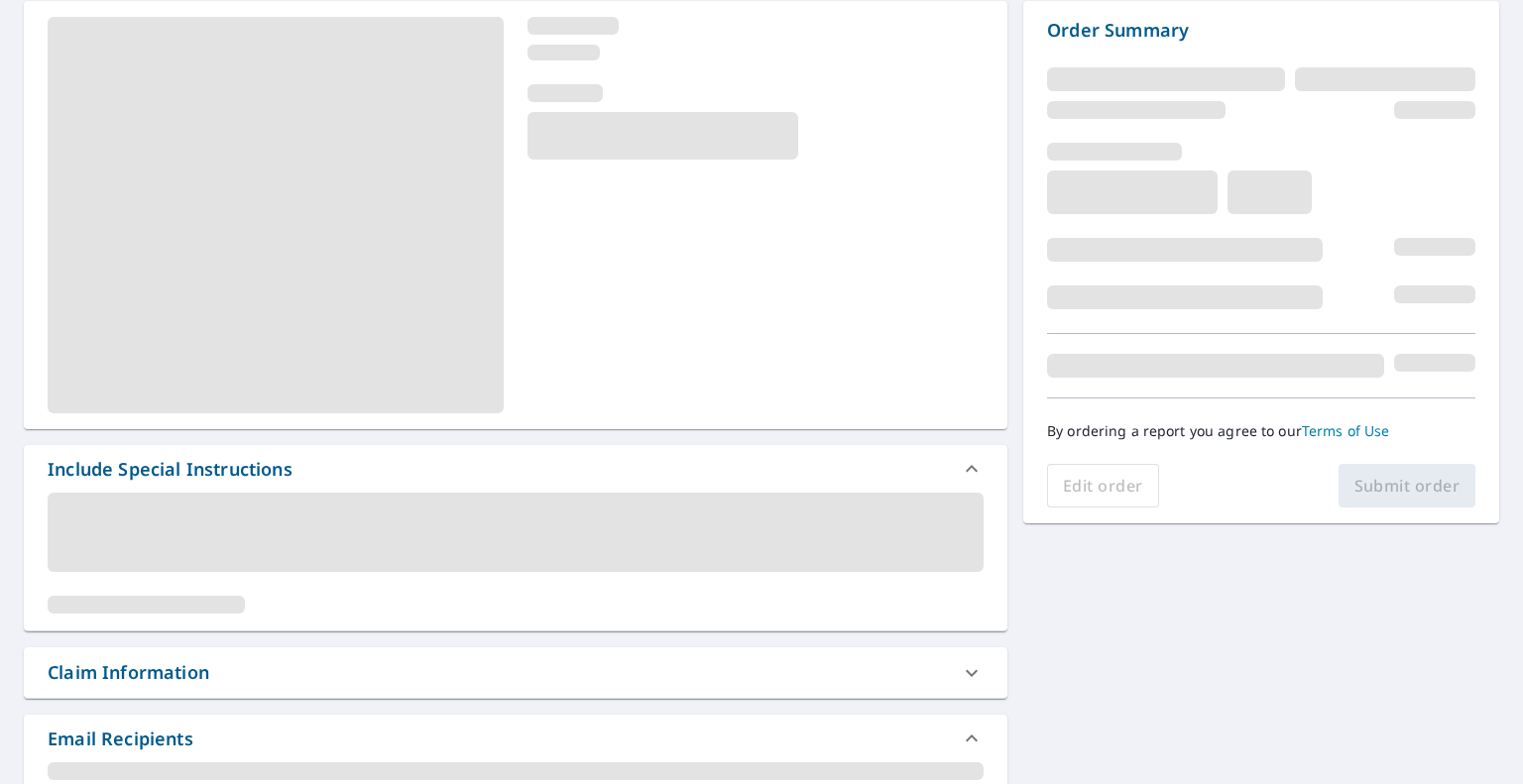 scroll, scrollTop: 297, scrollLeft: 0, axis: vertical 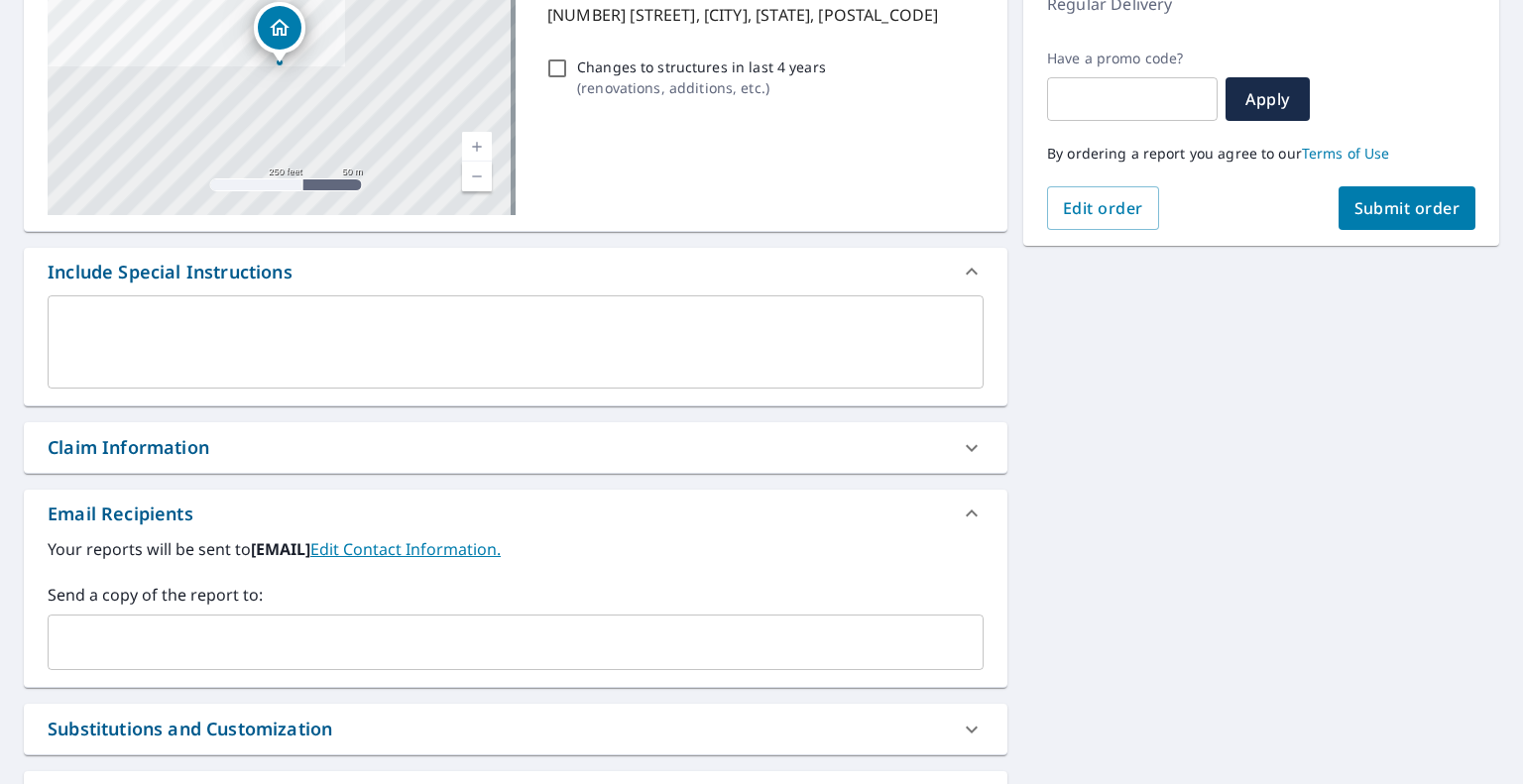 click at bounding box center (501, 642) 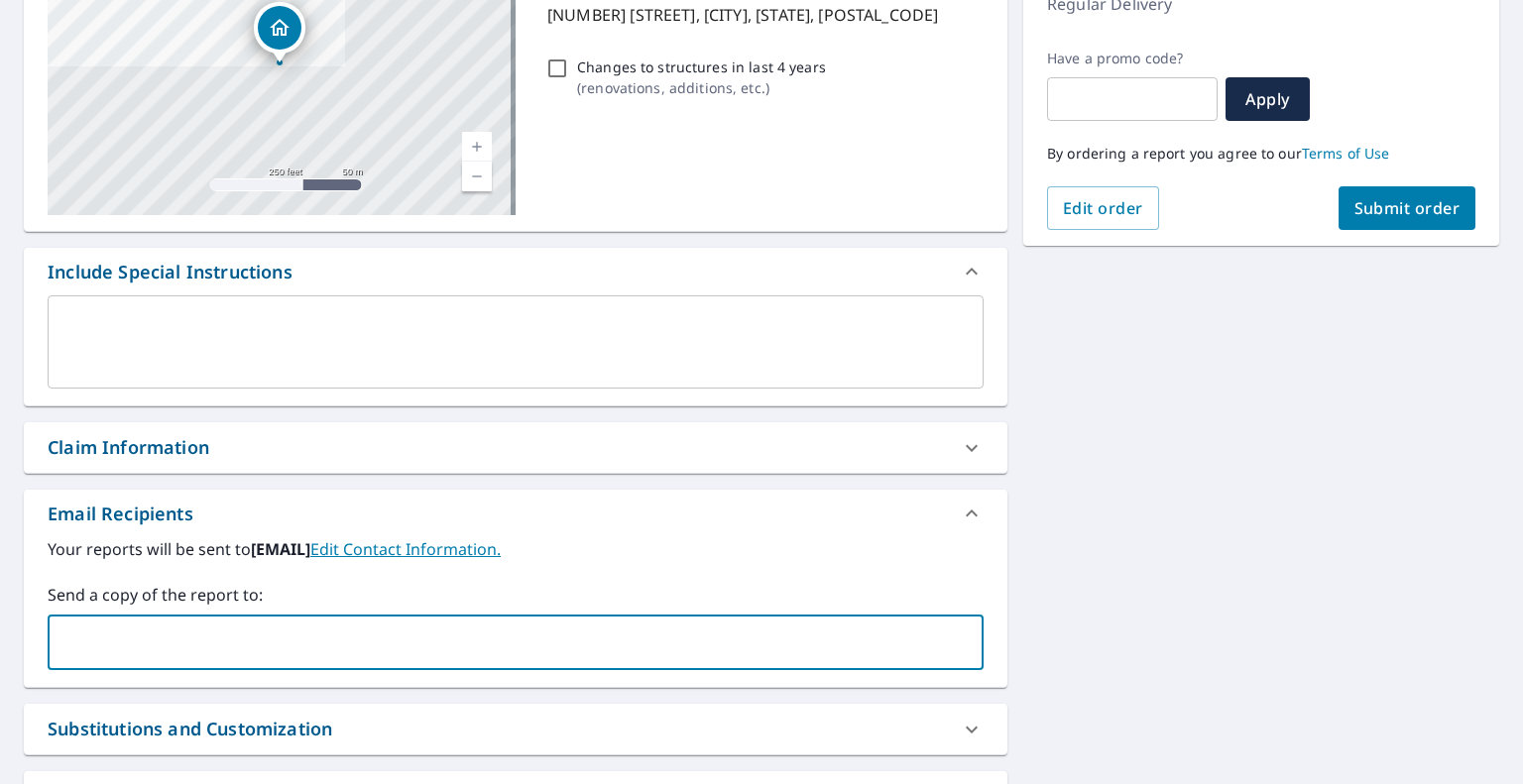 paste on "[EMAIL]" 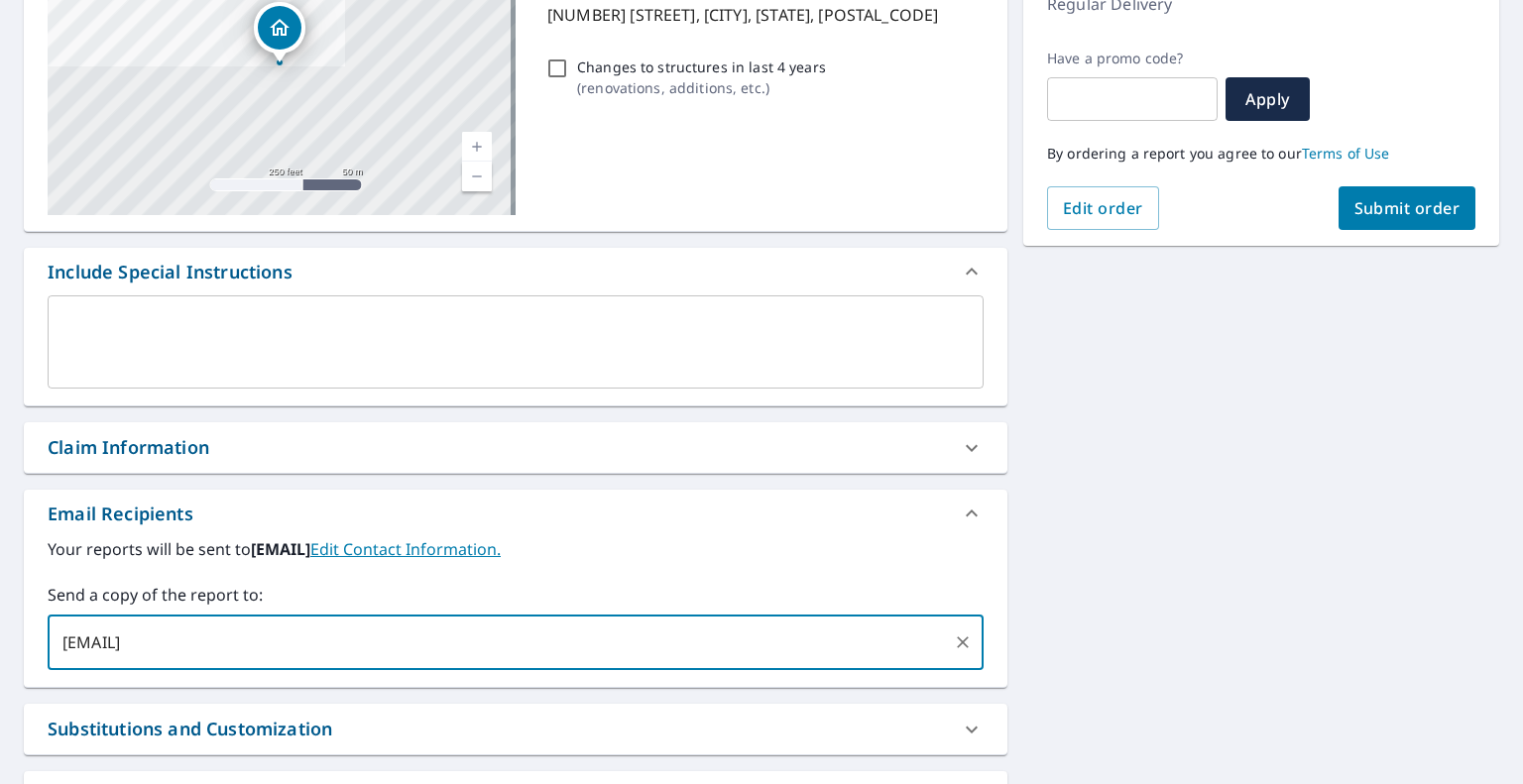 type 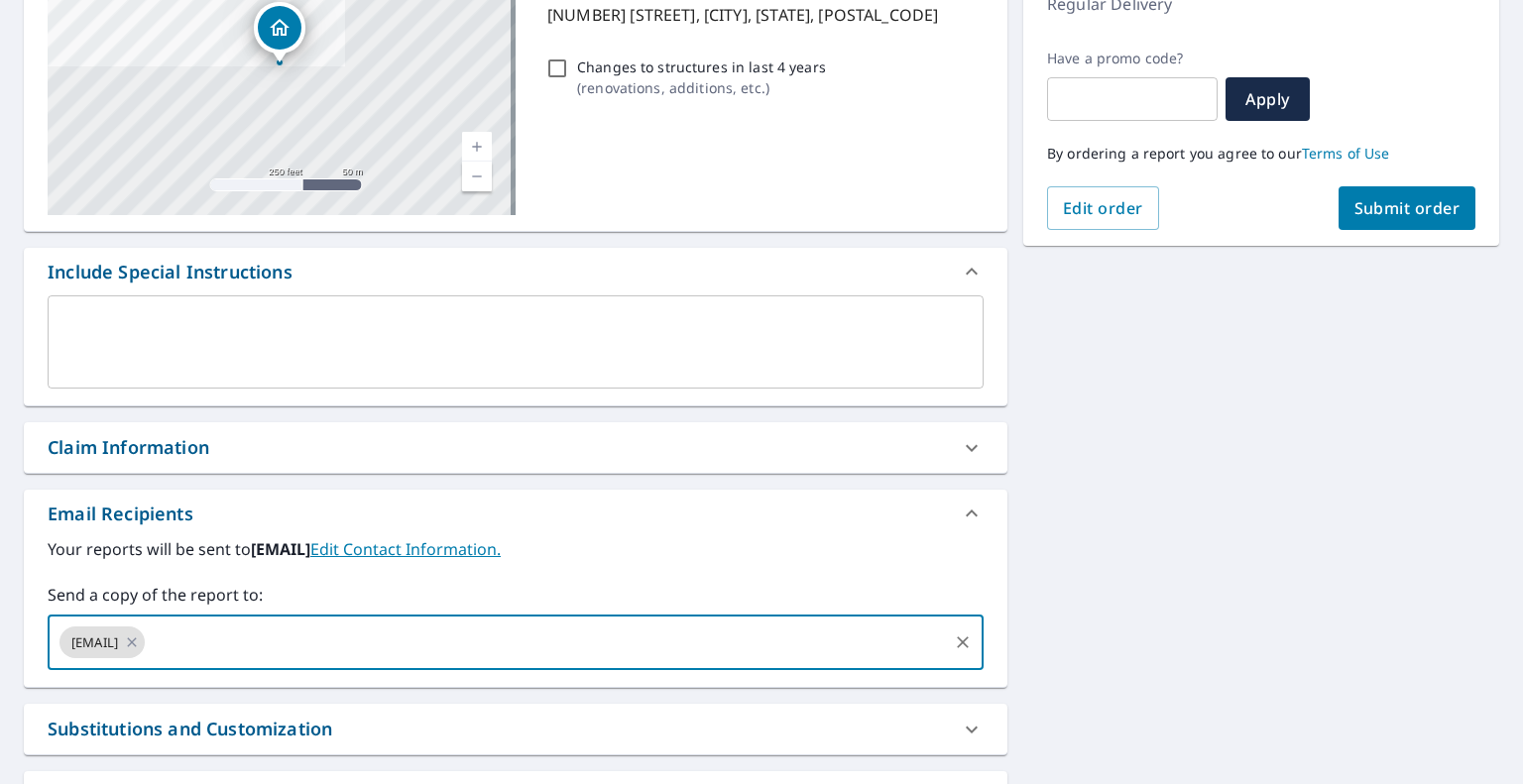 click on "Submit order" at bounding box center [1407, 208] 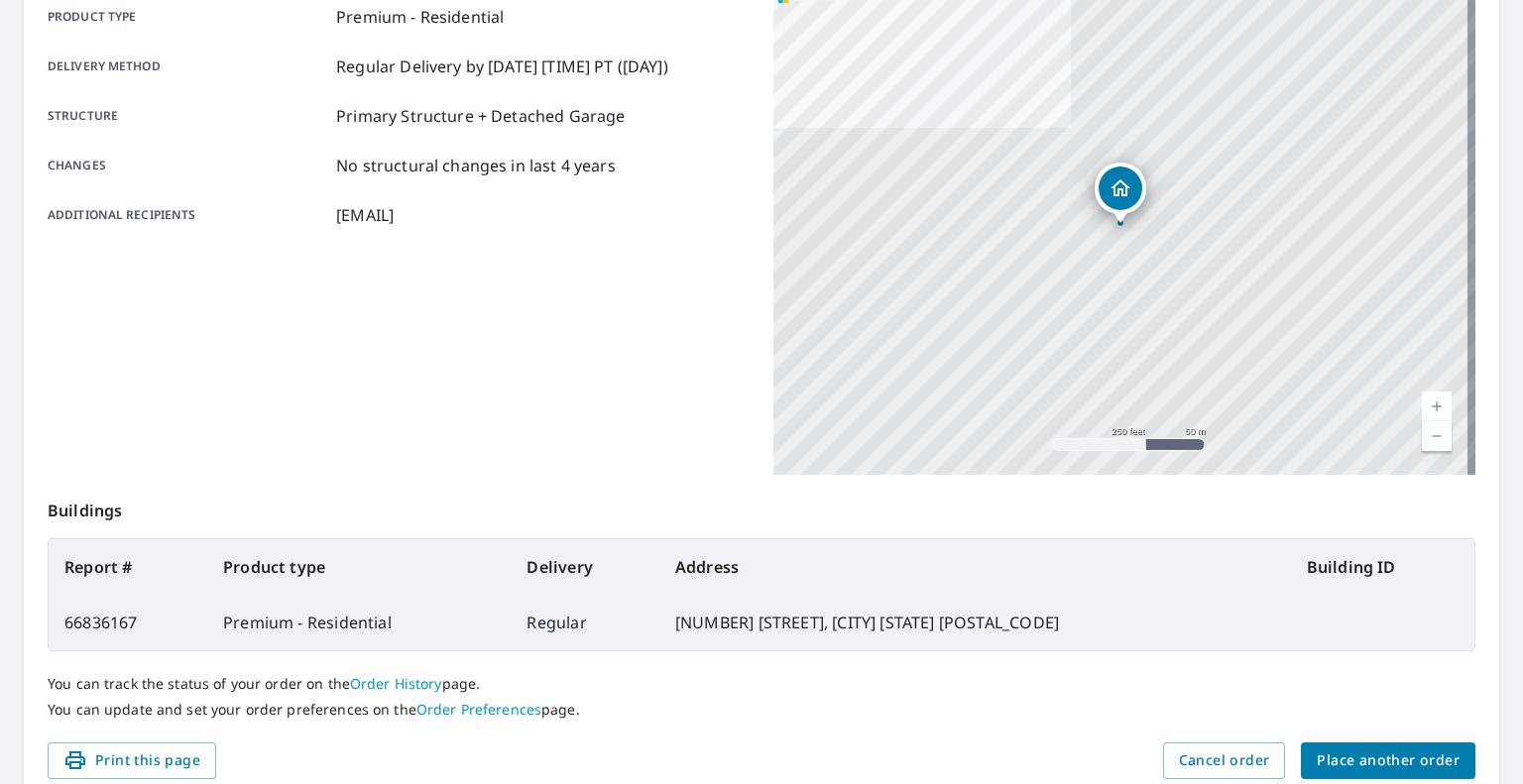 click on "Place another order" at bounding box center (1388, 760) 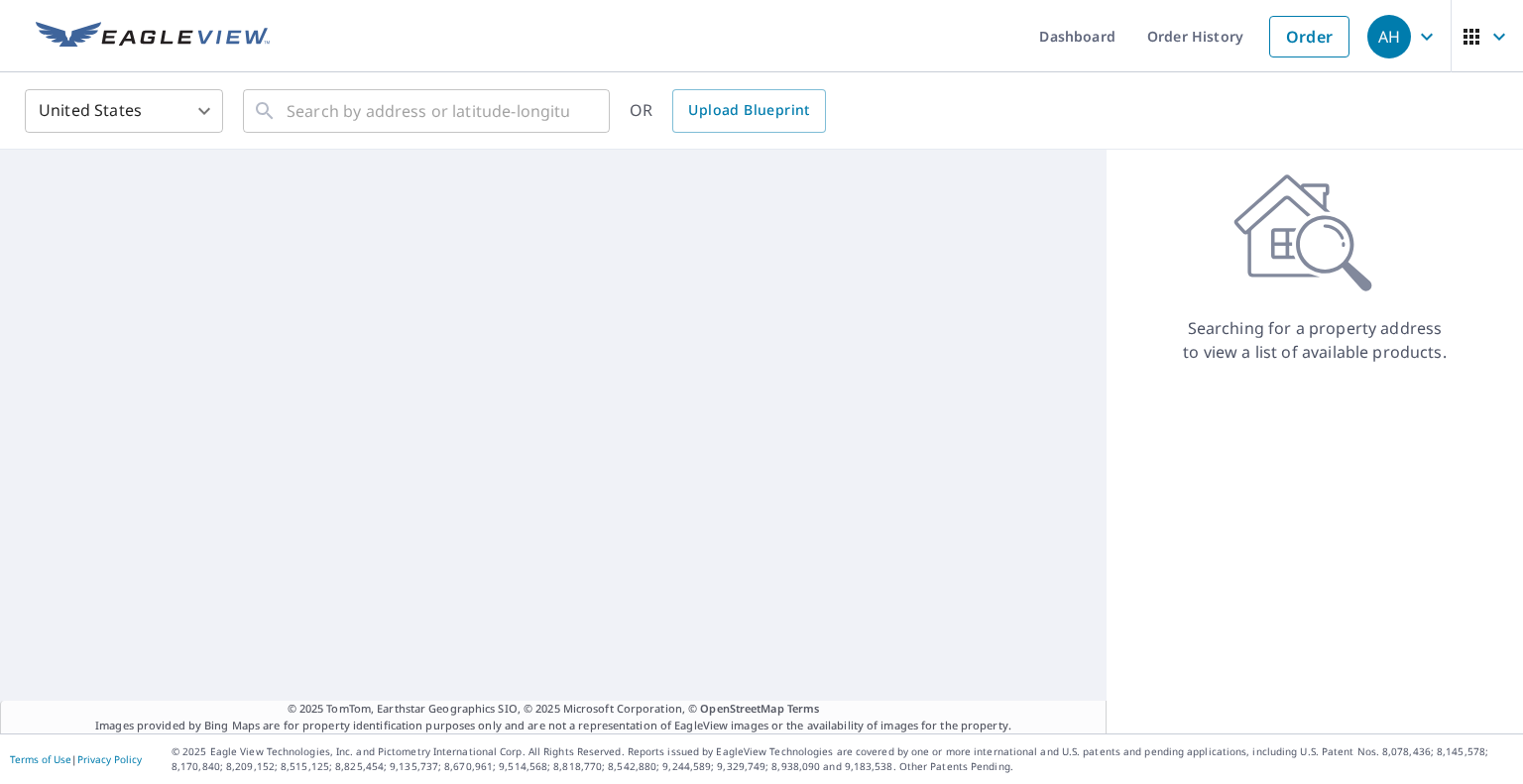 scroll, scrollTop: 0, scrollLeft: 0, axis: both 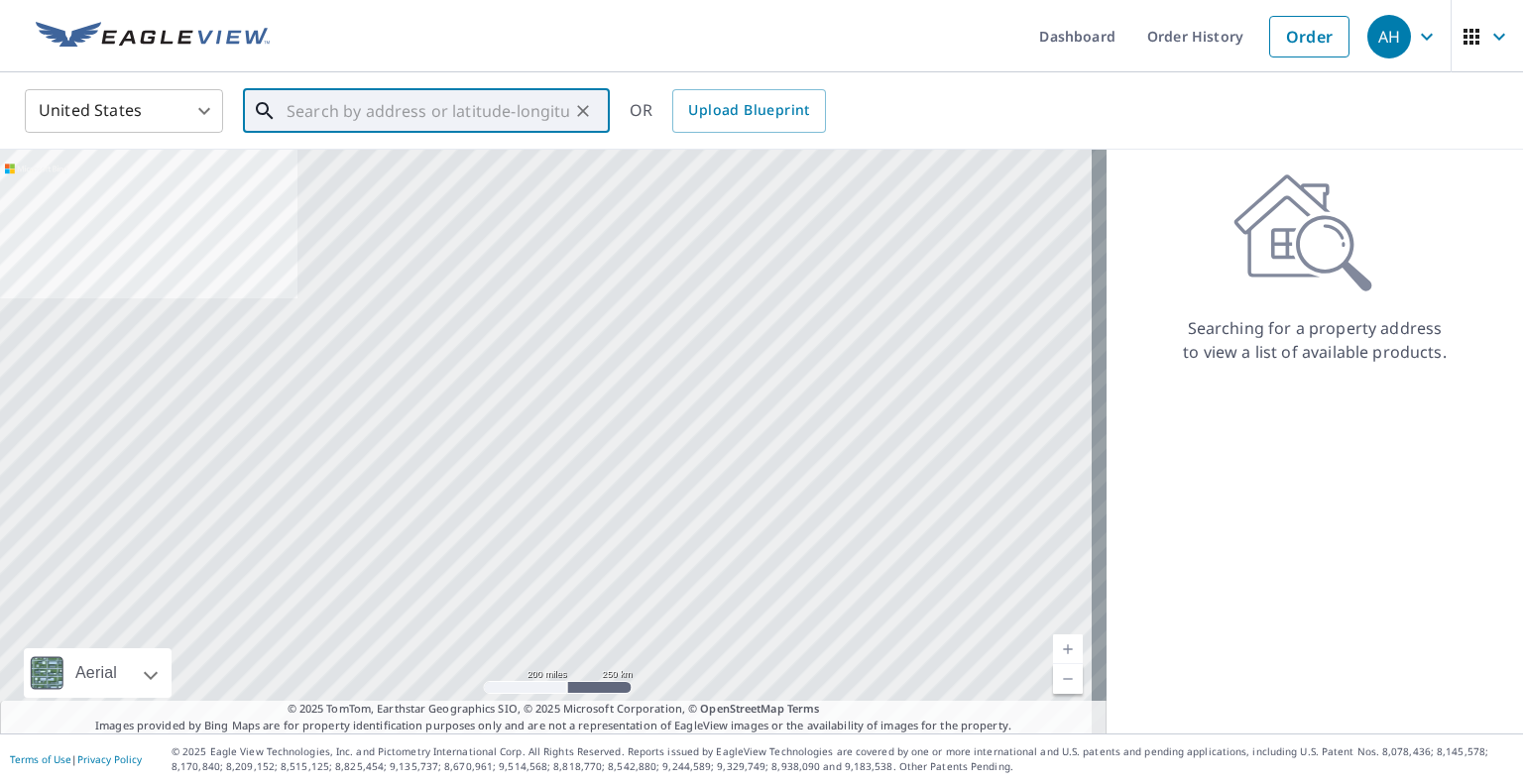 click at bounding box center (427, 111) 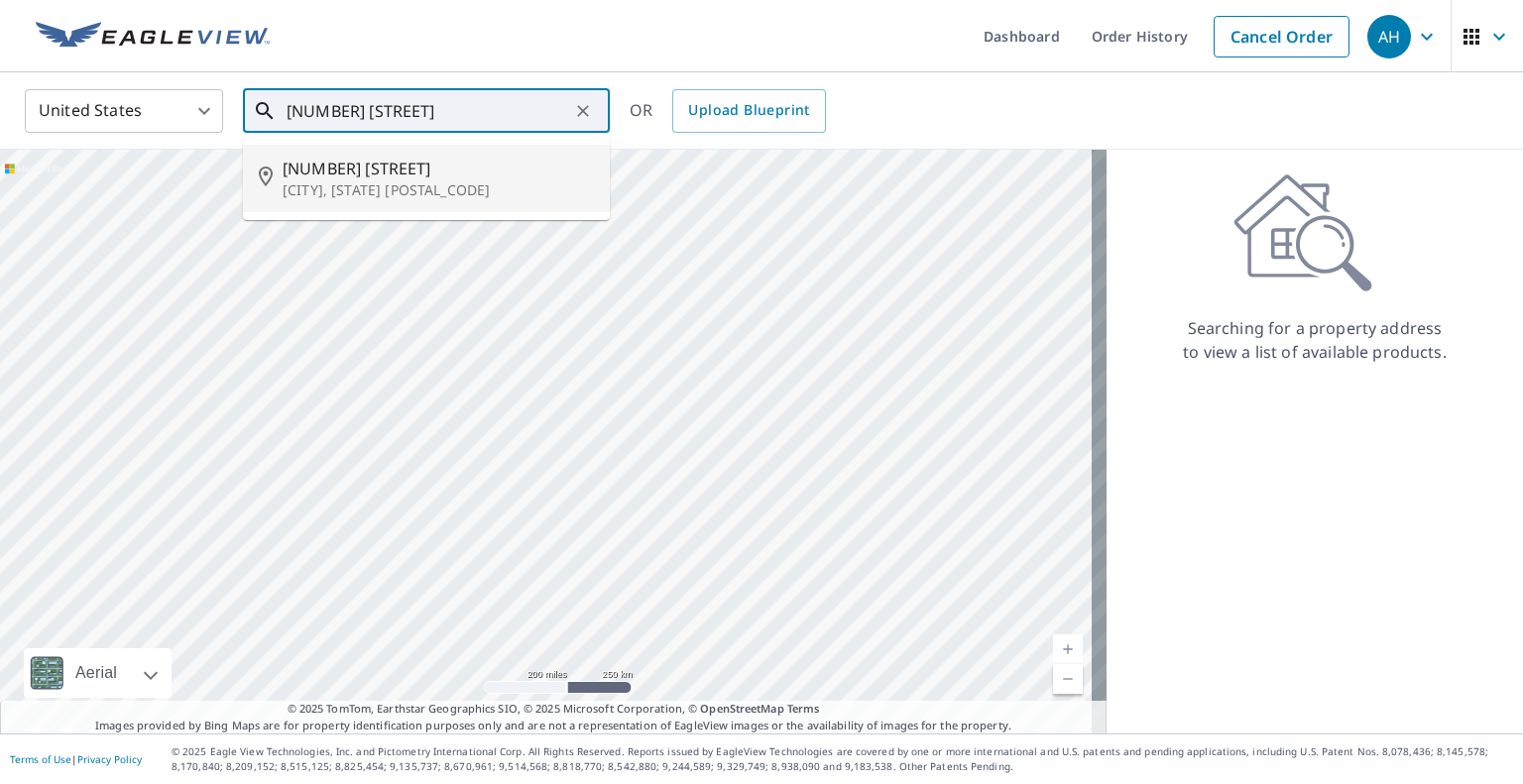 click on "[CITY], [STATE] [POSTAL_CODE]" at bounding box center (438, 190) 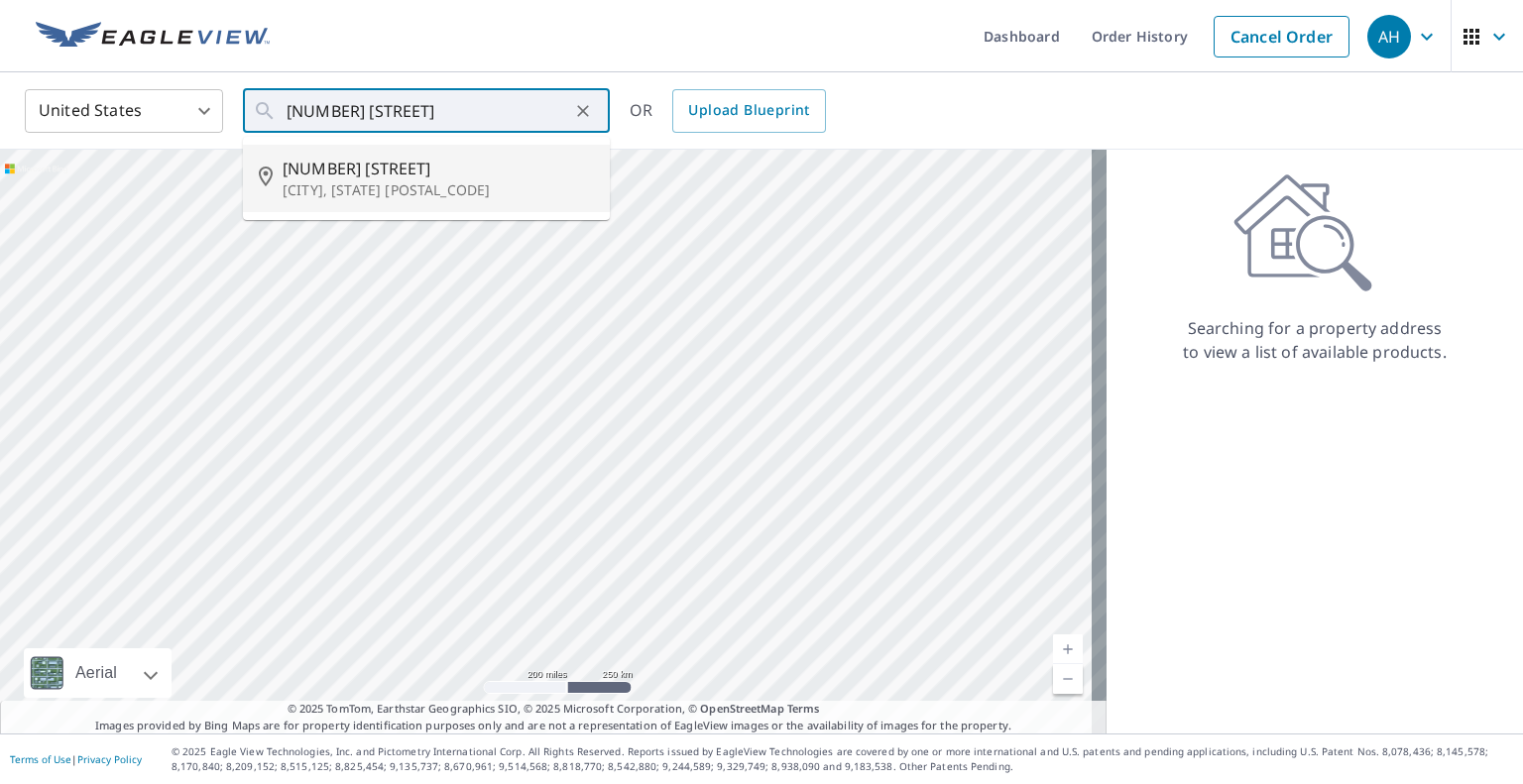 type on "[NUMBER] [STREET] [CITY] [STATE] [POSTAL_CODE]" 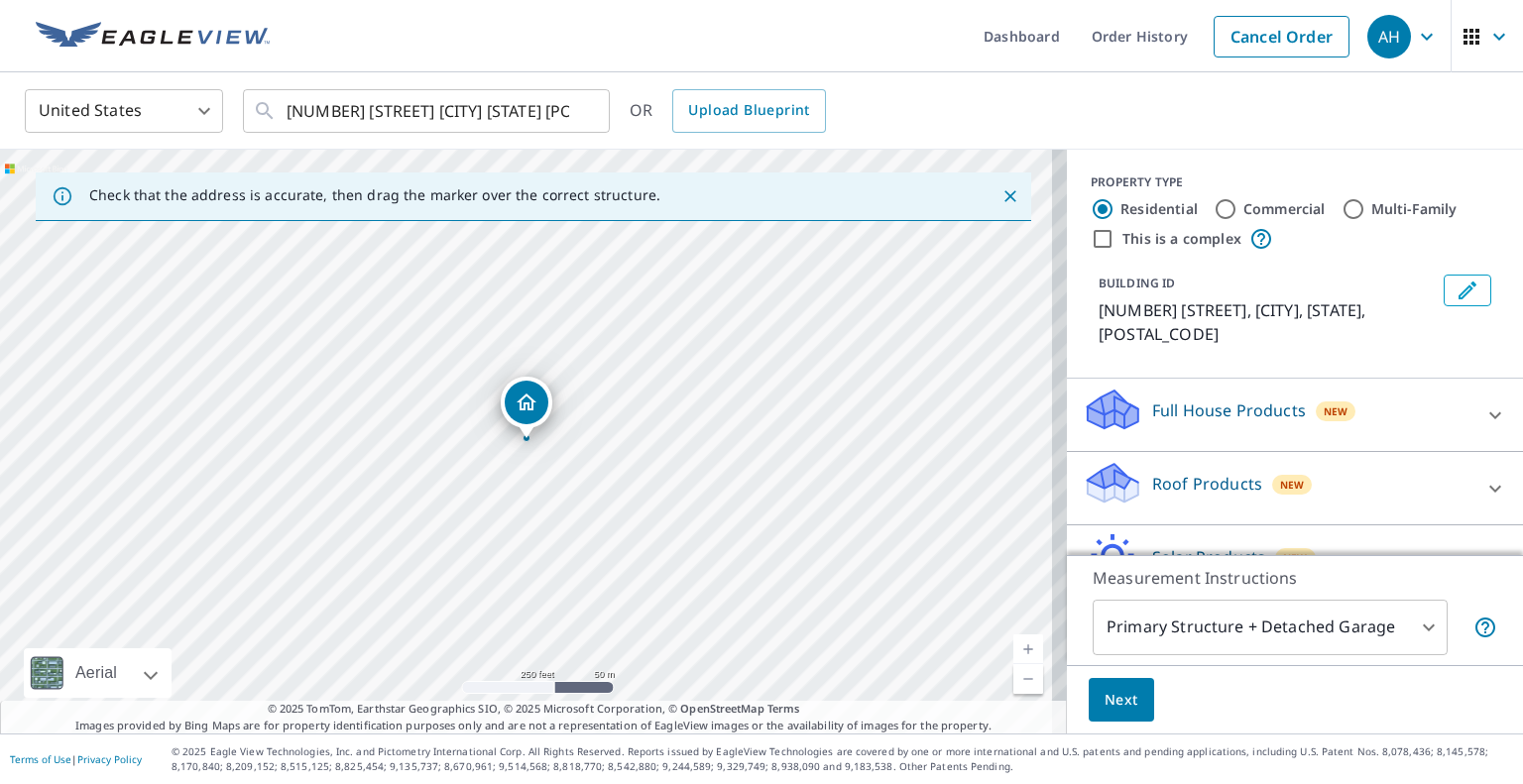drag, startPoint x: 1187, startPoint y: 462, endPoint x: 1169, endPoint y: 491, distance: 34.132096 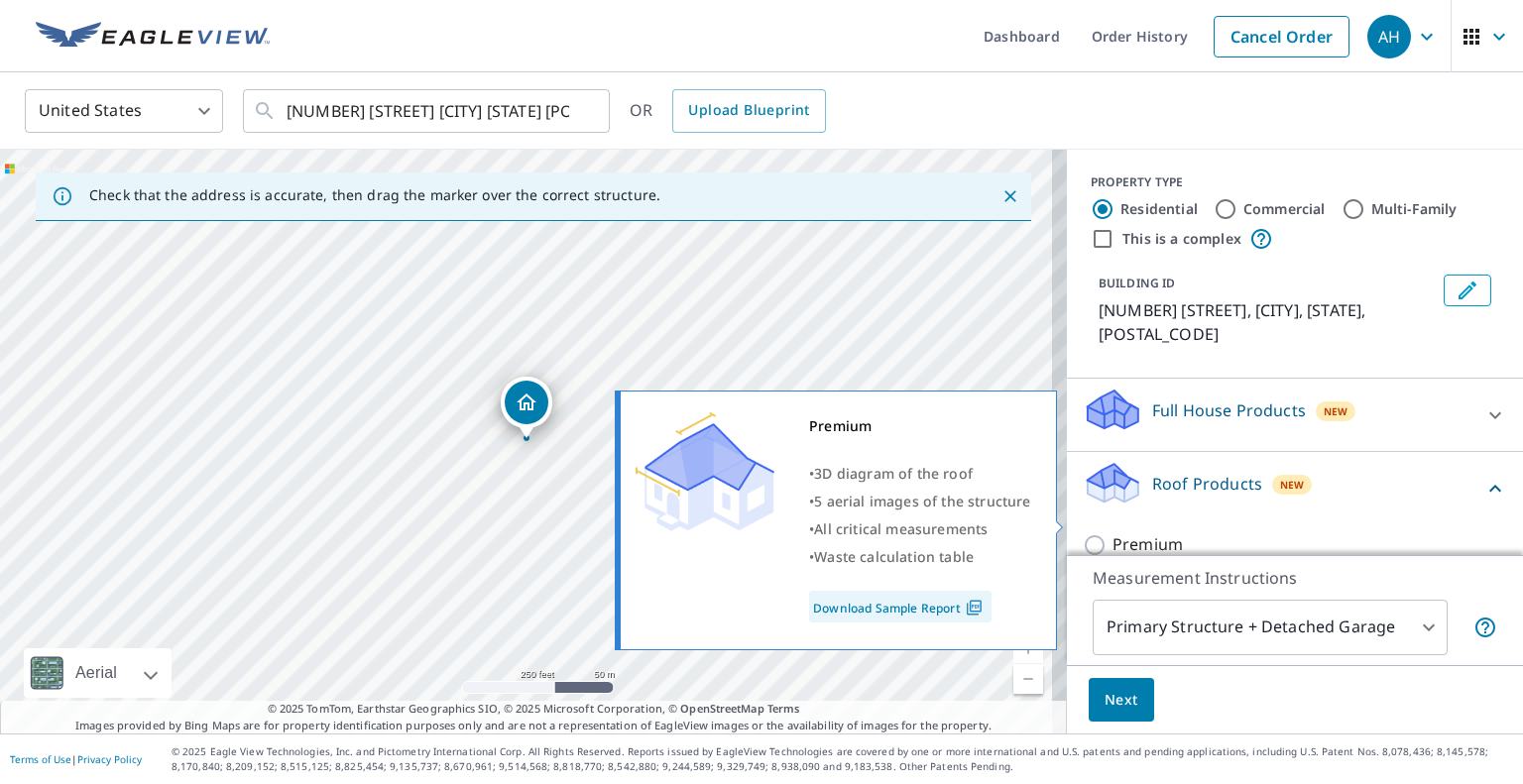 click on "Premium" at bounding box center (1147, 544) 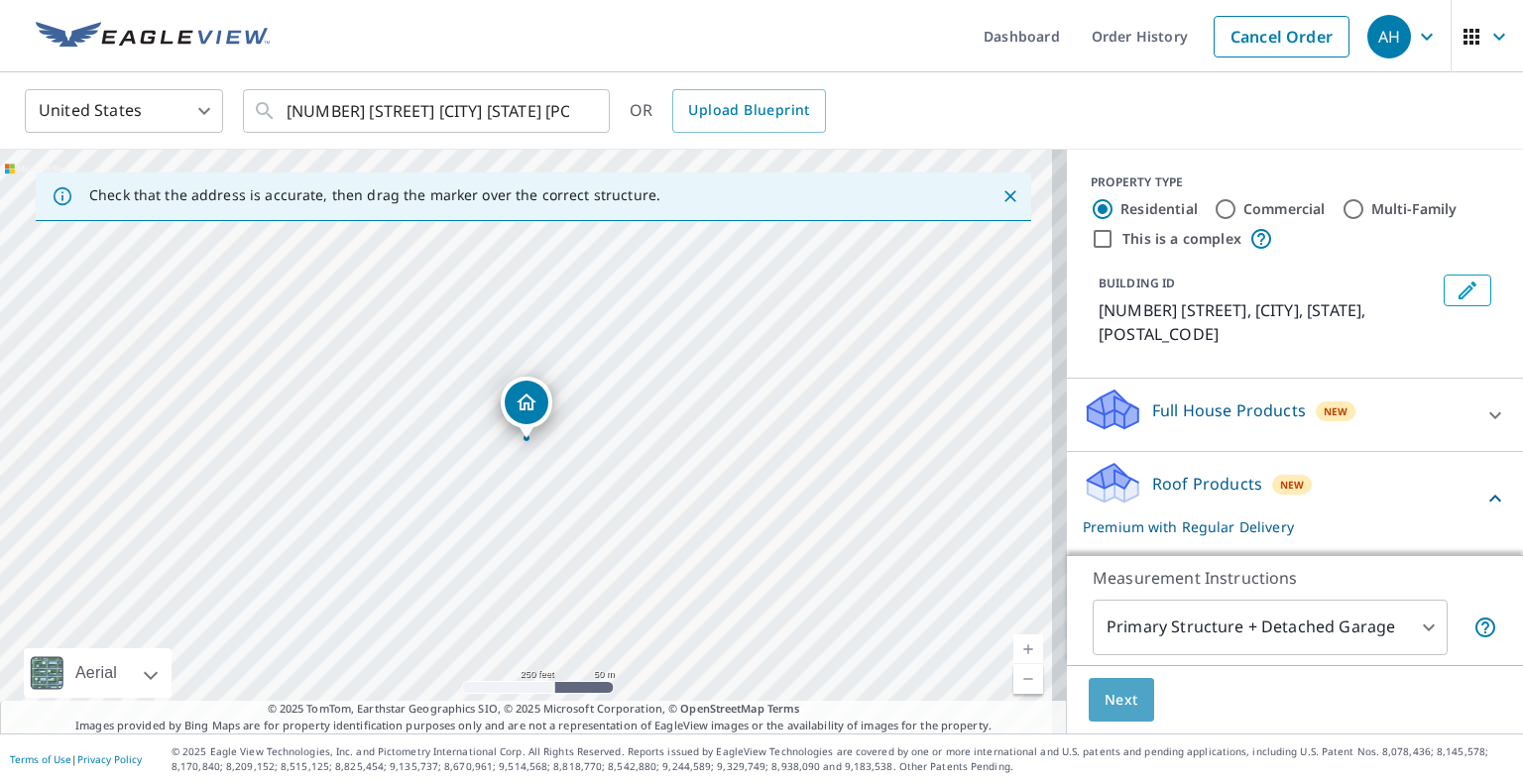 click on "Next" at bounding box center (1121, 700) 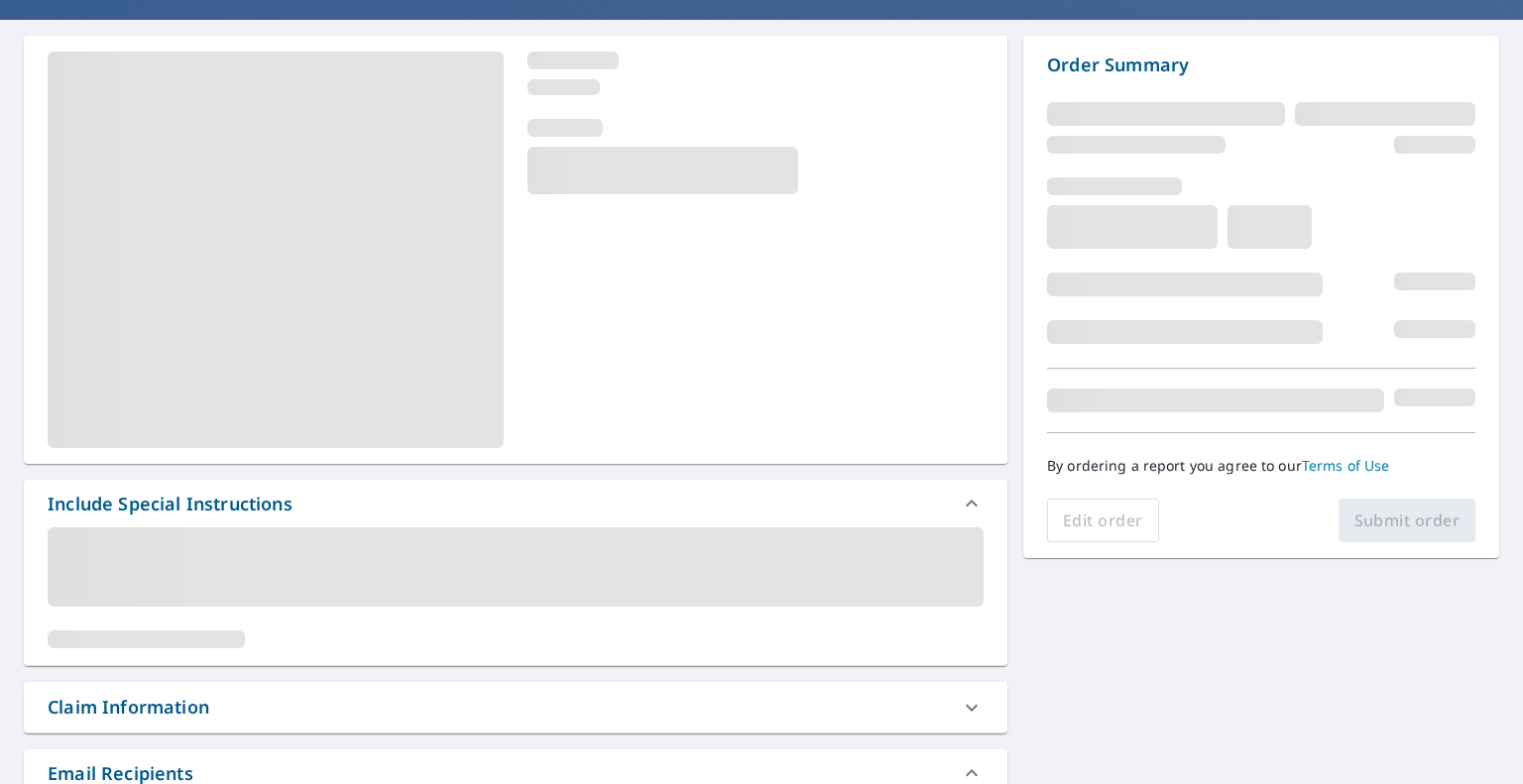scroll, scrollTop: 198, scrollLeft: 0, axis: vertical 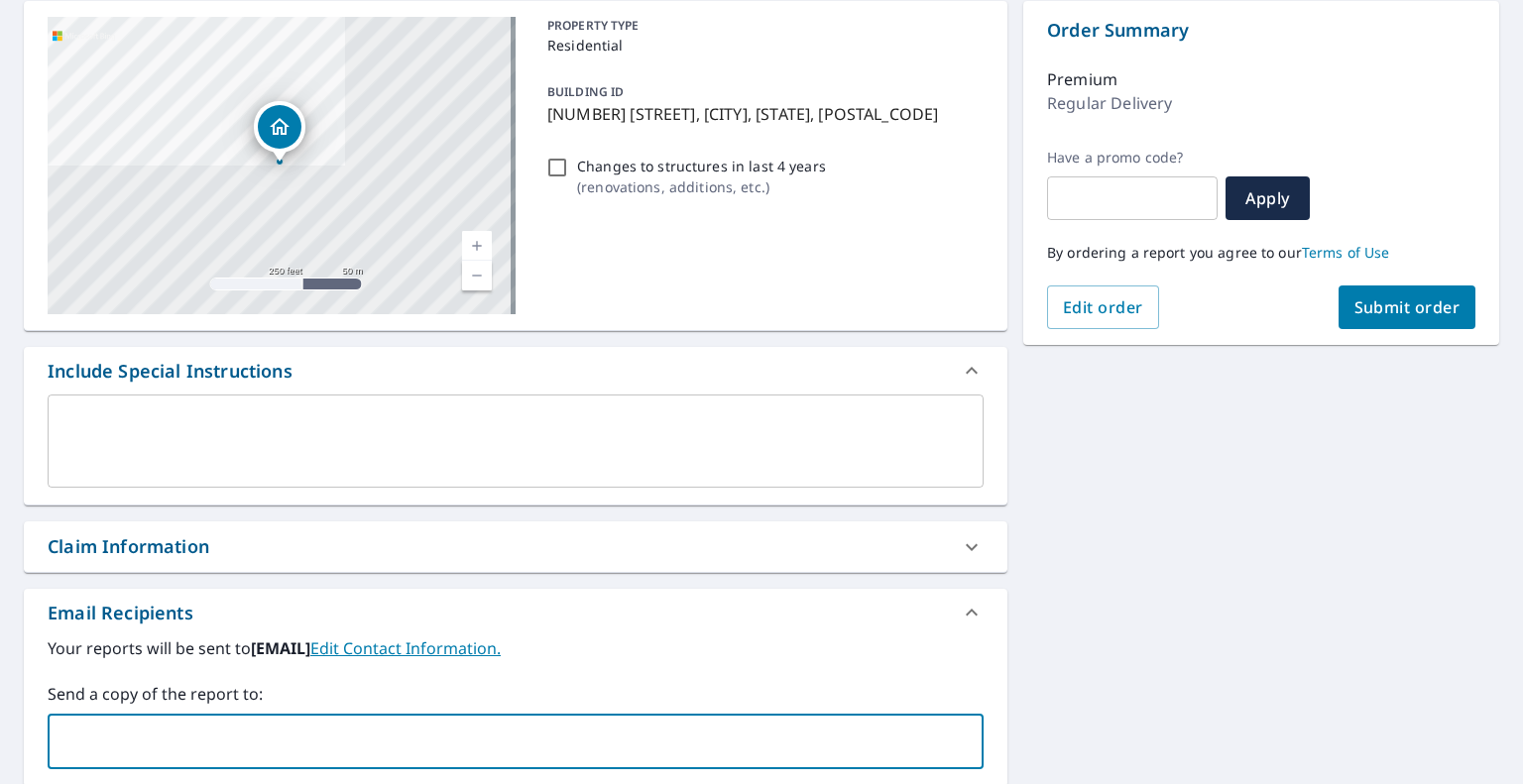 click at bounding box center (501, 741) 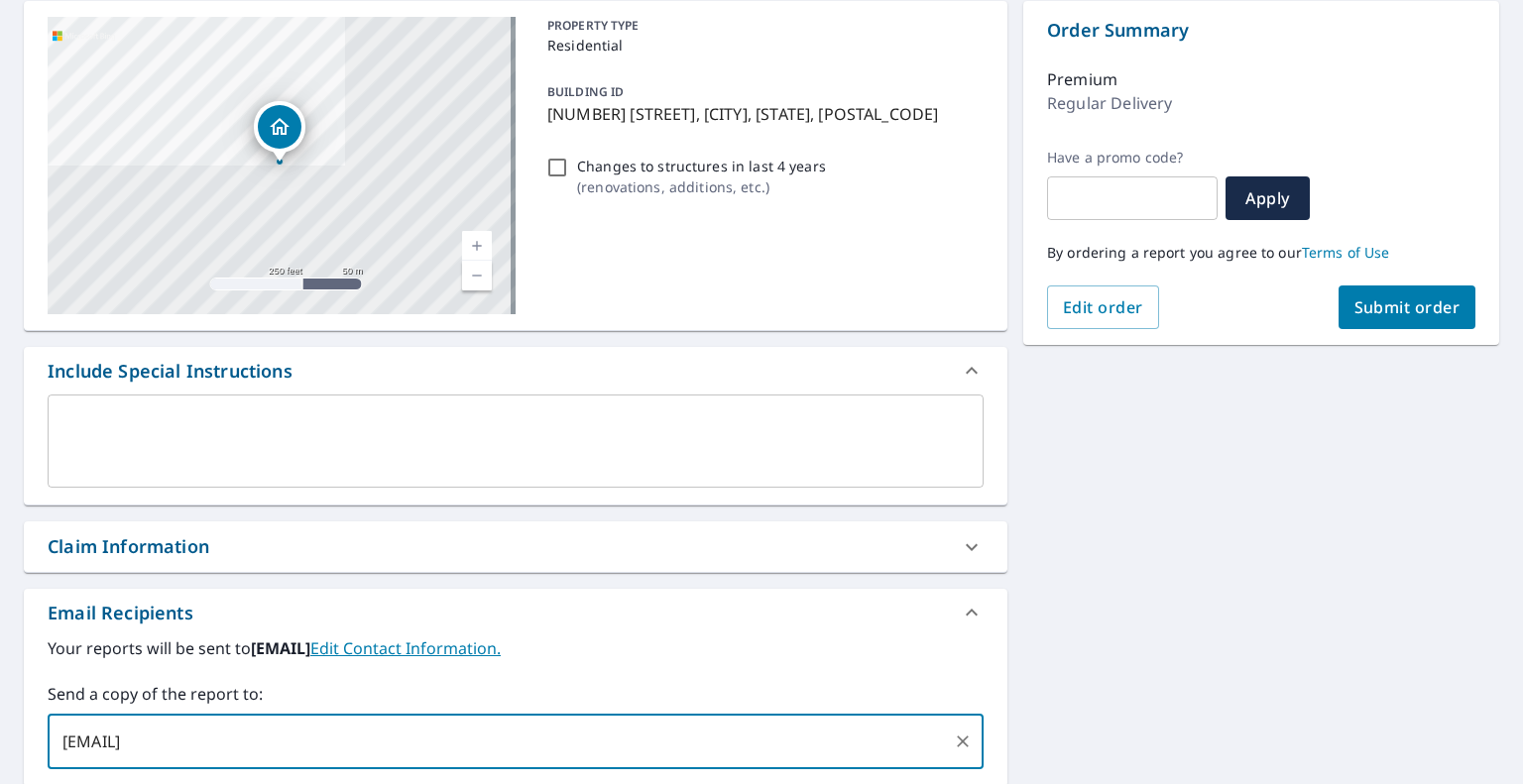 type 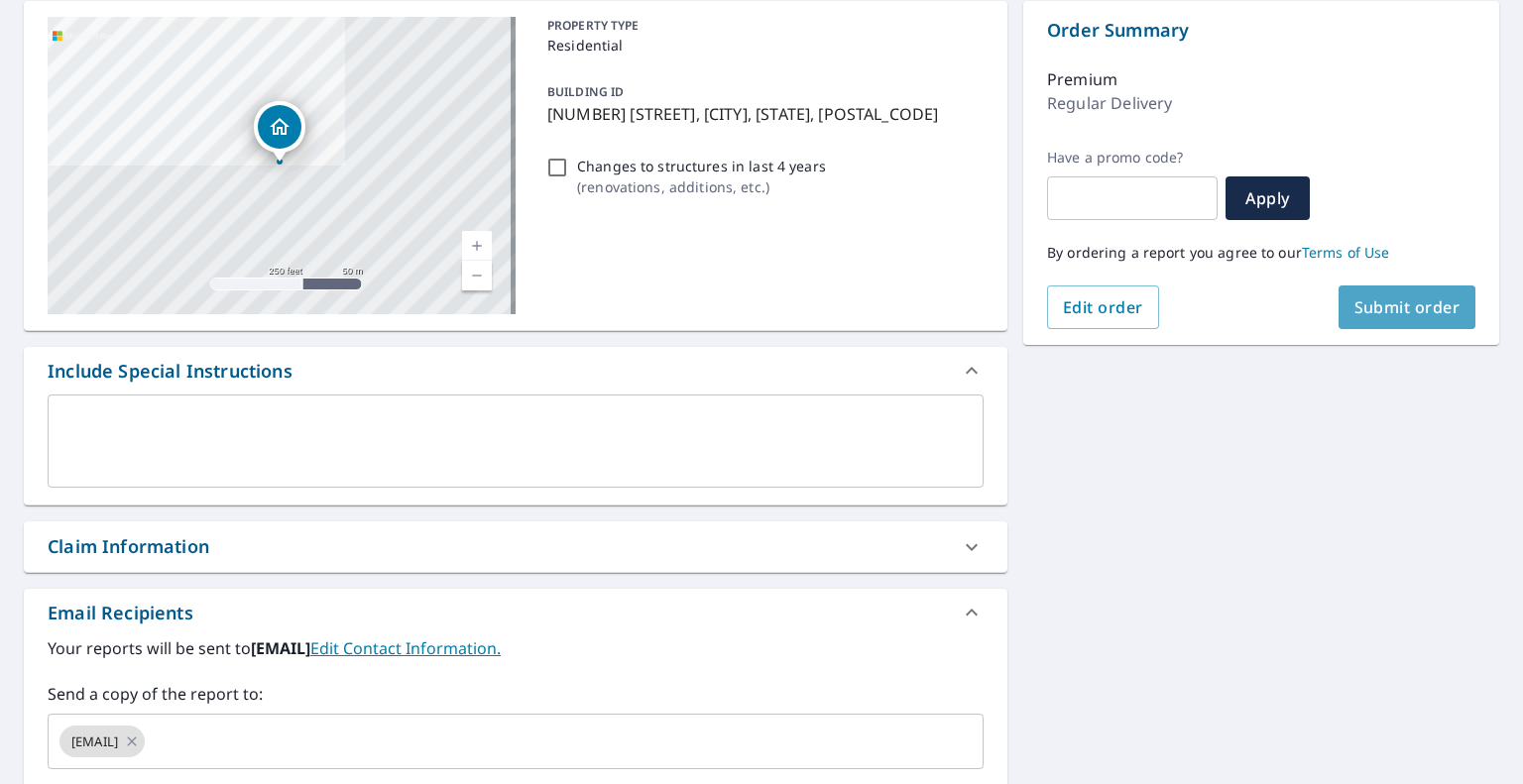 click on "Submit order" at bounding box center [1407, 307] 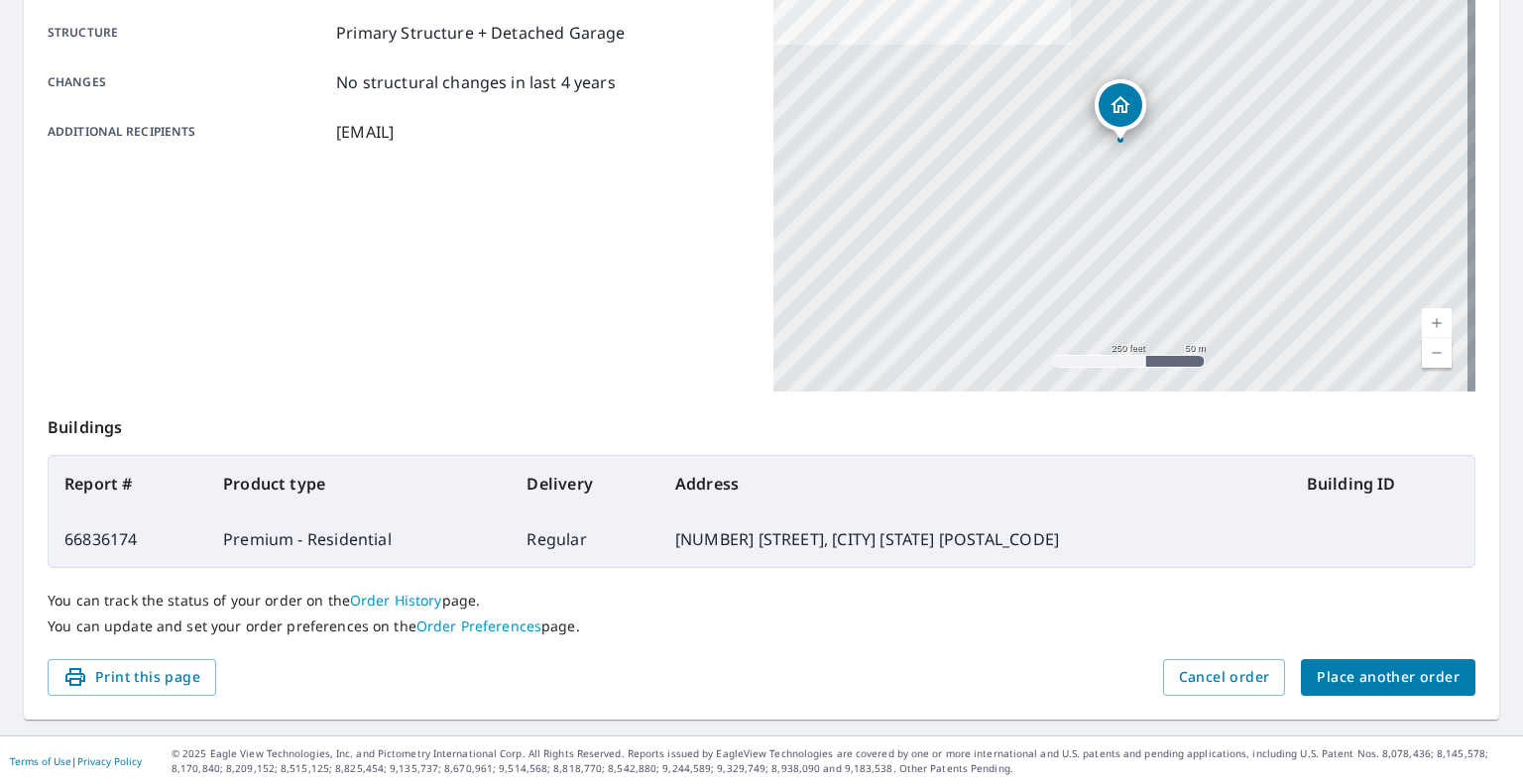 scroll, scrollTop: 381, scrollLeft: 0, axis: vertical 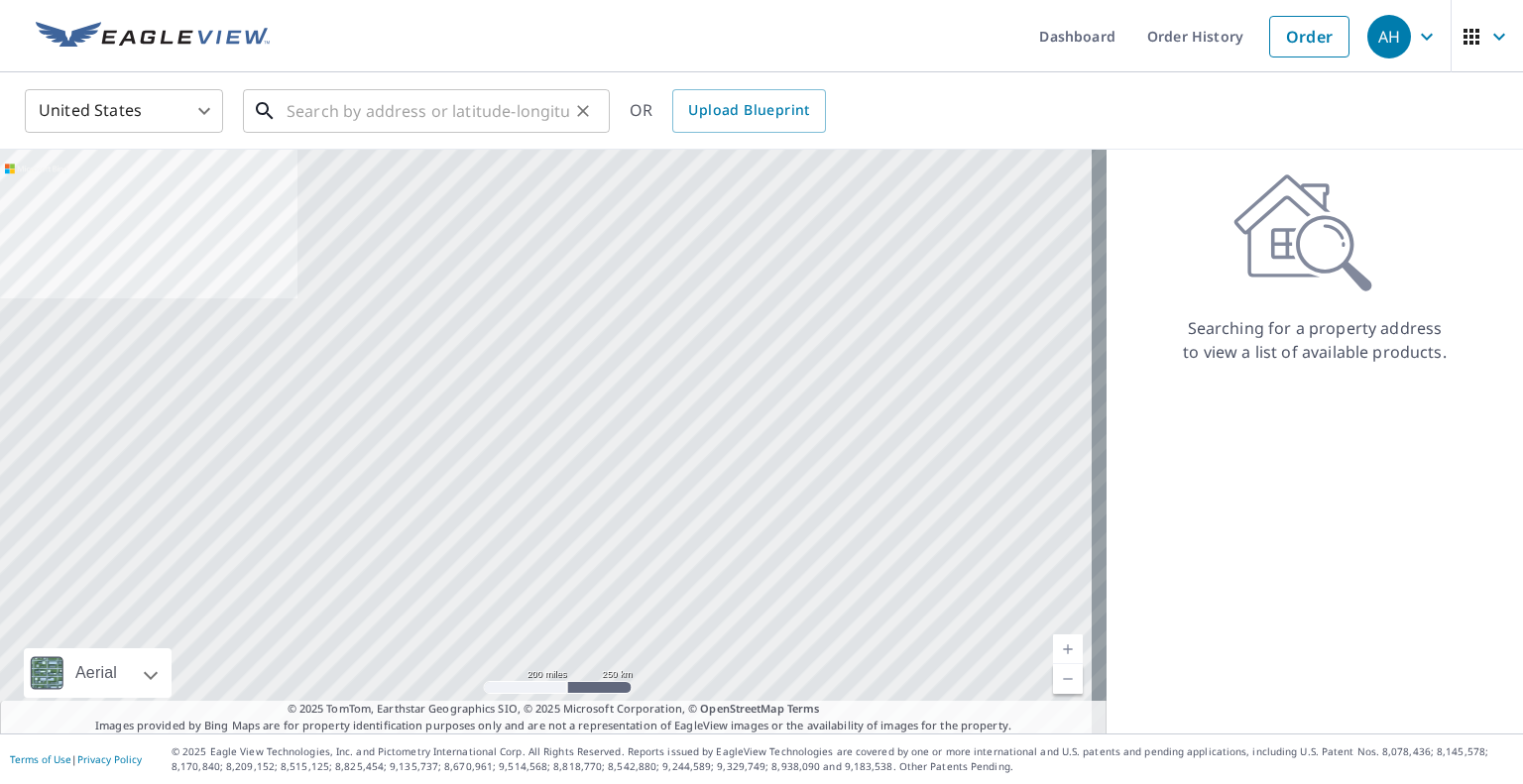 click at bounding box center (427, 111) 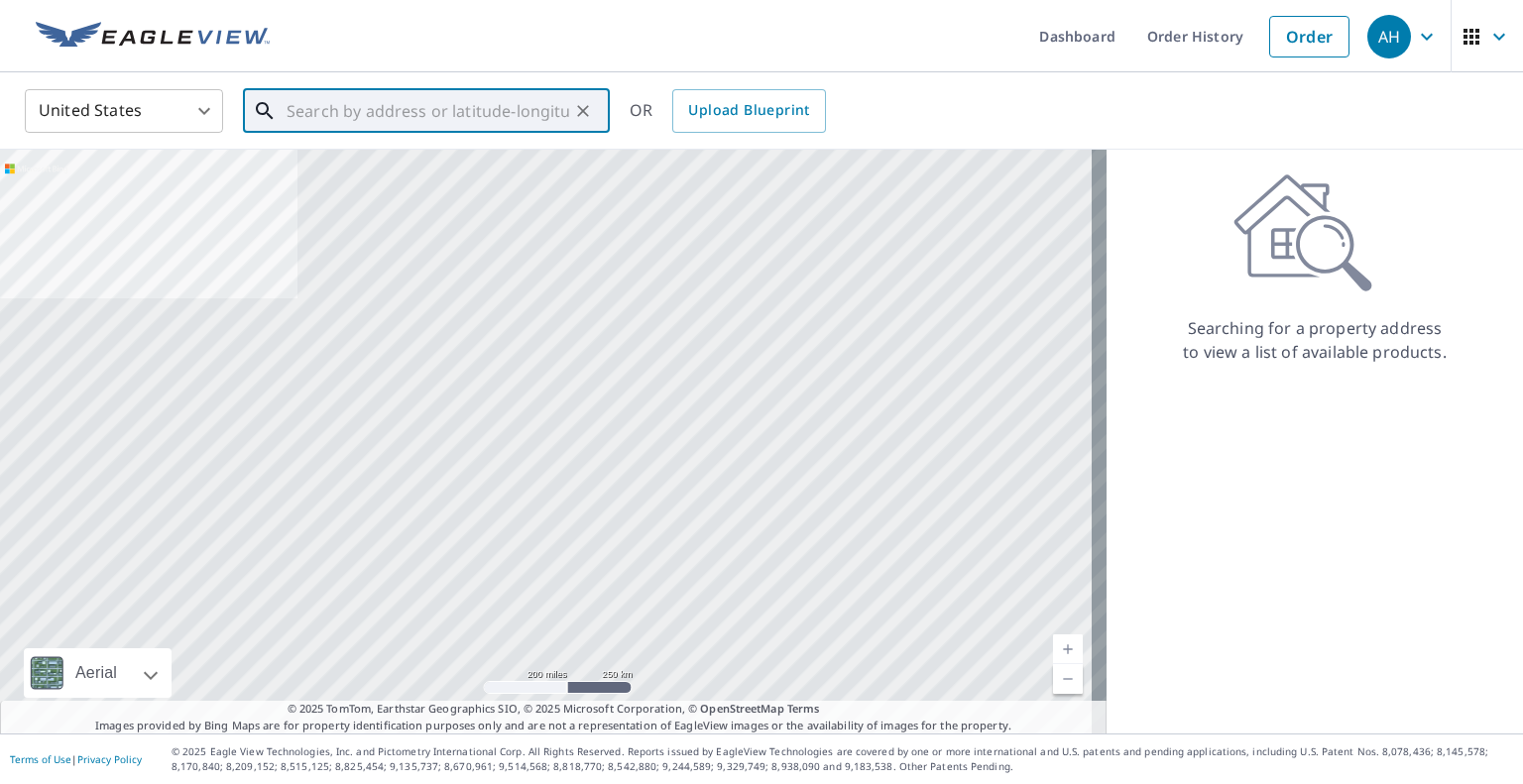 paste on "[NUMBER] [STREET]" 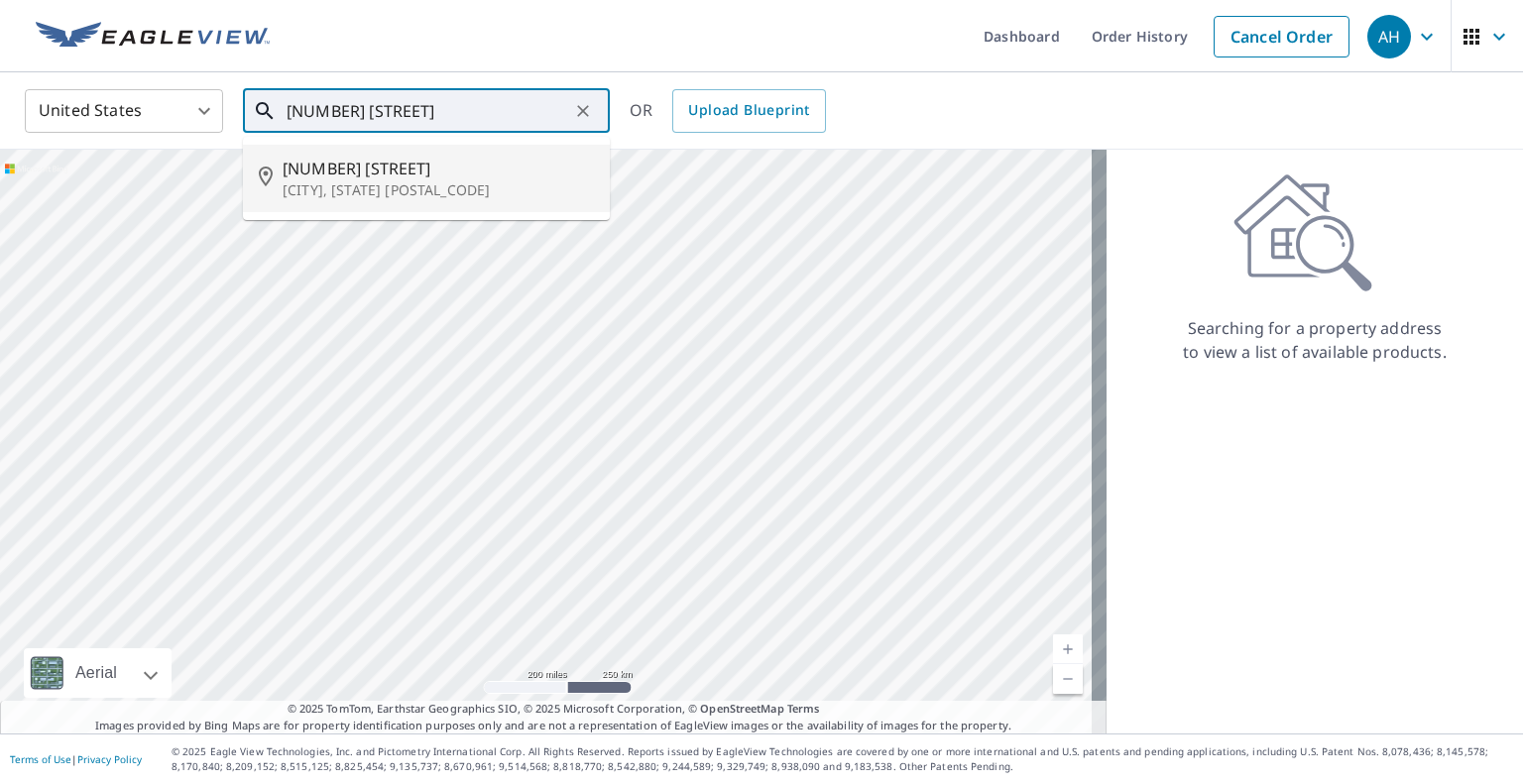 click on "[CITY], [STATE] [POSTAL_CODE]" at bounding box center [438, 190] 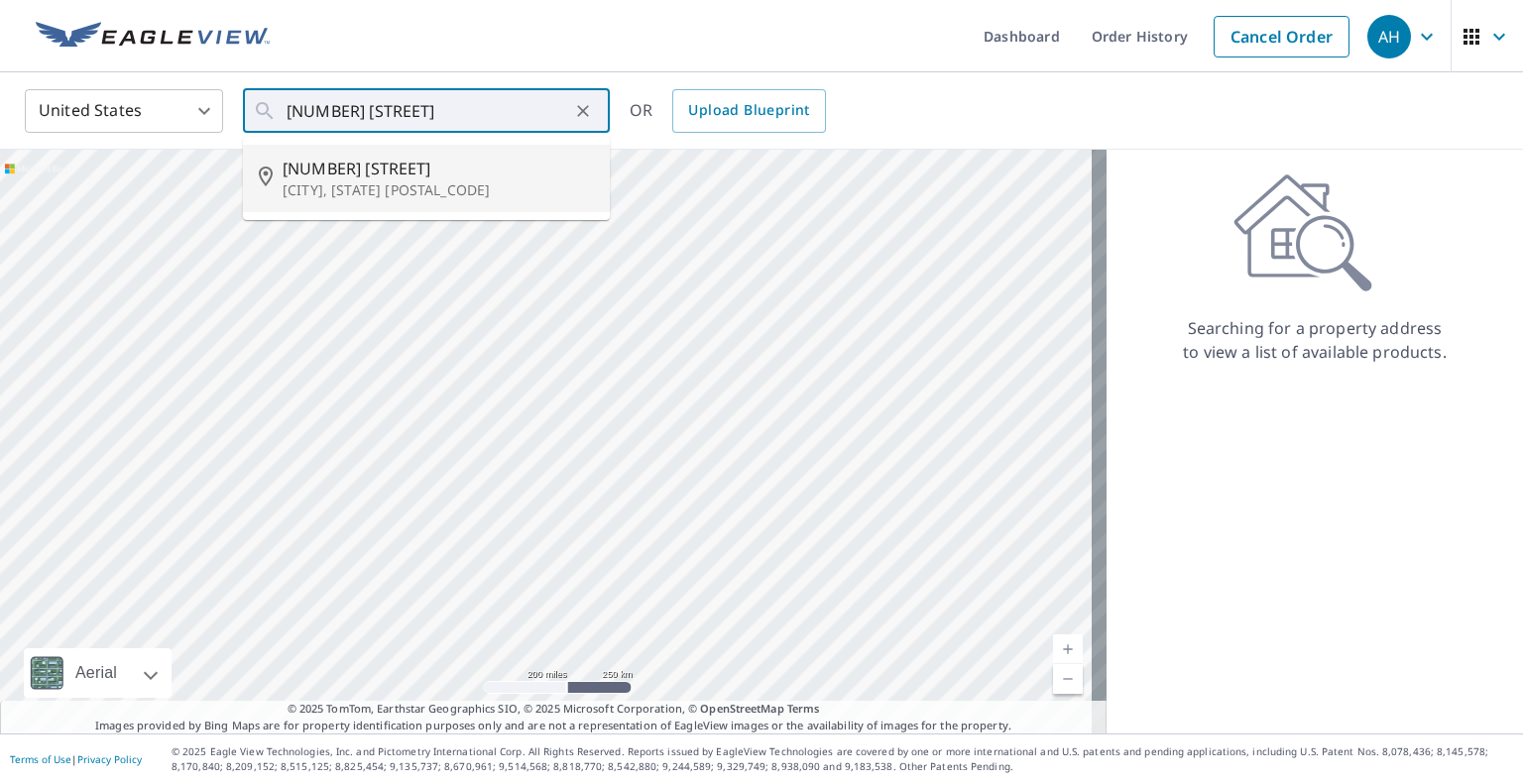 type on "[NUMBER] [STREET] [CITY], [STATE] [POSTAL_CODE]" 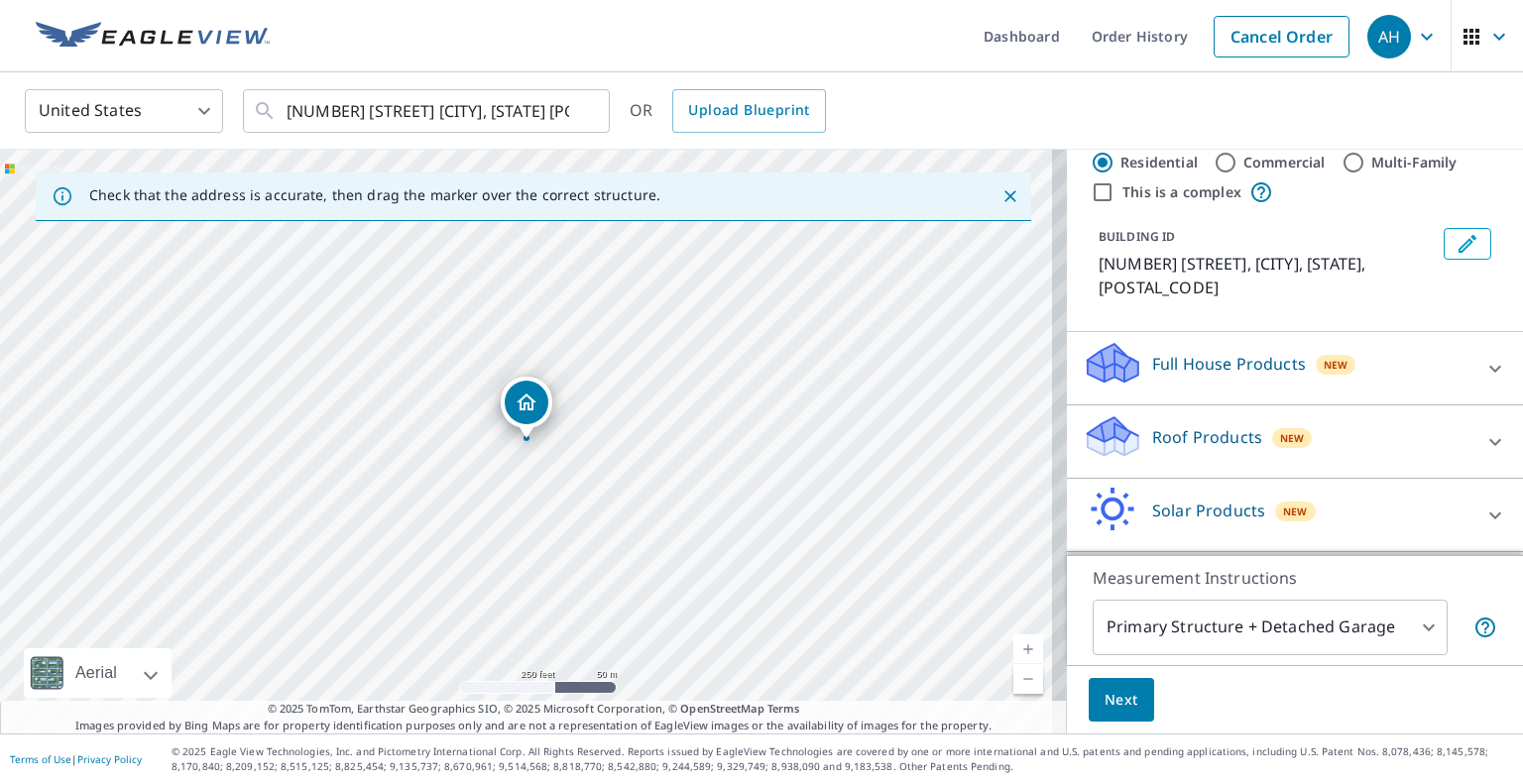 scroll, scrollTop: 91, scrollLeft: 0, axis: vertical 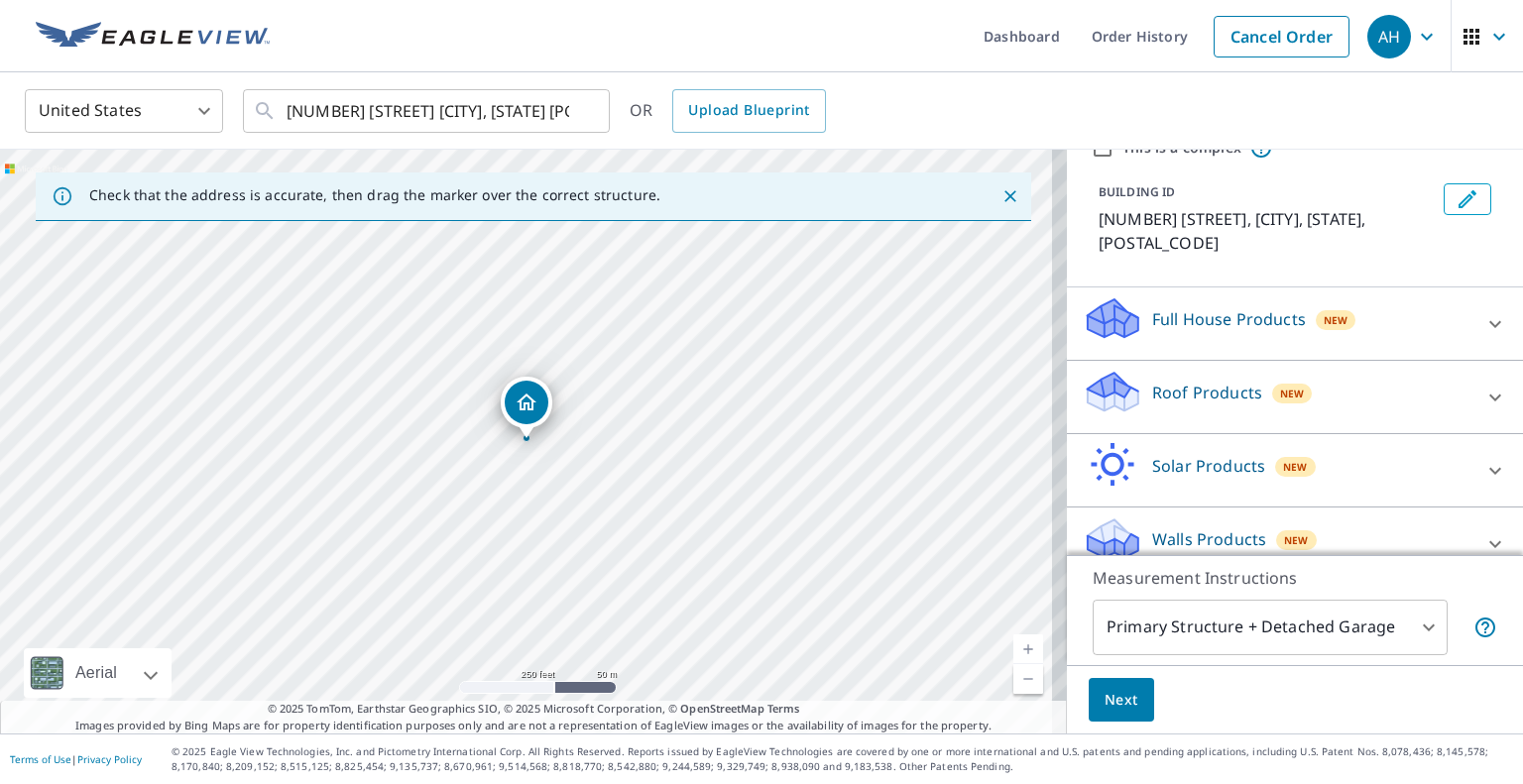 click 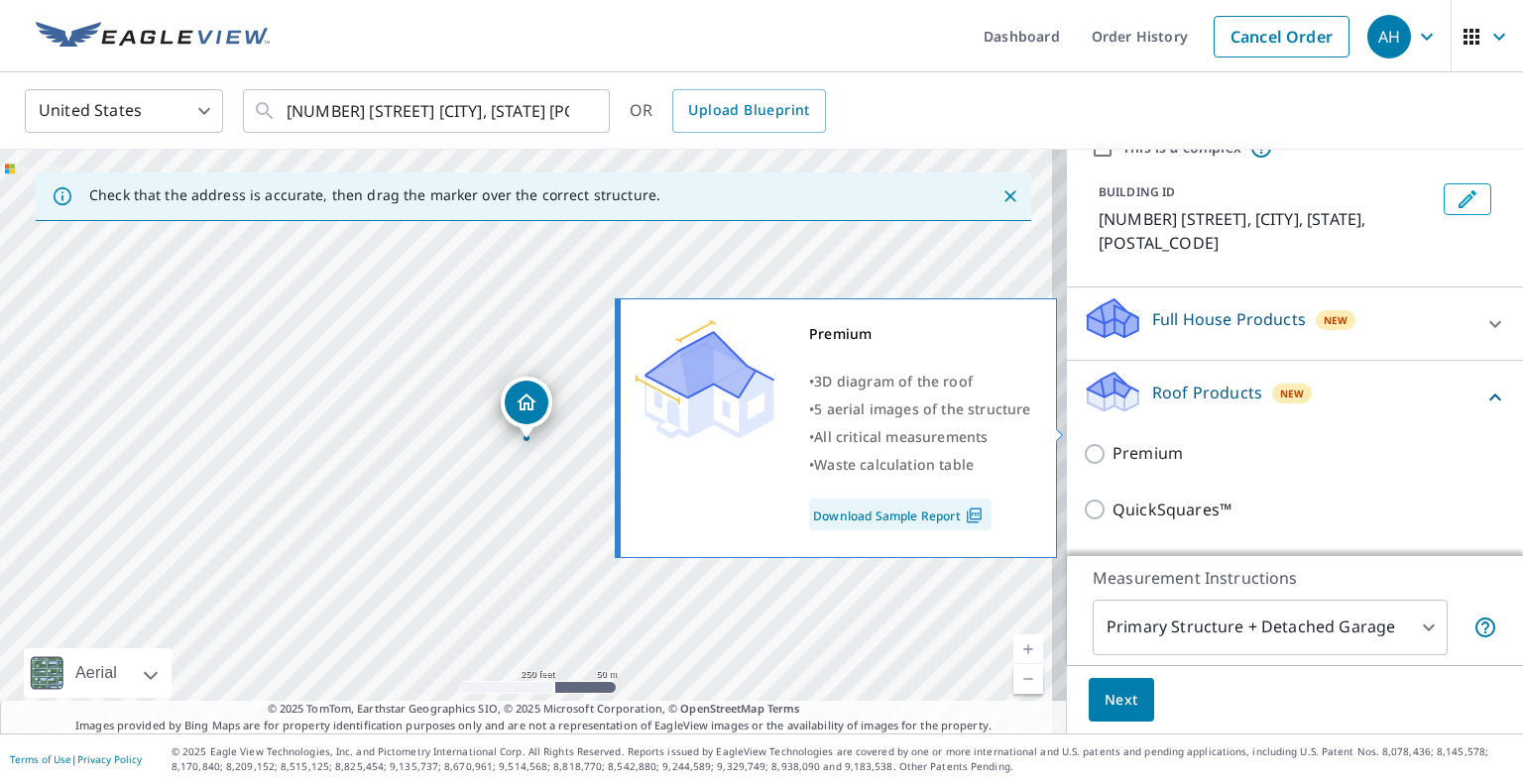 click on "Premium" at bounding box center (1147, 453) 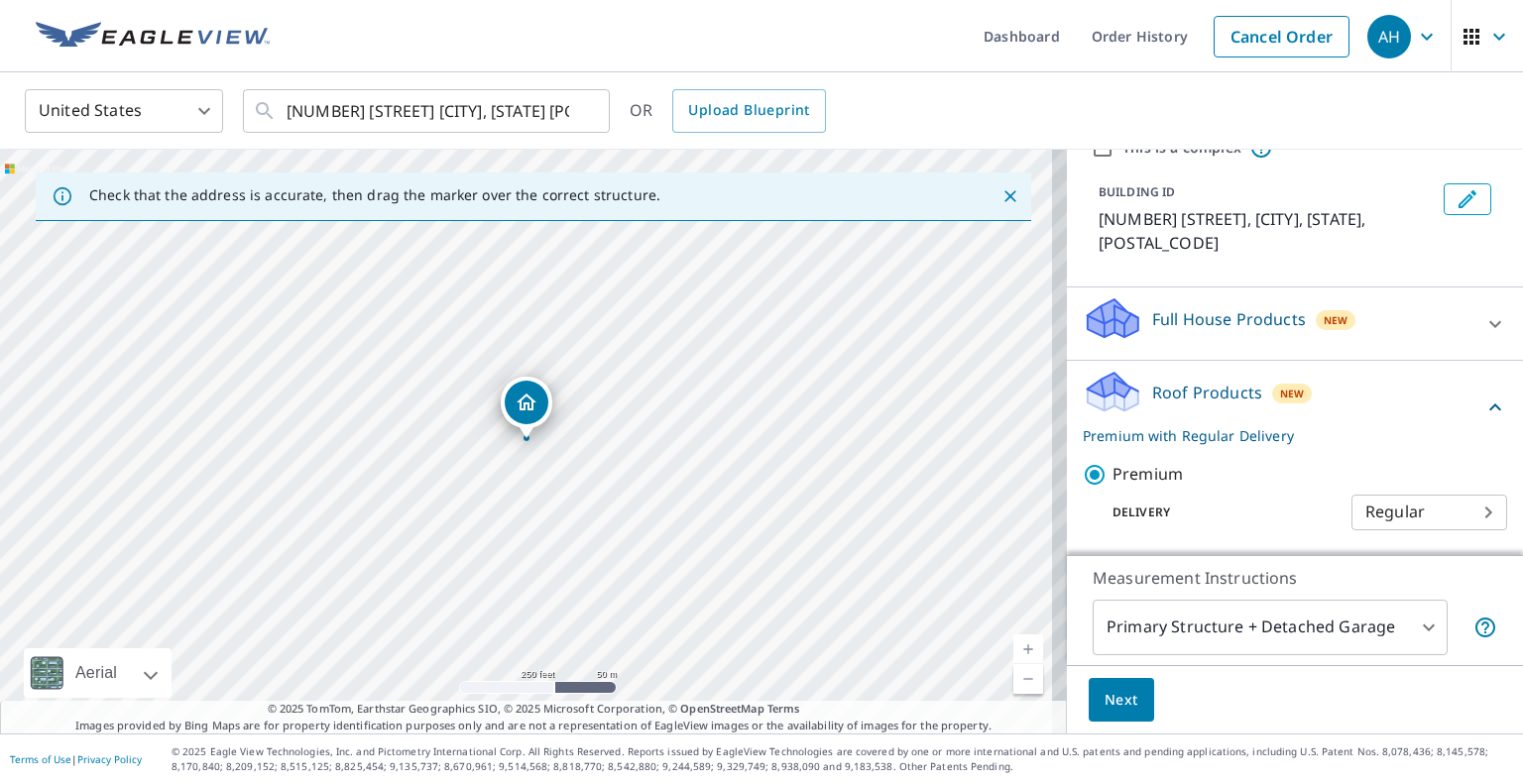 click on "Next" at bounding box center [1121, 700] 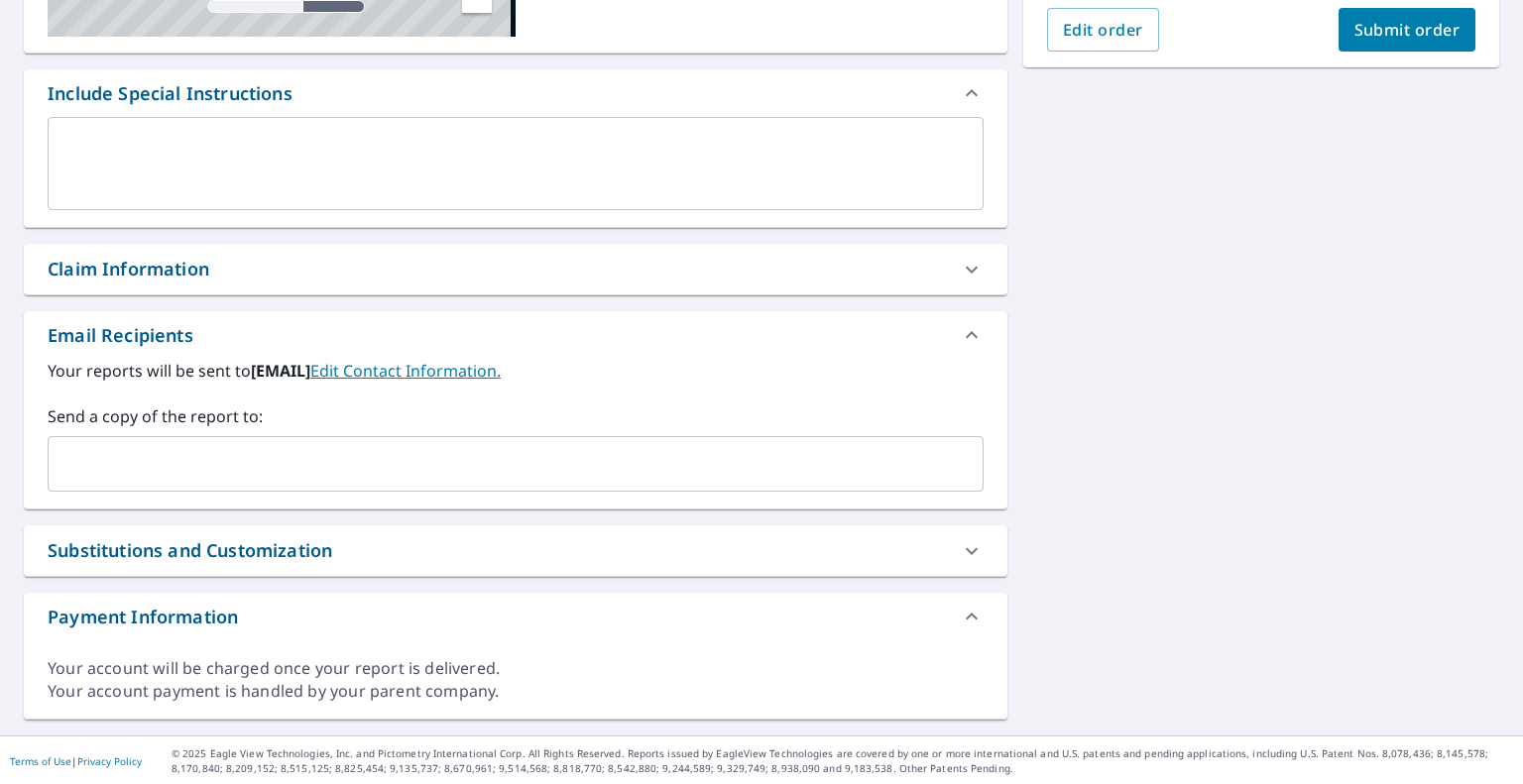 scroll, scrollTop: 396, scrollLeft: 0, axis: vertical 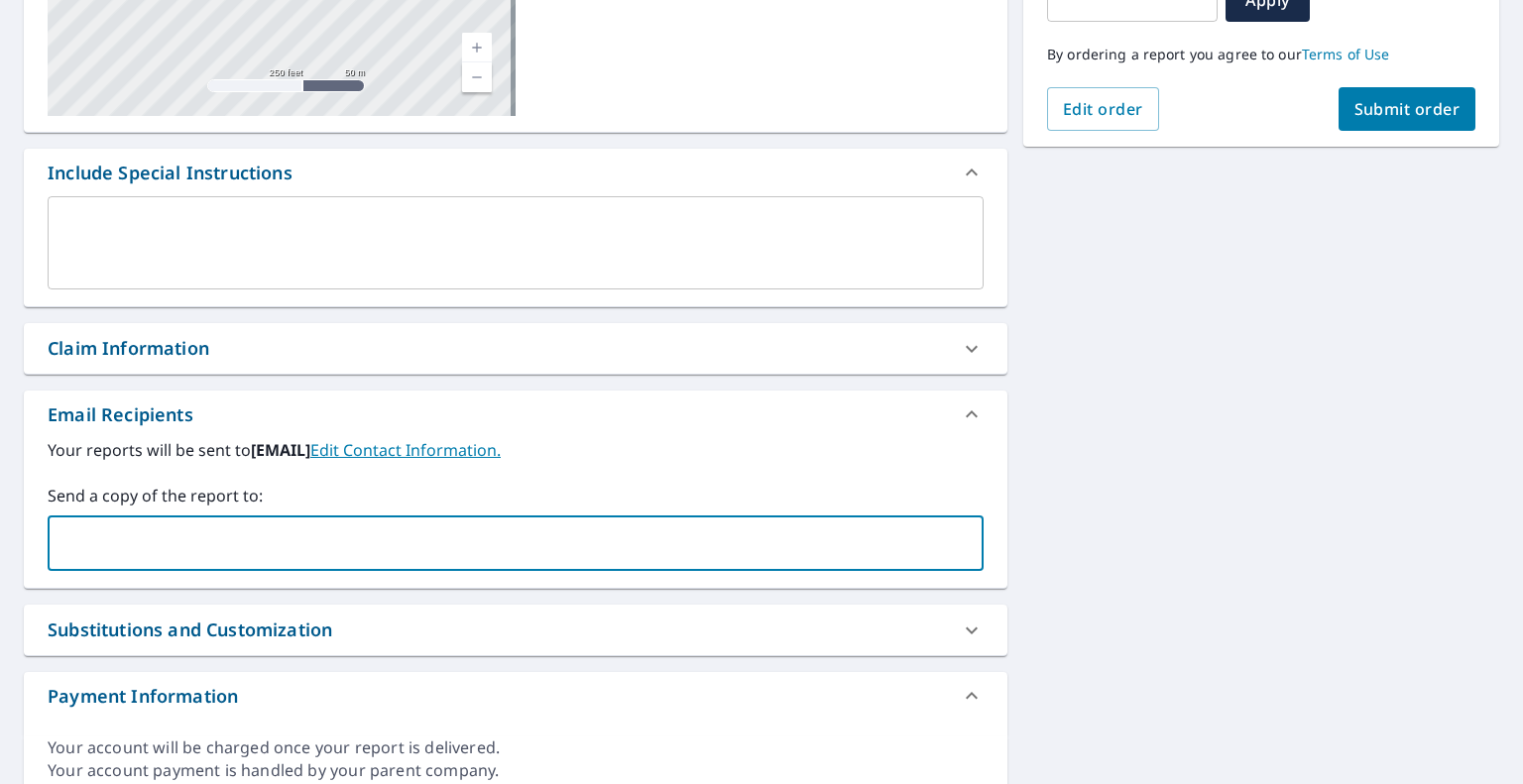 click at bounding box center [501, 543] 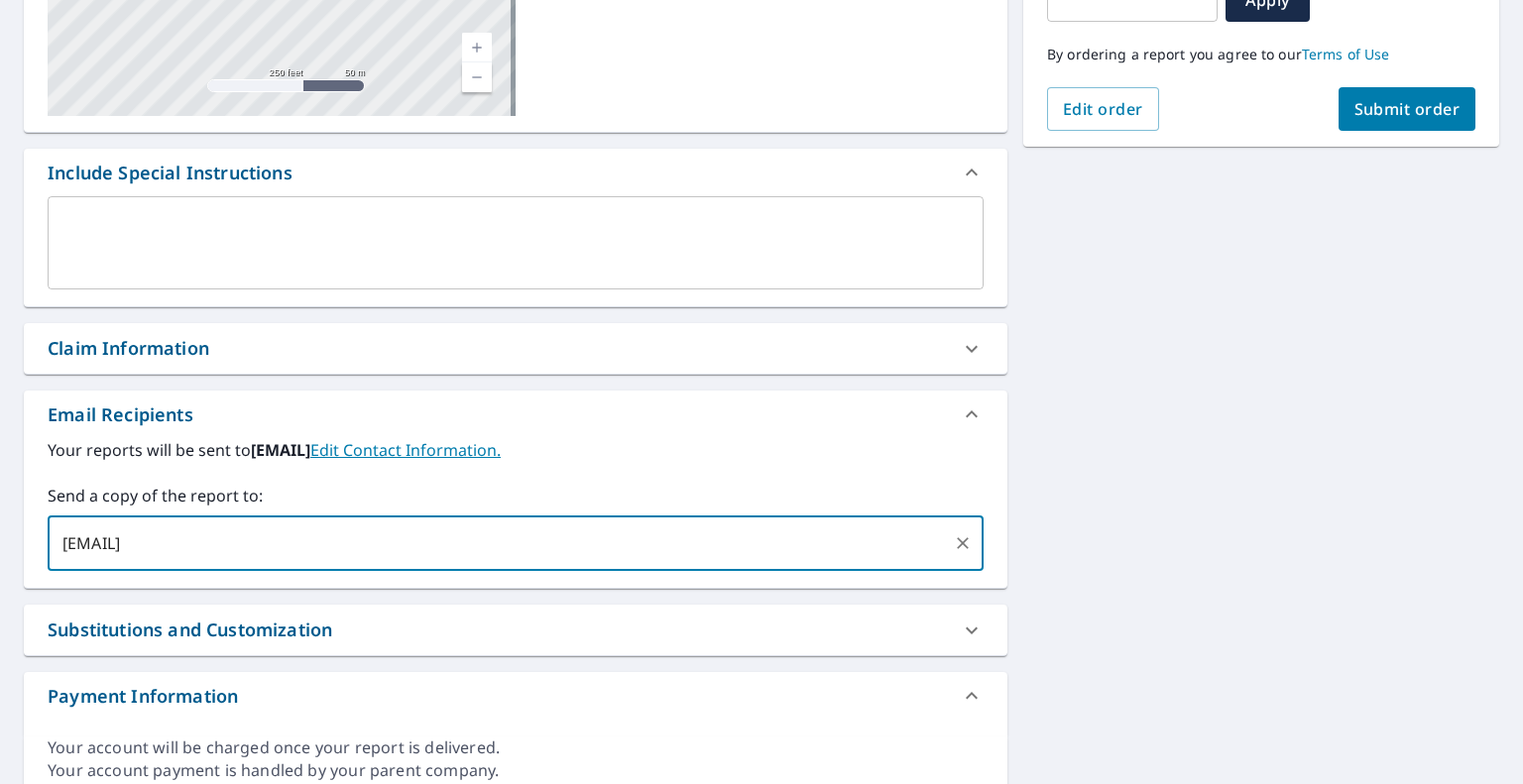 type 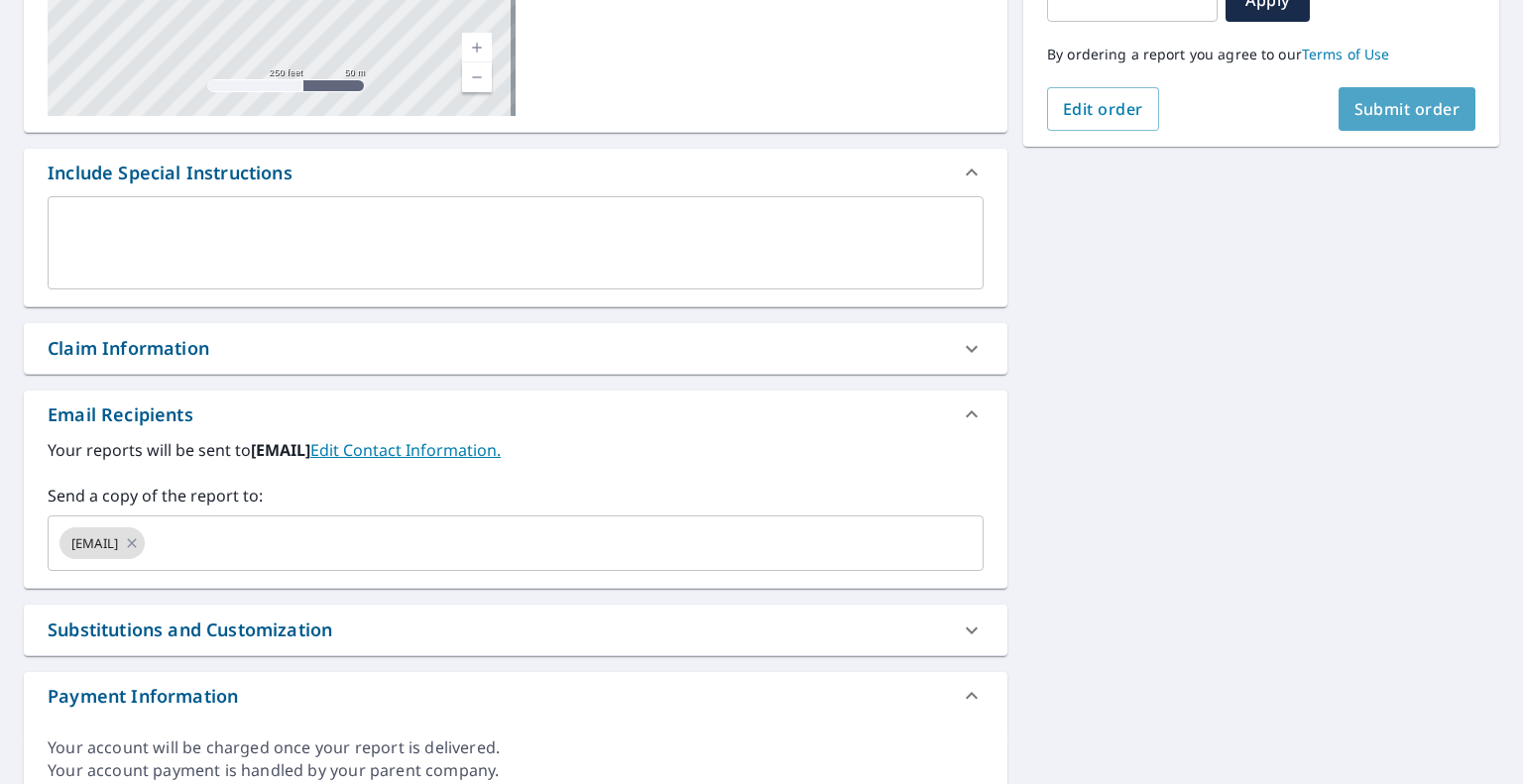 click on "Submit order" at bounding box center [1407, 109] 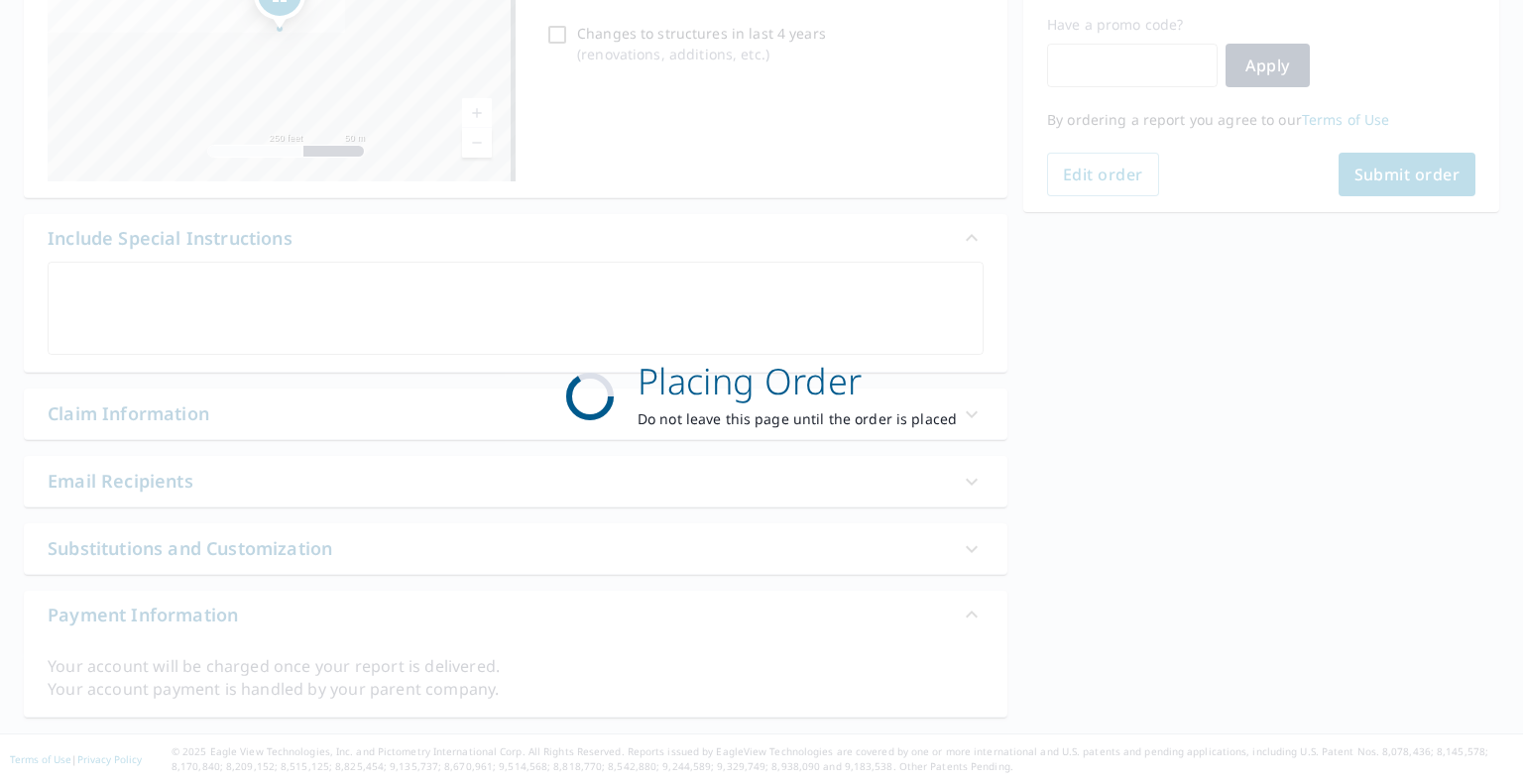 scroll, scrollTop: 329, scrollLeft: 0, axis: vertical 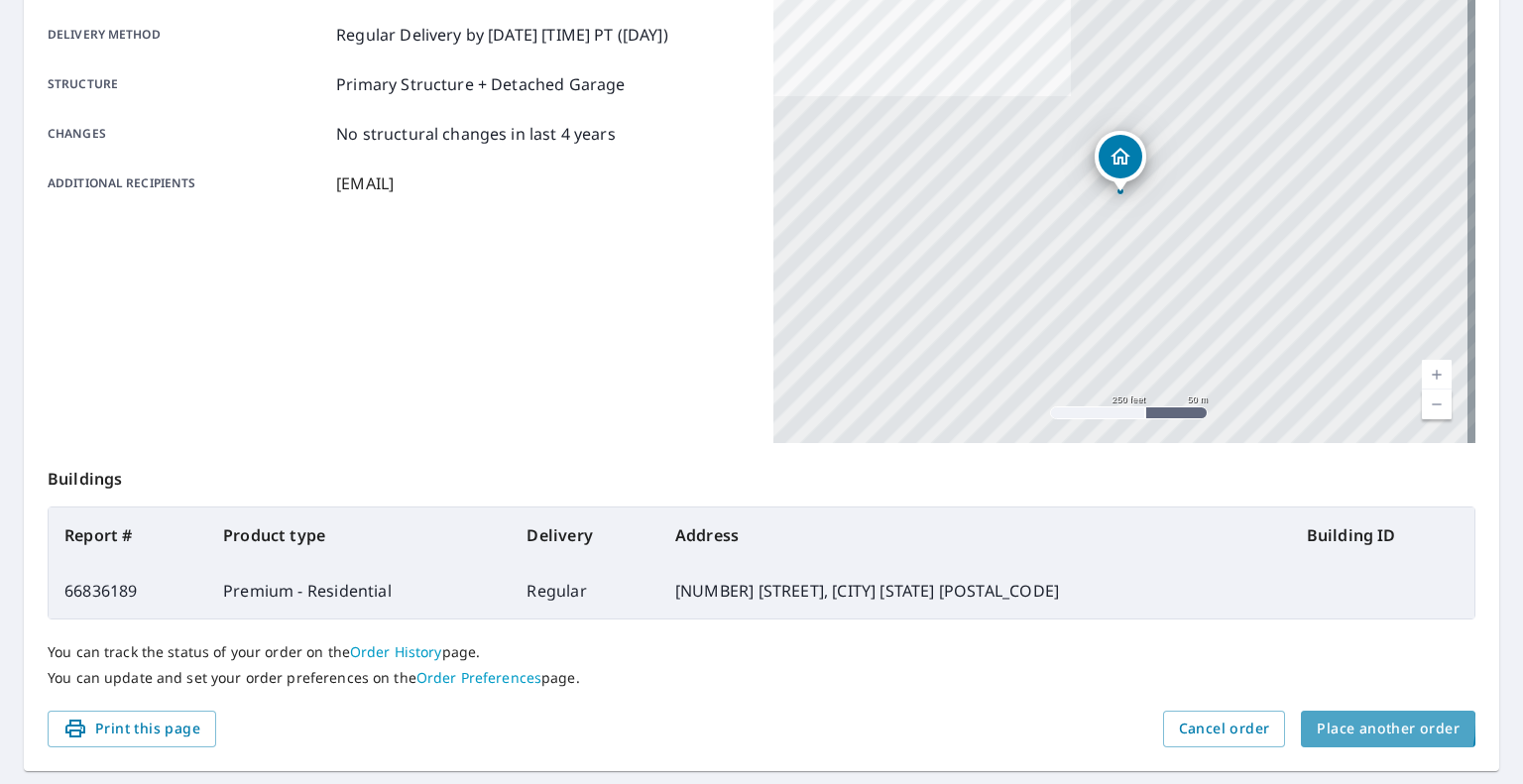 click on "Place another order" at bounding box center (1388, 728) 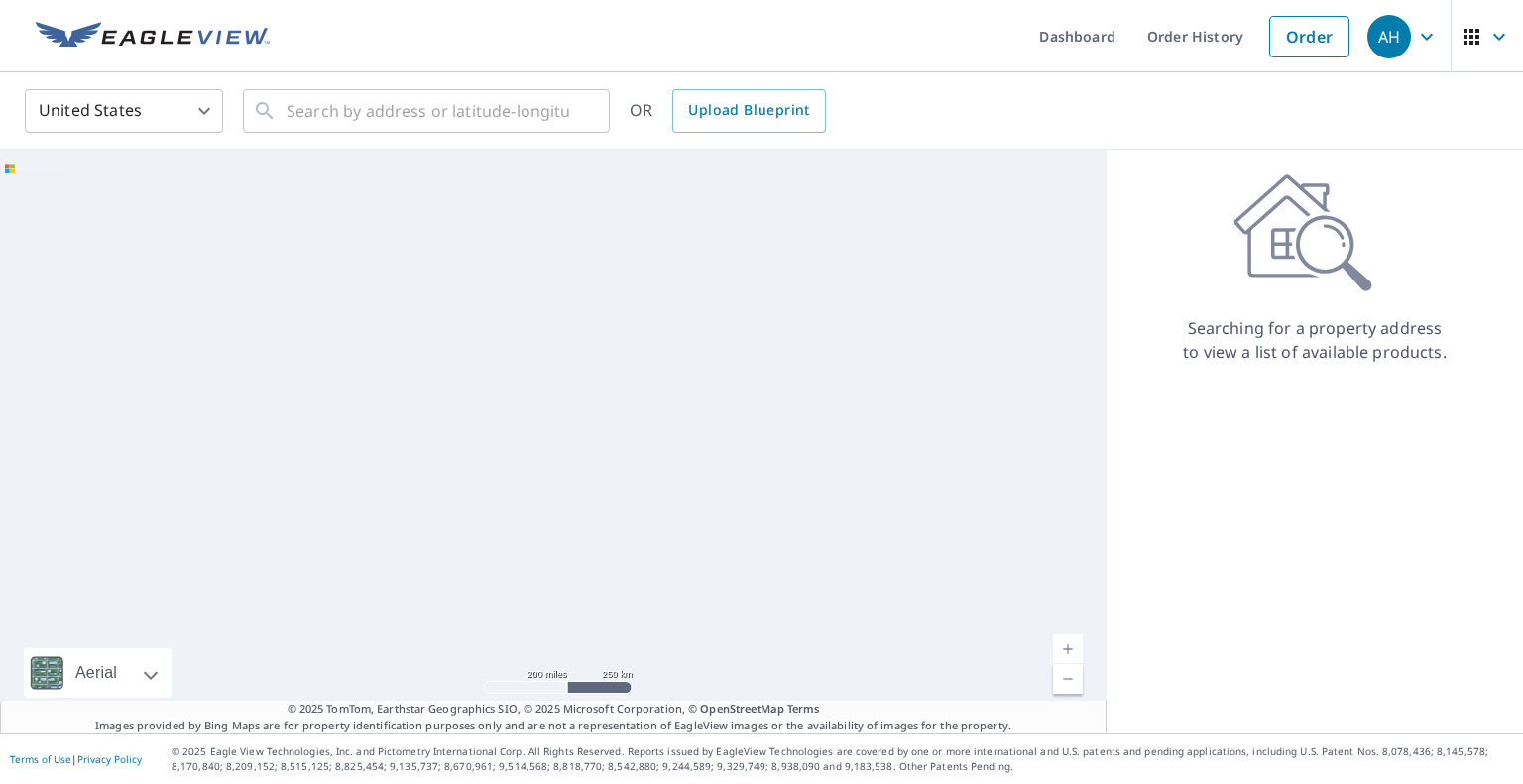 scroll, scrollTop: 0, scrollLeft: 0, axis: both 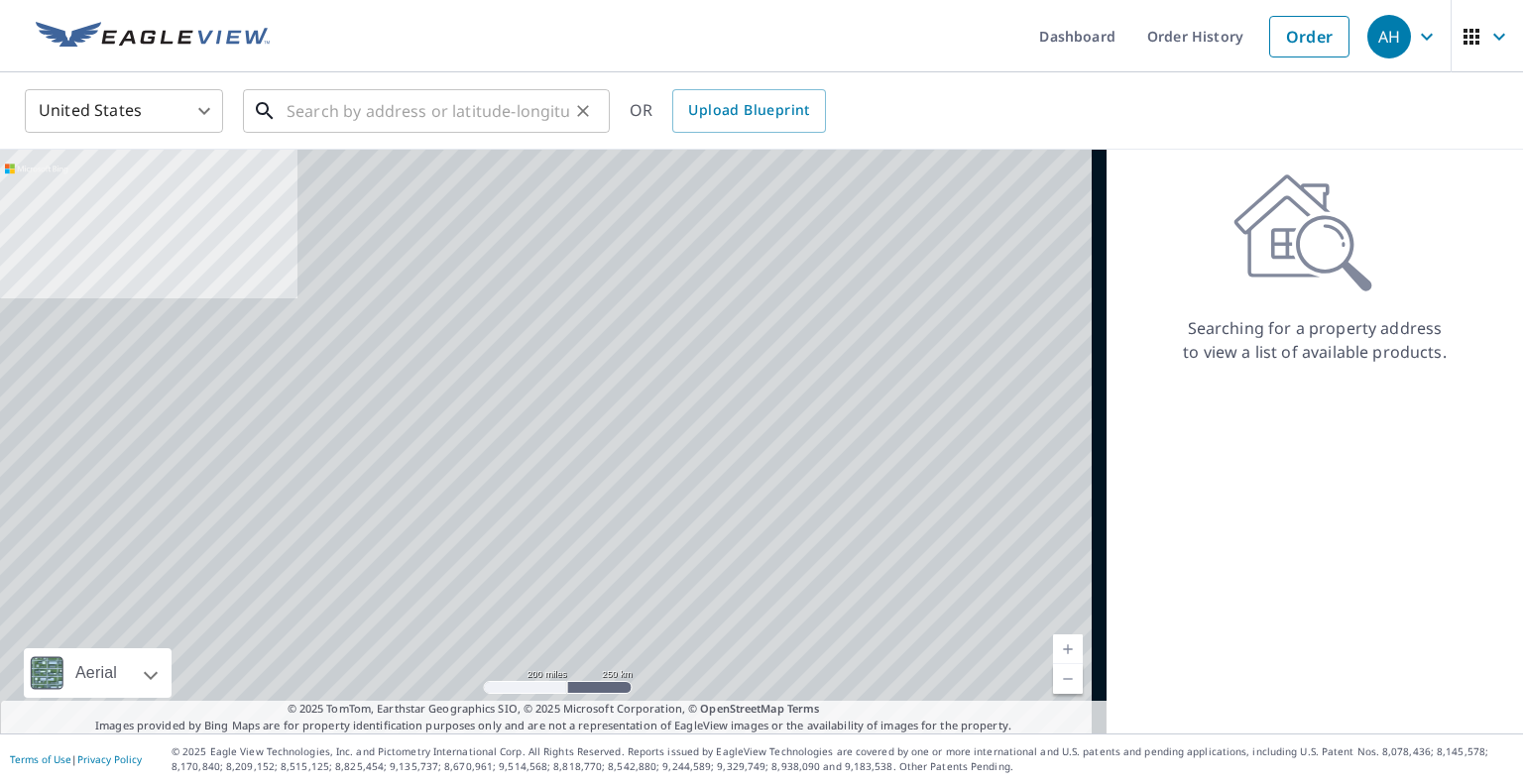 click at bounding box center [427, 111] 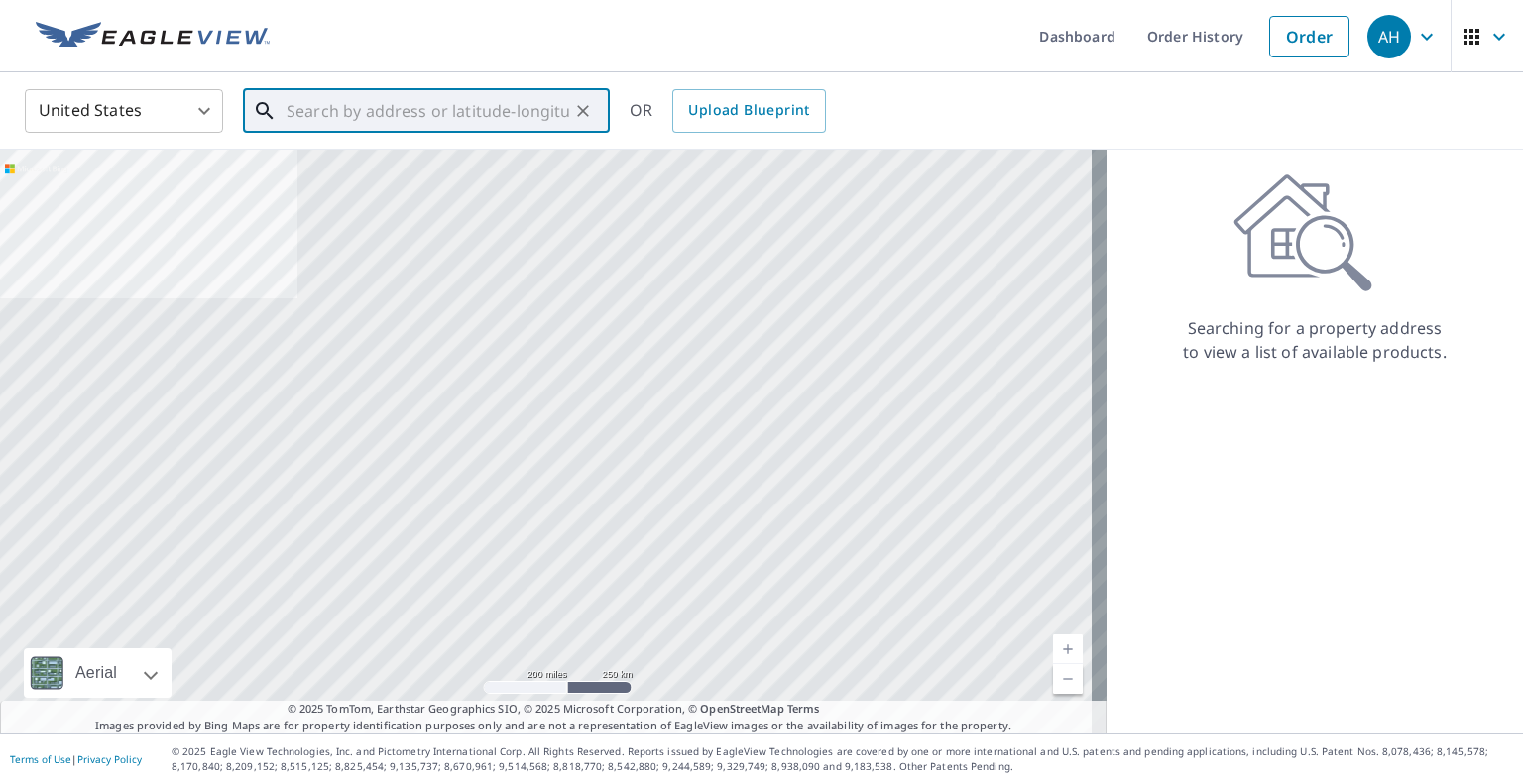 paste on "[NUMBER] [STREET]" 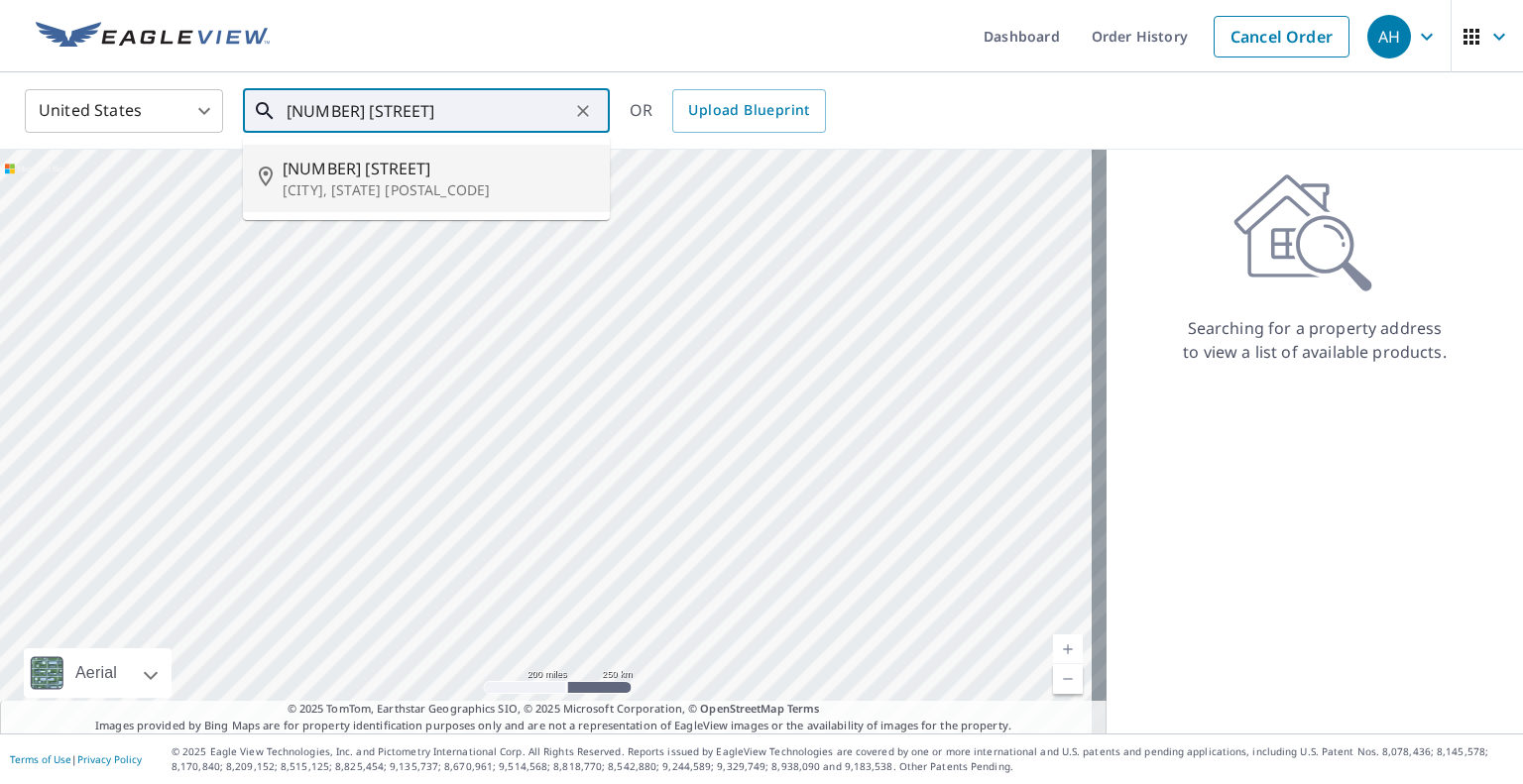 click on "[CITY], [STATE] [POSTAL_CODE]" at bounding box center (438, 190) 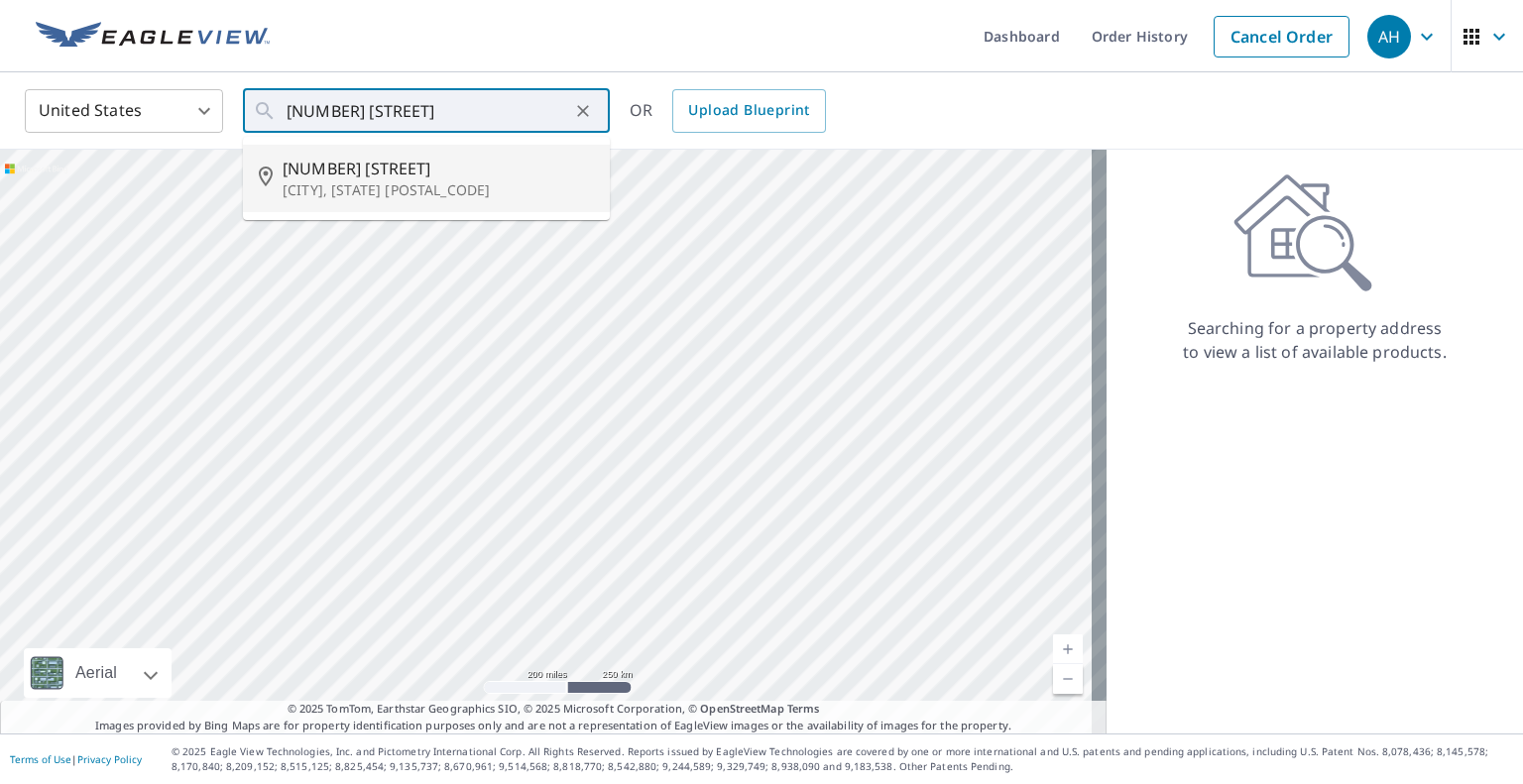 type on "[NUMBER] [STREET], [CITY] [STATE] [POSTAL_CODE]" 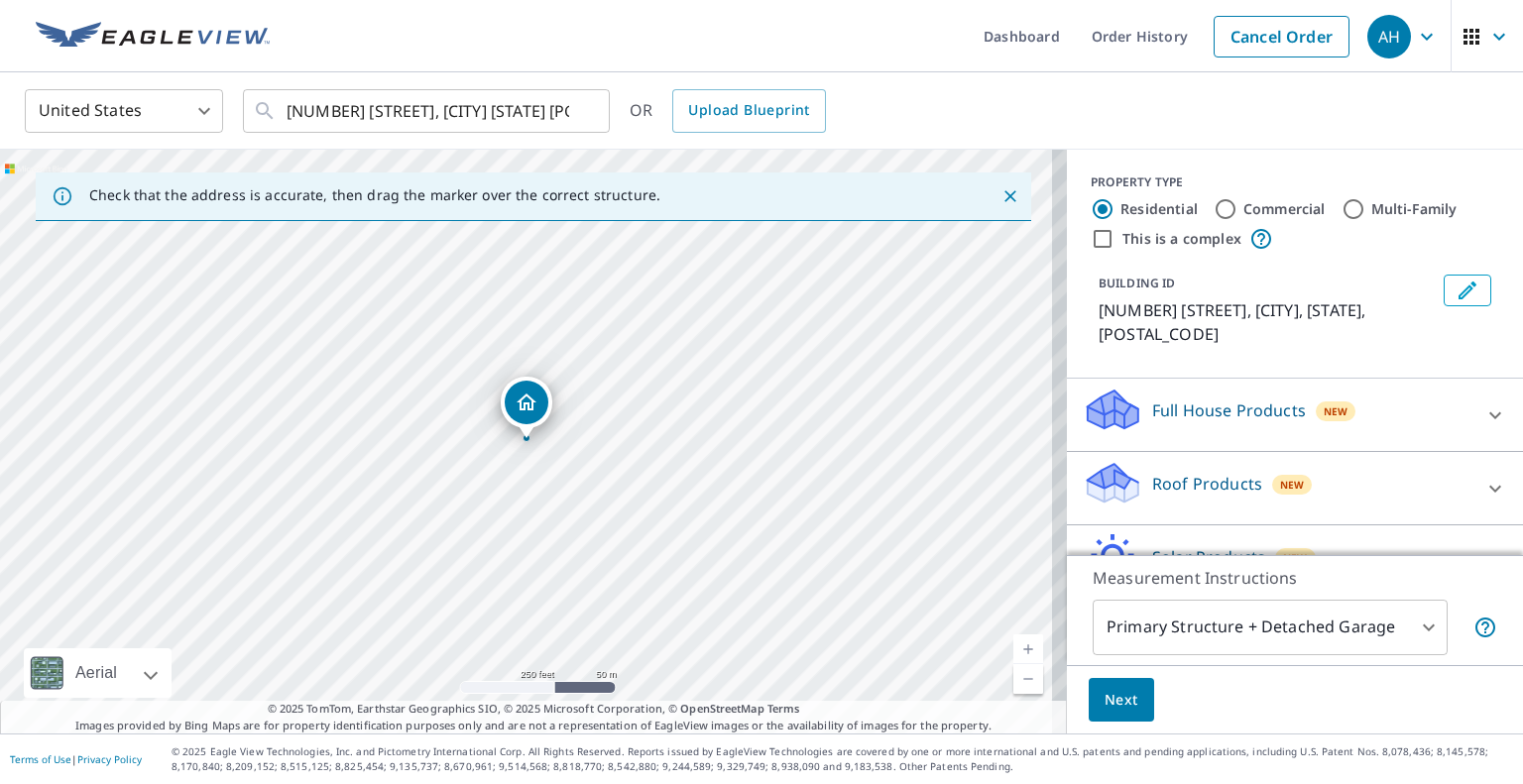click on "Roof Products" at bounding box center (1207, 484) 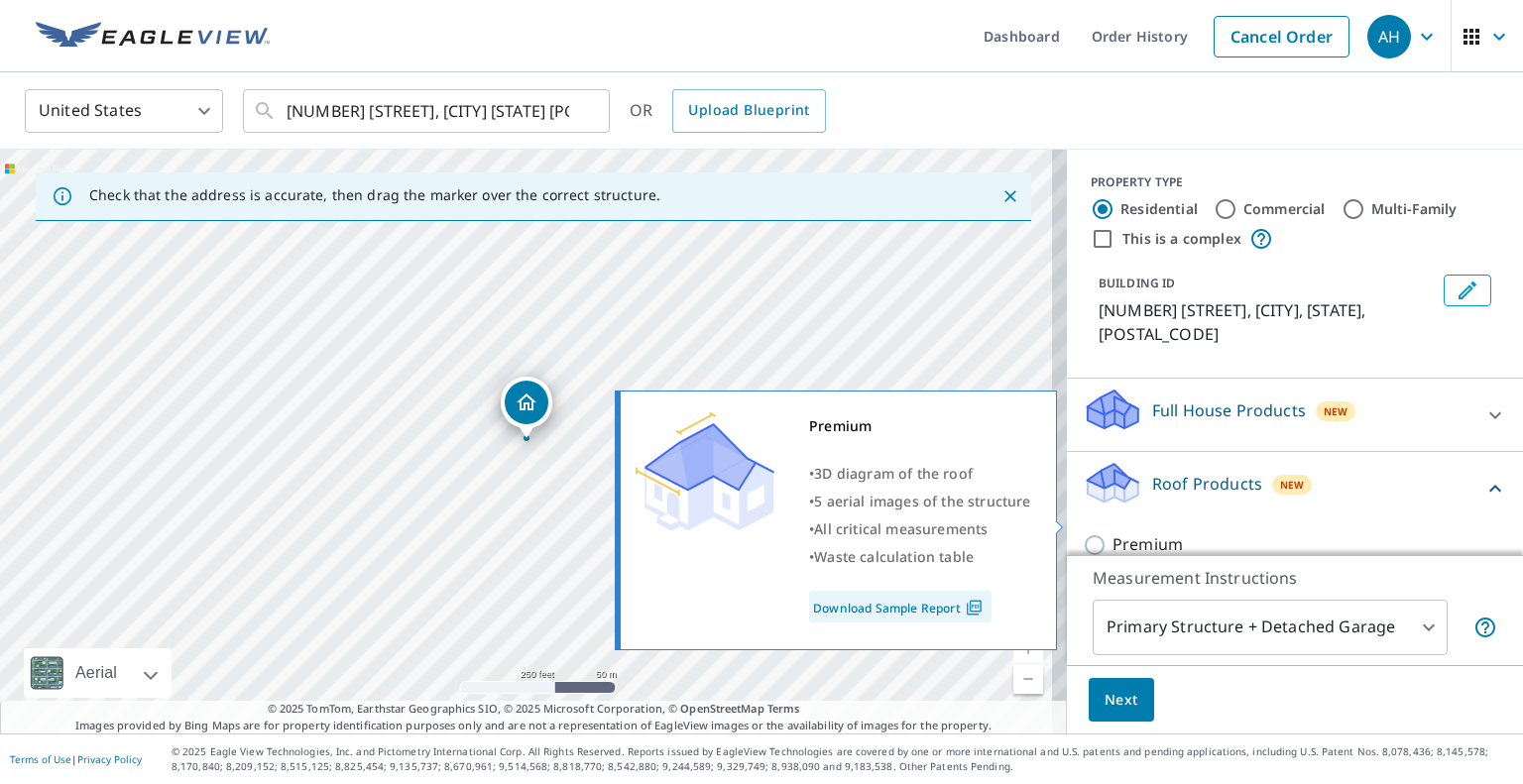 click on "Premium" at bounding box center (1147, 544) 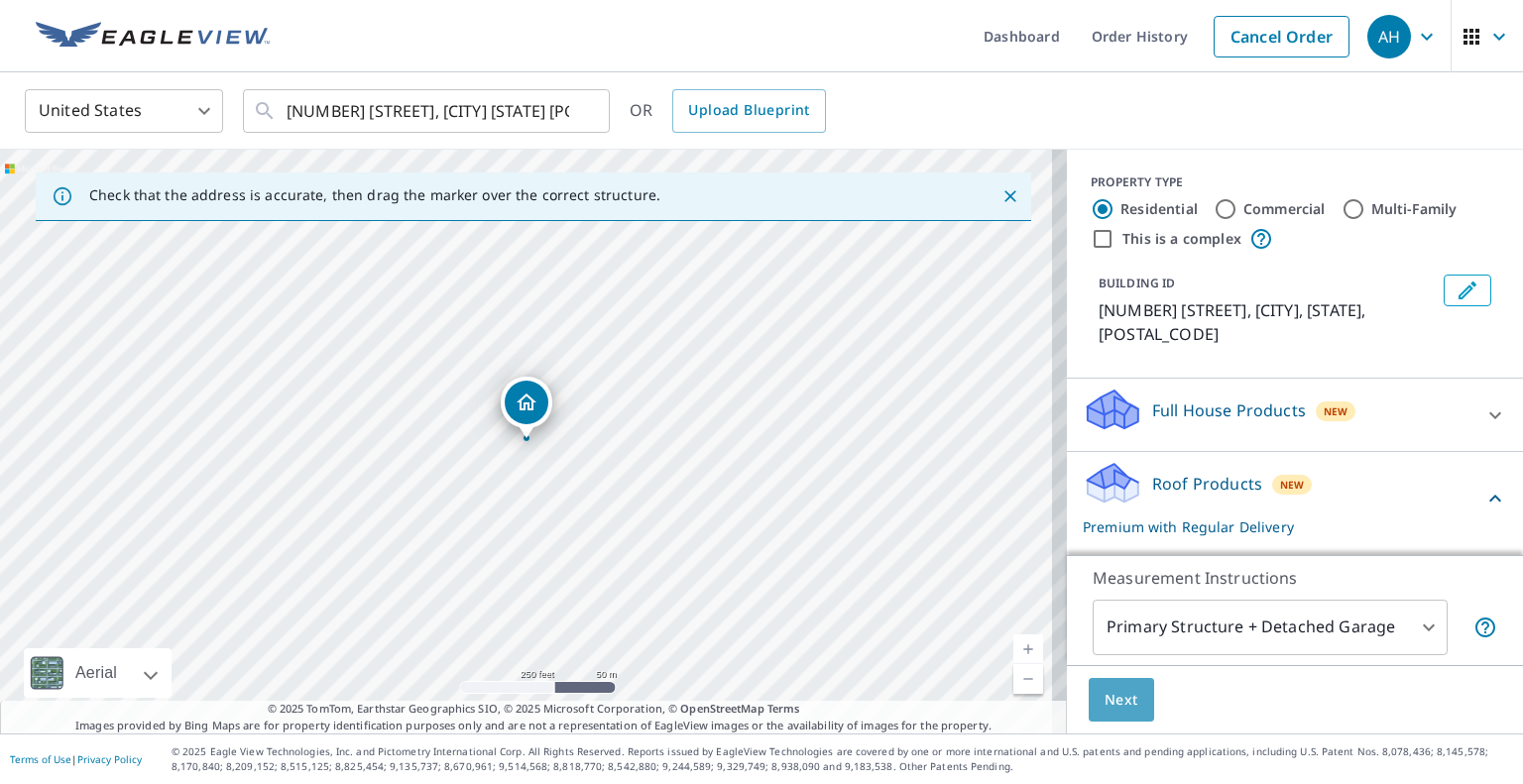 click on "Next" at bounding box center [1121, 700] 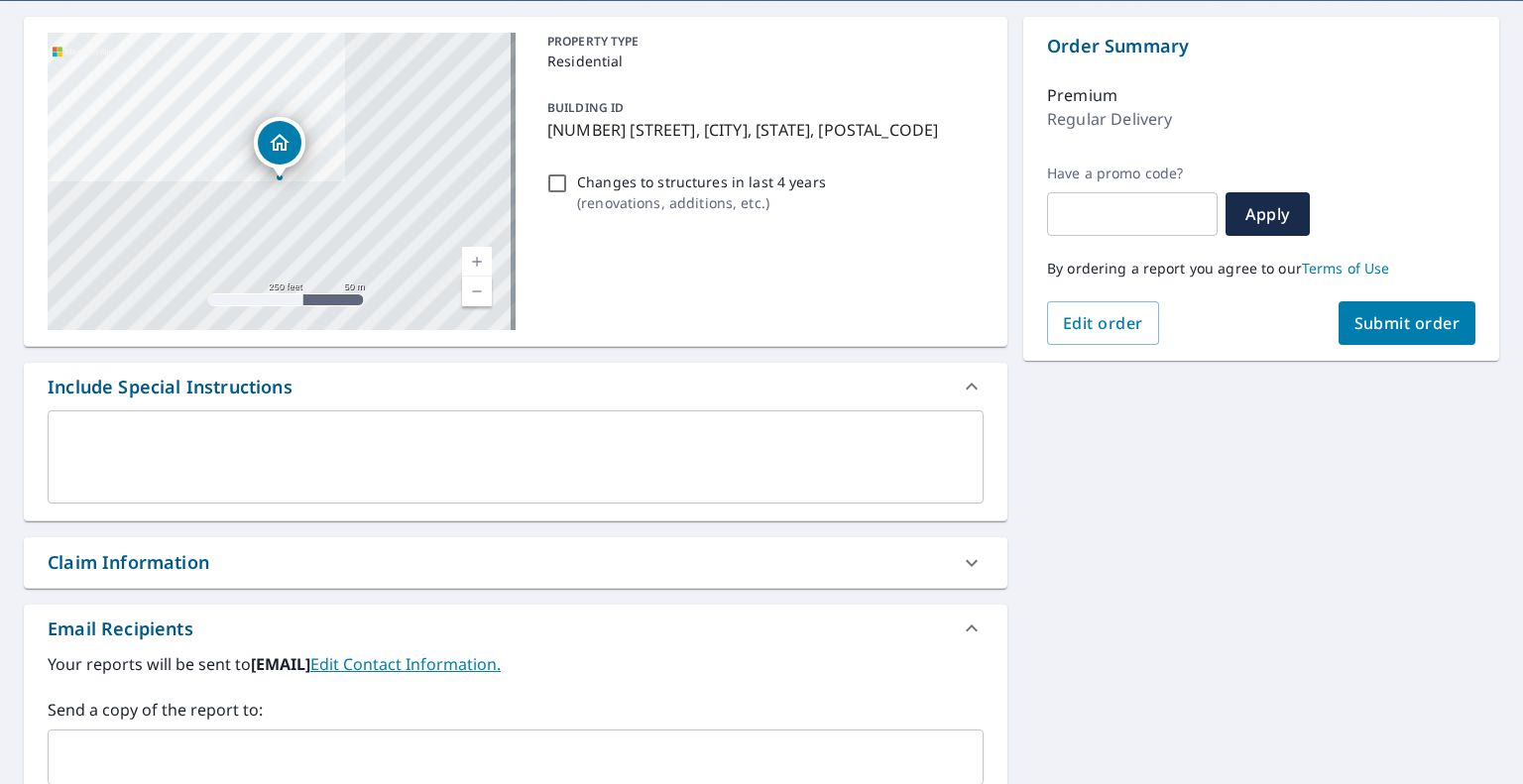 scroll, scrollTop: 396, scrollLeft: 0, axis: vertical 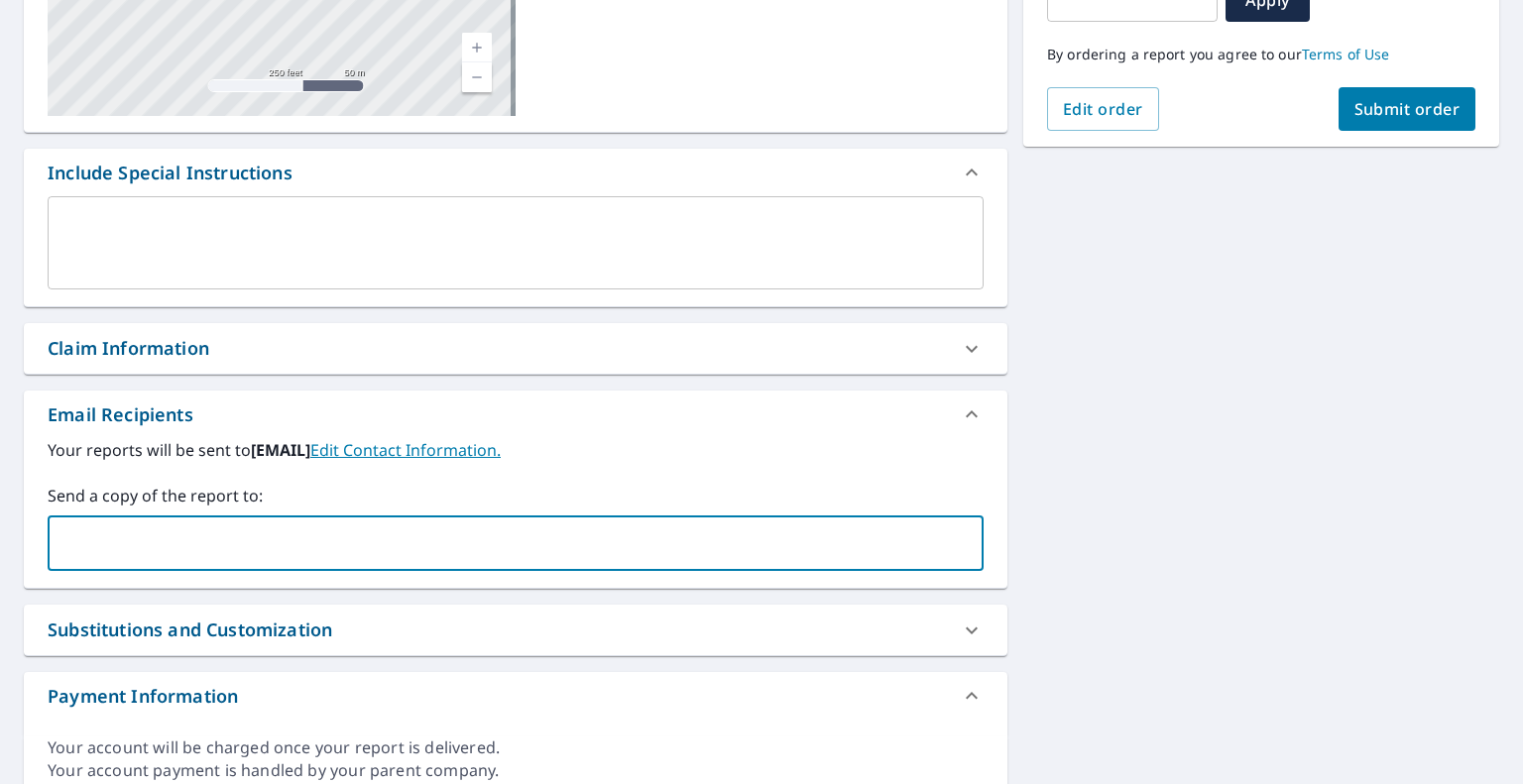 click at bounding box center [501, 543] 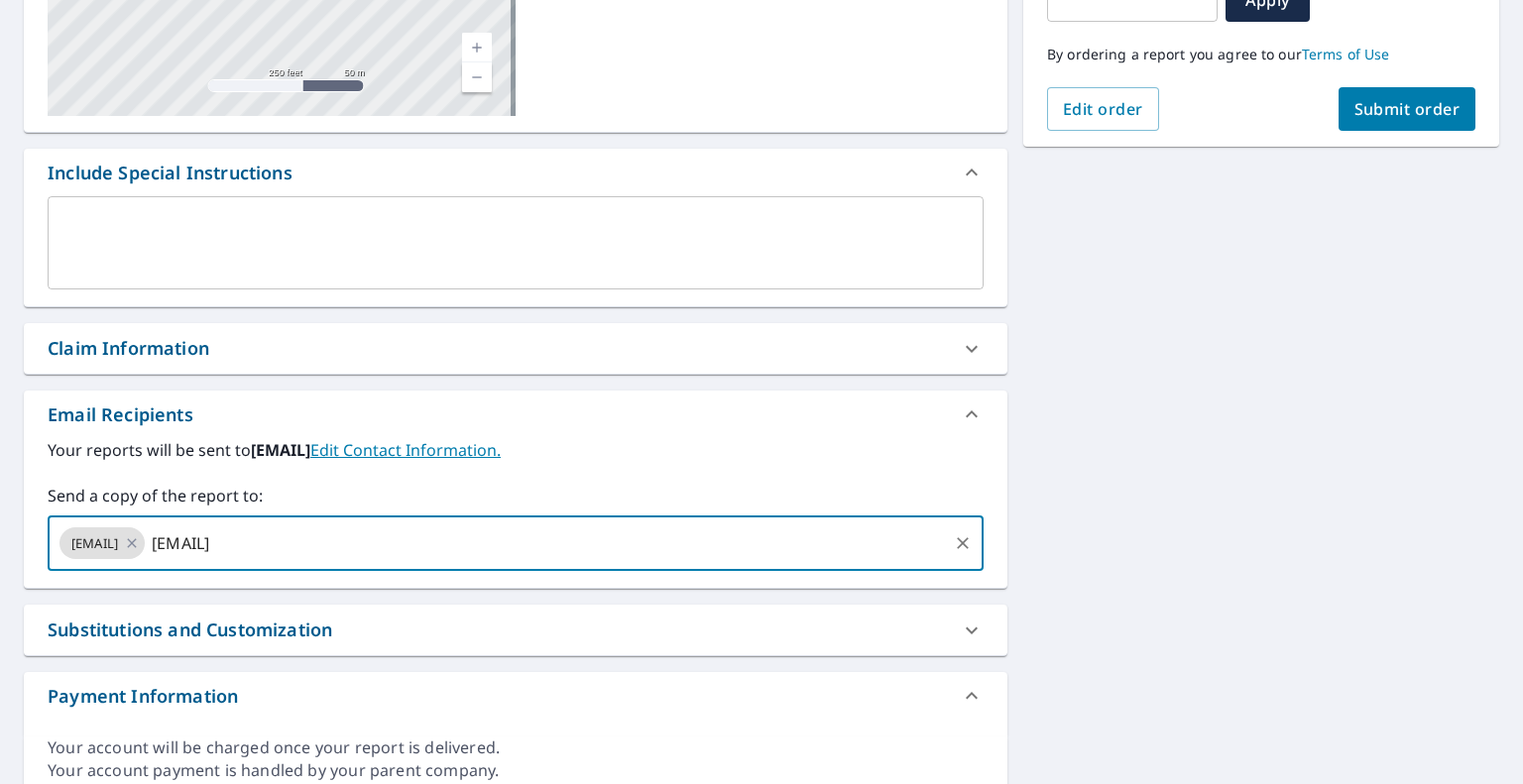 type 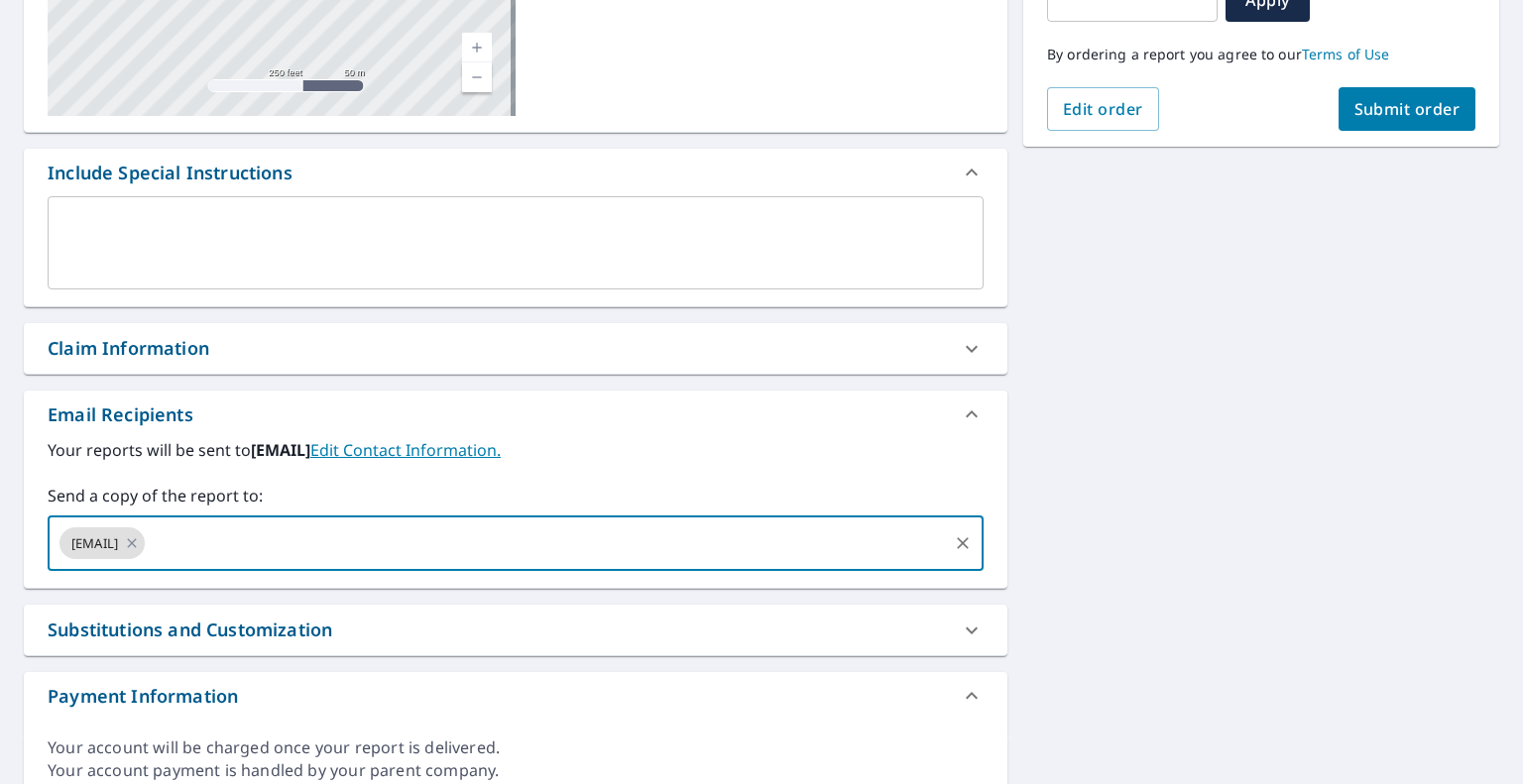 click on "Submit order" at bounding box center [1407, 109] 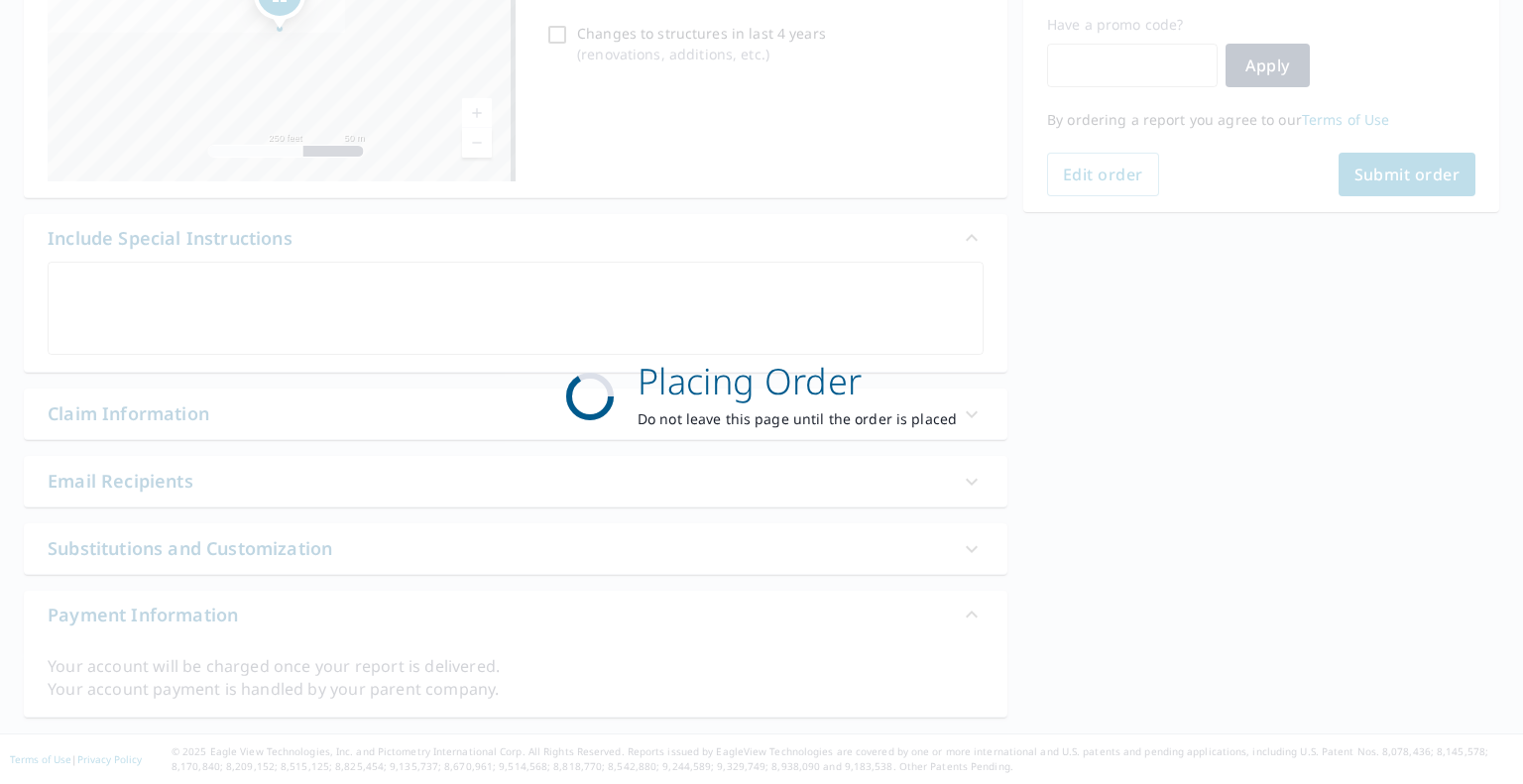 scroll, scrollTop: 329, scrollLeft: 0, axis: vertical 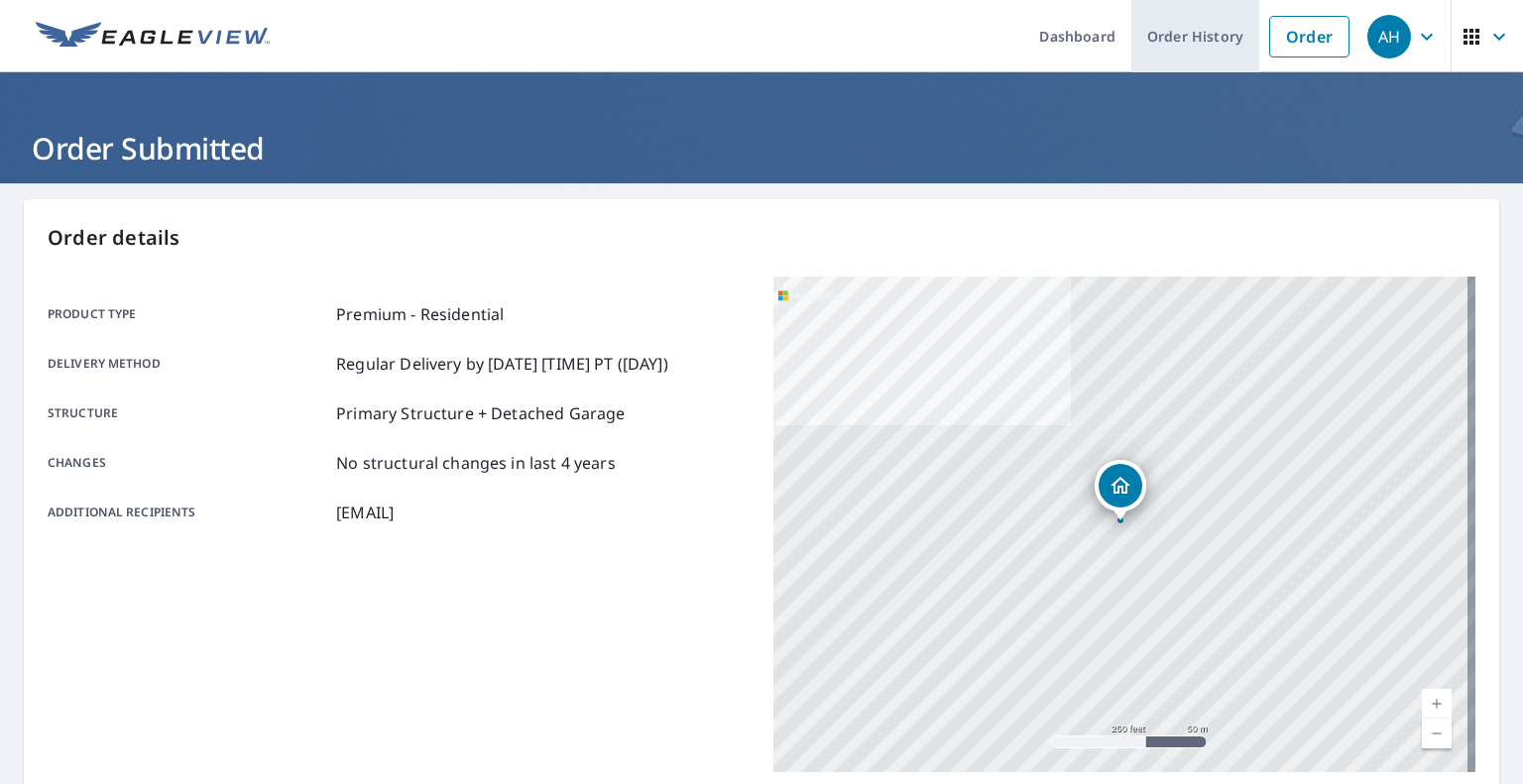 click on "Order History" at bounding box center (1195, 36) 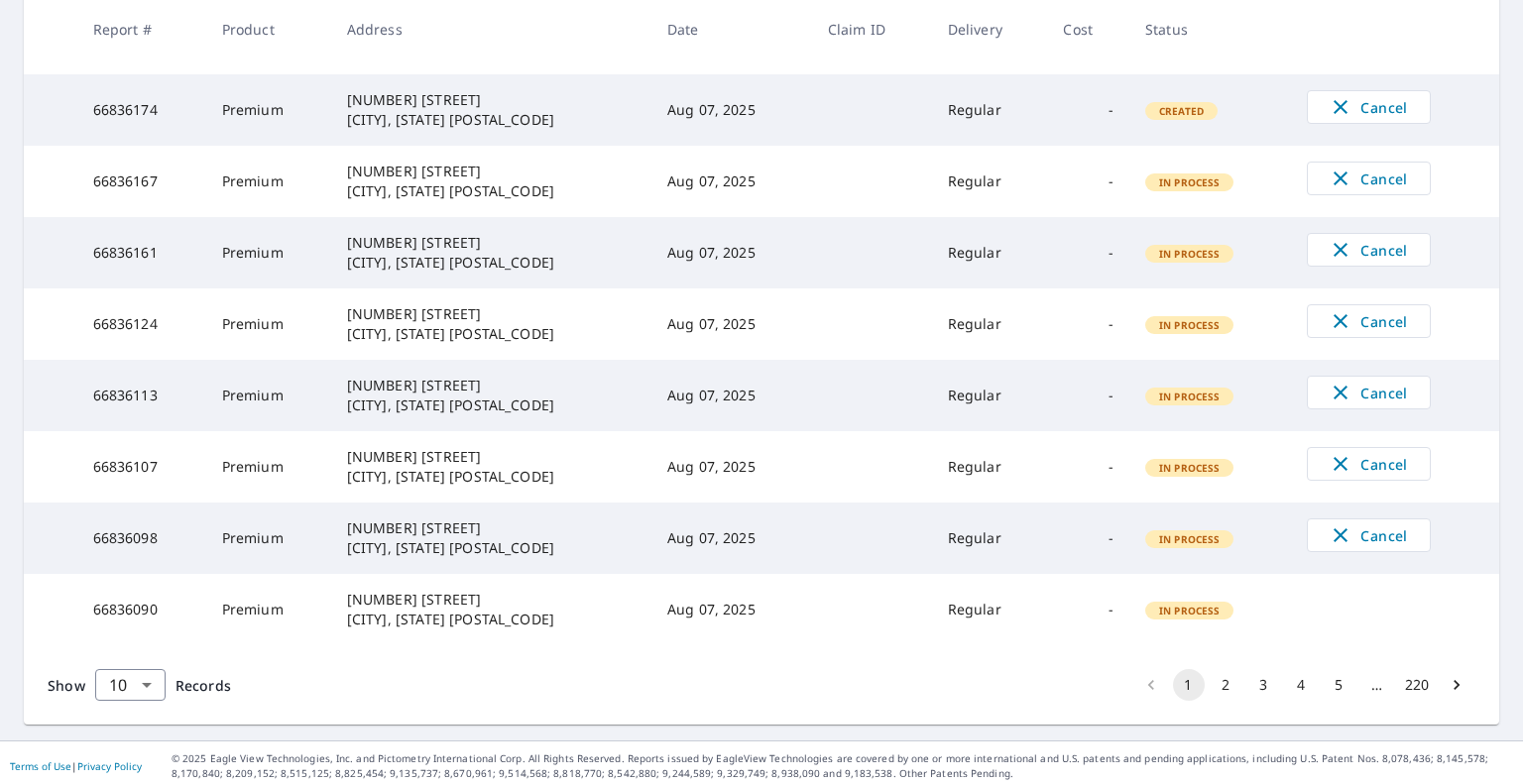 scroll, scrollTop: 513, scrollLeft: 0, axis: vertical 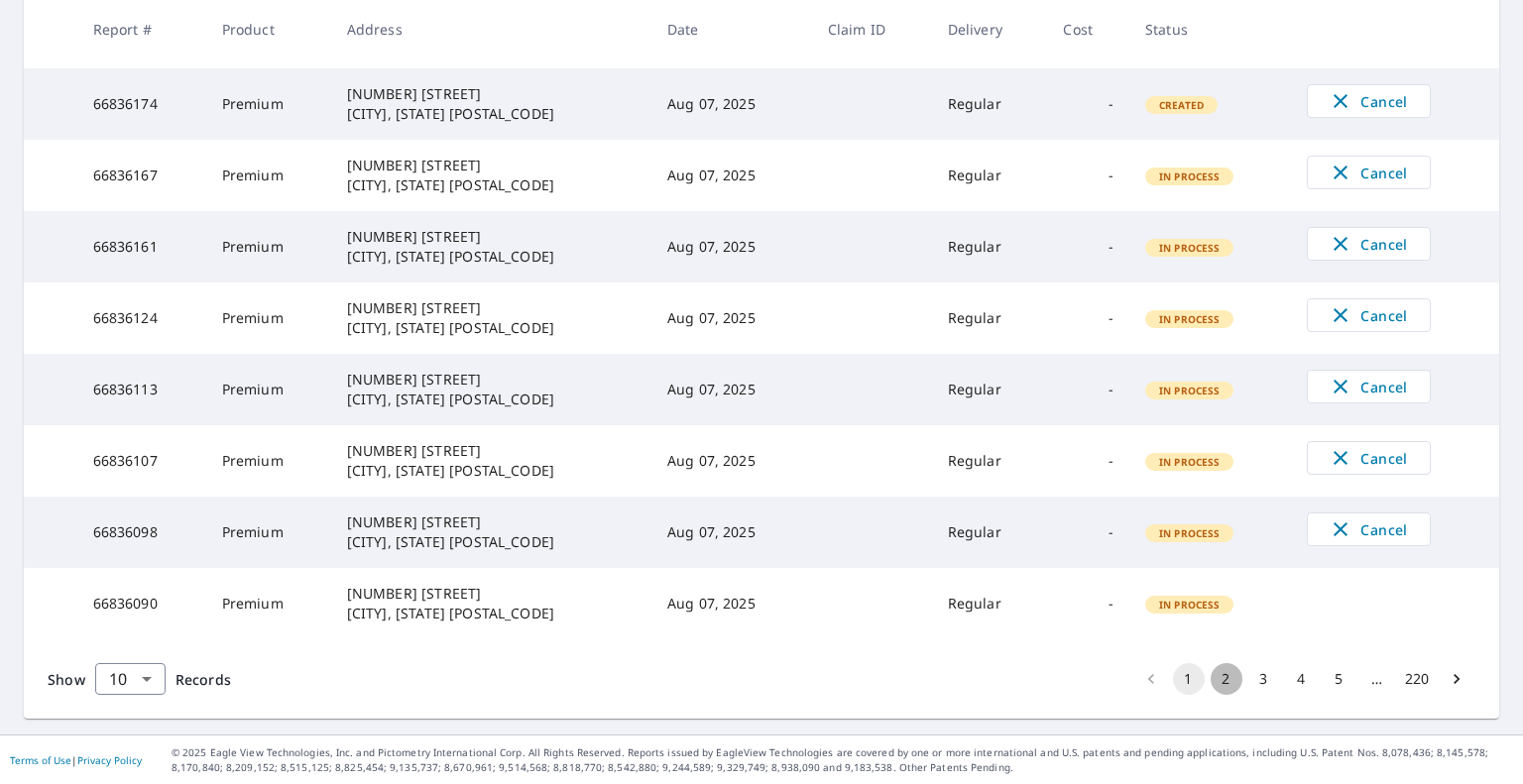 click on "2" at bounding box center [1227, 679] 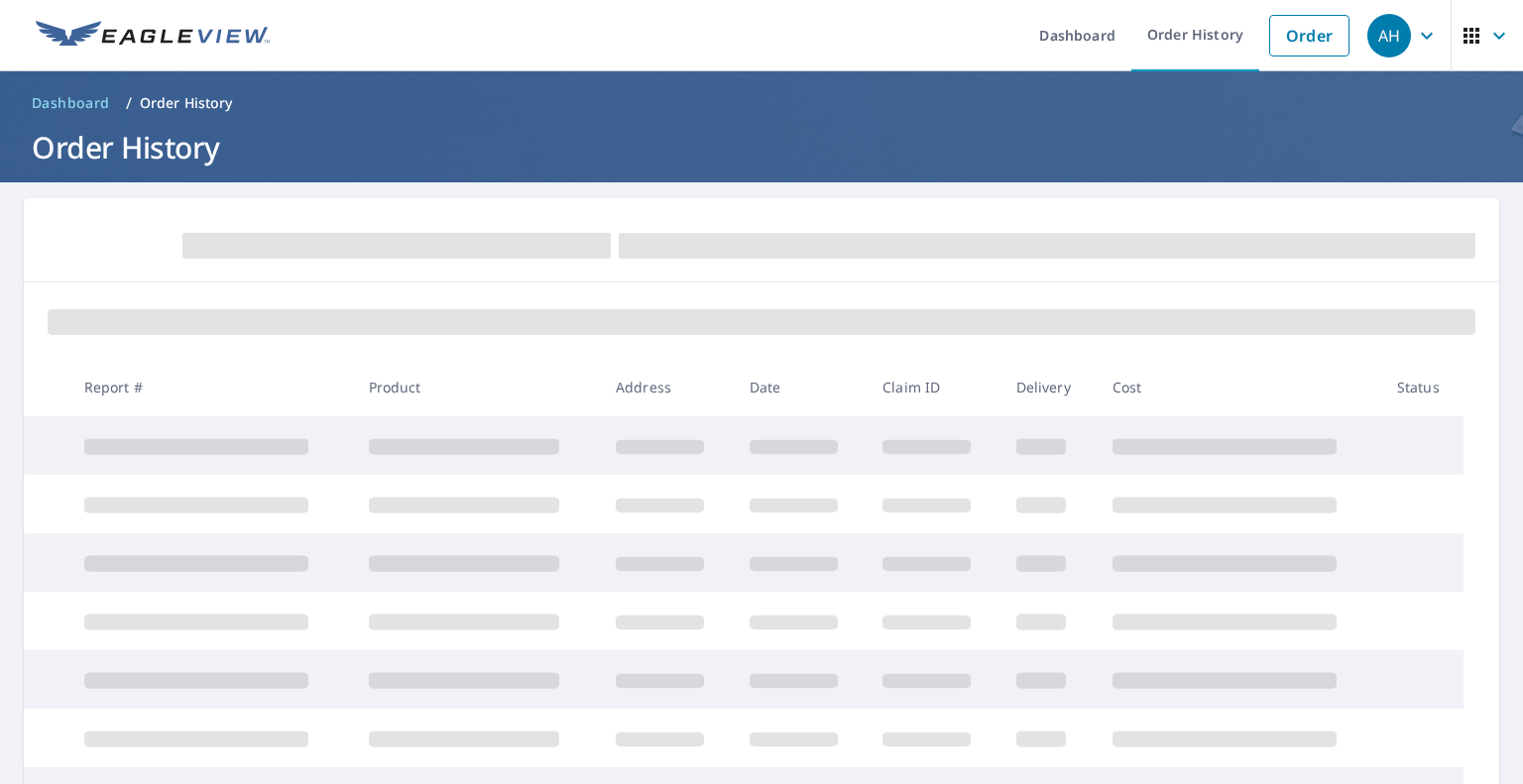 scroll, scrollTop: 0, scrollLeft: 0, axis: both 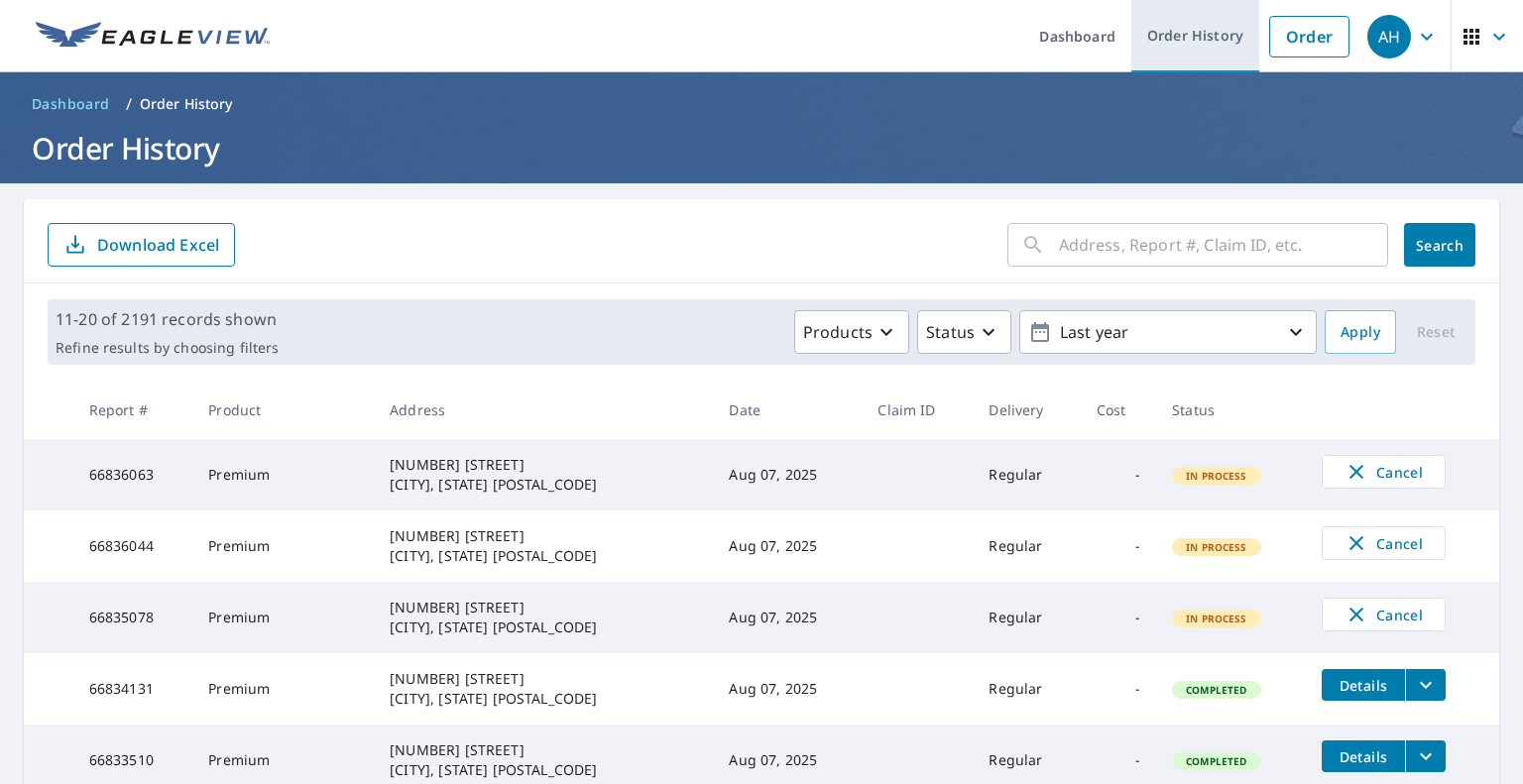 click on "Order History" at bounding box center [1195, 36] 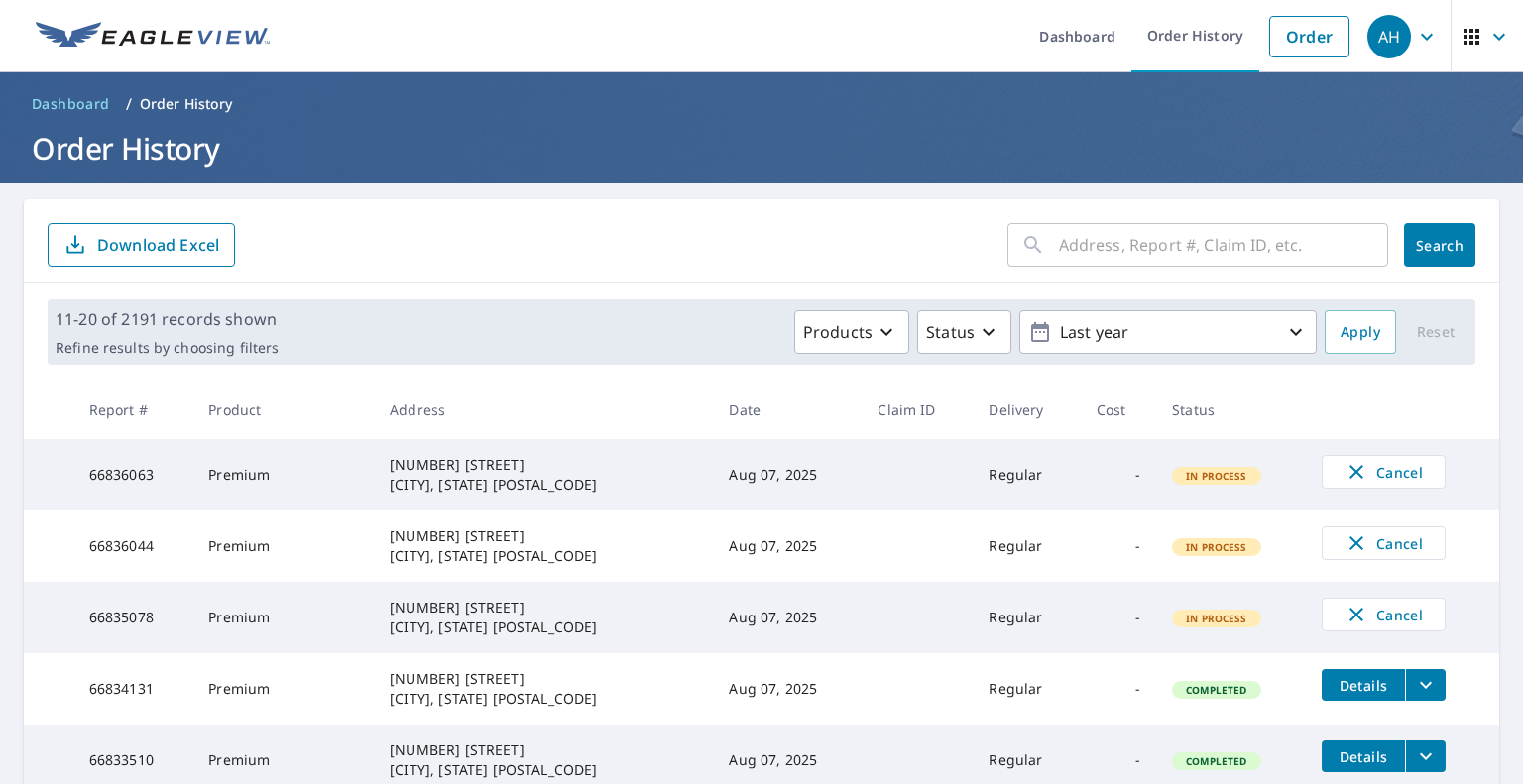 click at bounding box center [1224, 245] 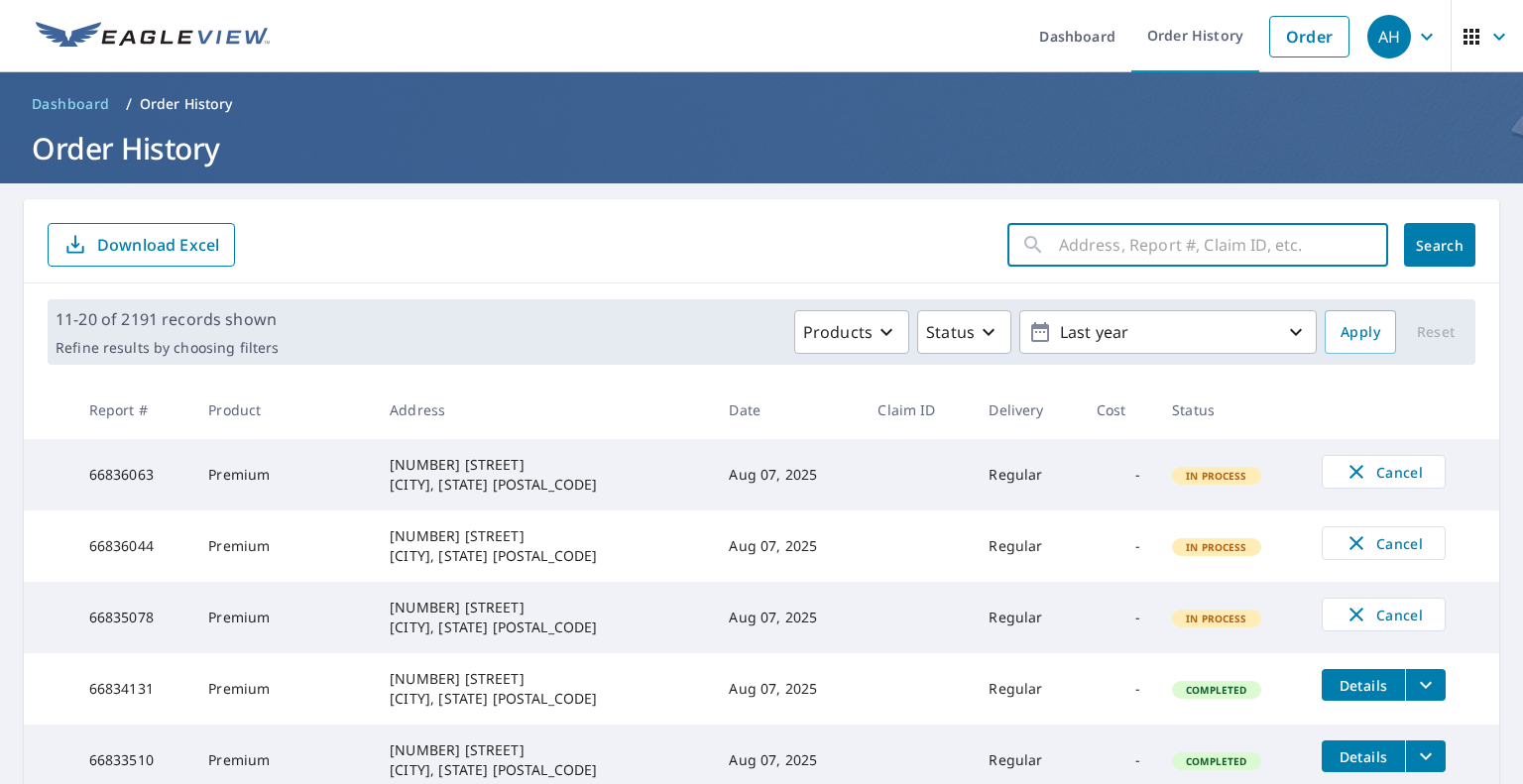 paste on "[NUMBER] [STREET]" 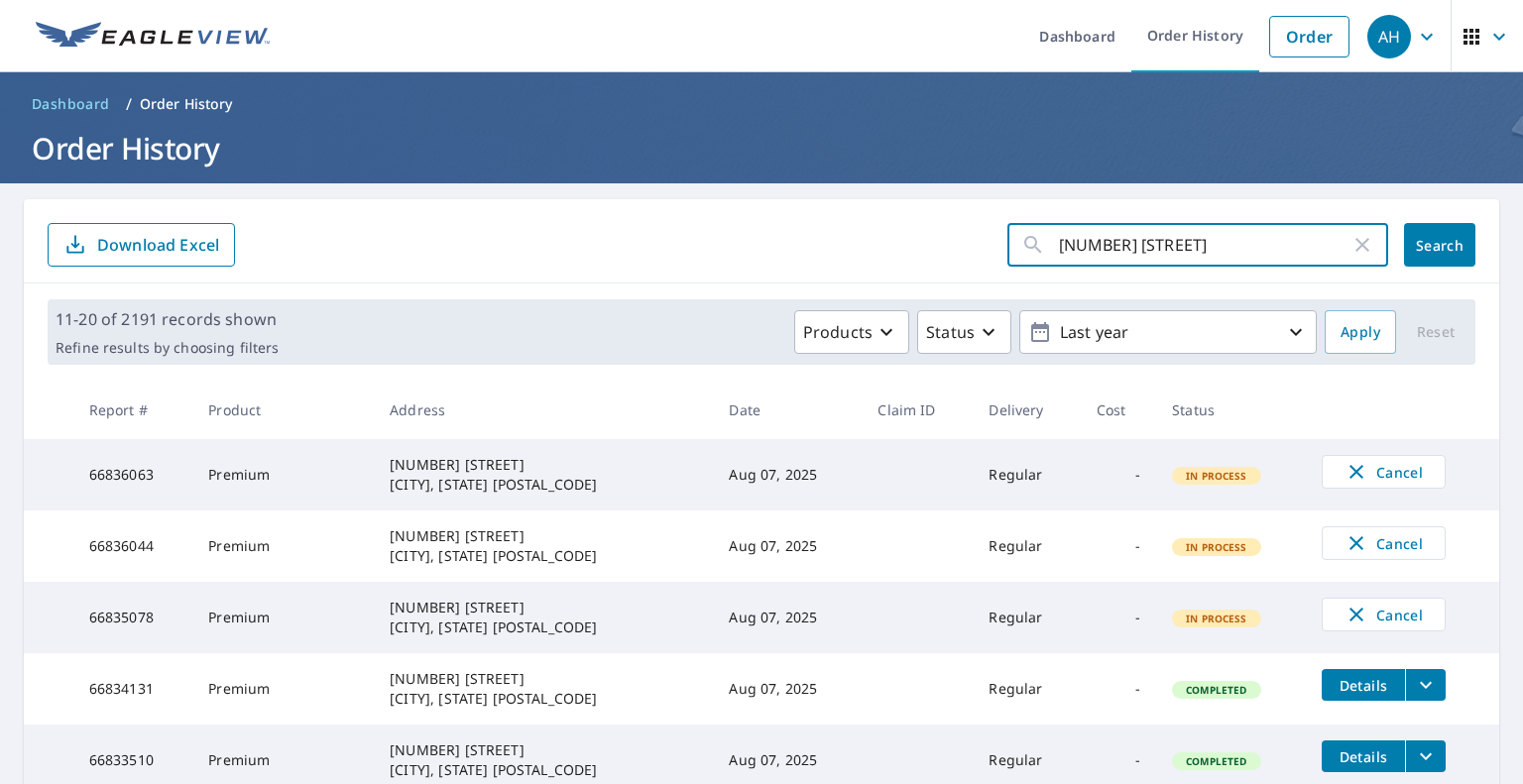 click on "Search" 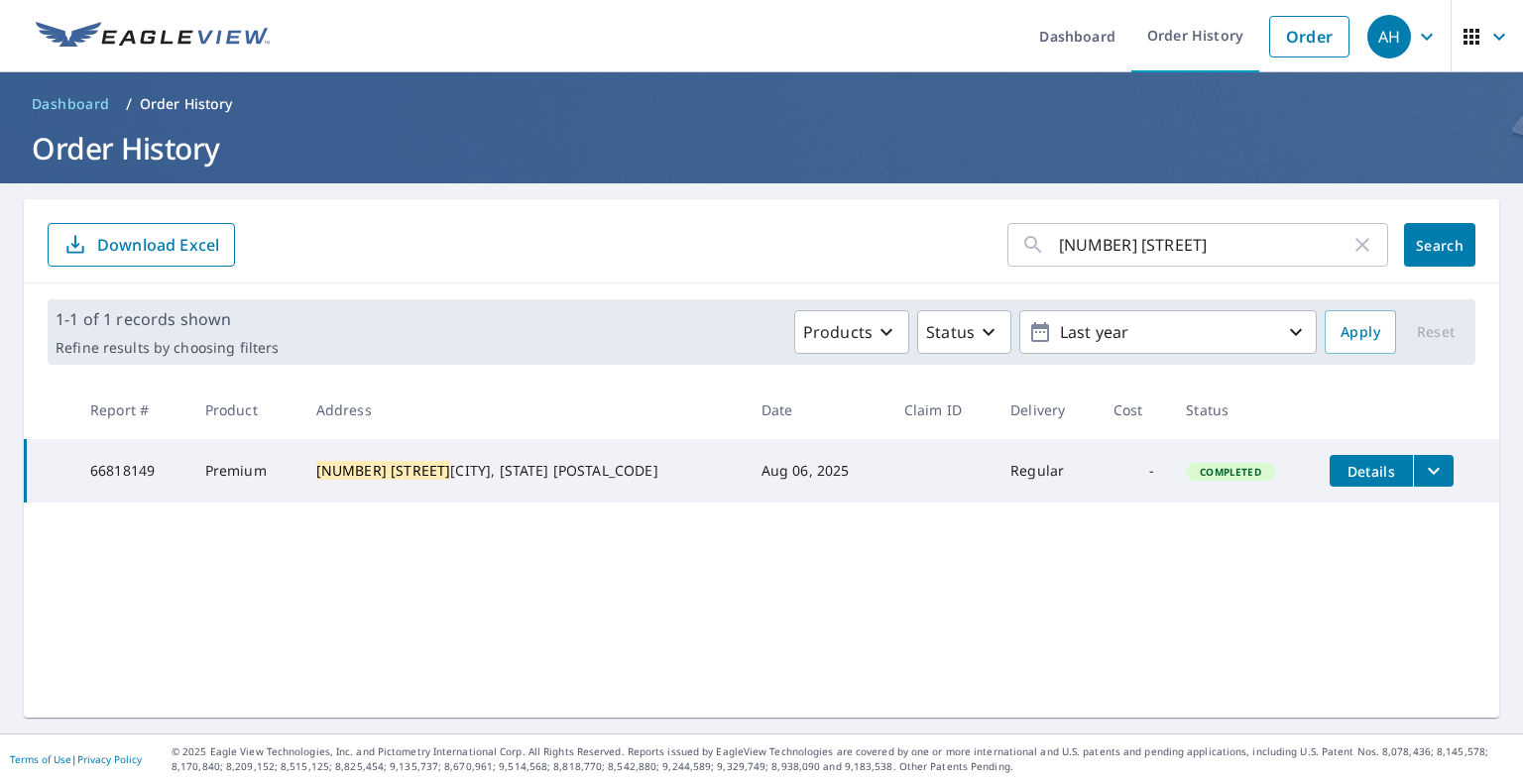 click 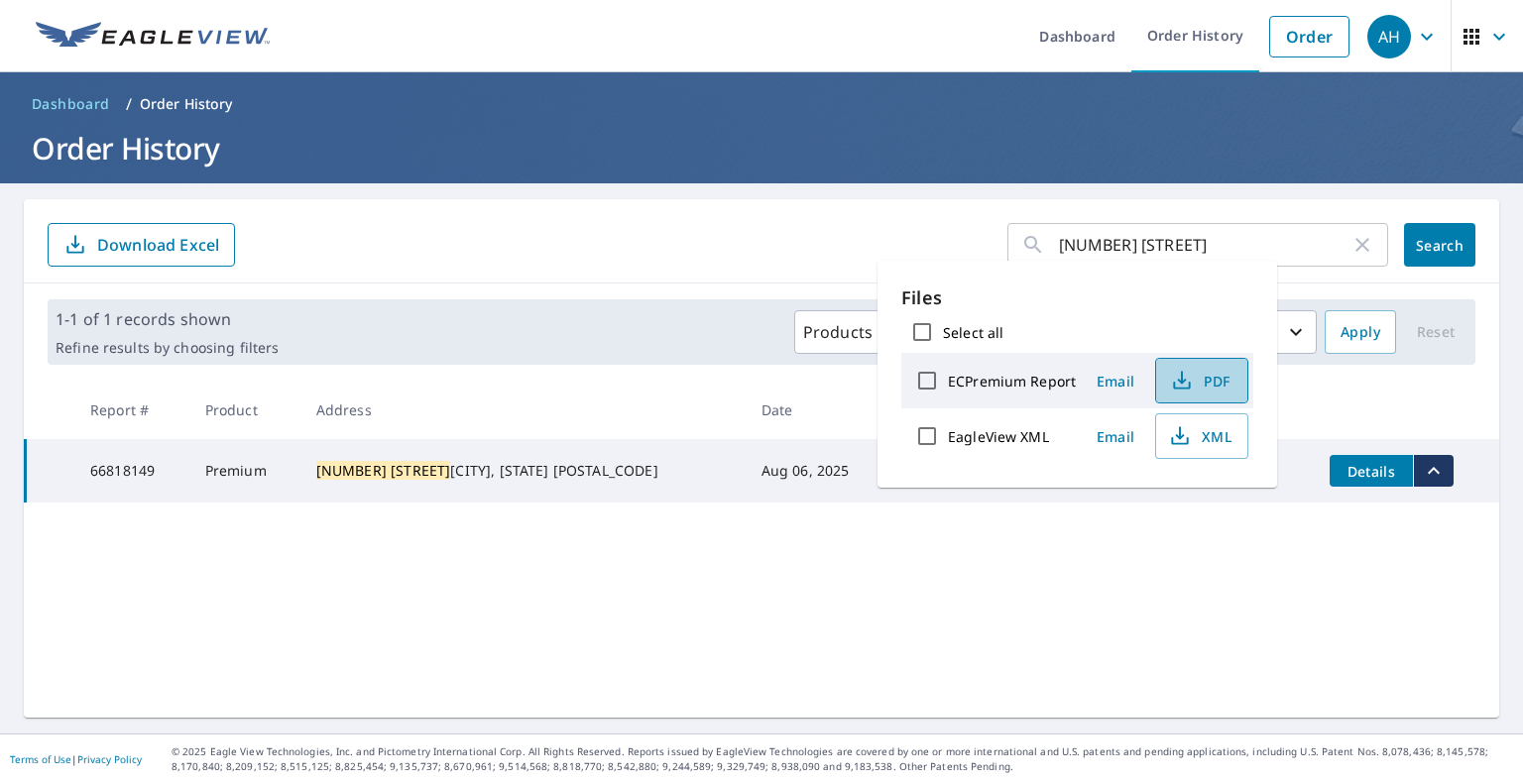click on "PDF" at bounding box center [1200, 381] 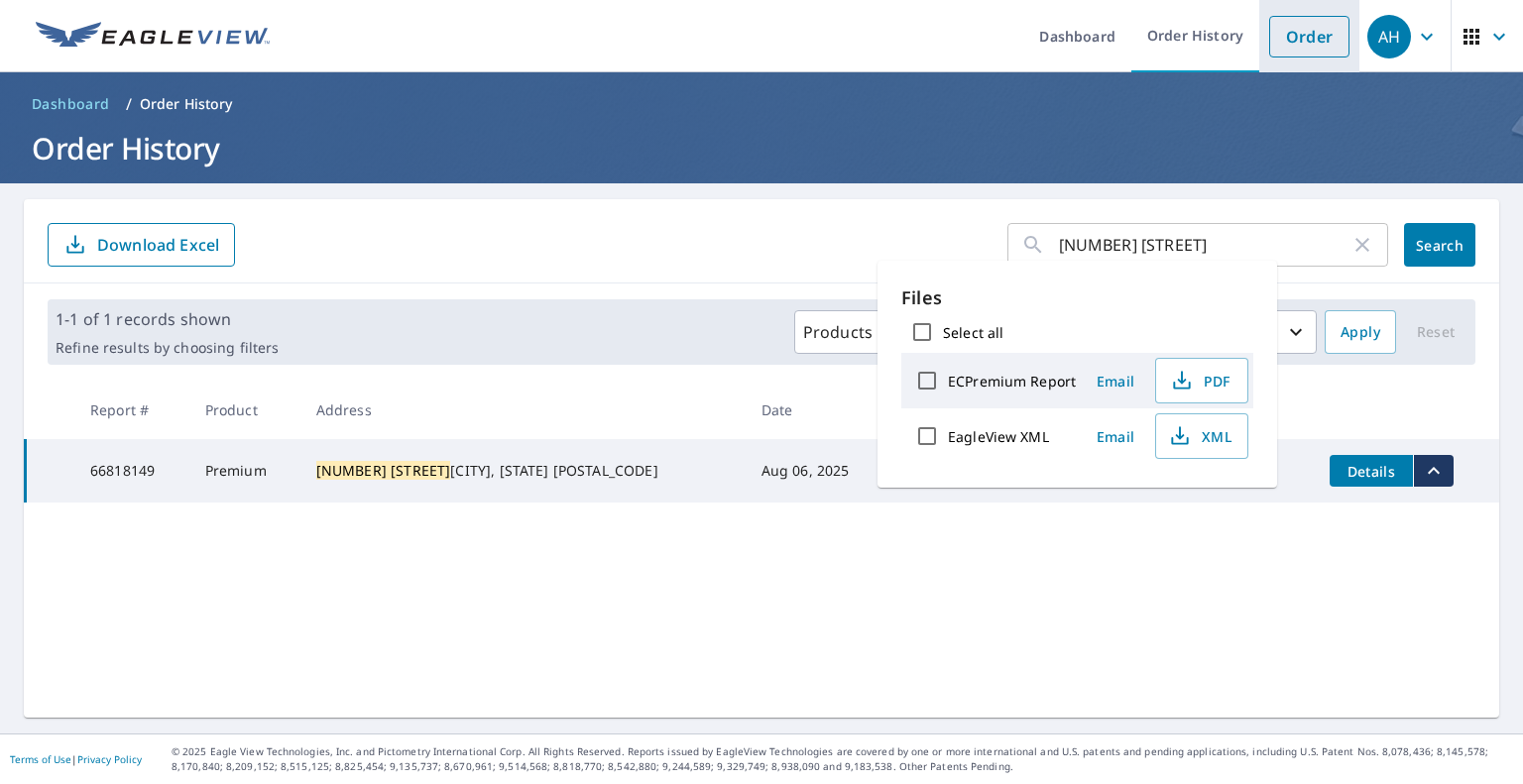 click on "Order" at bounding box center [1309, 37] 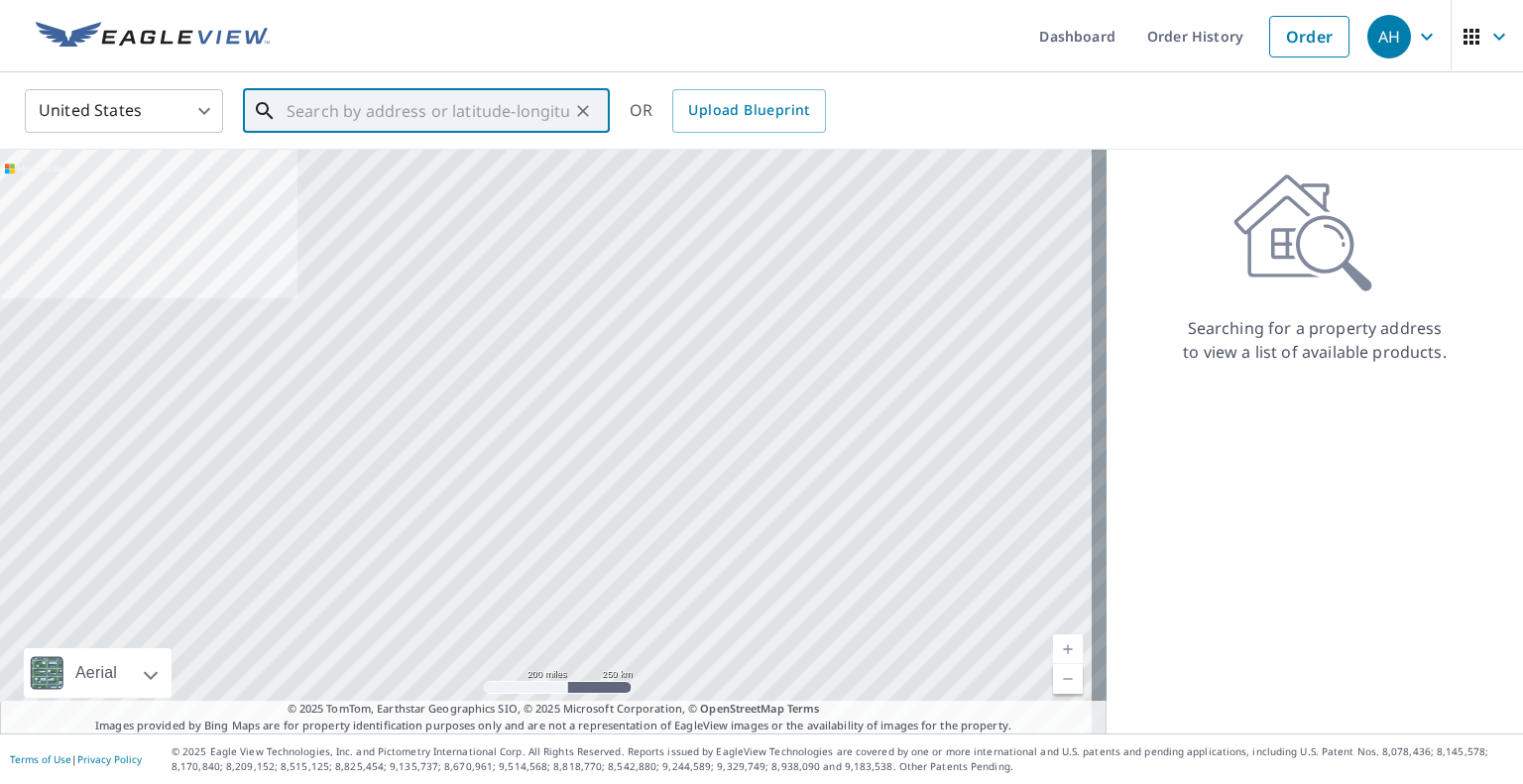 click at bounding box center [427, 111] 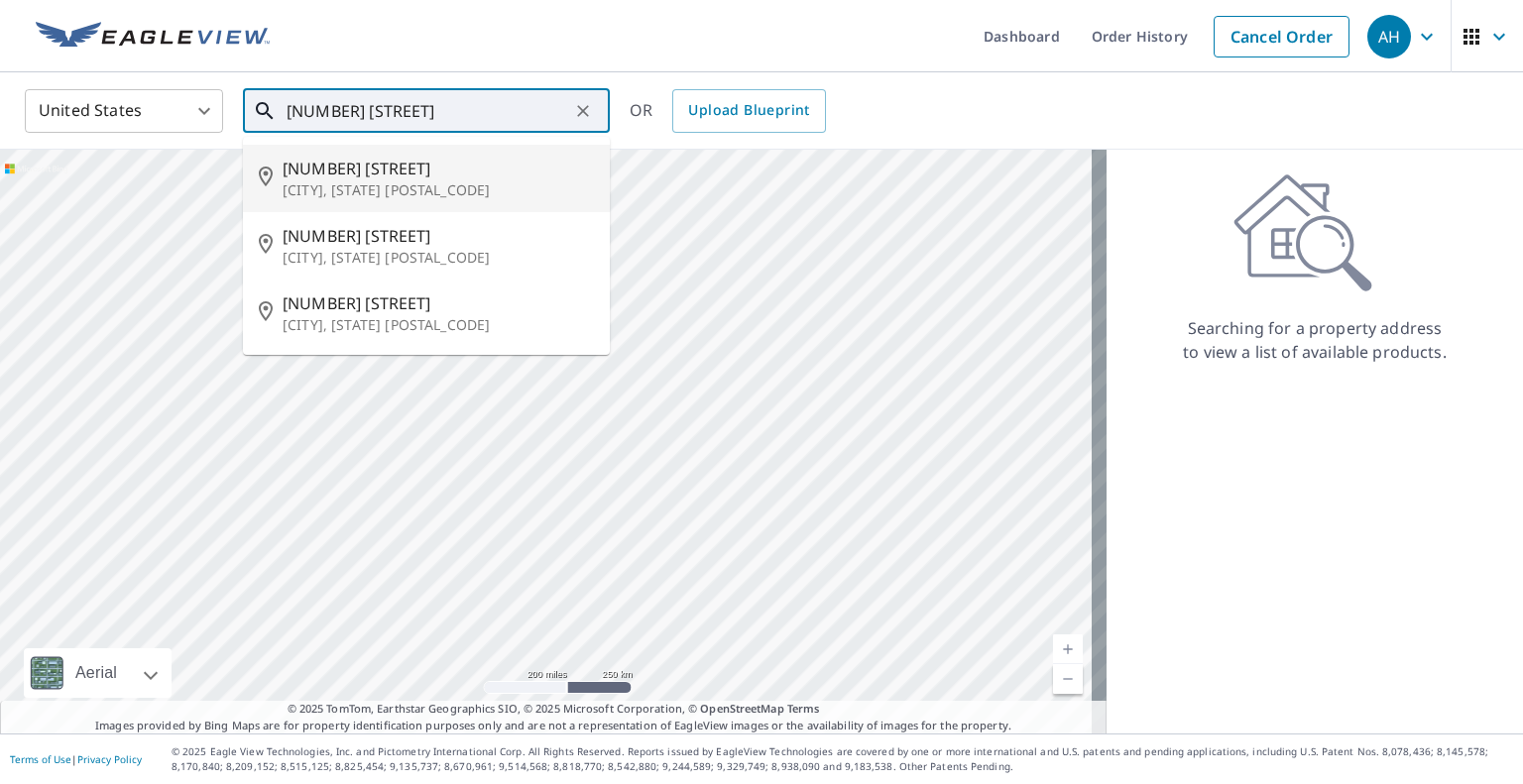 click on "[NUMBER] [STREET]" at bounding box center (438, 168) 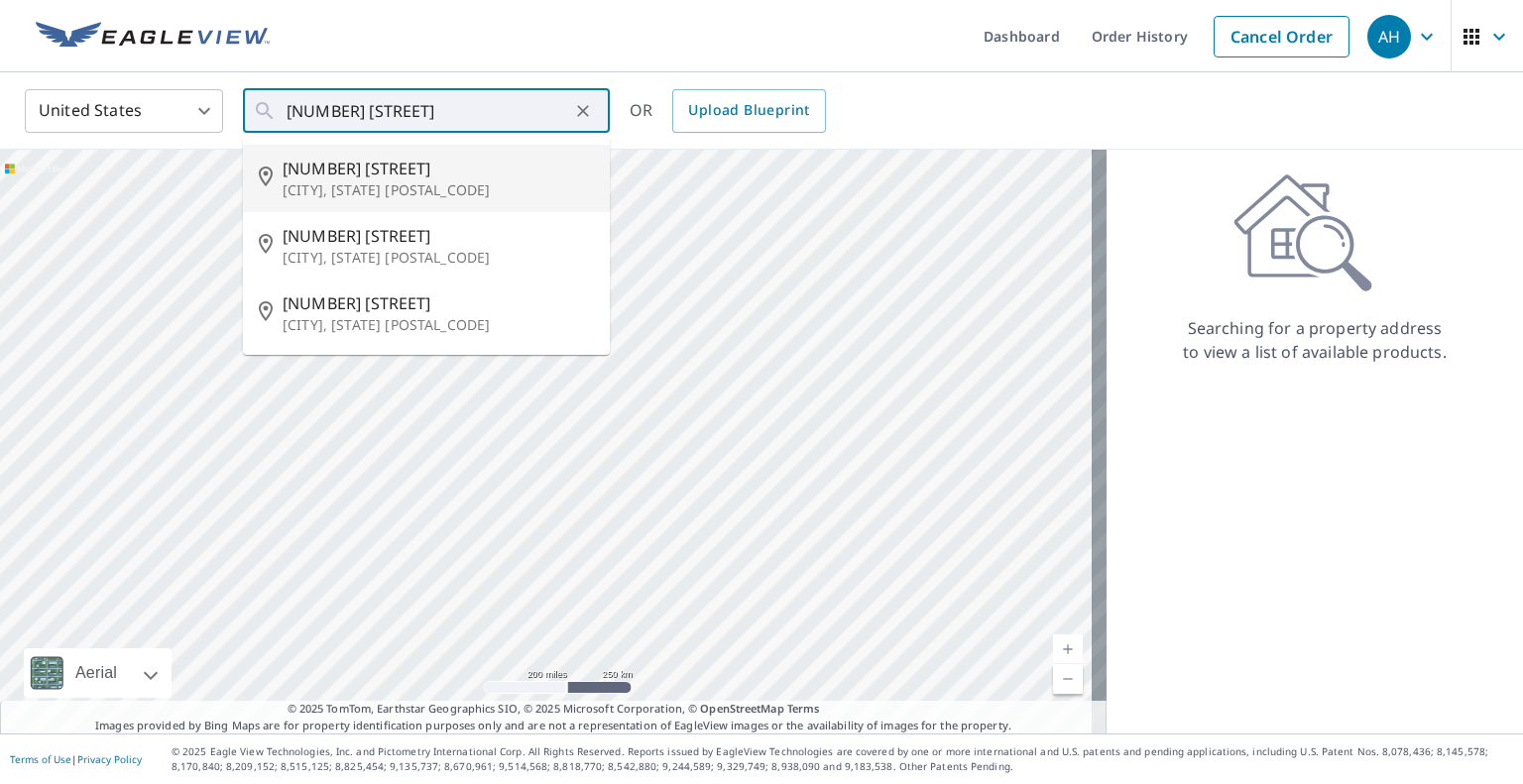 type on "[NUMBER] [STREET] [CITY] [STATE] [POSTAL_CODE]" 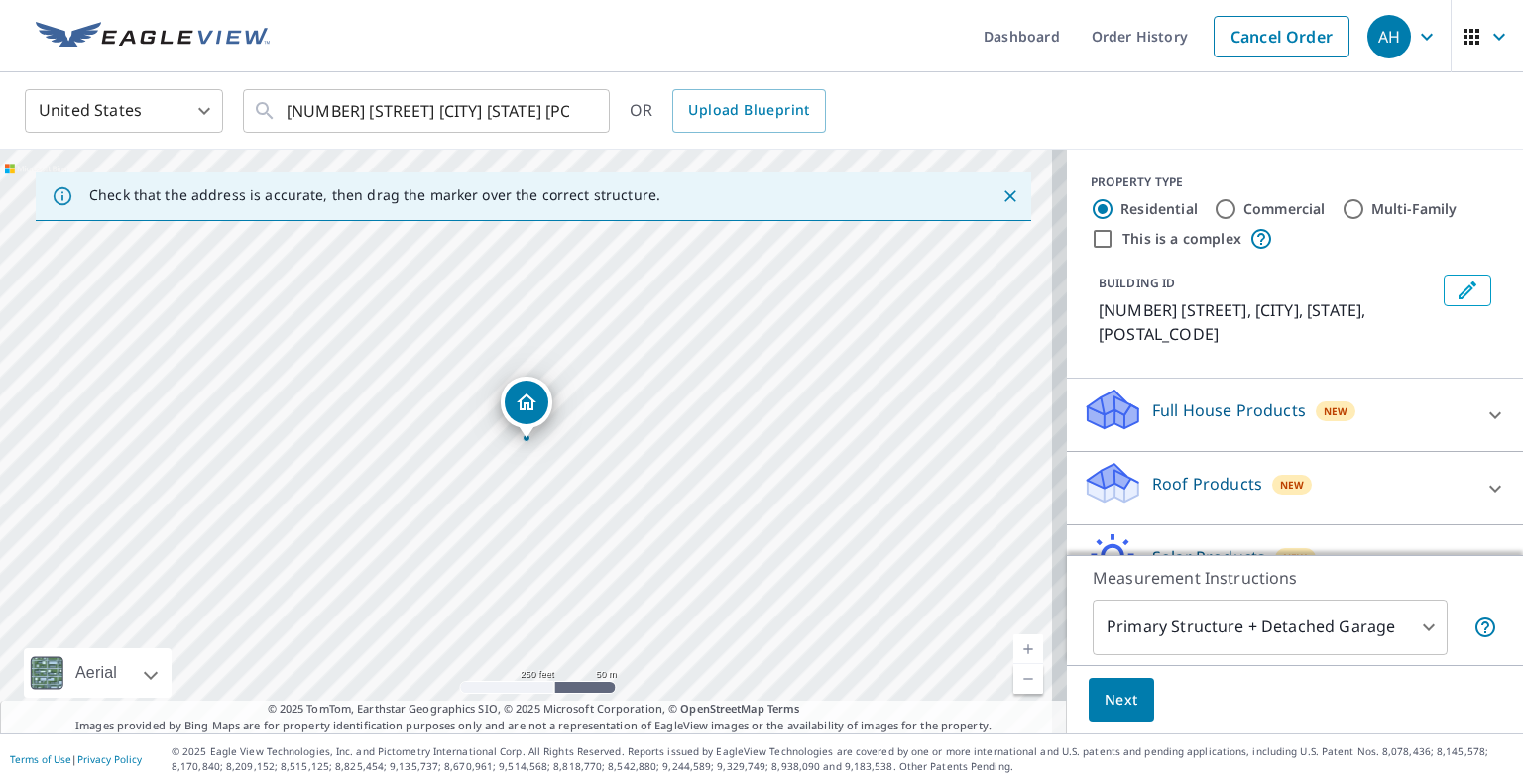 click on "Roof Products New" at bounding box center [1277, 488] 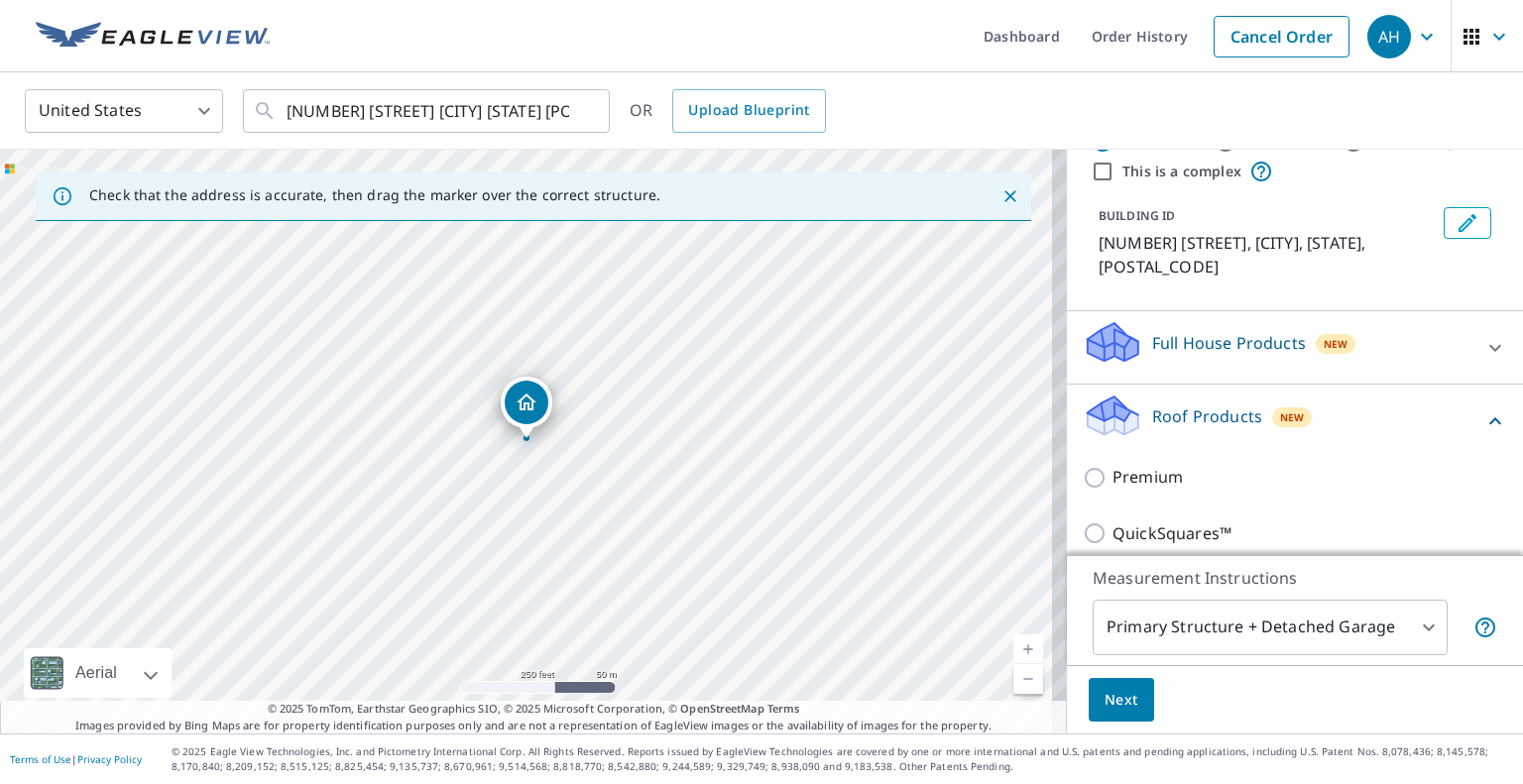 scroll, scrollTop: 99, scrollLeft: 0, axis: vertical 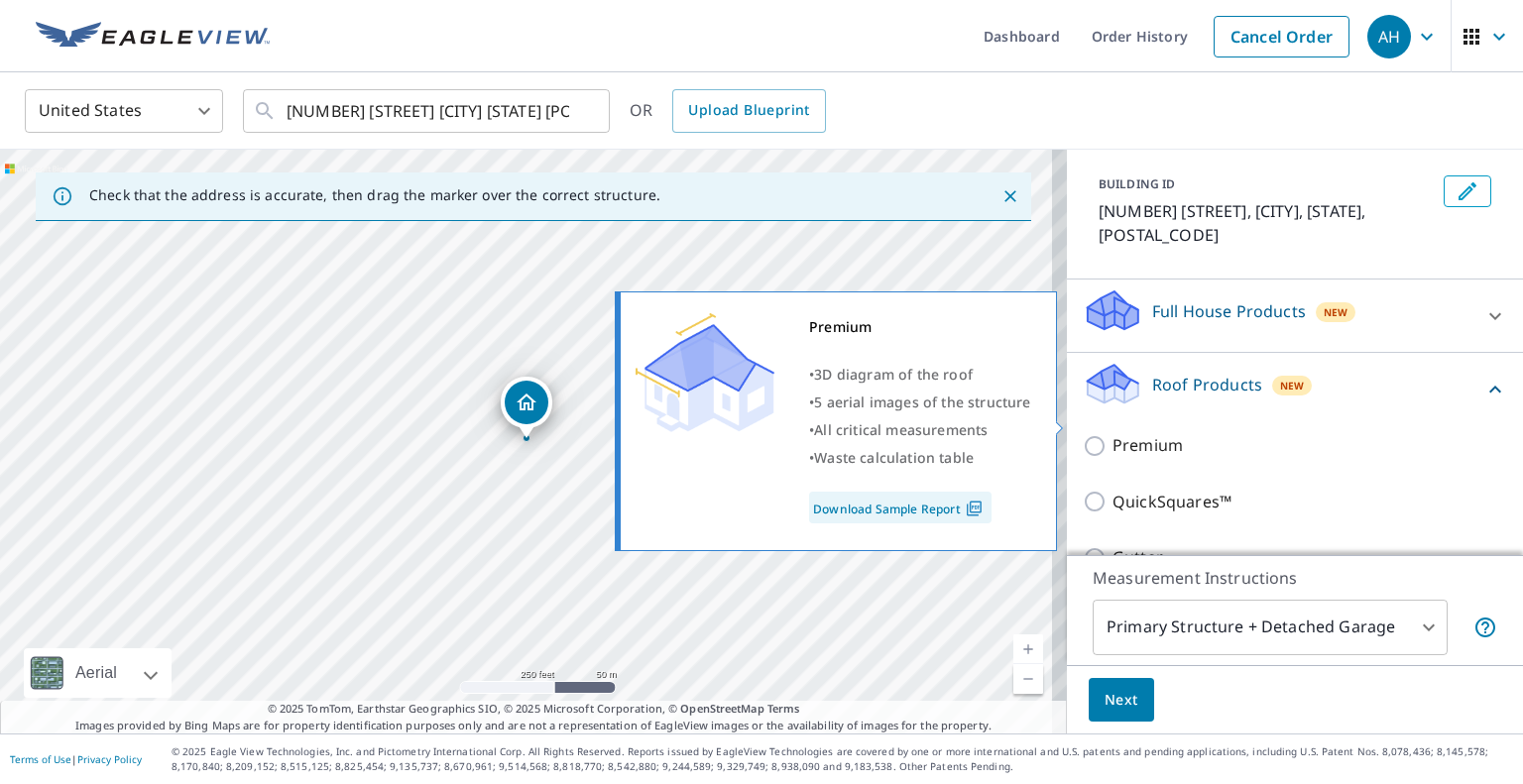 click on "Premium" at bounding box center [1147, 445] 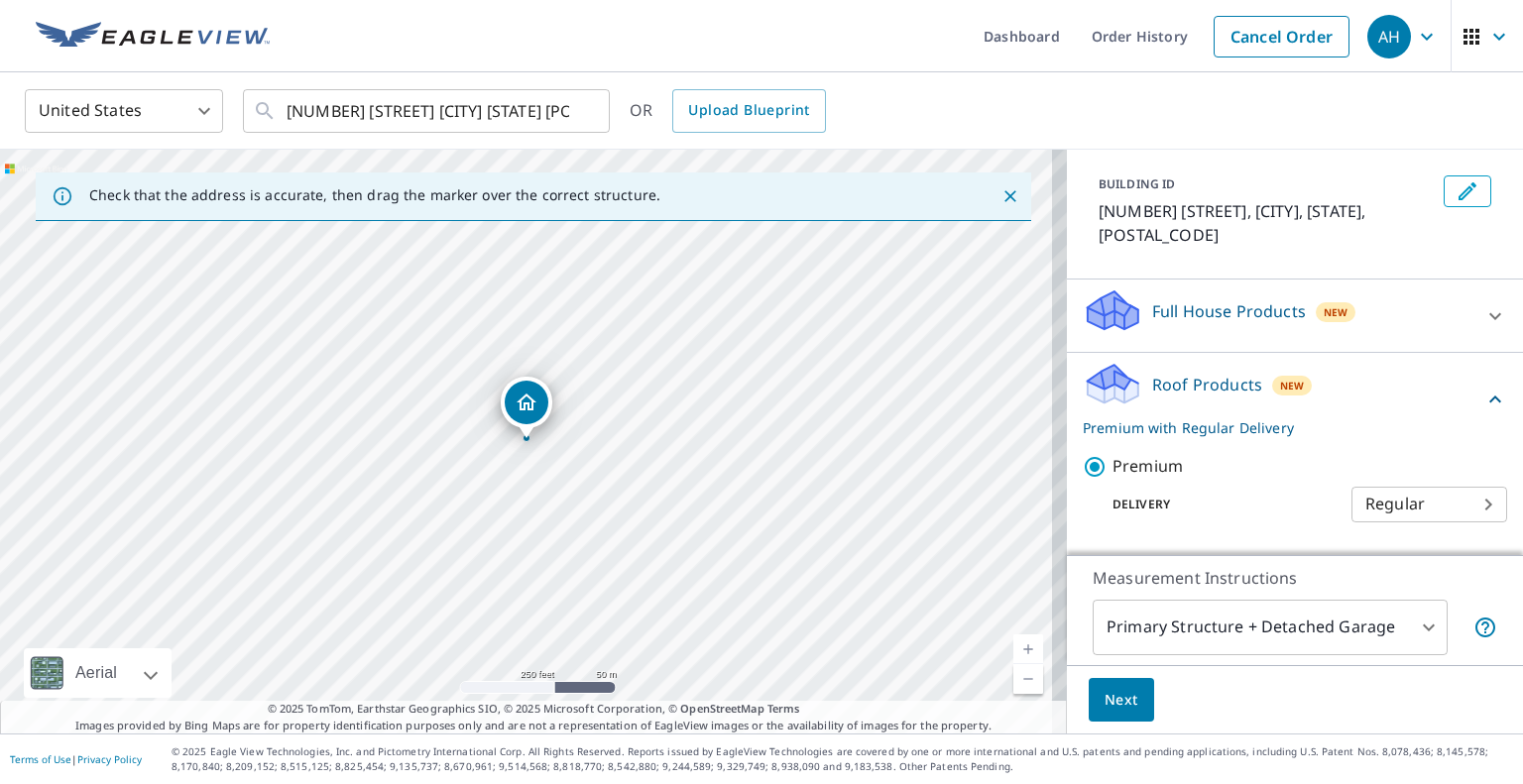 click on "Next" at bounding box center (1121, 700) 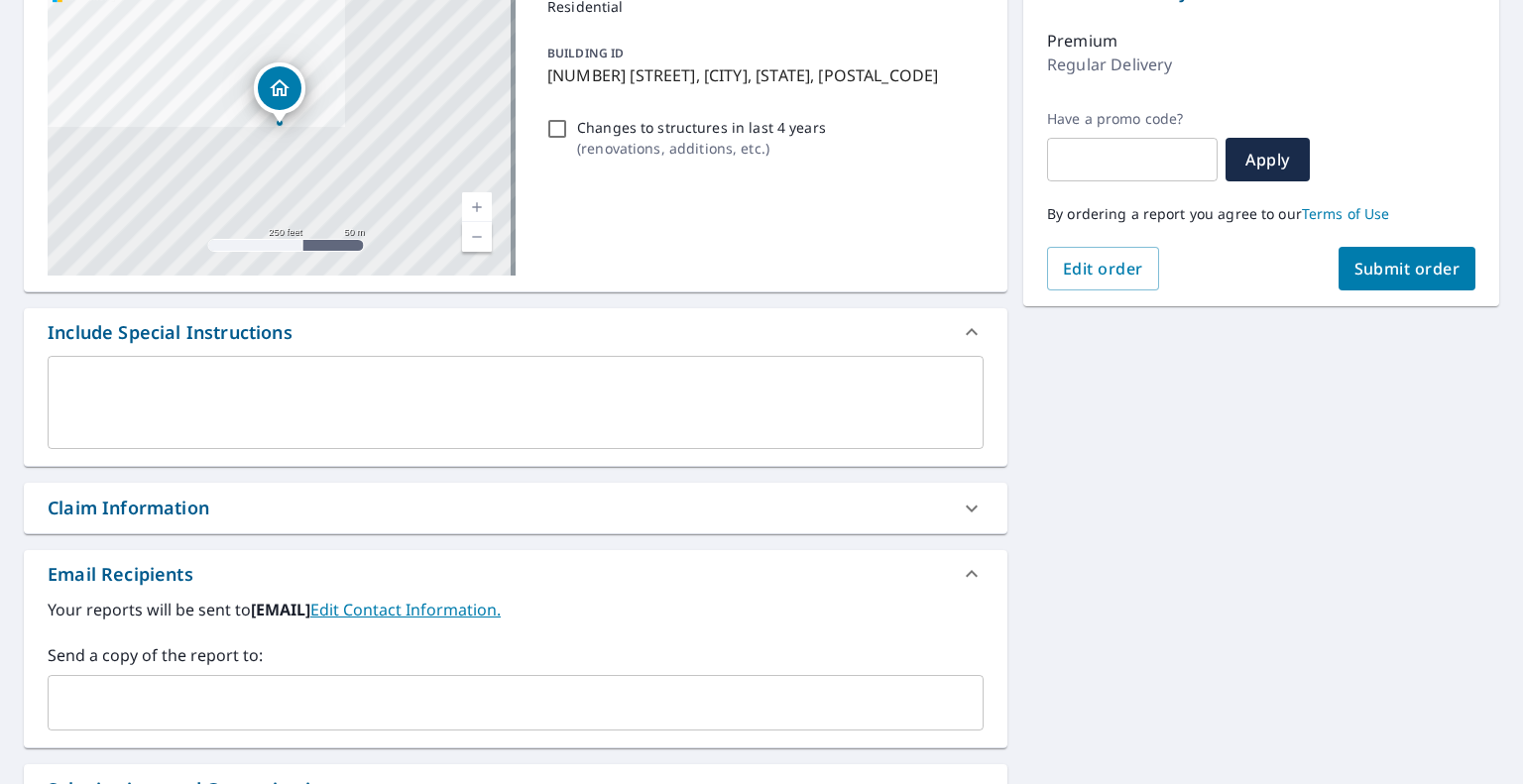 scroll, scrollTop: 297, scrollLeft: 0, axis: vertical 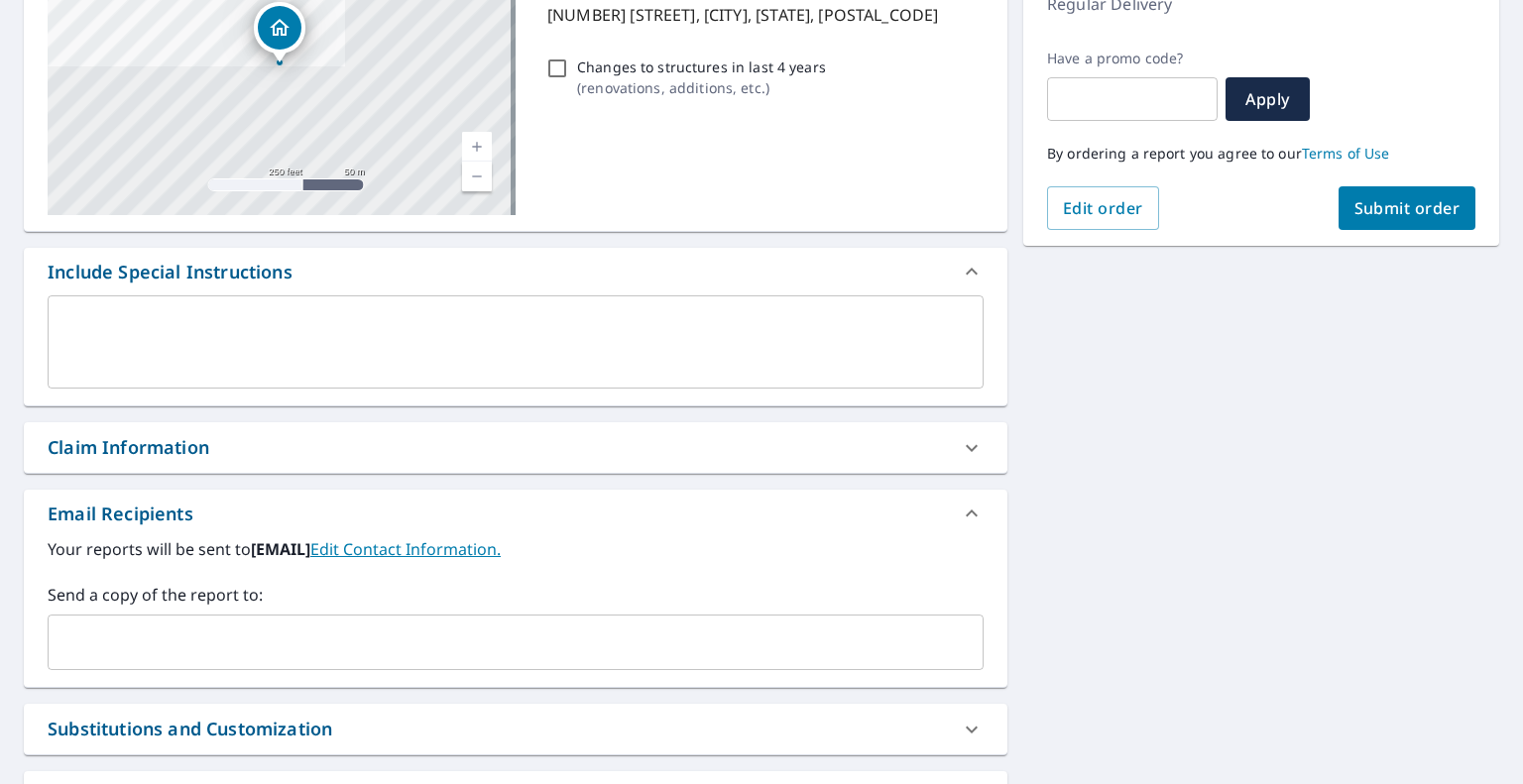 click on "​" at bounding box center (516, 642) 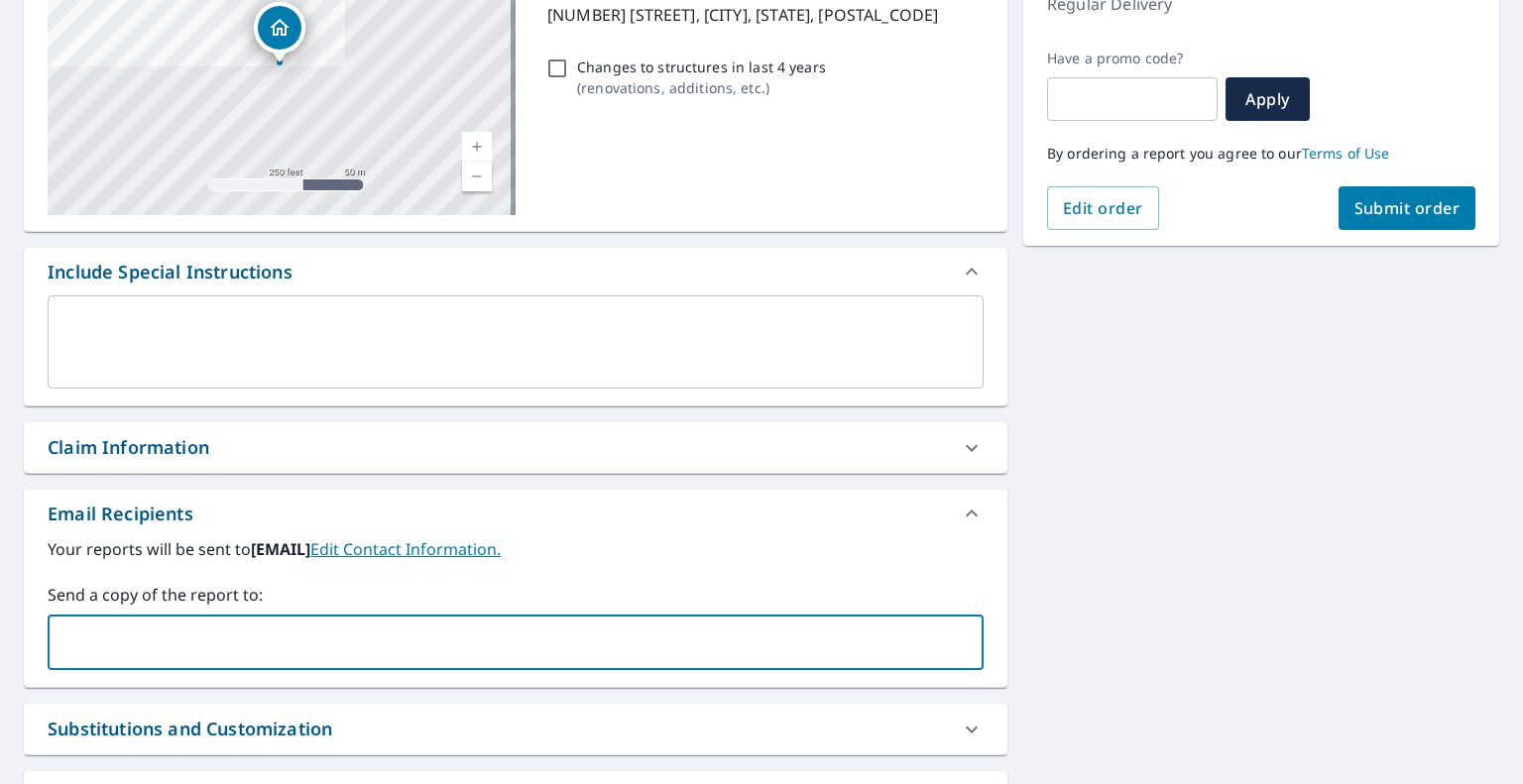 paste on "[EMAIL]" 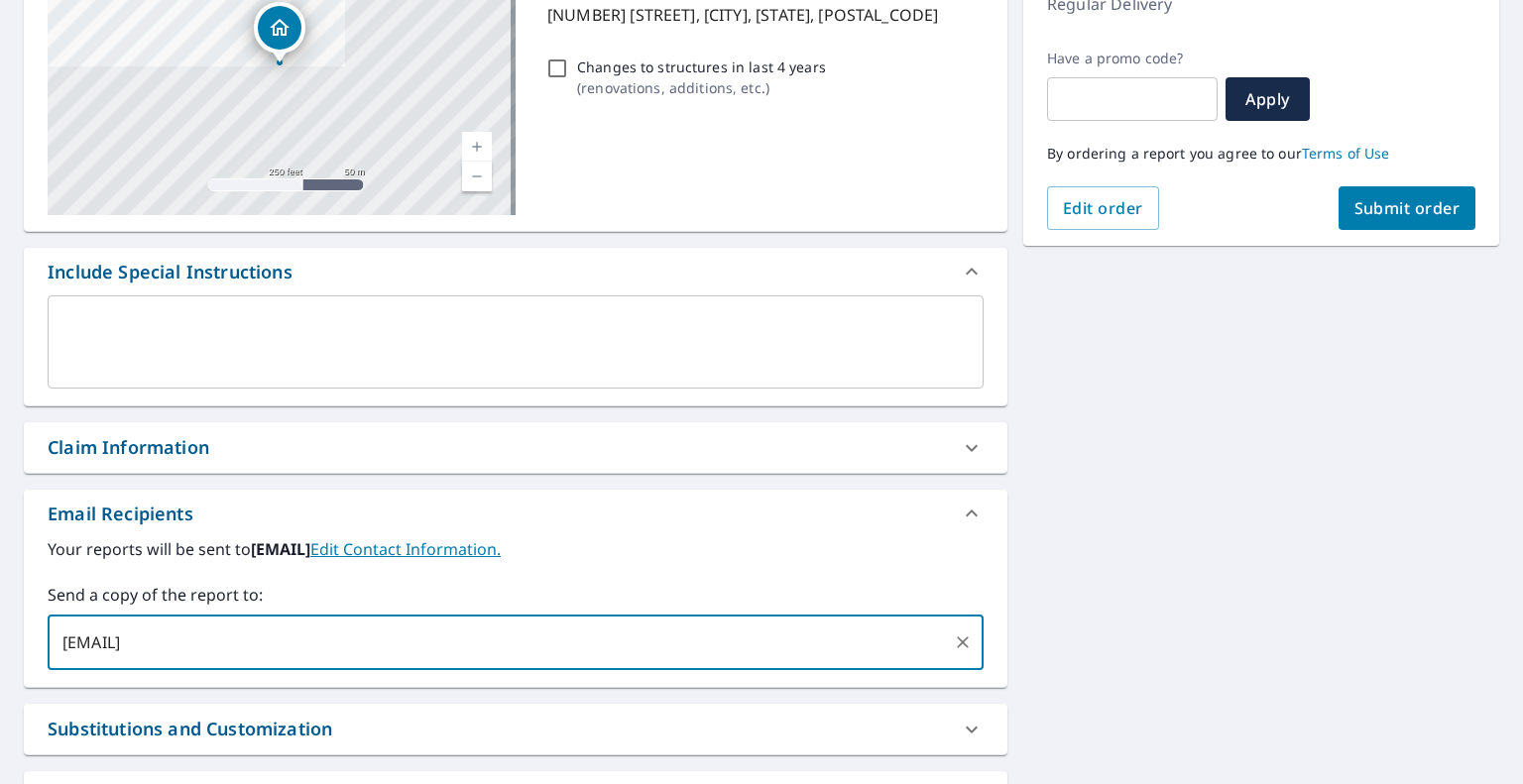 type 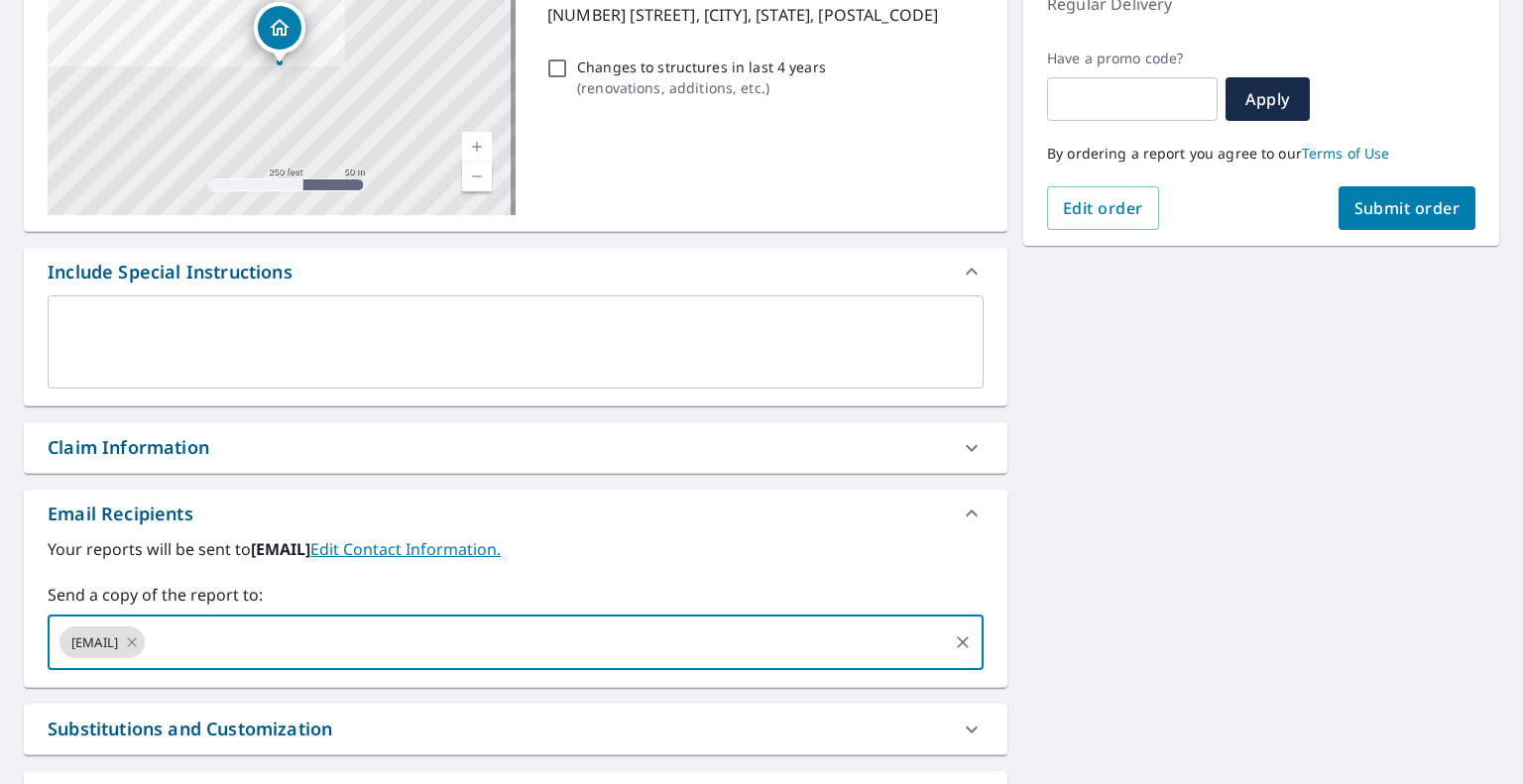click on "Submit order" at bounding box center [1407, 208] 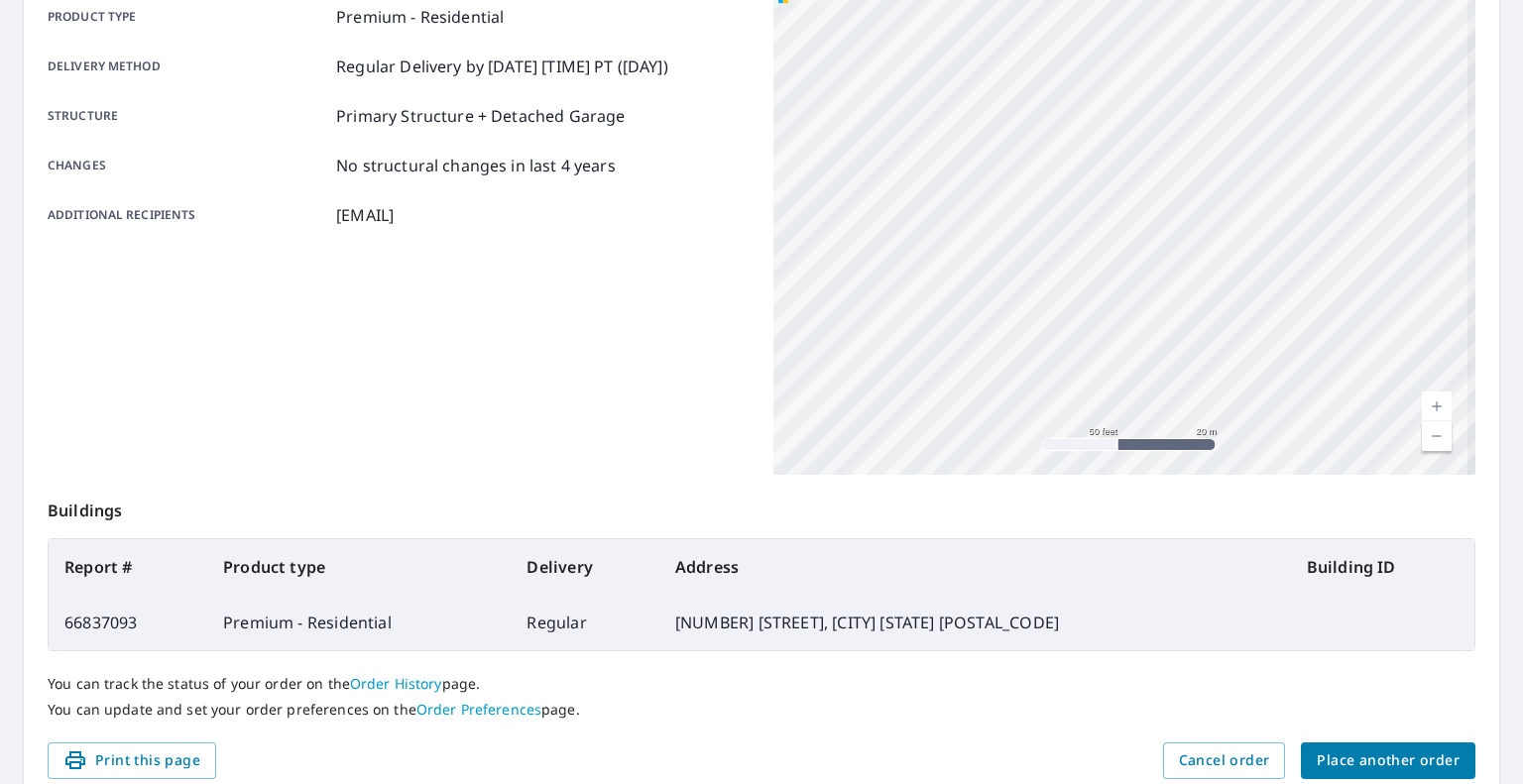 scroll, scrollTop: 0, scrollLeft: 0, axis: both 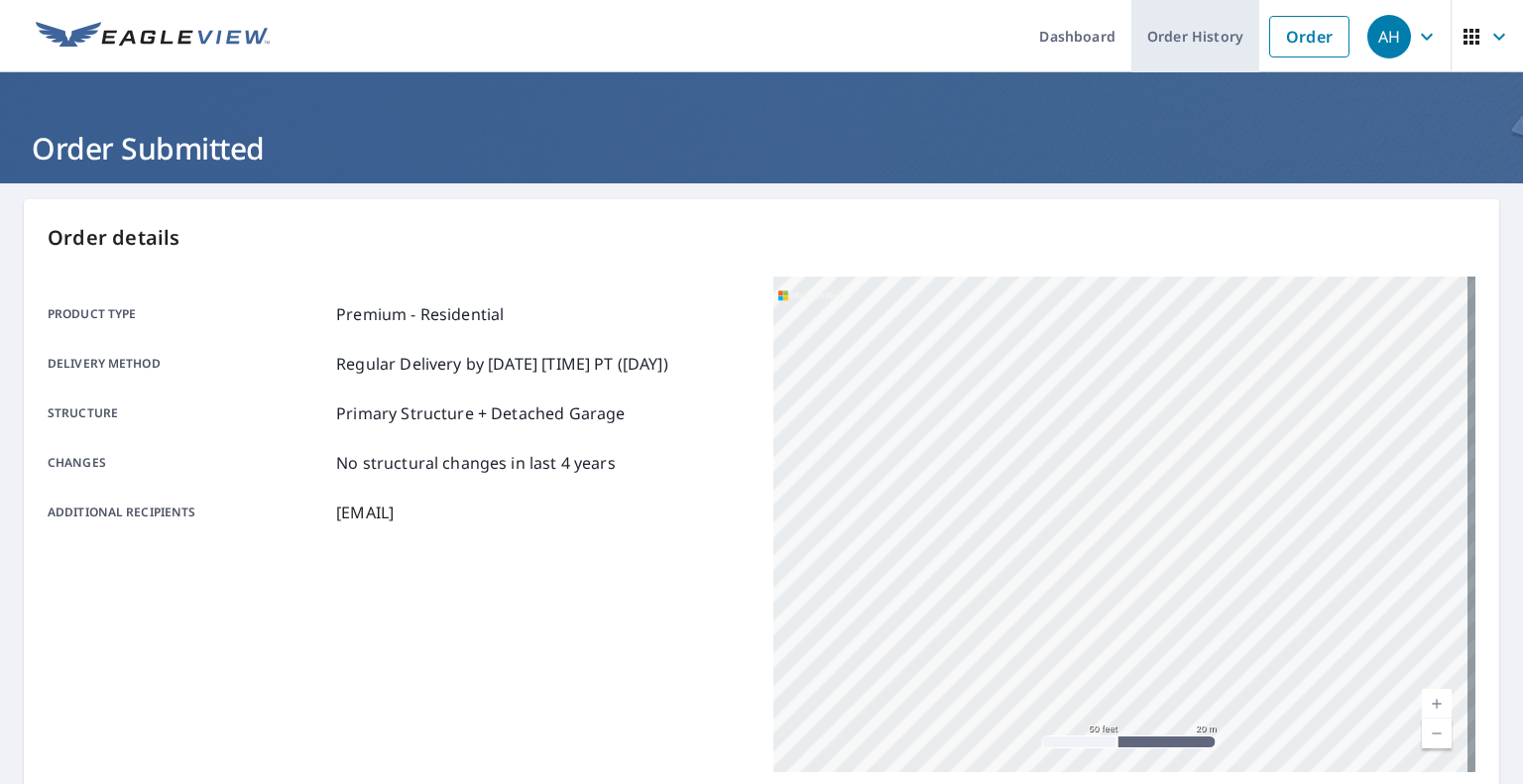 click on "Order History" at bounding box center (1195, 36) 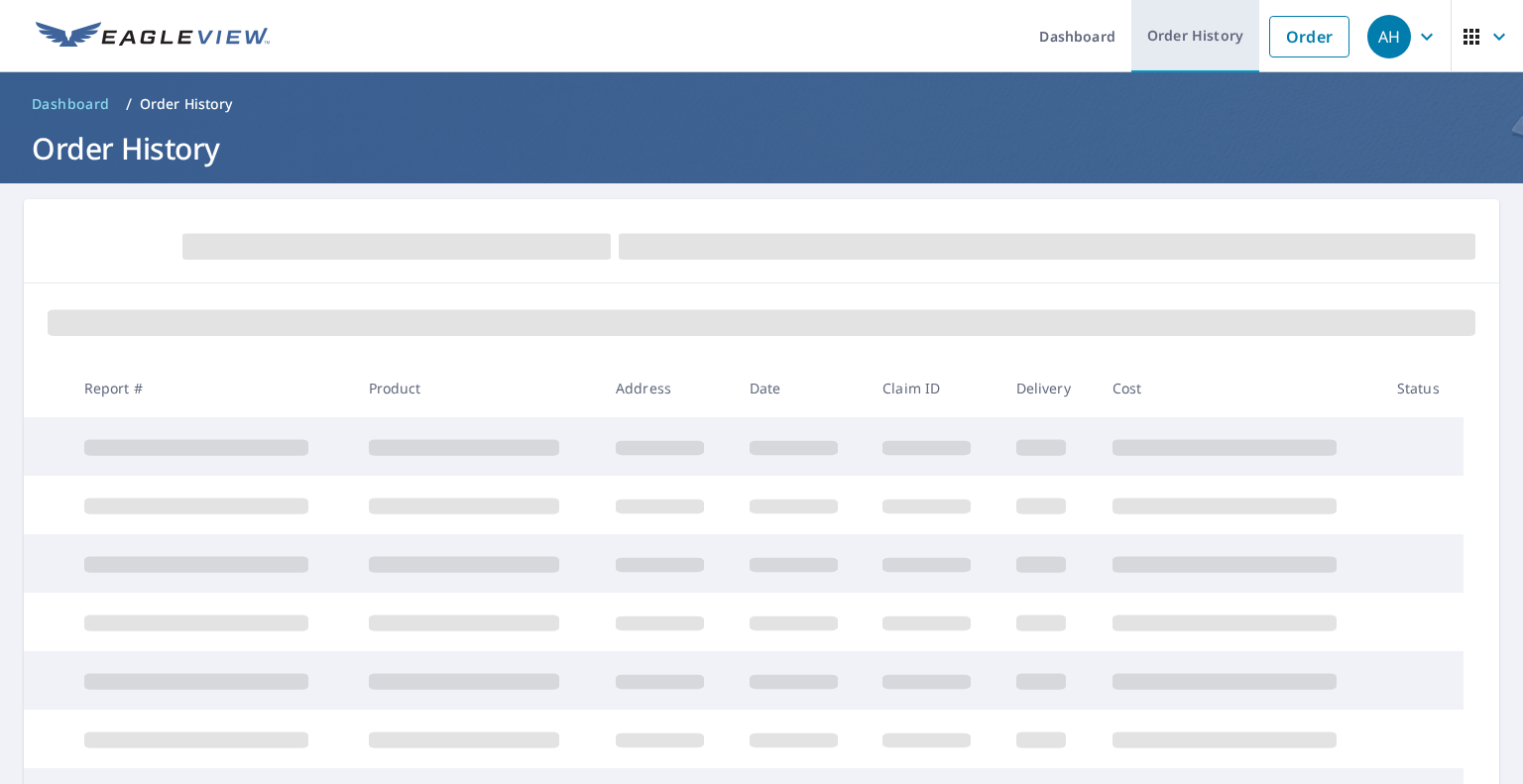 click on "Order History" at bounding box center (1195, 36) 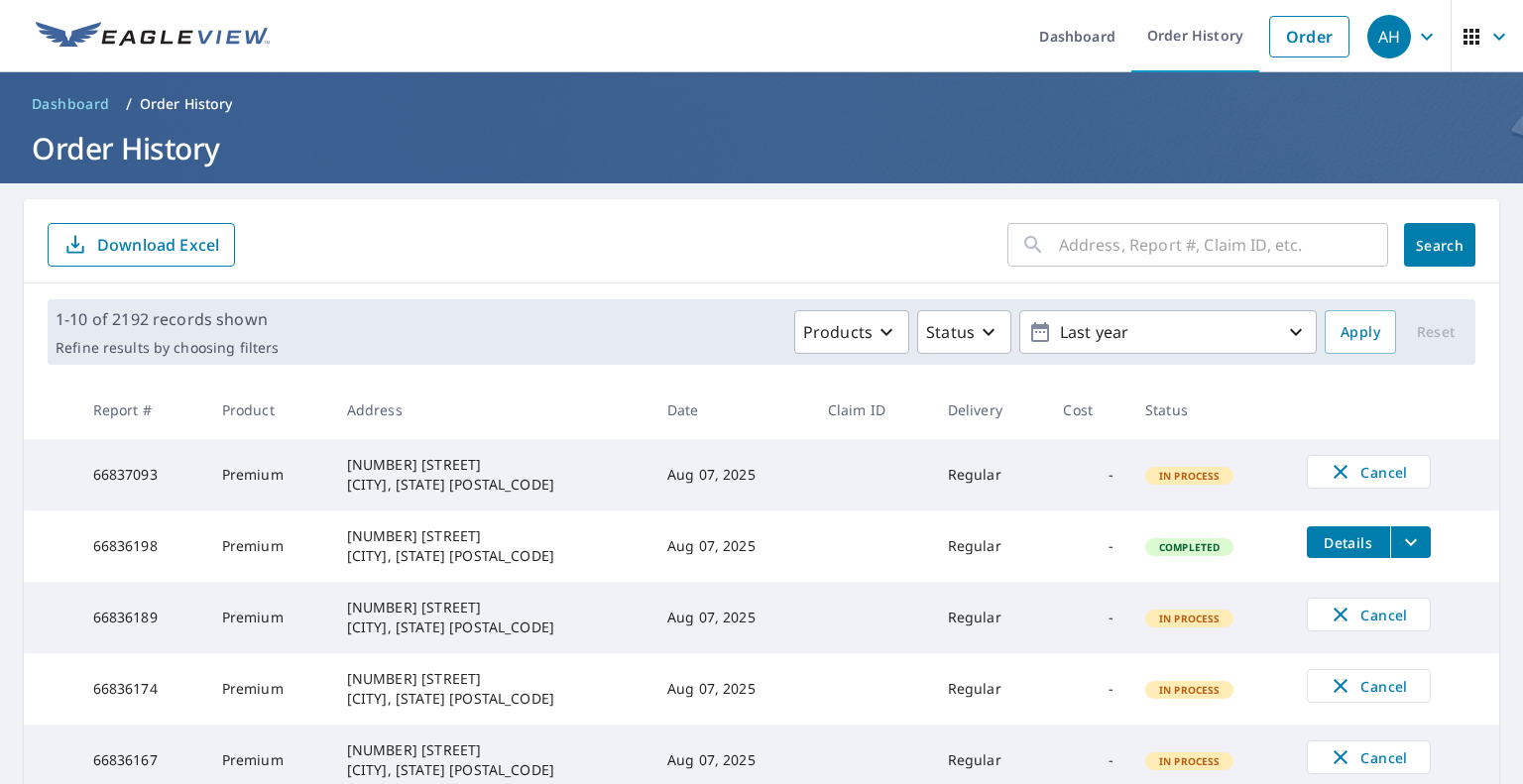 click at bounding box center (1224, 245) 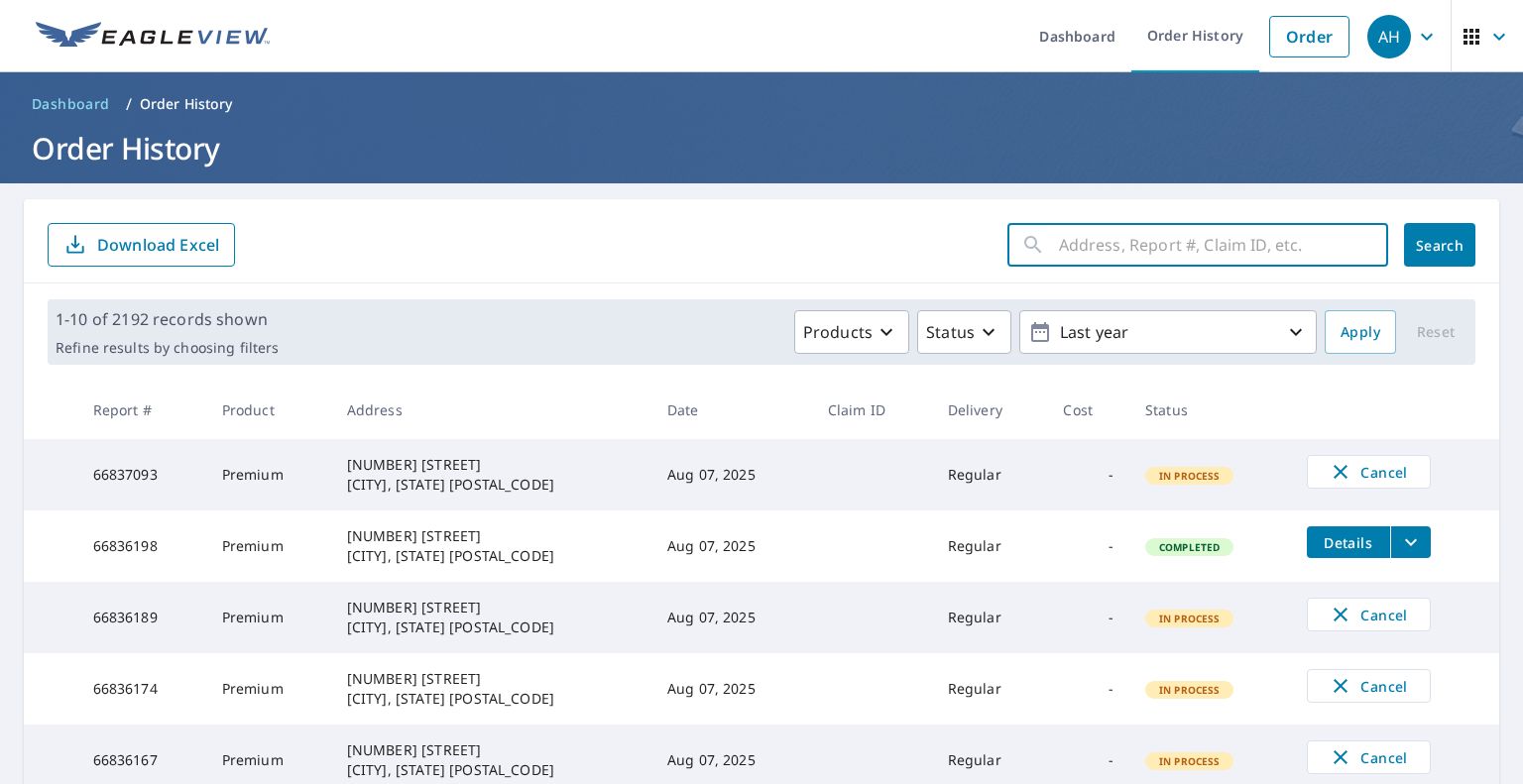 paste on "[NUMBER] [STREET]" 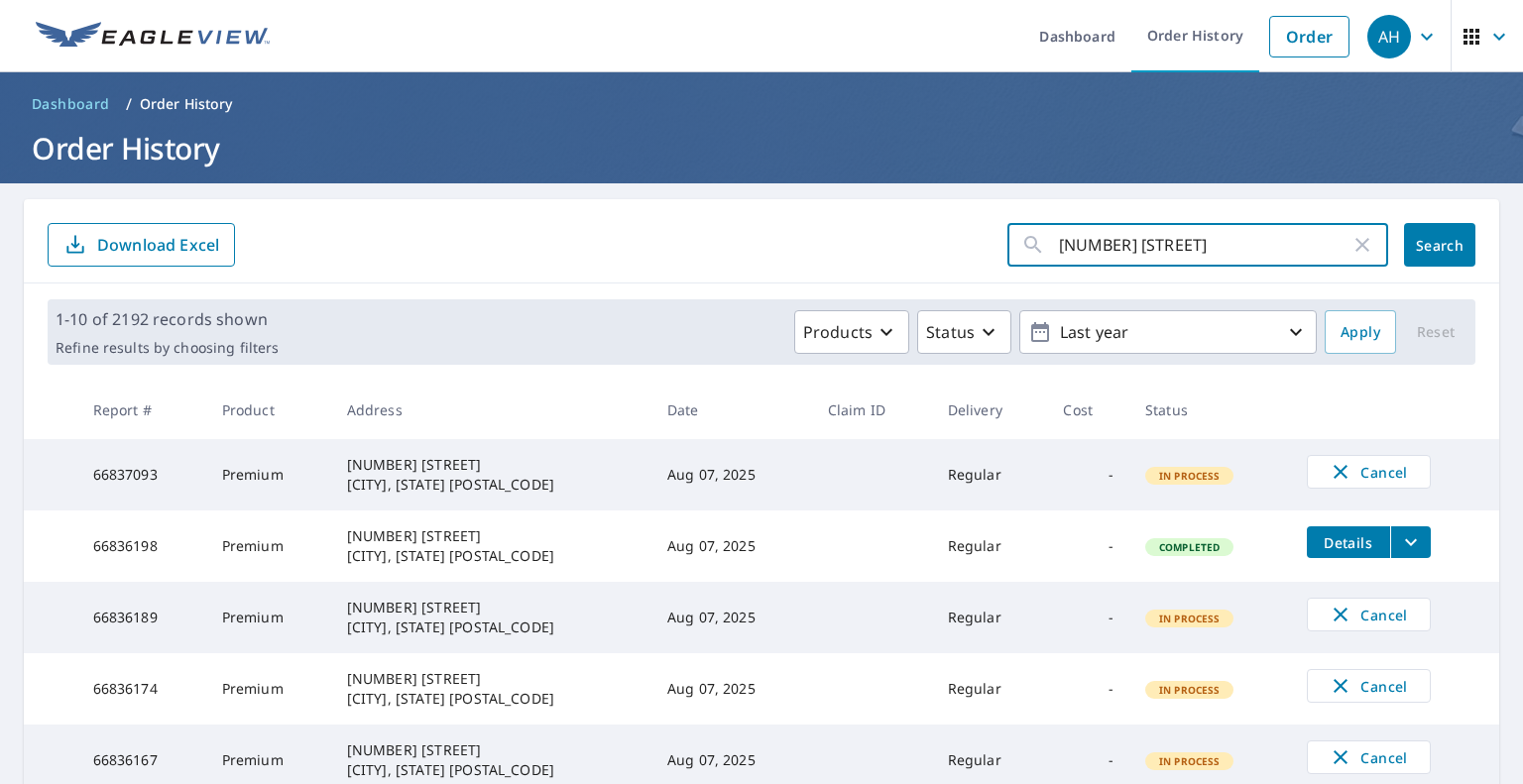 click on "Search" 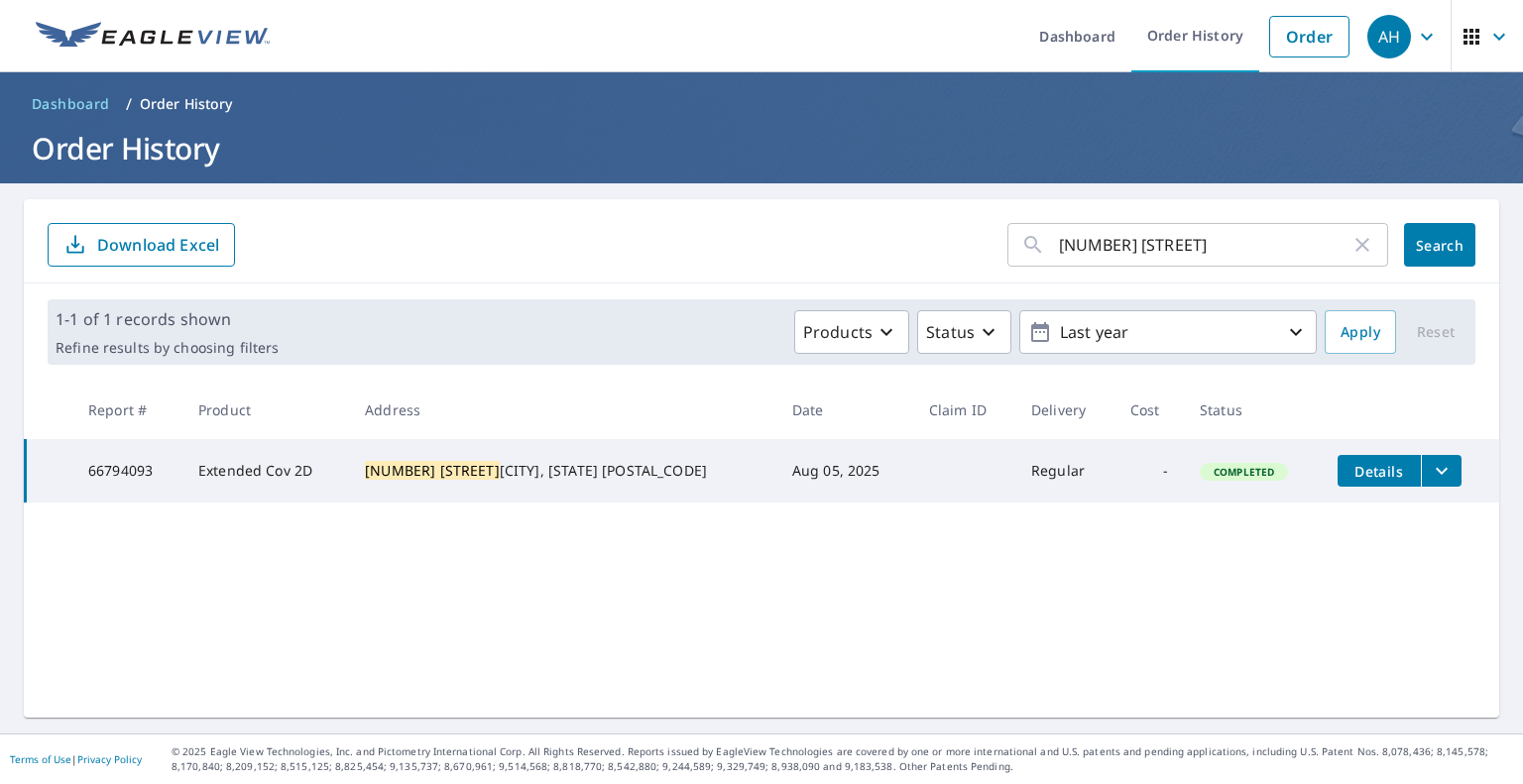 click 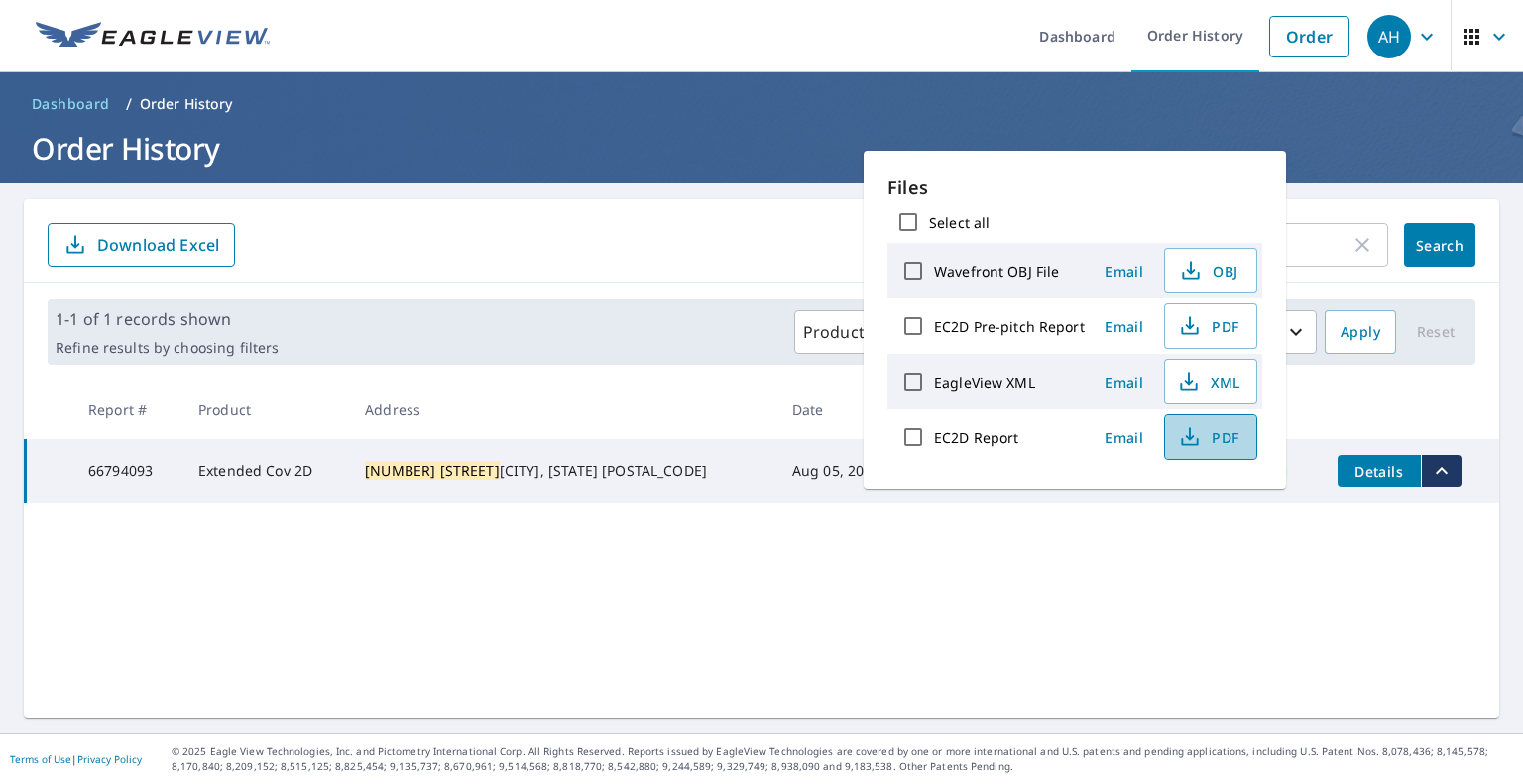 click on "PDF" at bounding box center (1209, 437) 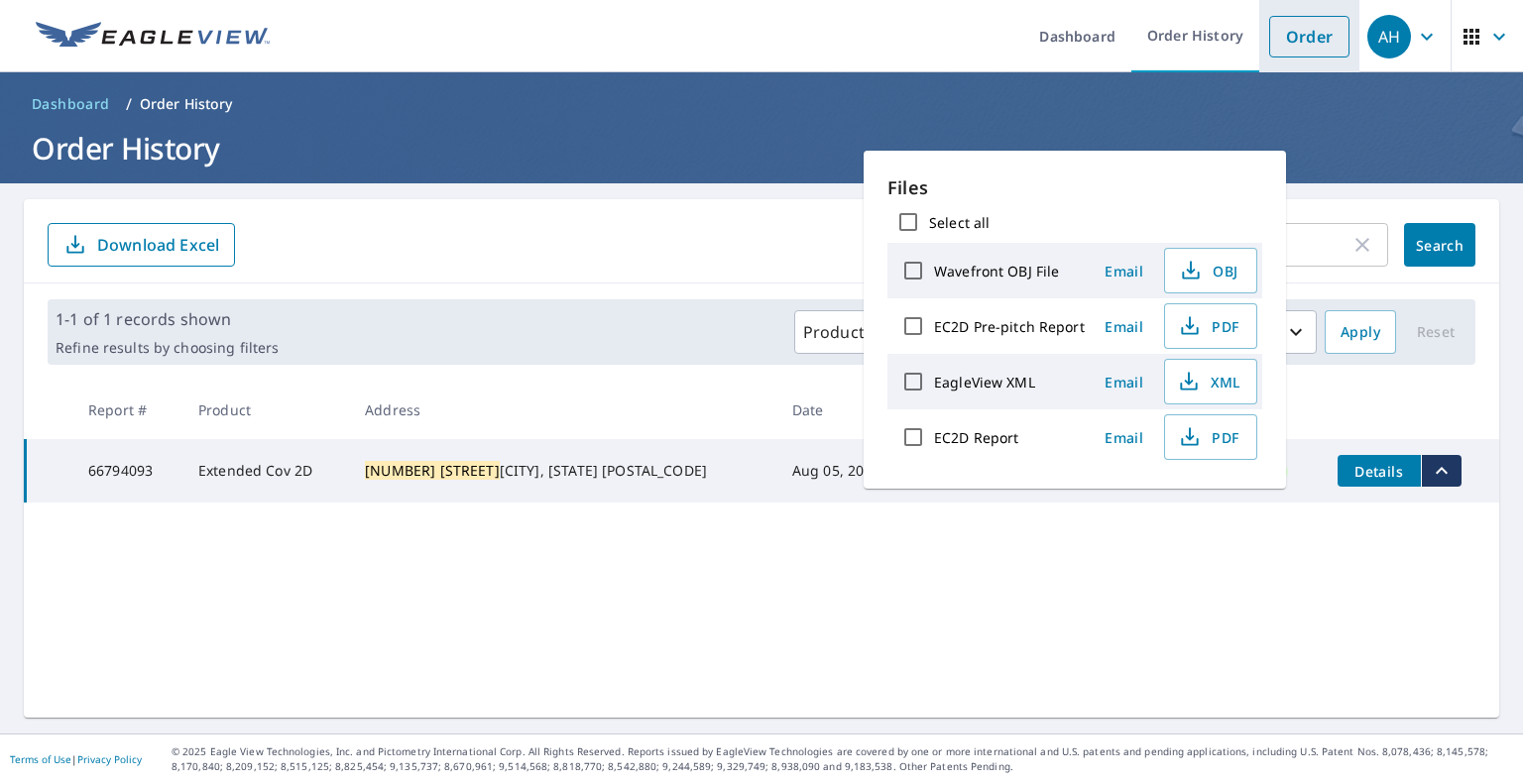click on "Order" at bounding box center (1309, 37) 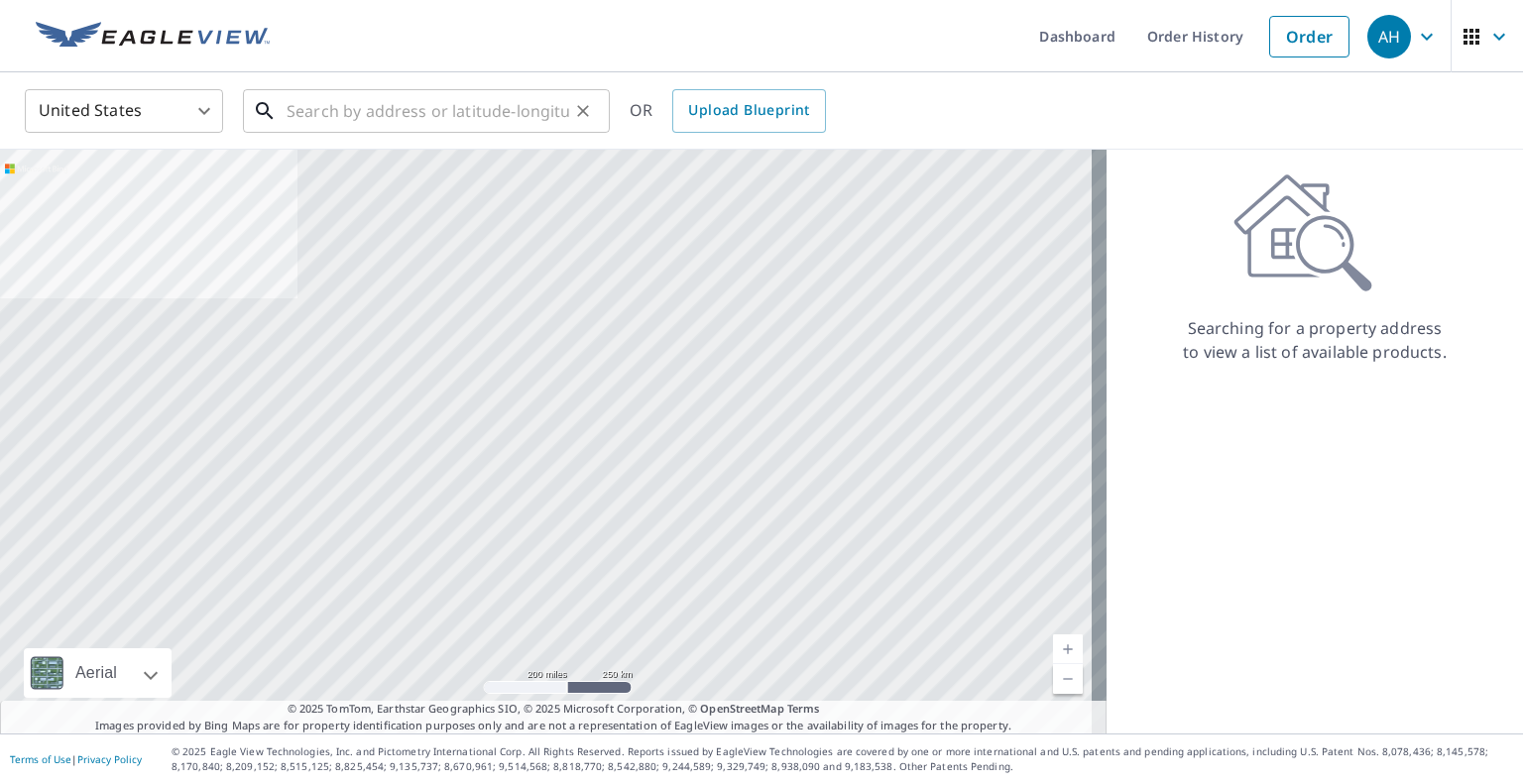click at bounding box center (427, 111) 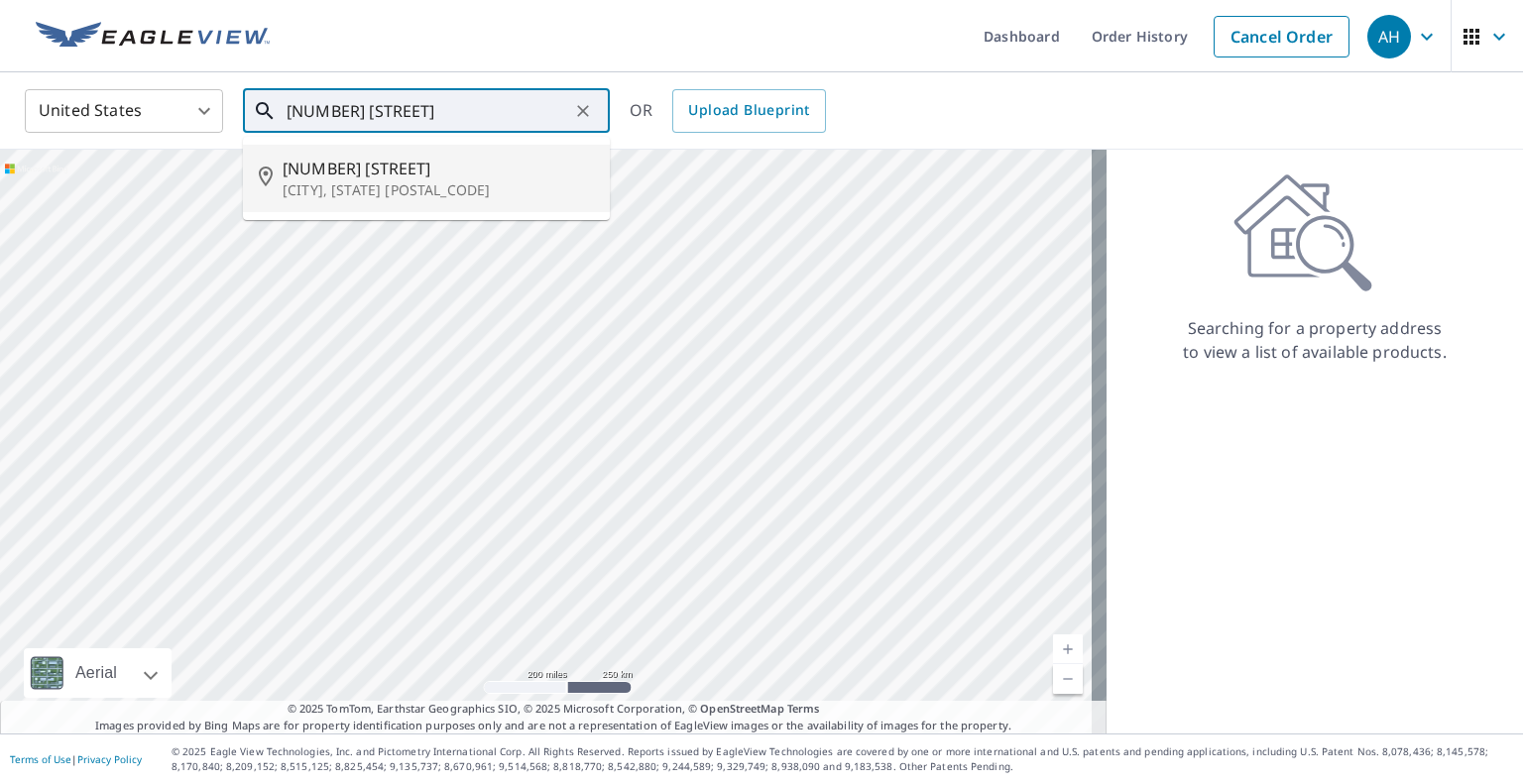 click on "[CITY], [STATE] [POSTAL_CODE]" at bounding box center (438, 190) 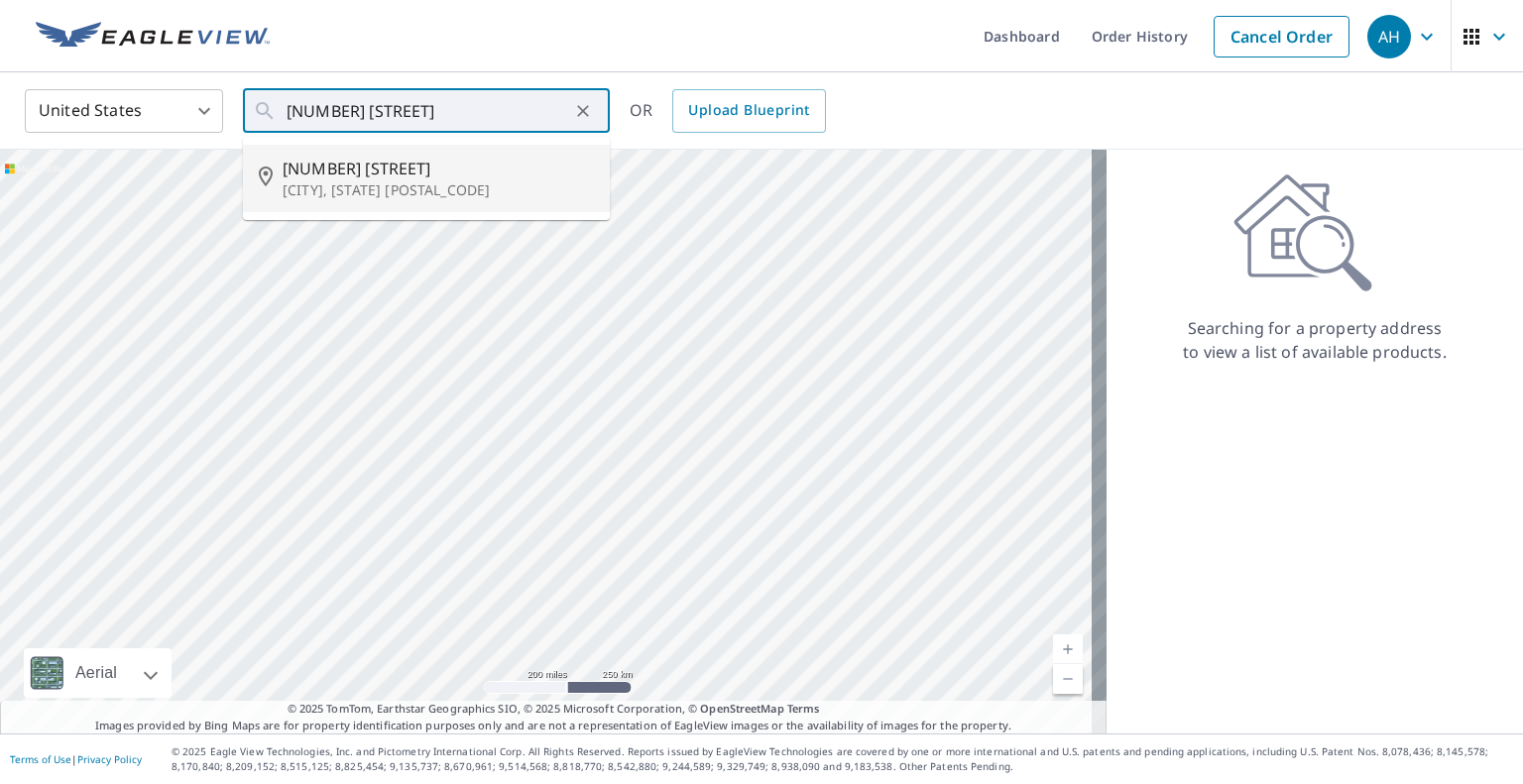 type on "[NUMBER] [STREET] [CITY], [STATE] [POSTAL_CODE]" 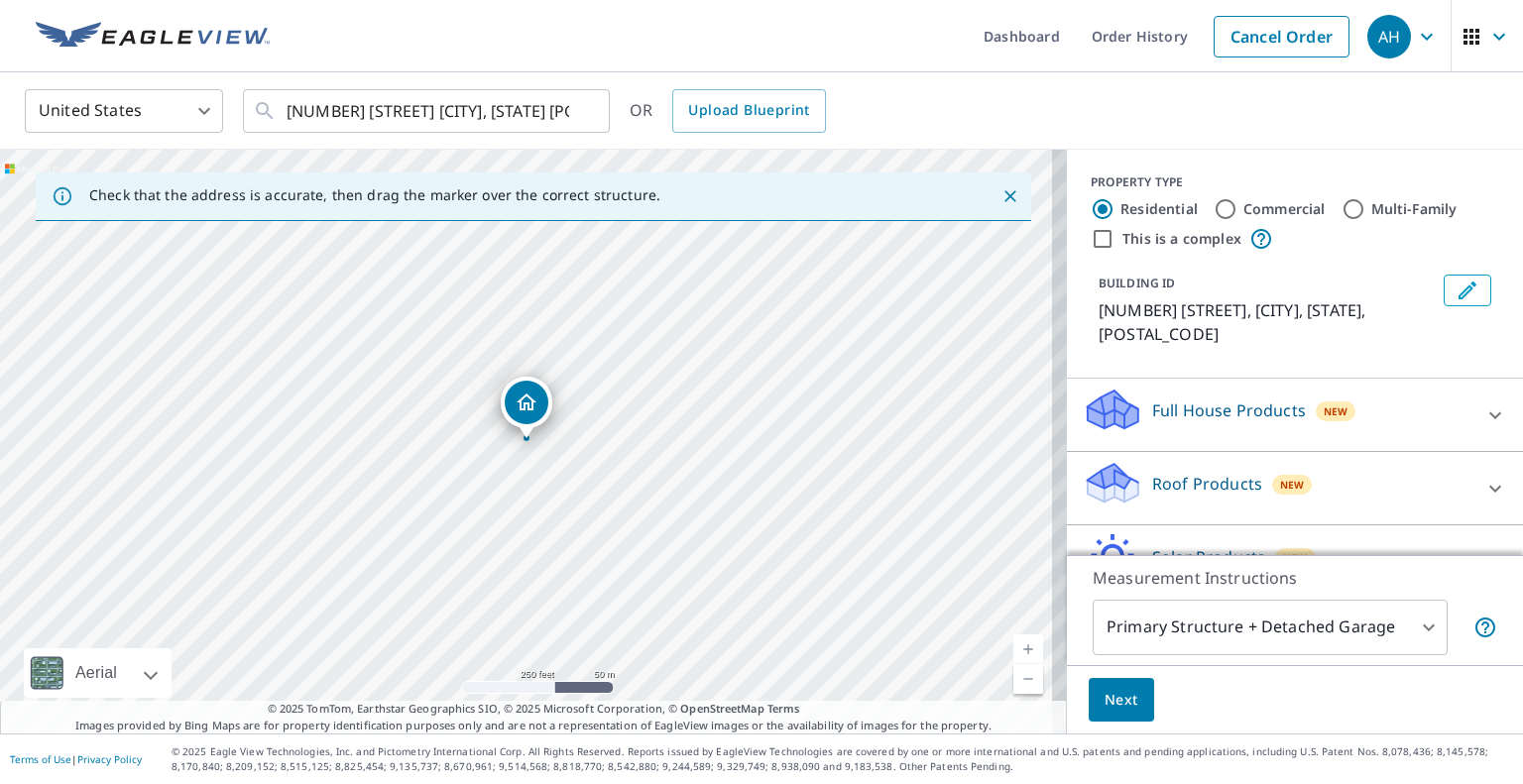 click on "Roof Products" at bounding box center (1207, 484) 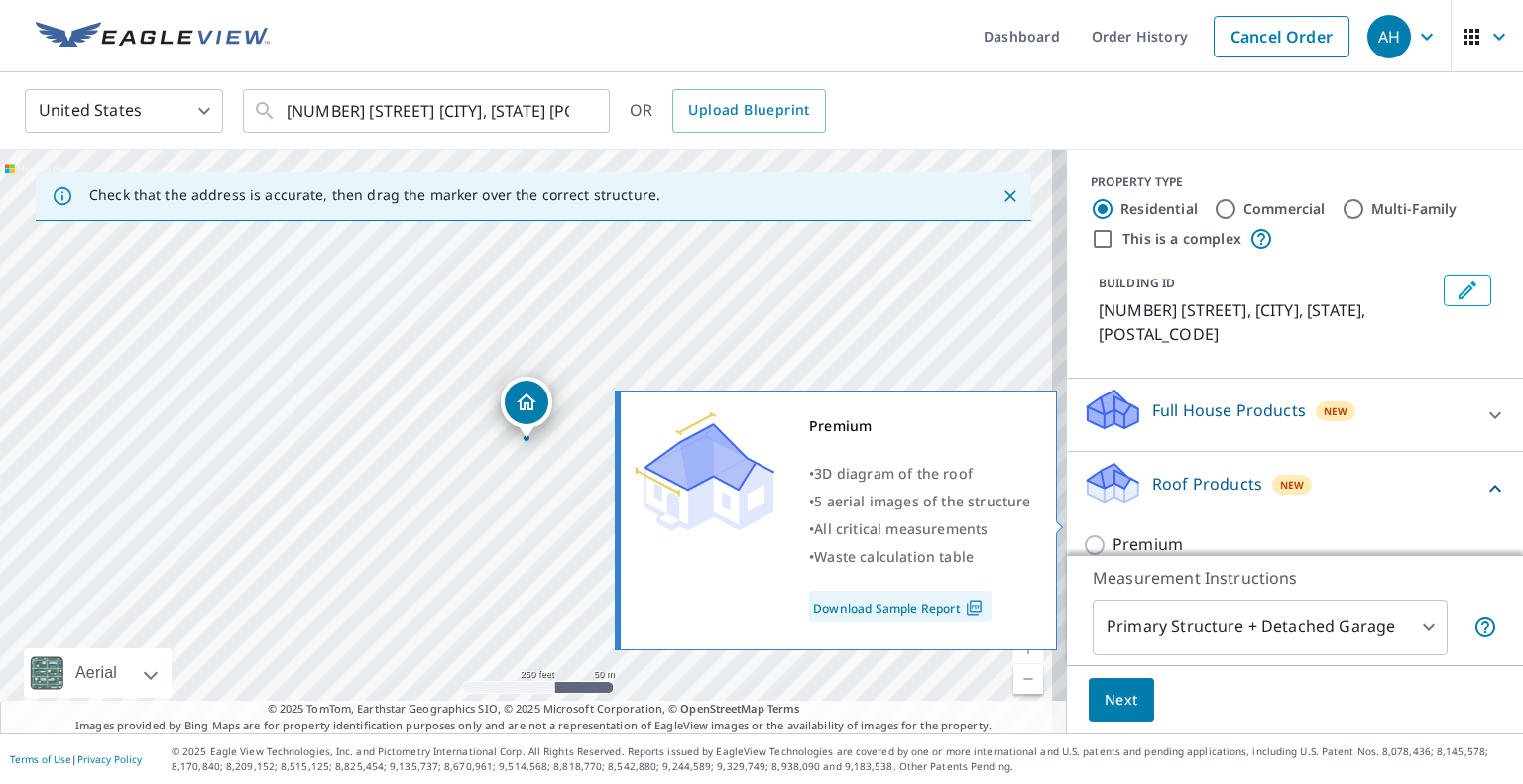 click on "Premium" at bounding box center (1147, 544) 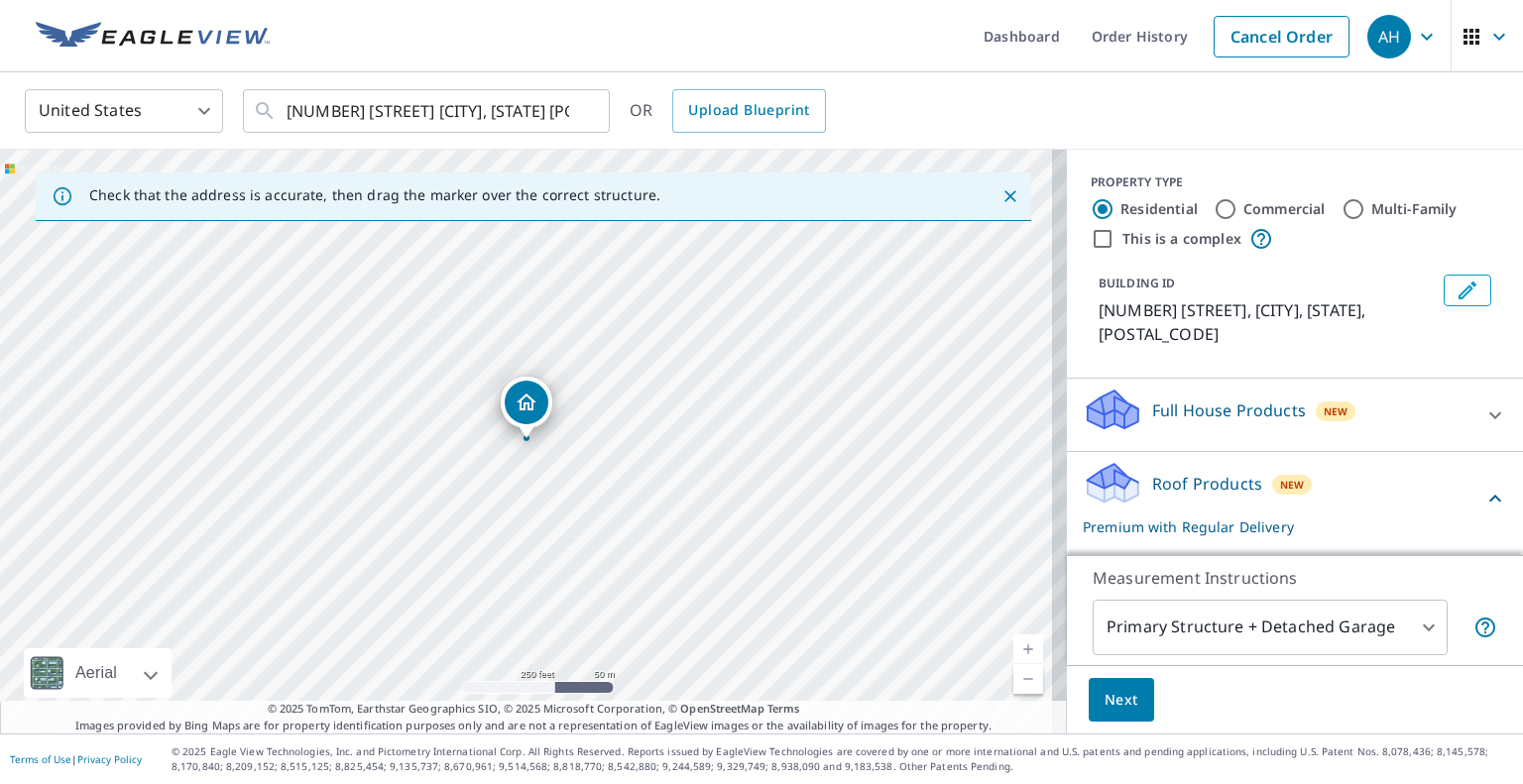 click on "Next" at bounding box center [1121, 700] 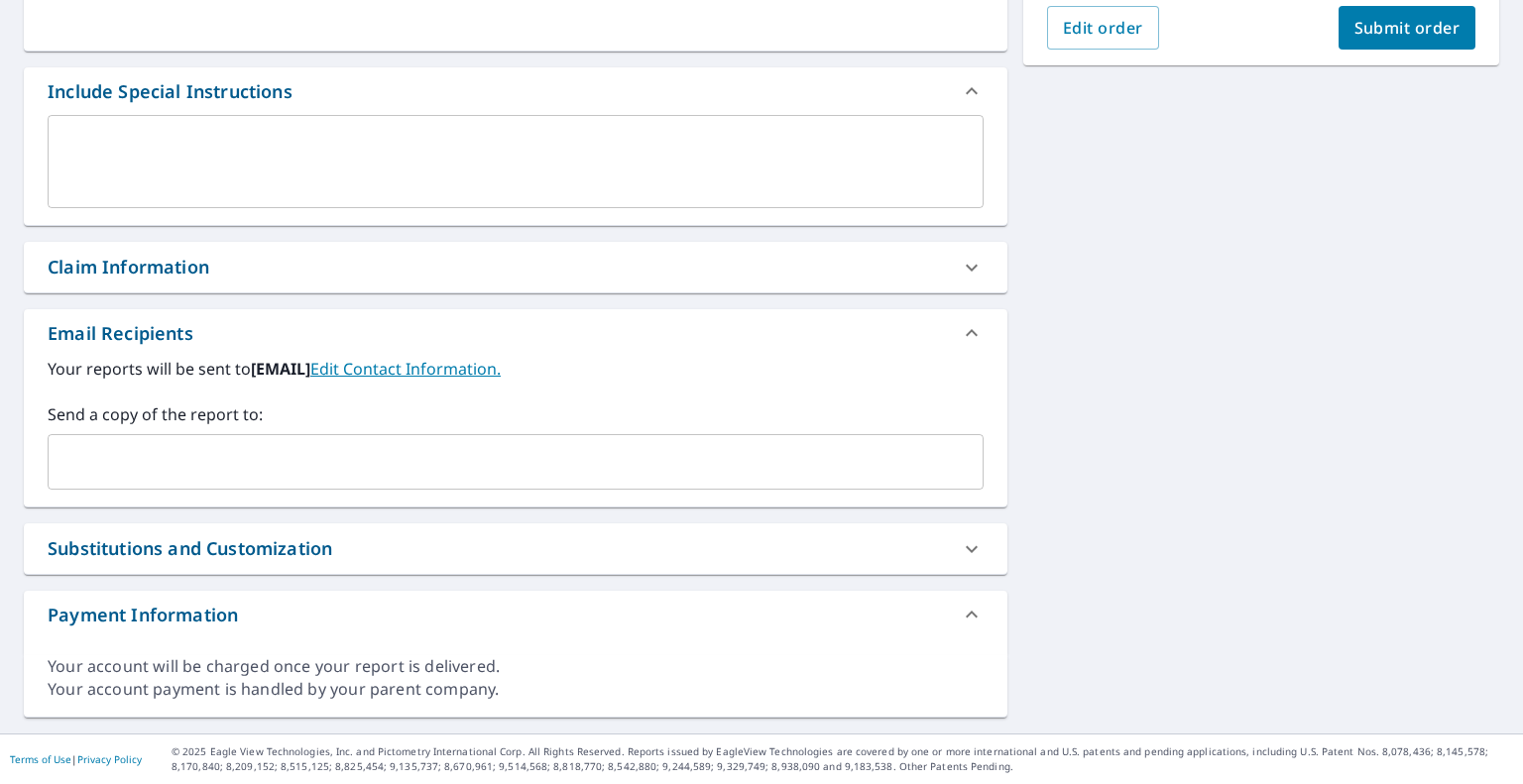 scroll, scrollTop: 476, scrollLeft: 0, axis: vertical 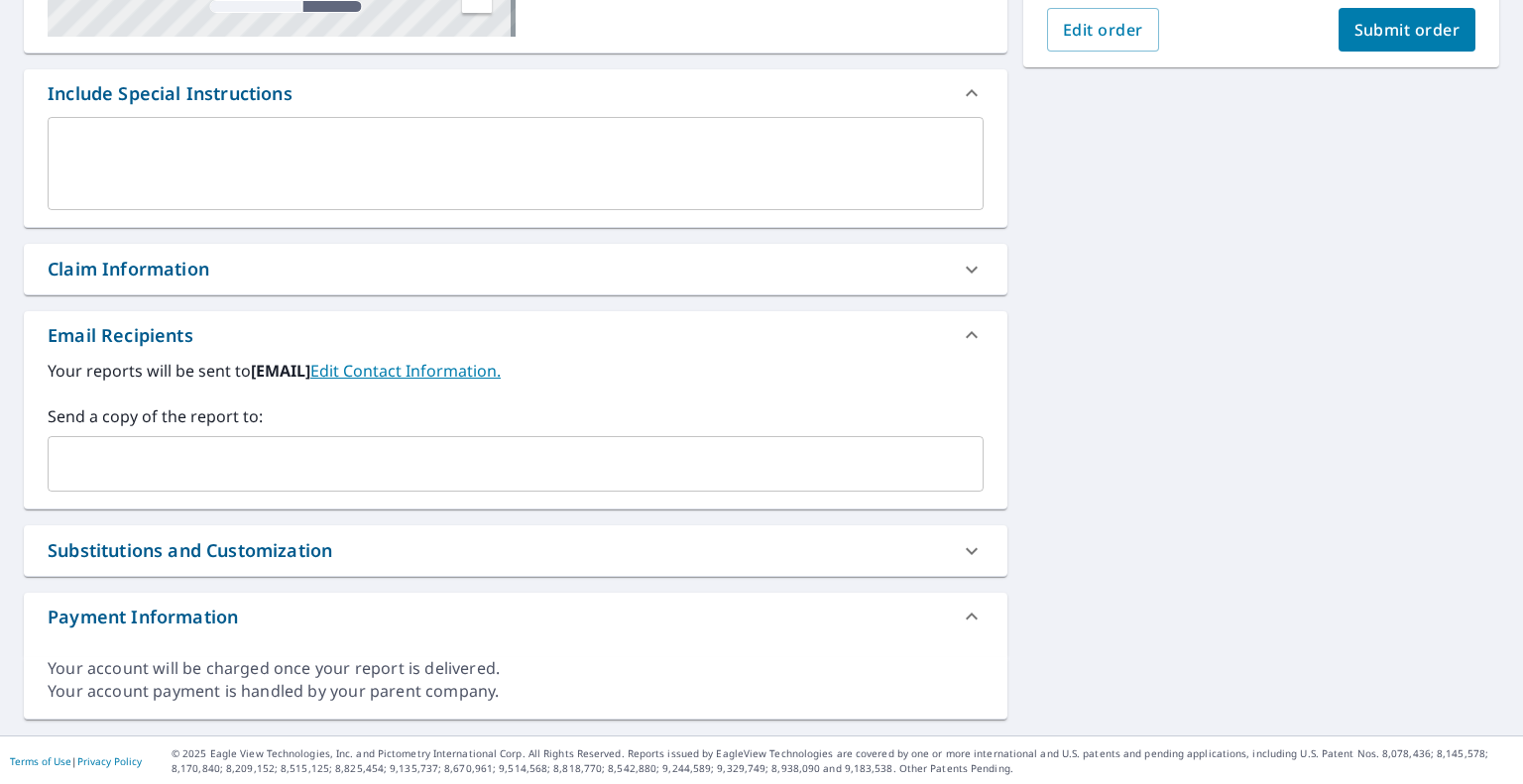 click at bounding box center (501, 464) 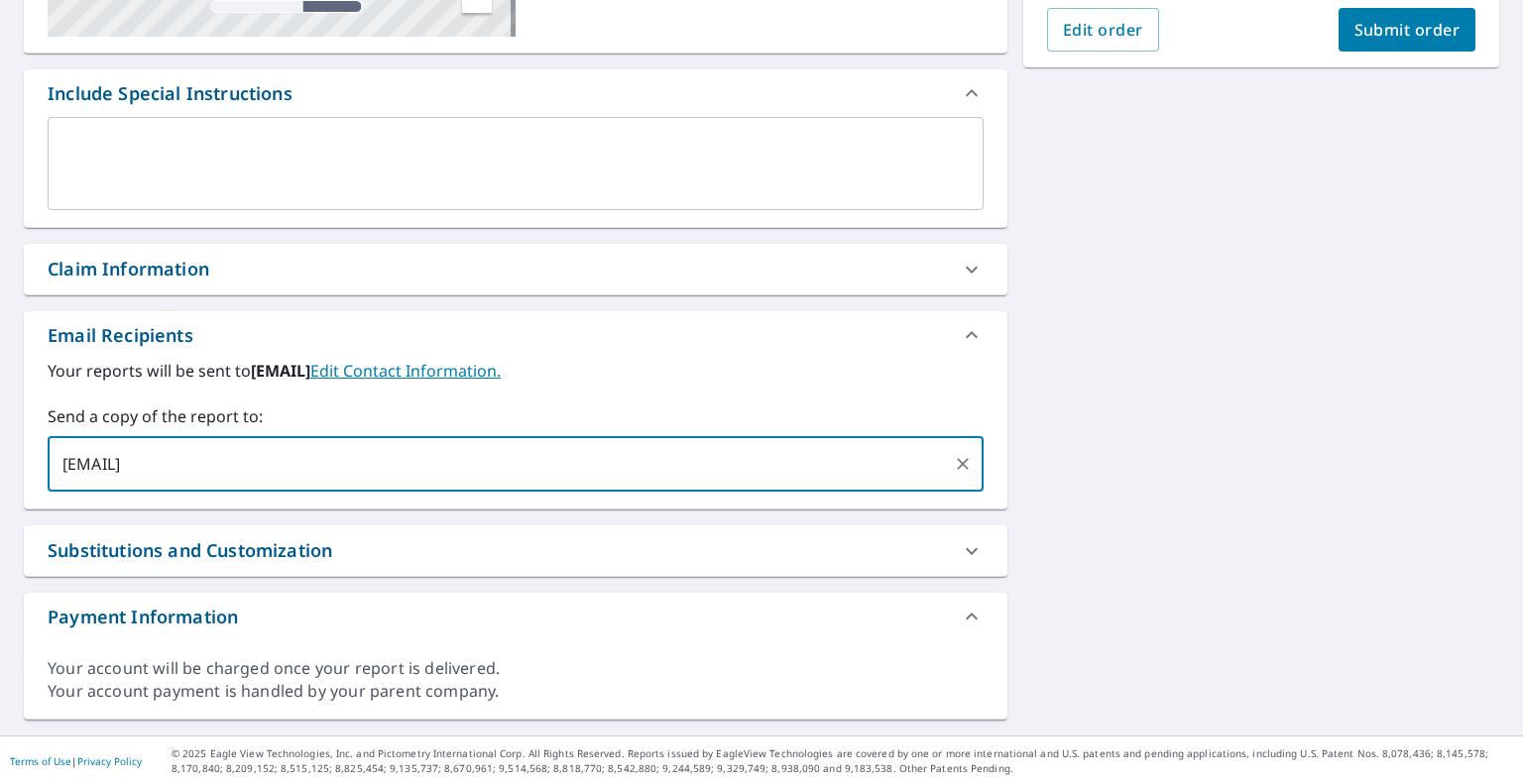 type 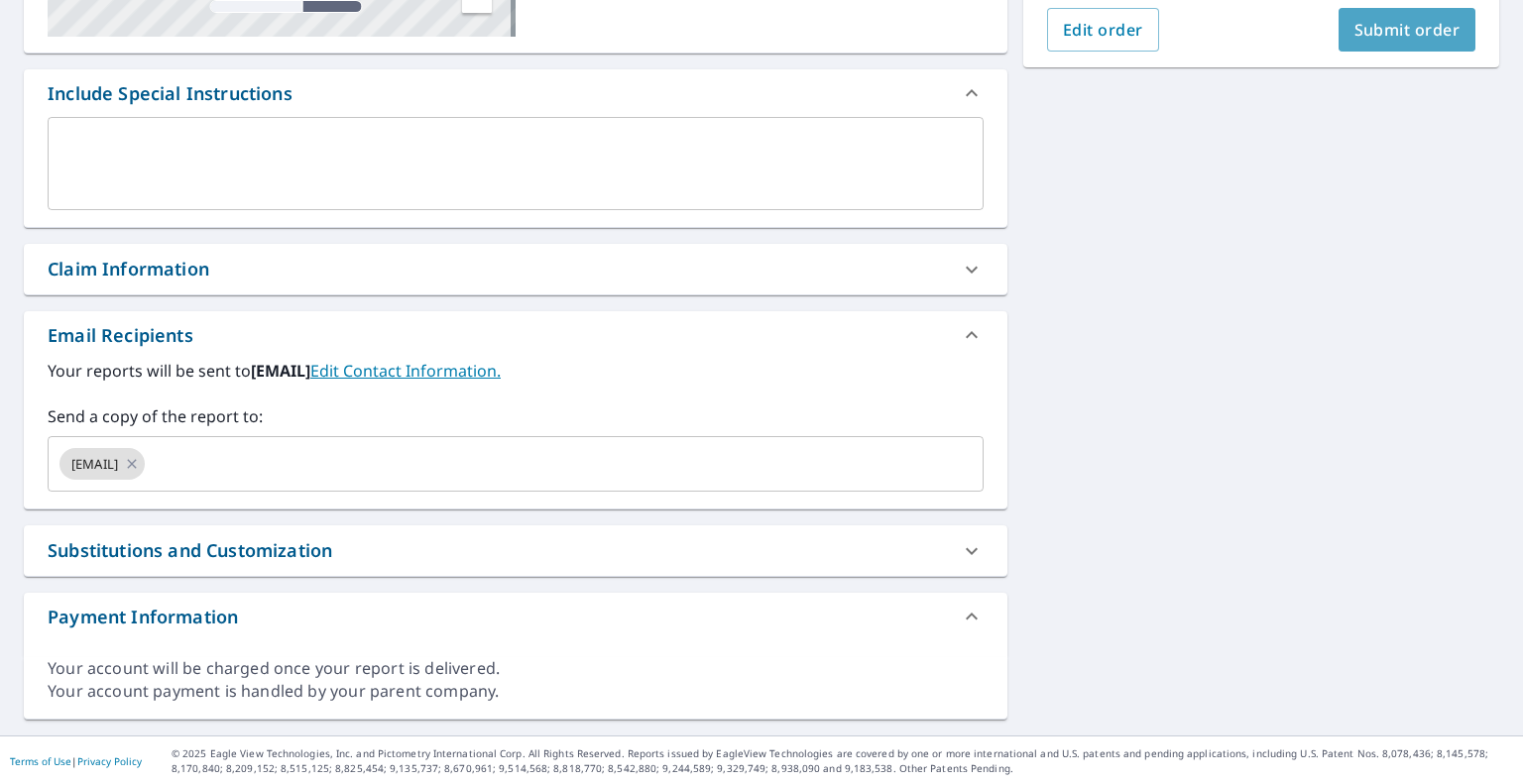 click on "Submit order" at bounding box center (1407, 30) 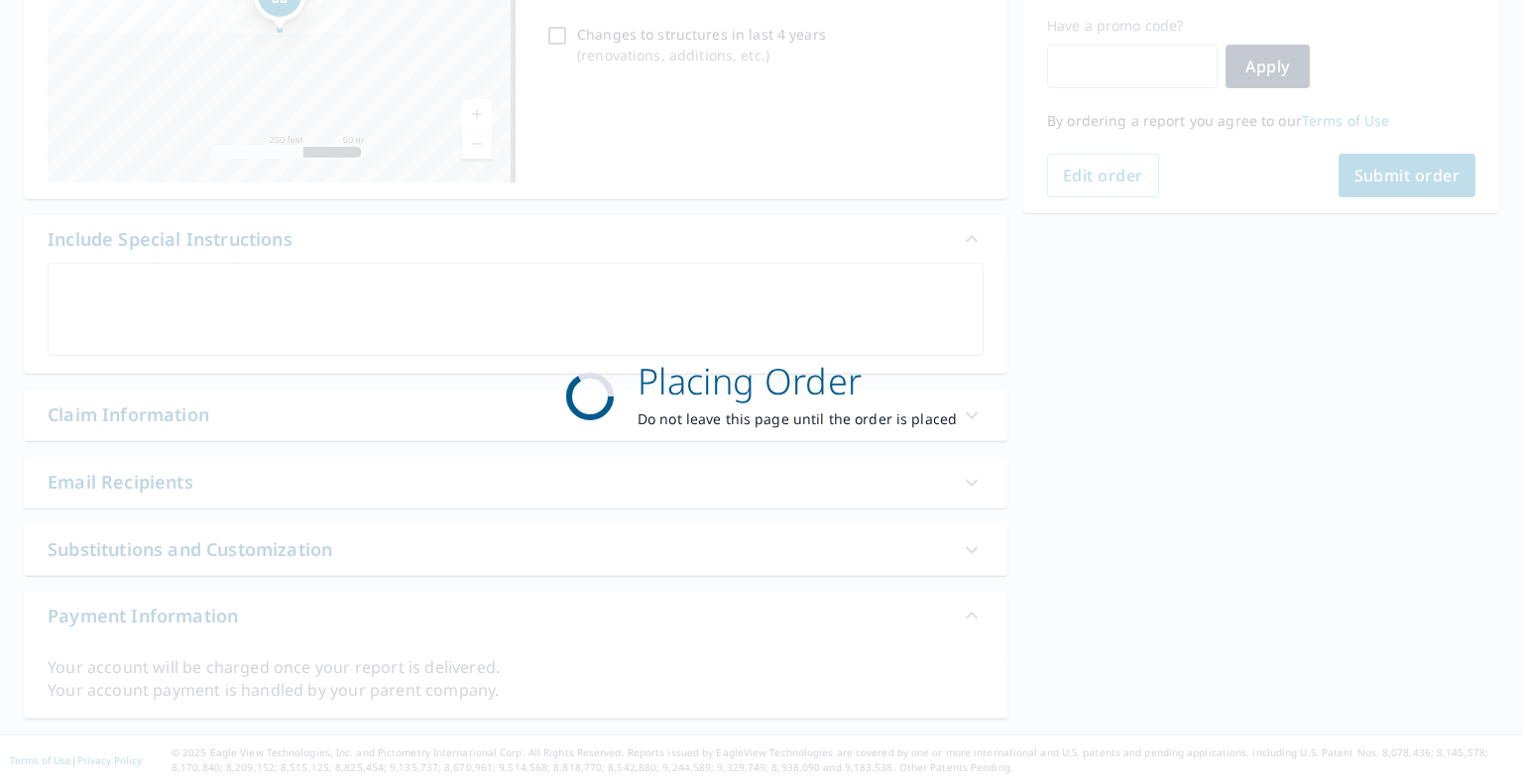 scroll, scrollTop: 329, scrollLeft: 0, axis: vertical 